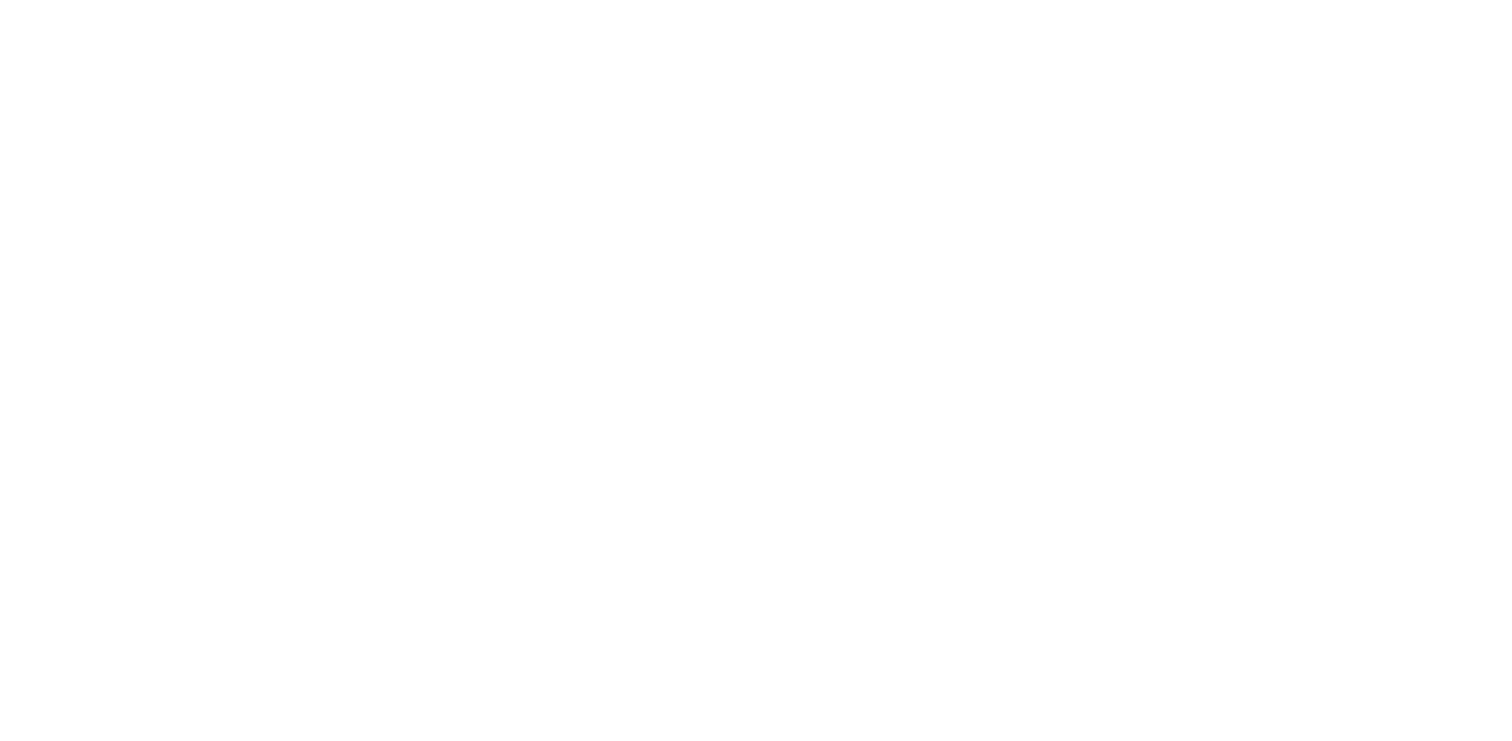 scroll, scrollTop: 0, scrollLeft: 0, axis: both 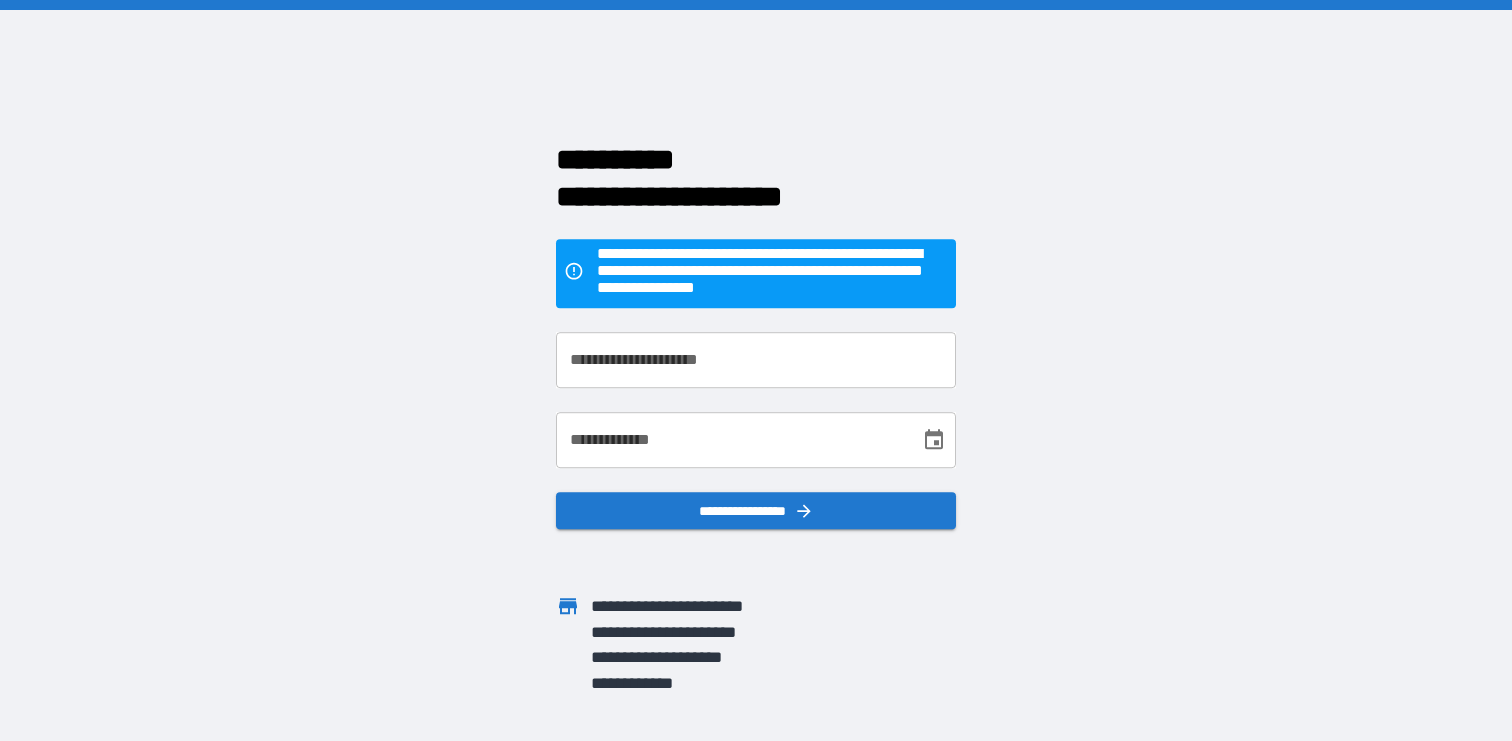 click on "**********" at bounding box center (756, 360) 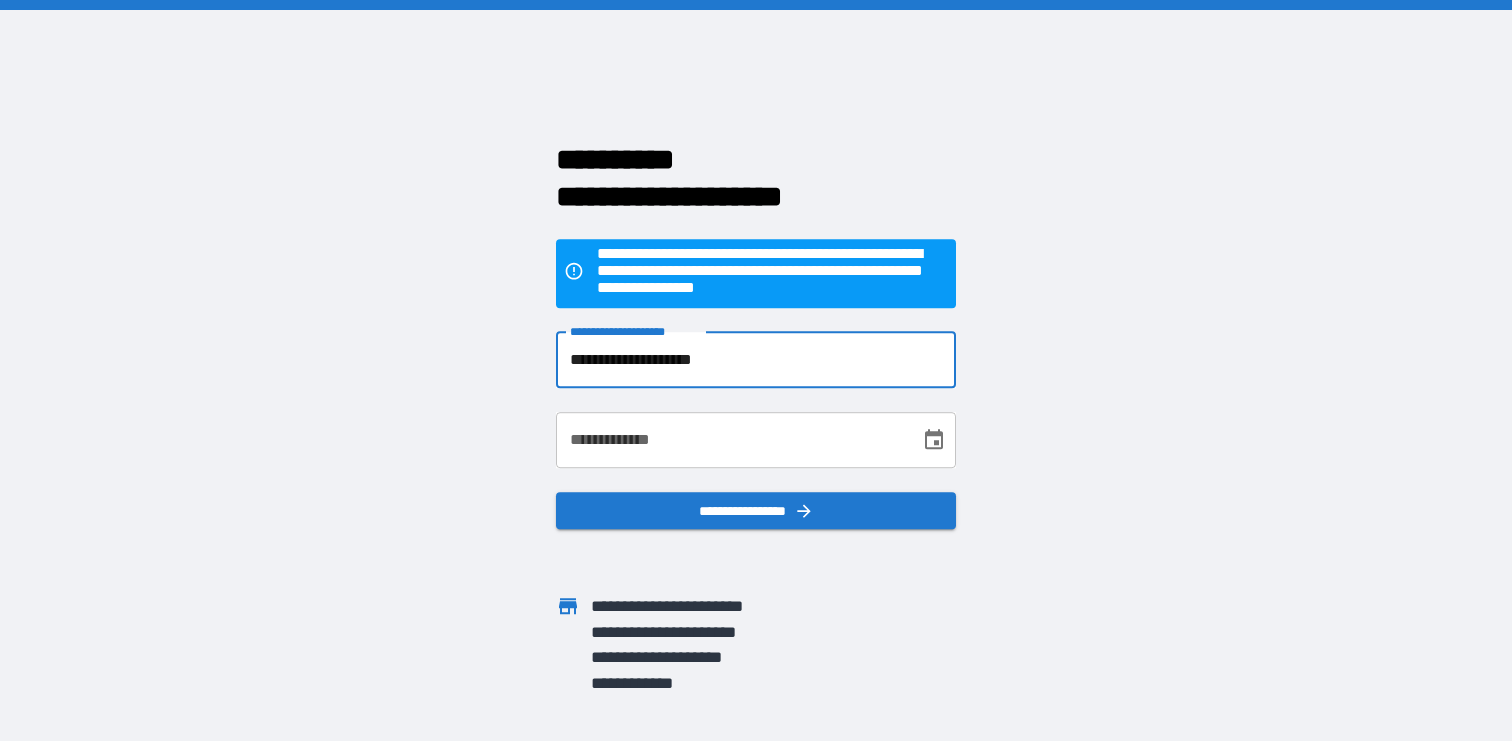 type on "**********" 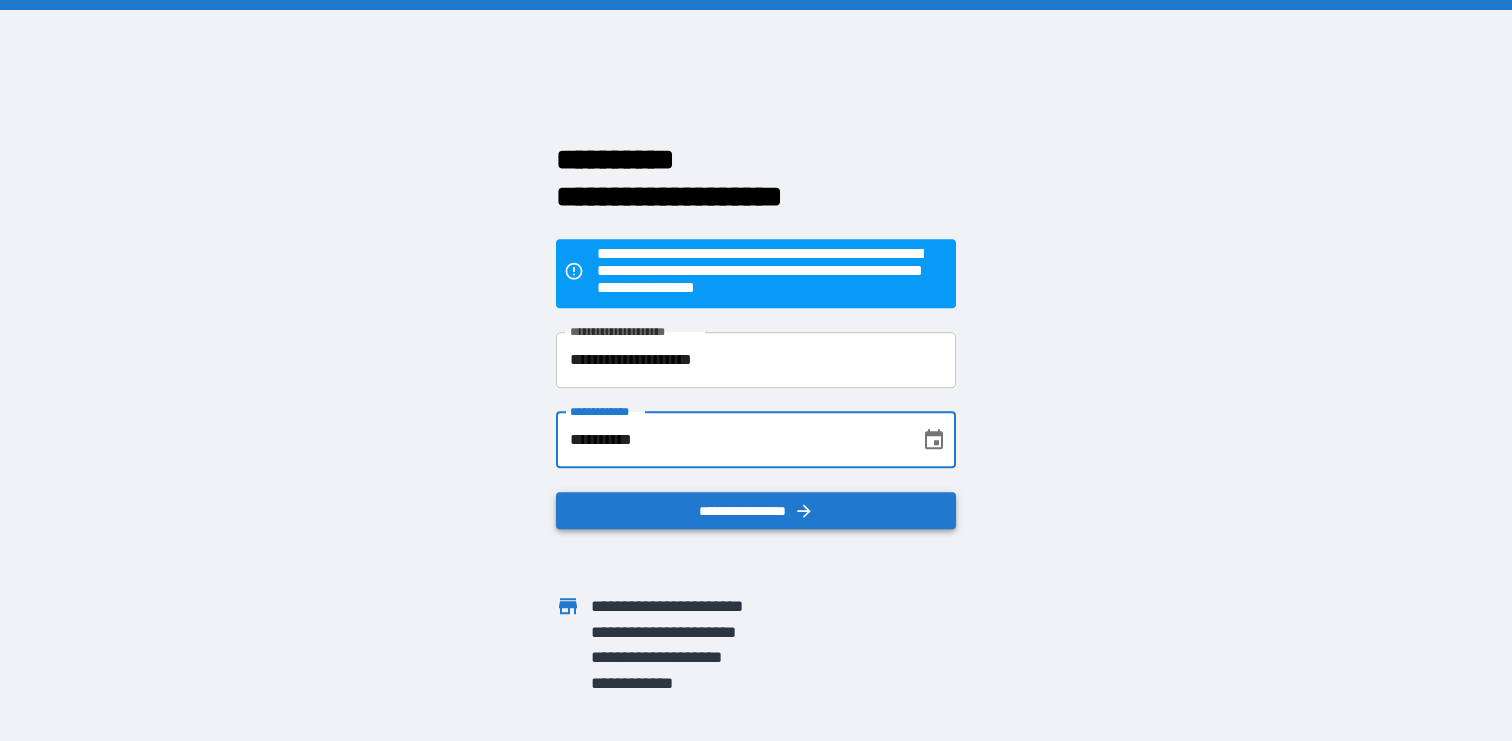 type on "**********" 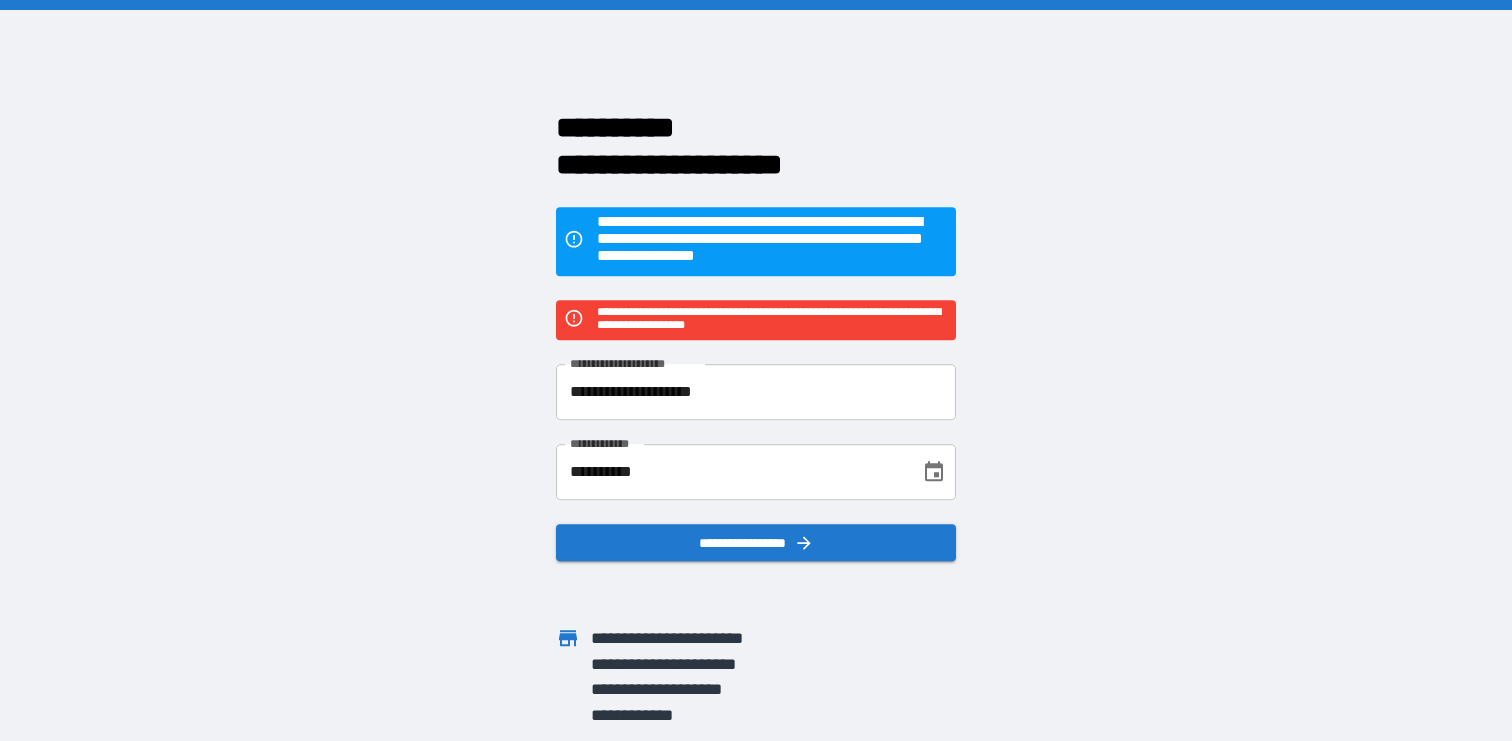 click on "**********" at bounding box center [756, 392] 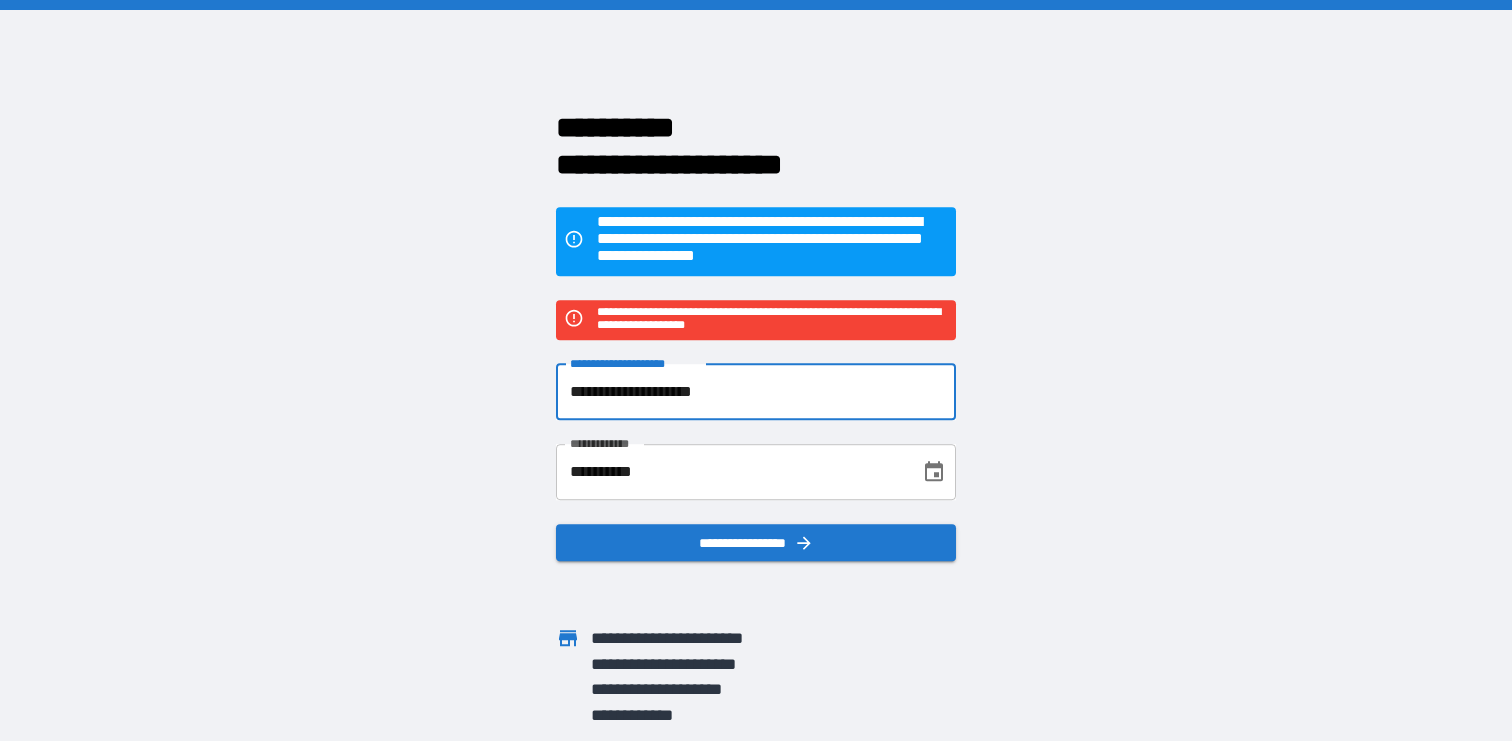 click on "**********" at bounding box center (756, 392) 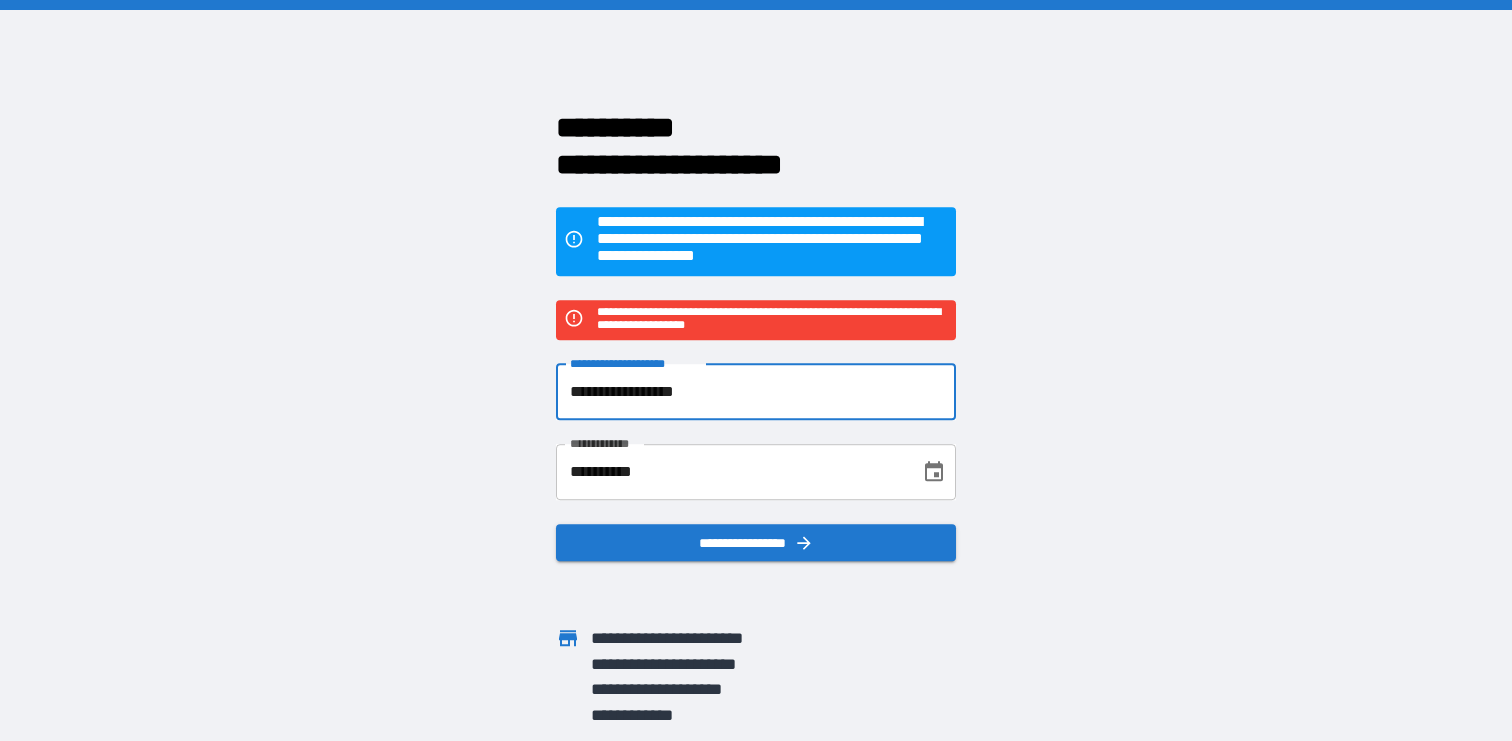 type on "**********" 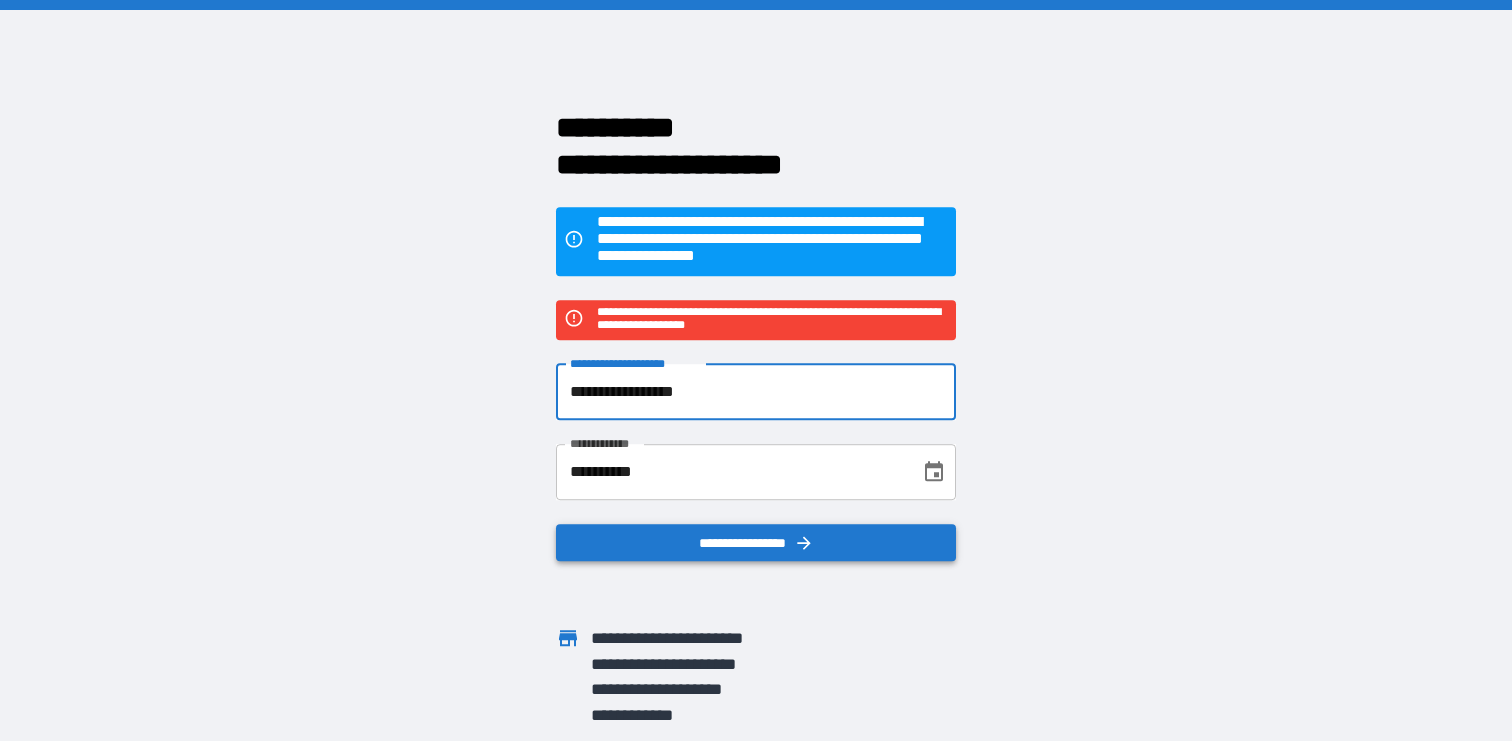 click on "**********" at bounding box center (756, 543) 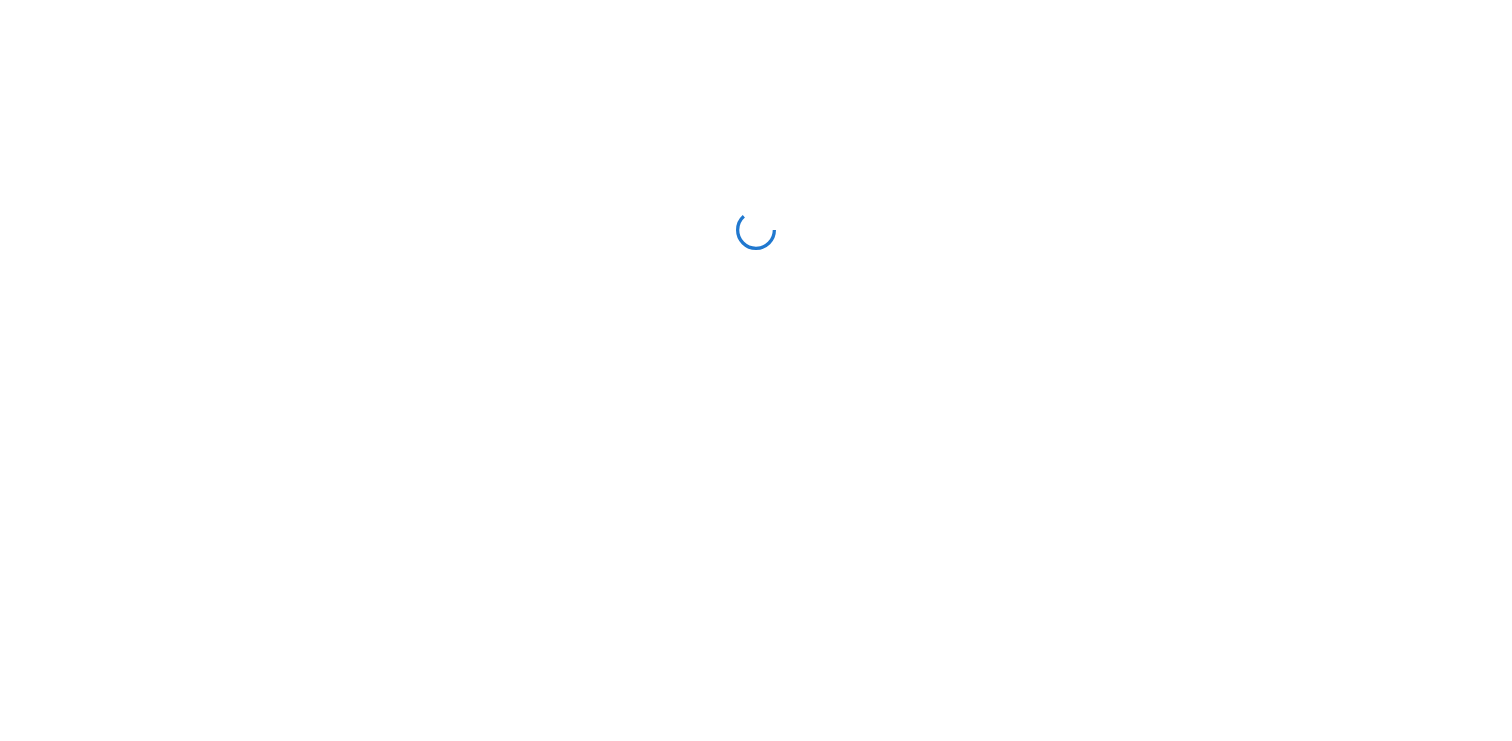 scroll, scrollTop: 0, scrollLeft: 0, axis: both 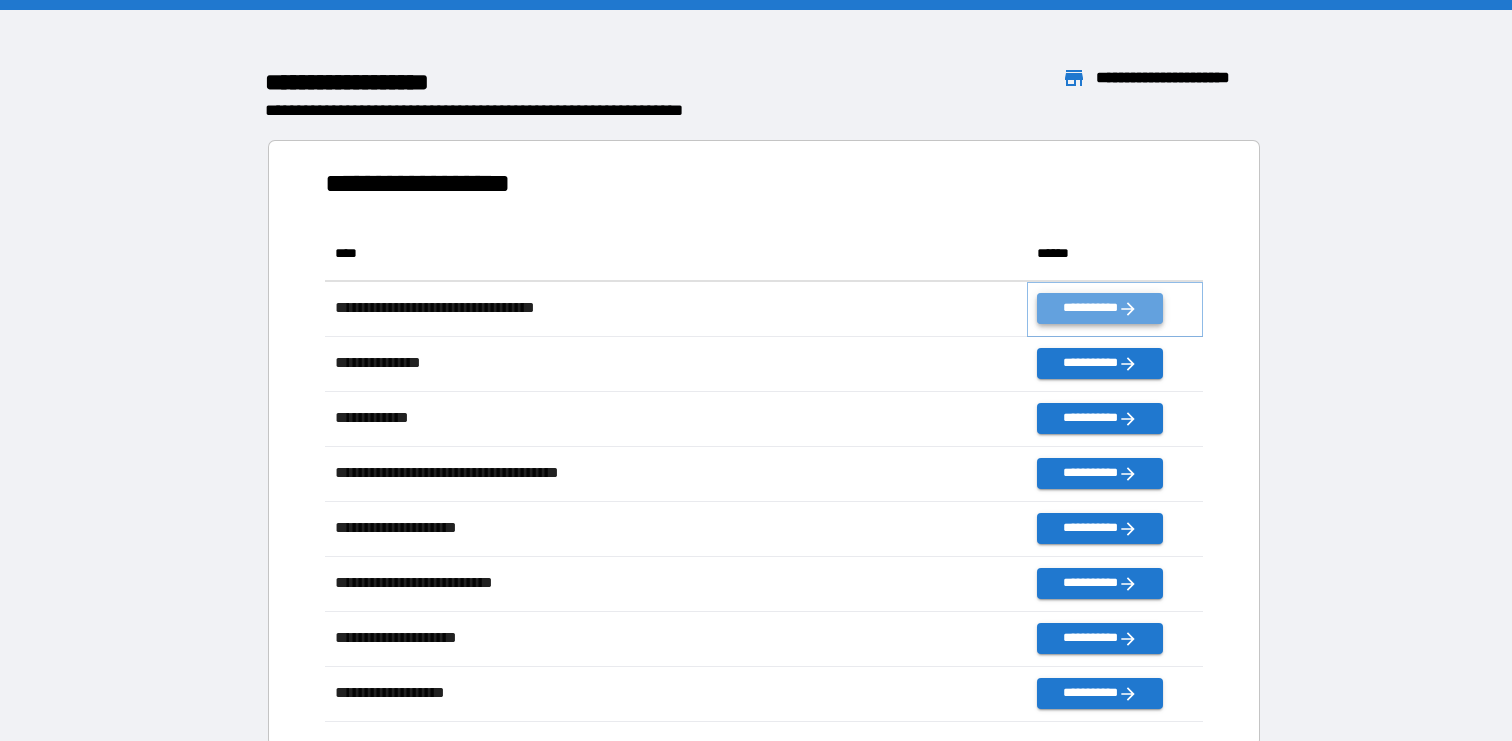 click on "**********" at bounding box center [1099, 308] 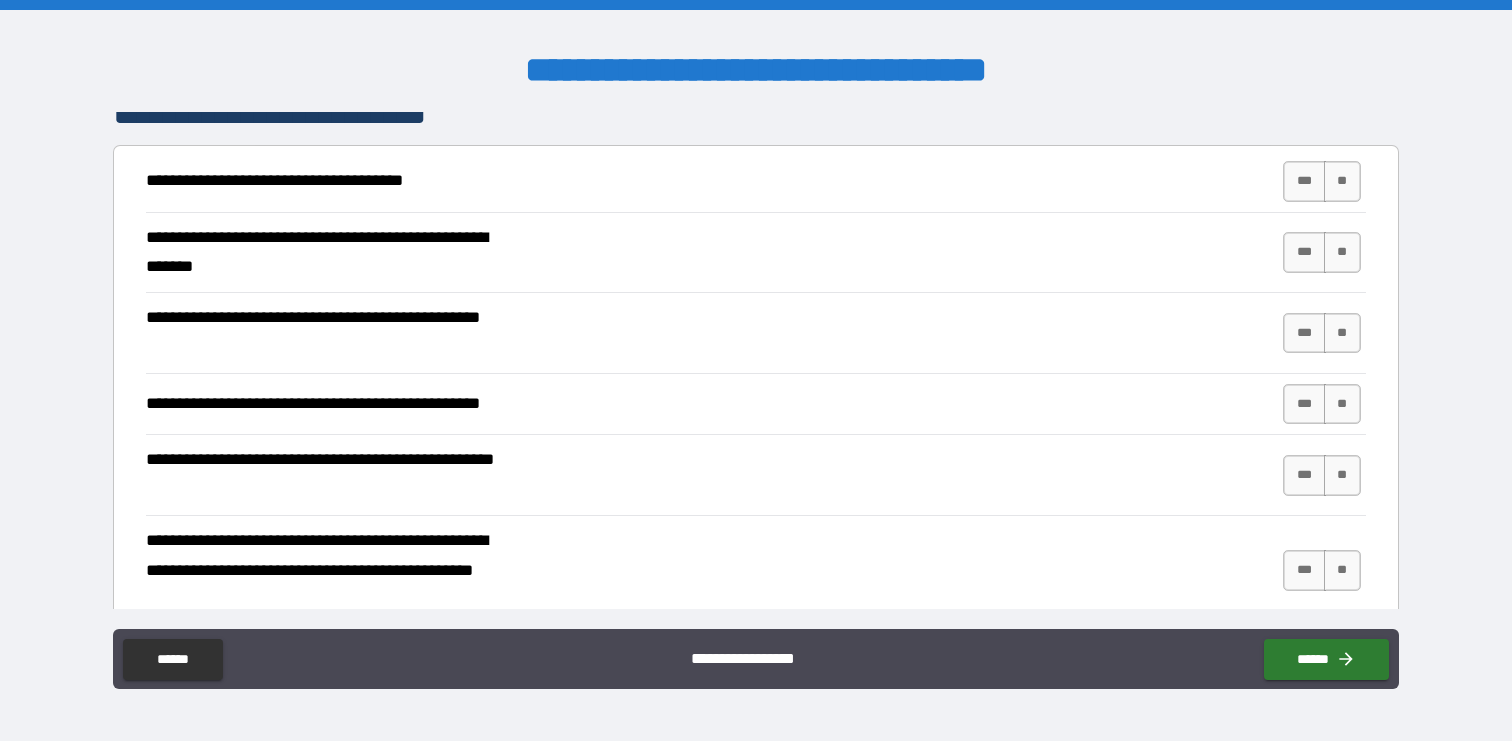 scroll, scrollTop: 362, scrollLeft: 0, axis: vertical 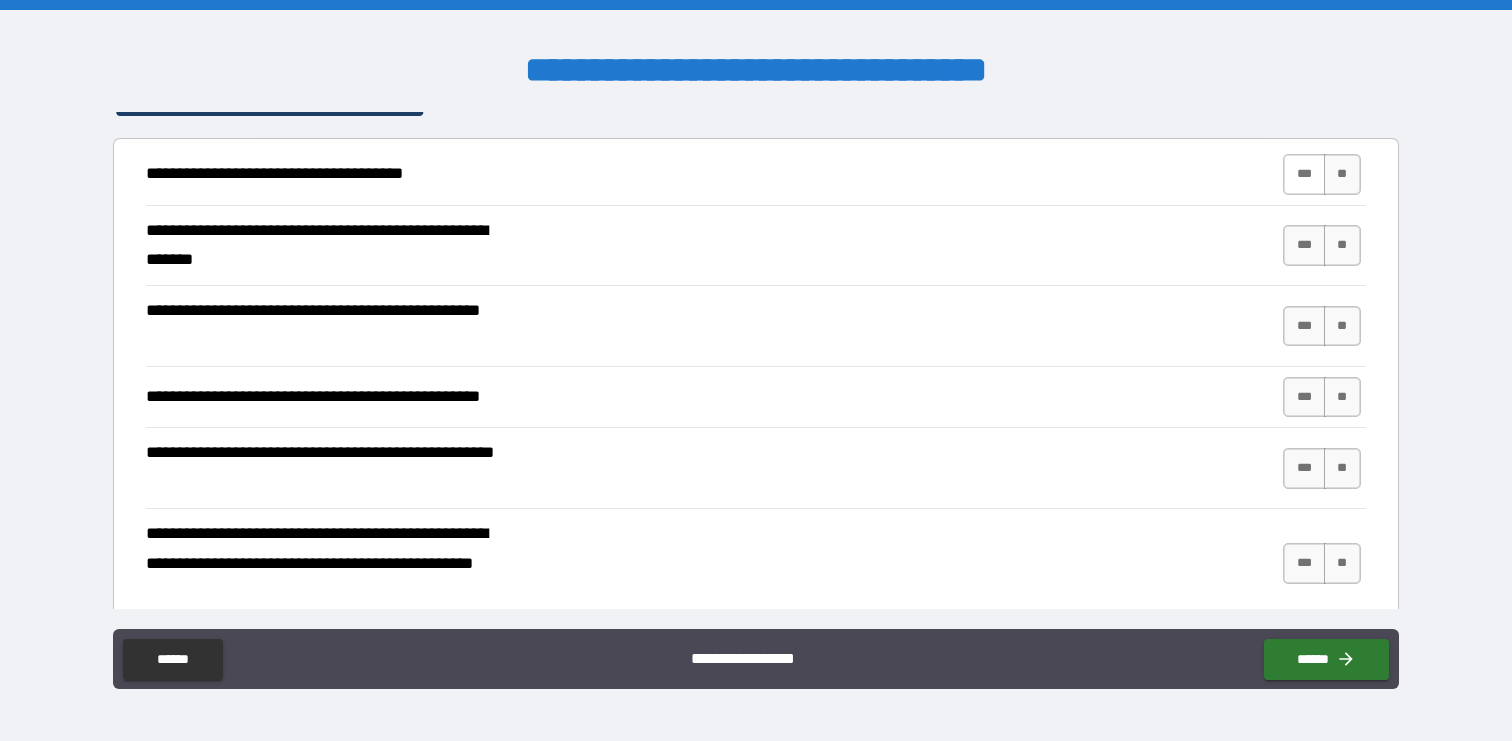 click on "***" at bounding box center (1304, 174) 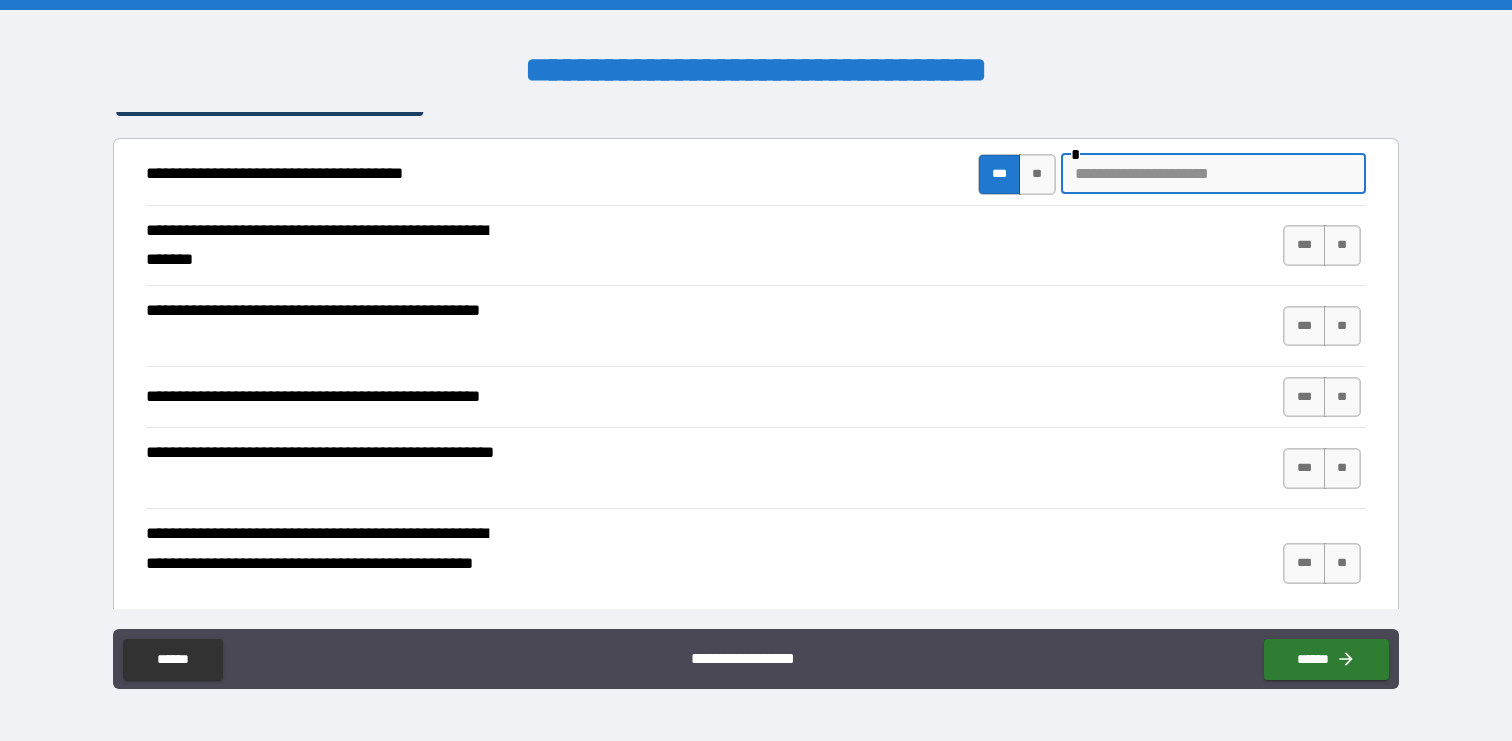 click at bounding box center (1213, 174) 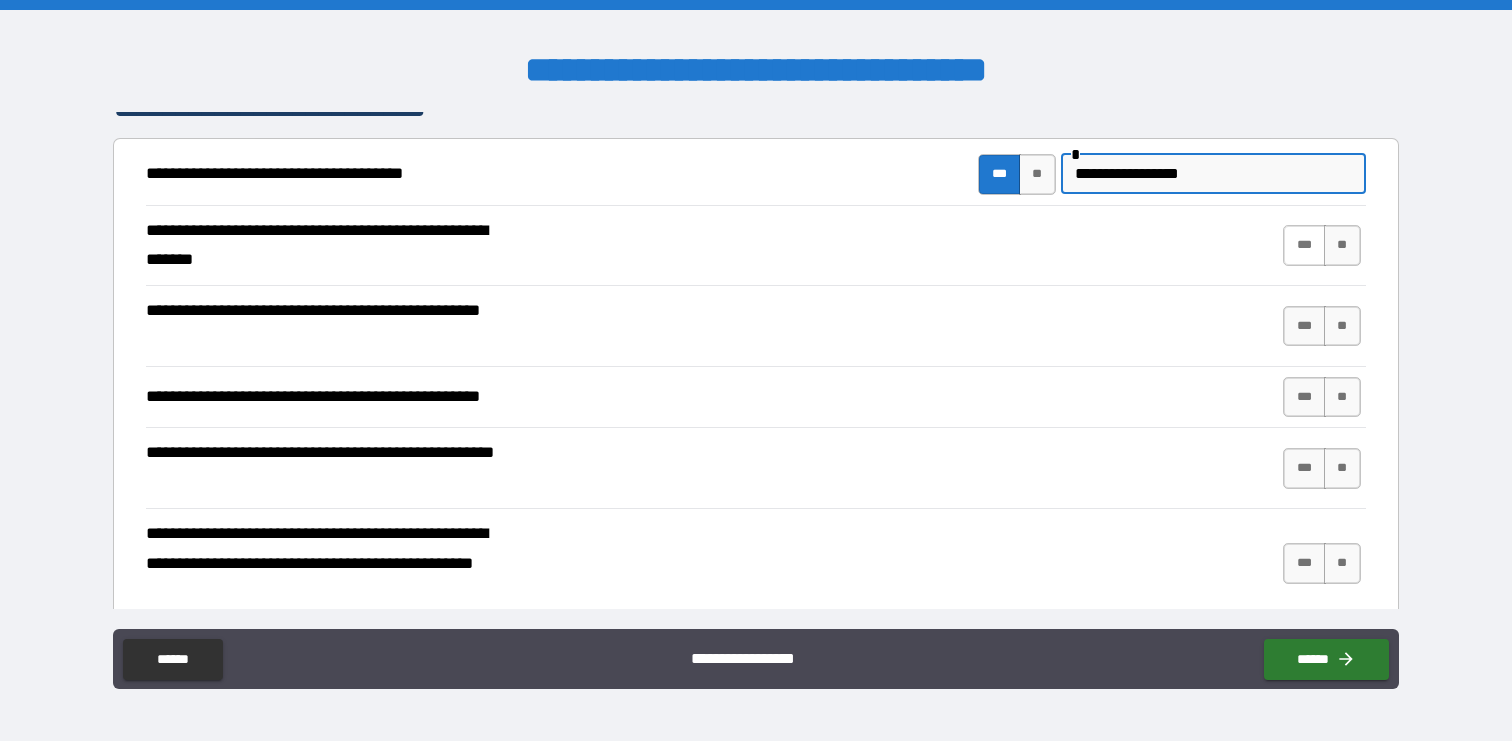 type on "**********" 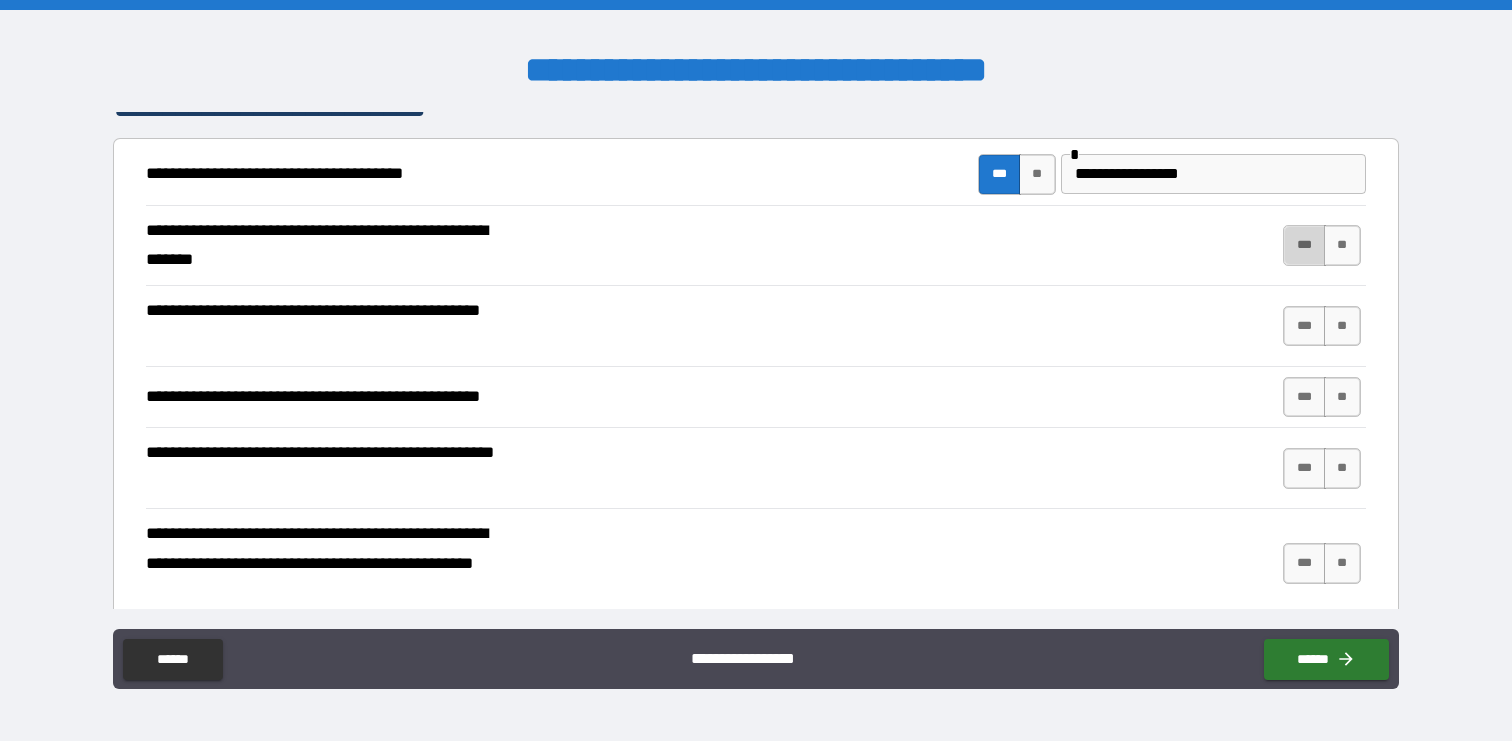 click on "***" at bounding box center (1304, 245) 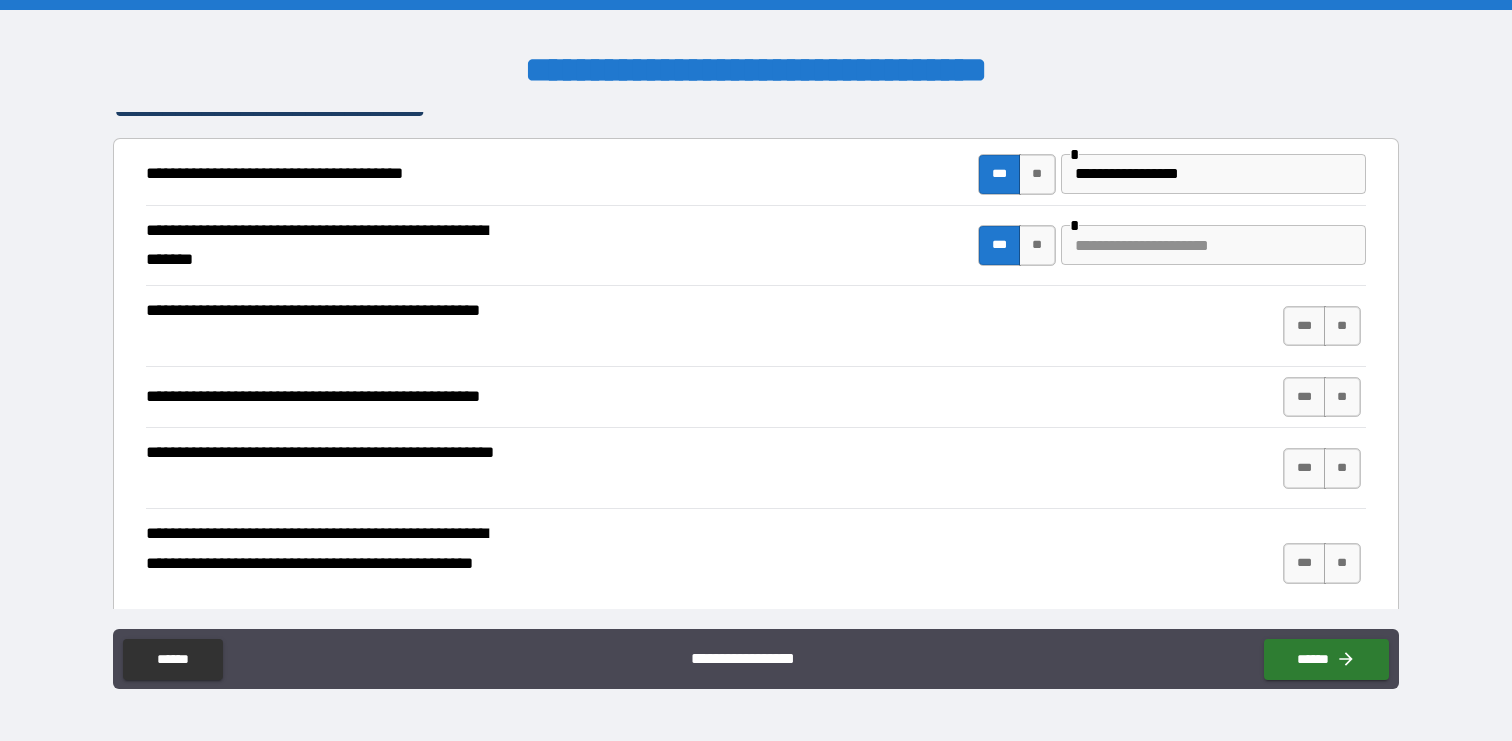 click at bounding box center (1213, 245) 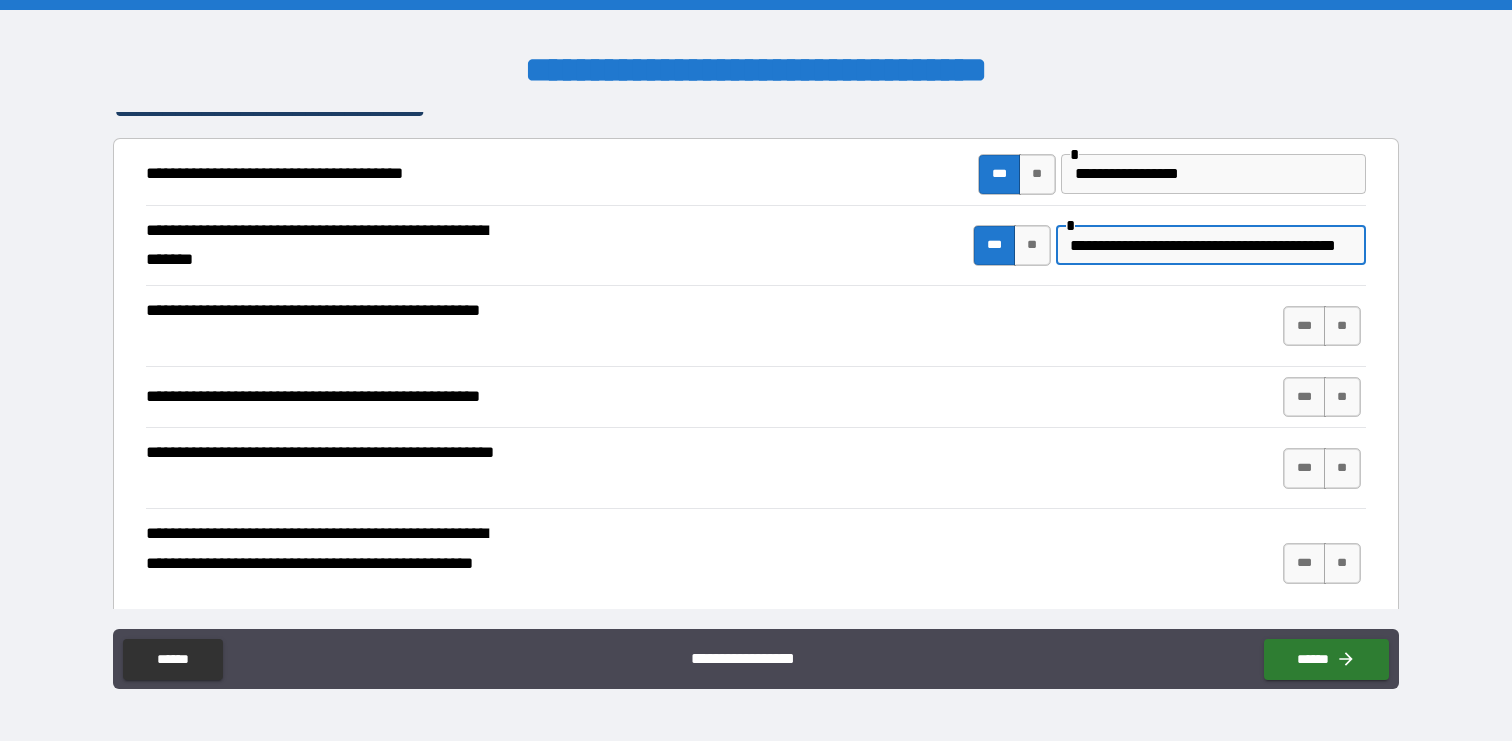scroll, scrollTop: 0, scrollLeft: 32, axis: horizontal 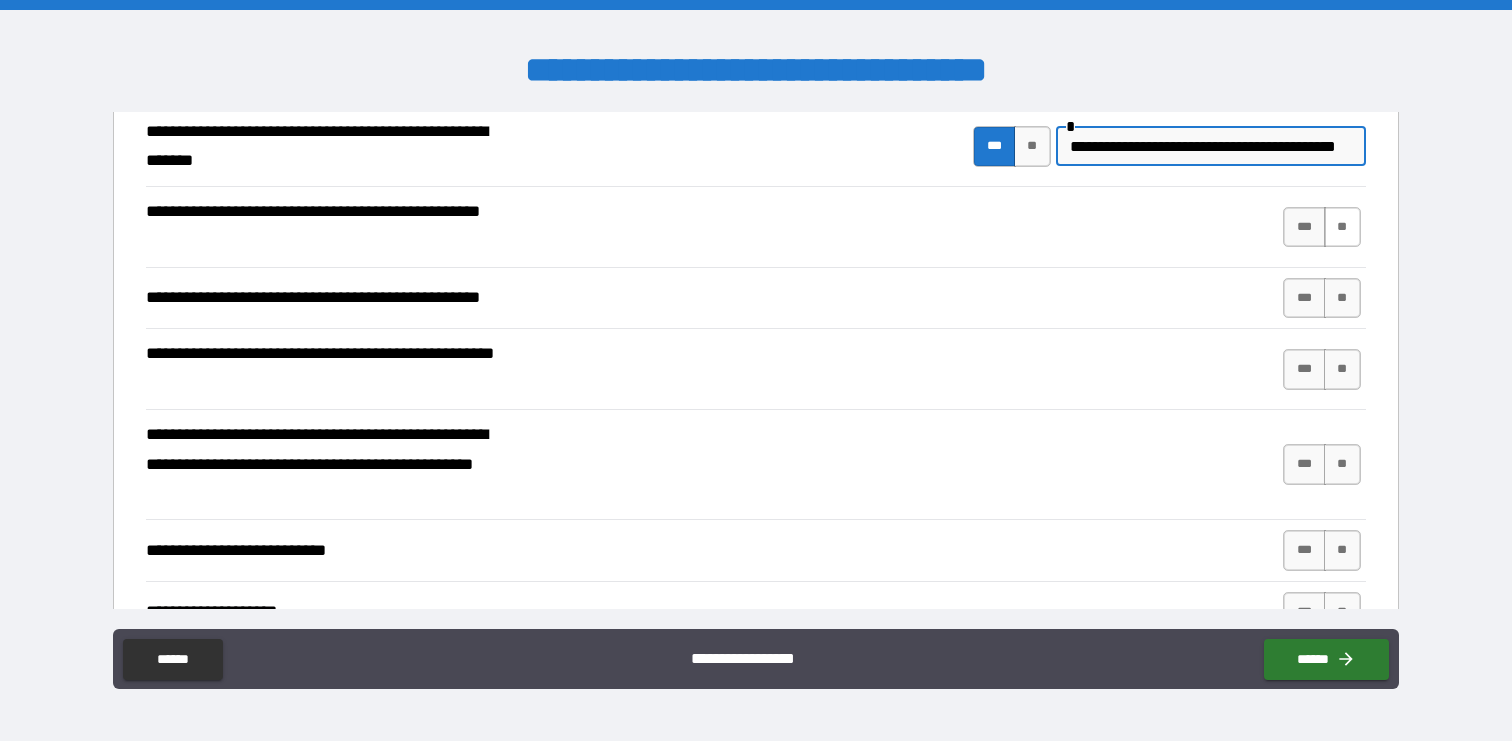 type on "**********" 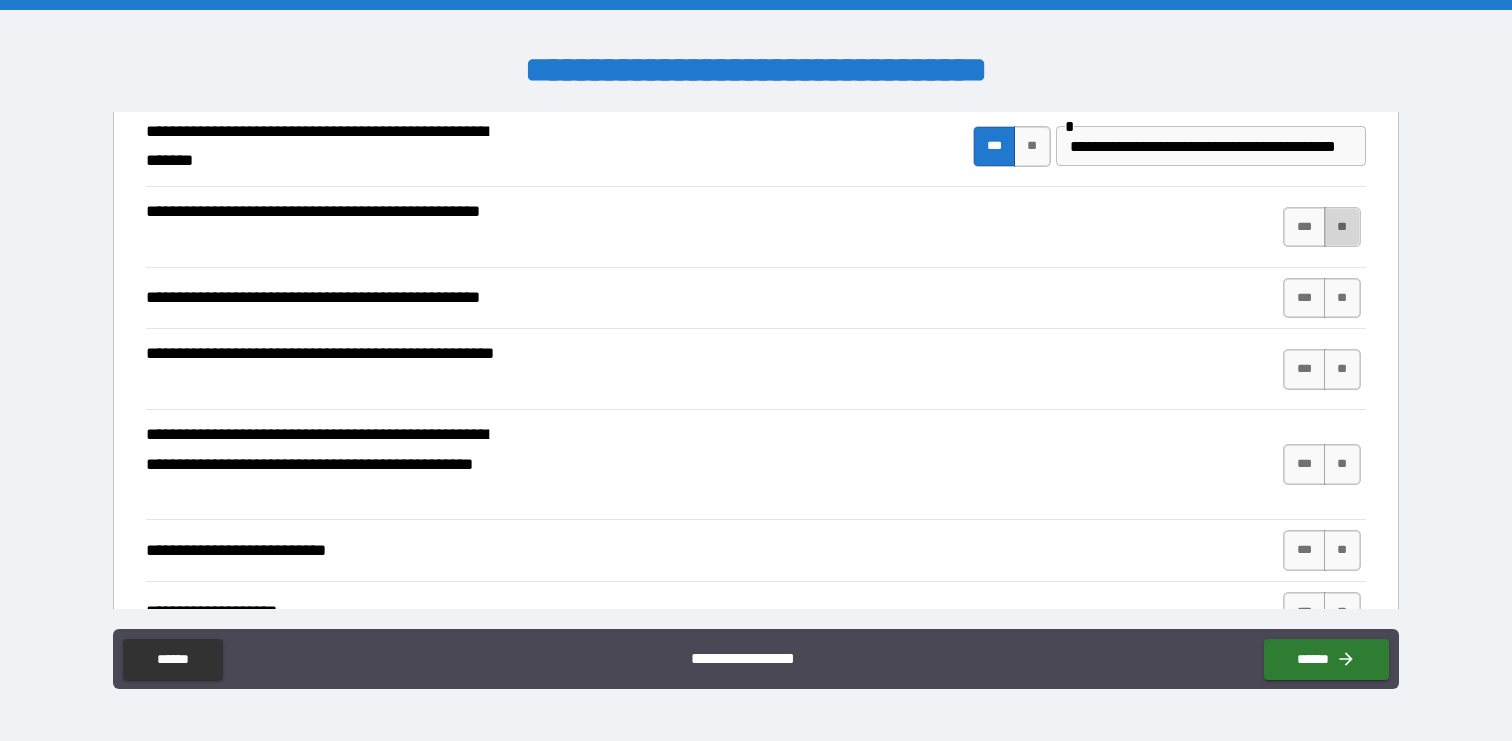 scroll, scrollTop: 0, scrollLeft: 0, axis: both 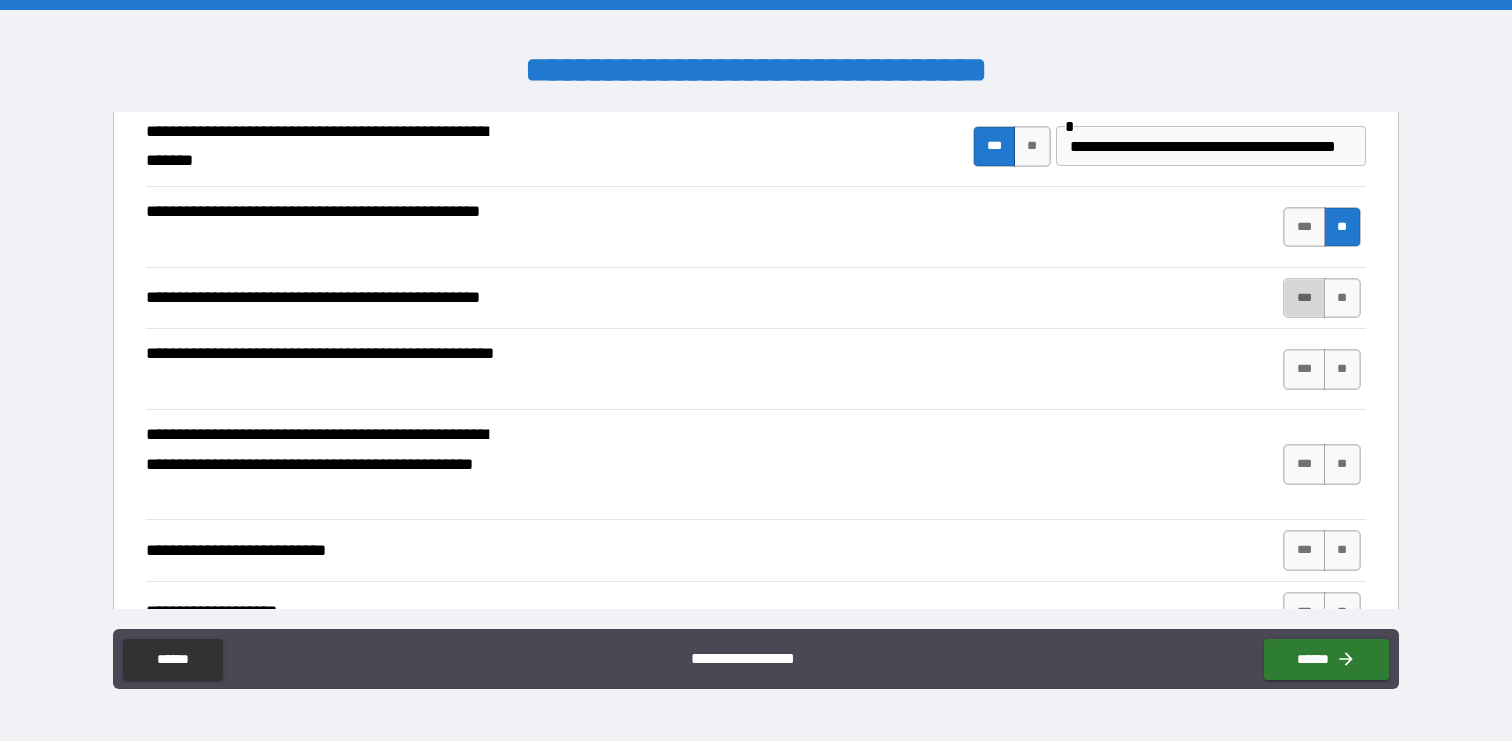 click on "***" at bounding box center [1304, 298] 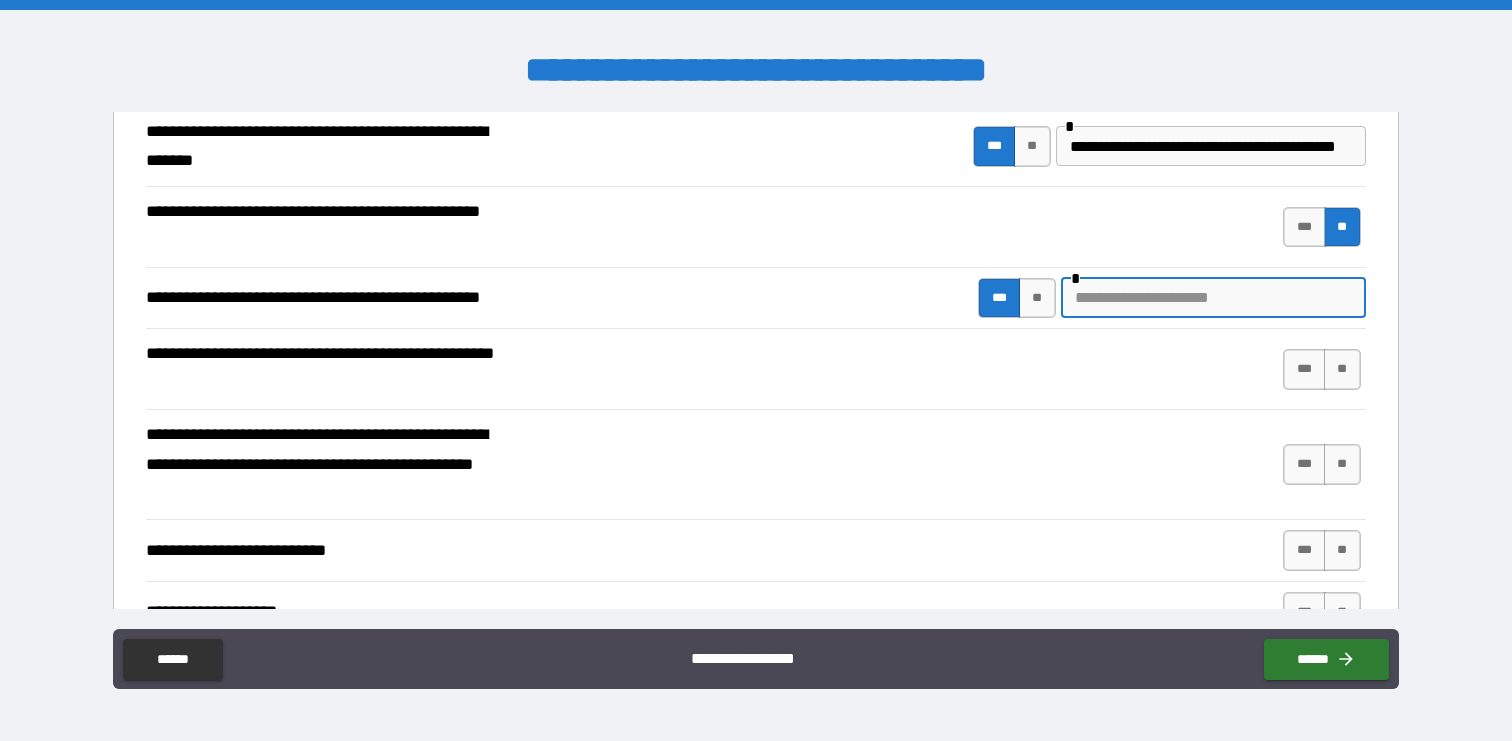 click at bounding box center (1213, 298) 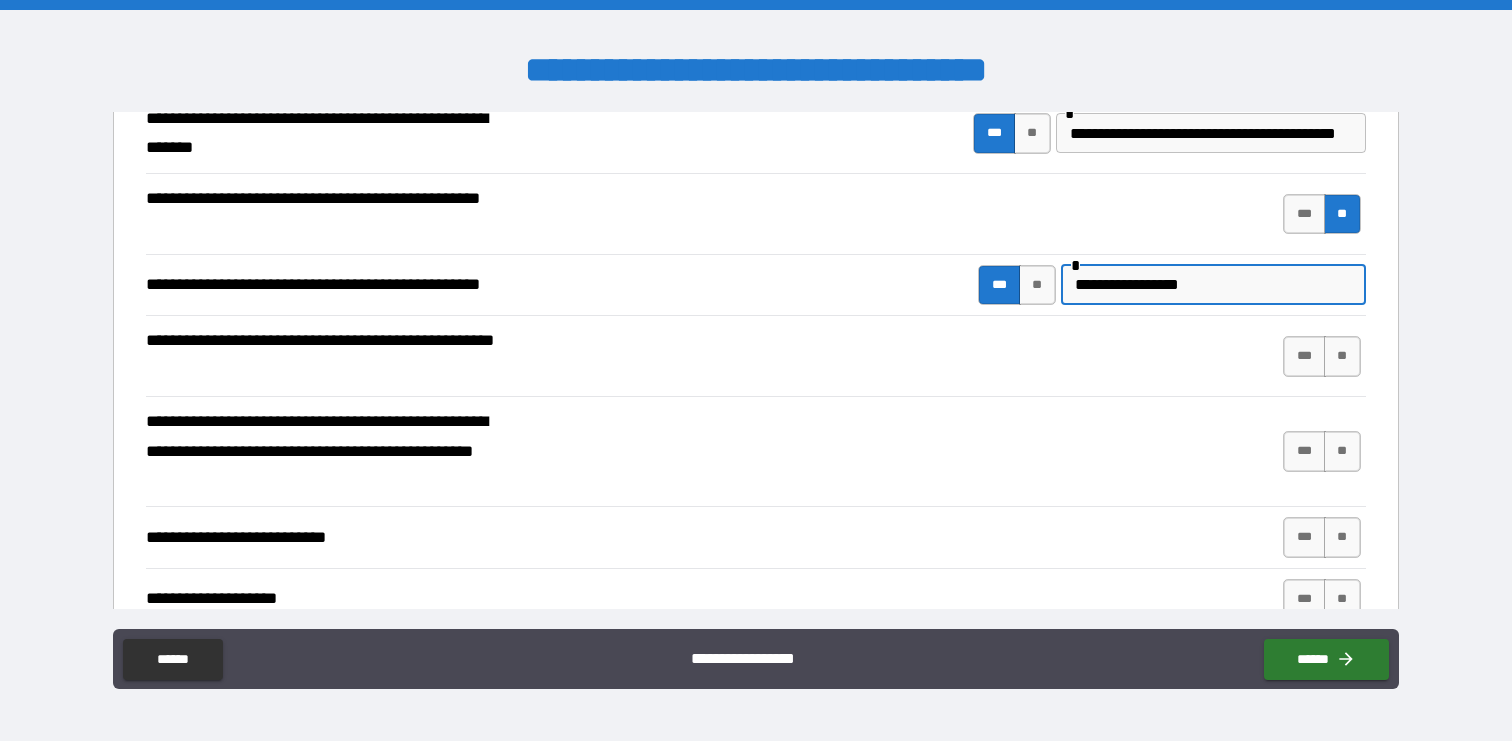 scroll, scrollTop: 484, scrollLeft: 0, axis: vertical 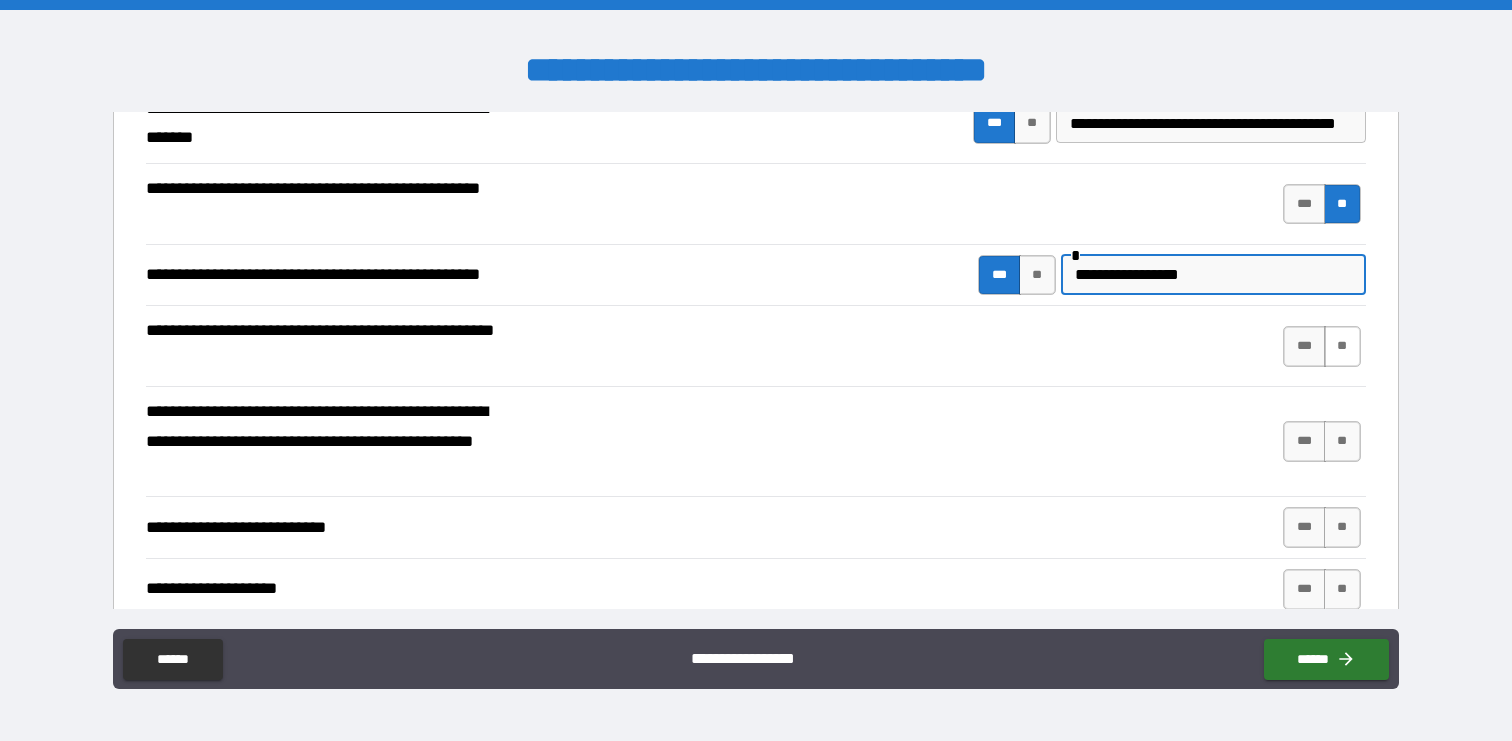 type on "**********" 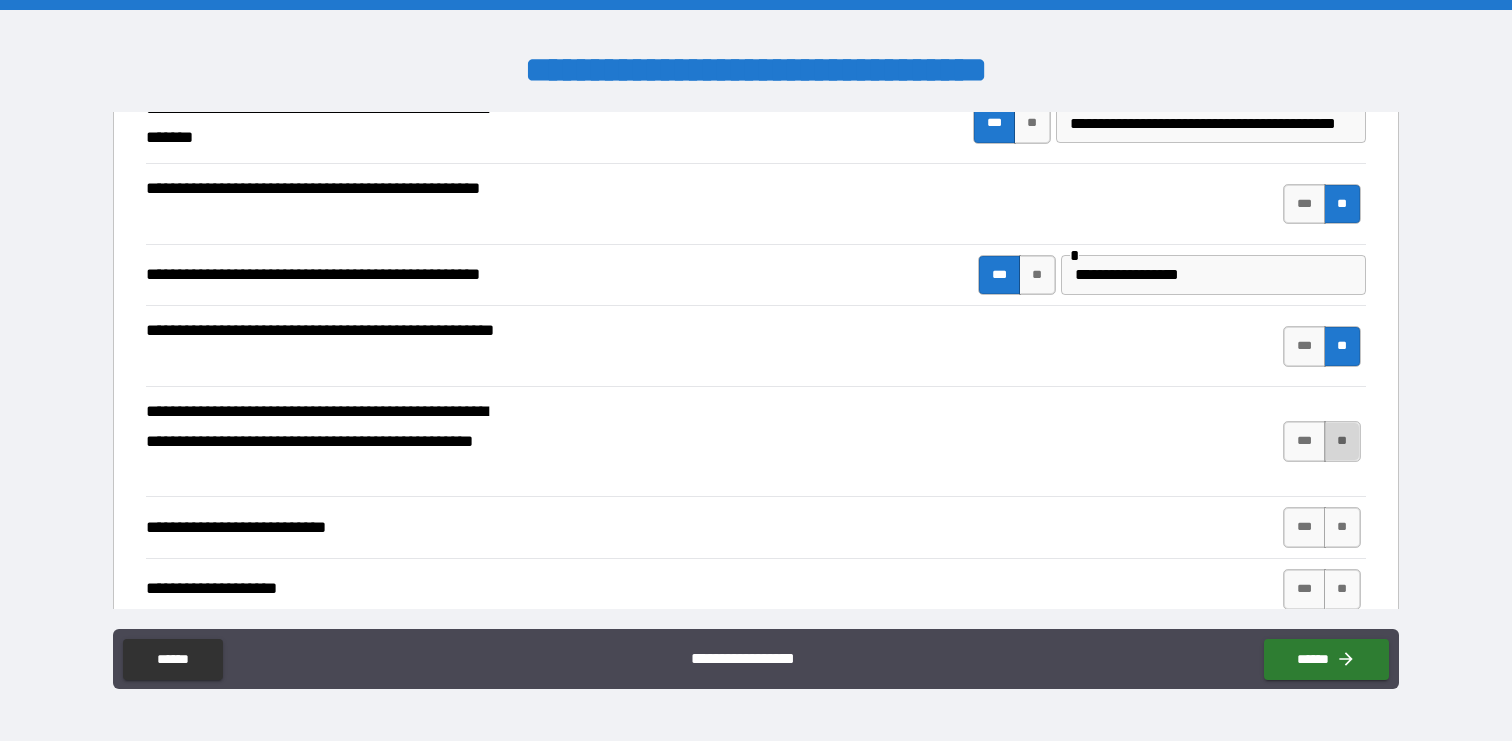 click on "**" at bounding box center (1342, 441) 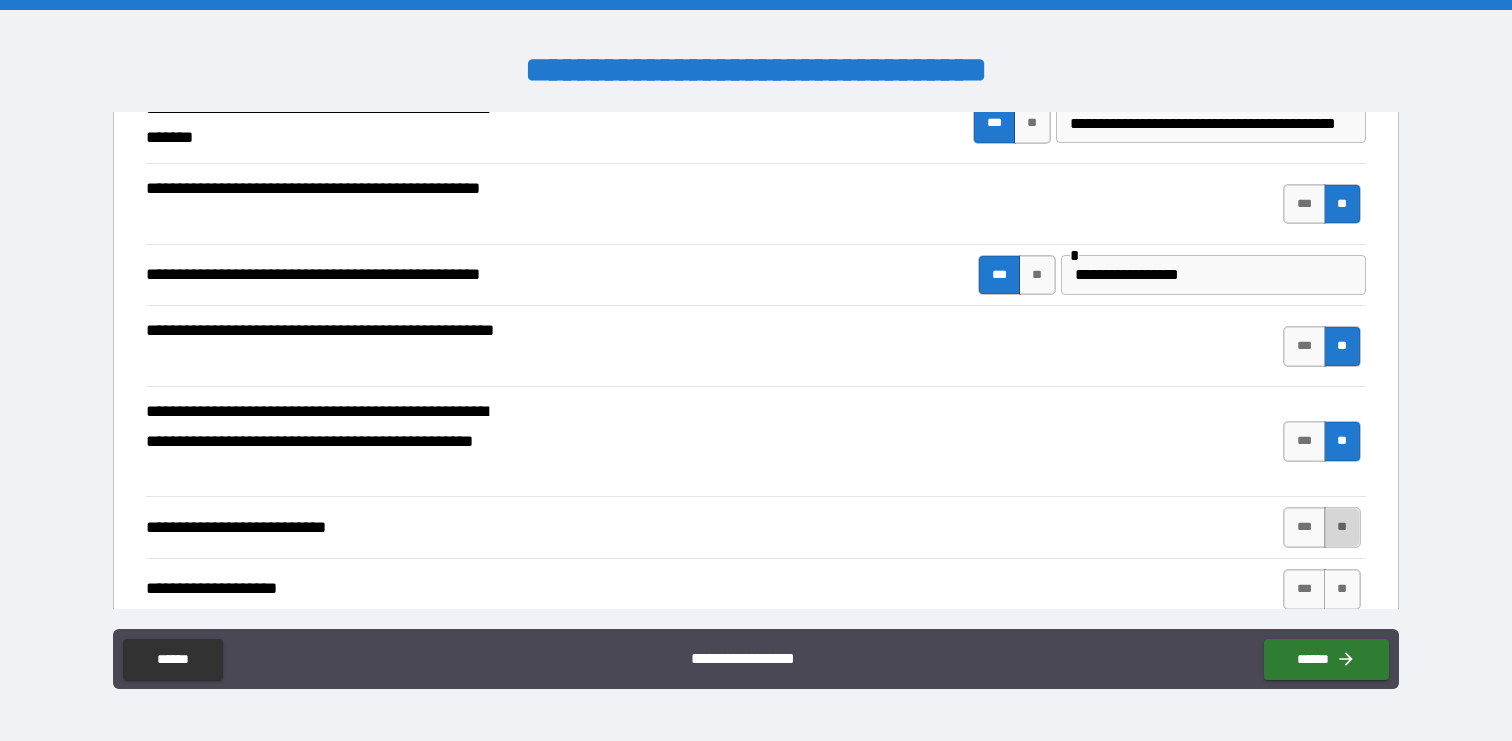click on "**" at bounding box center [1342, 527] 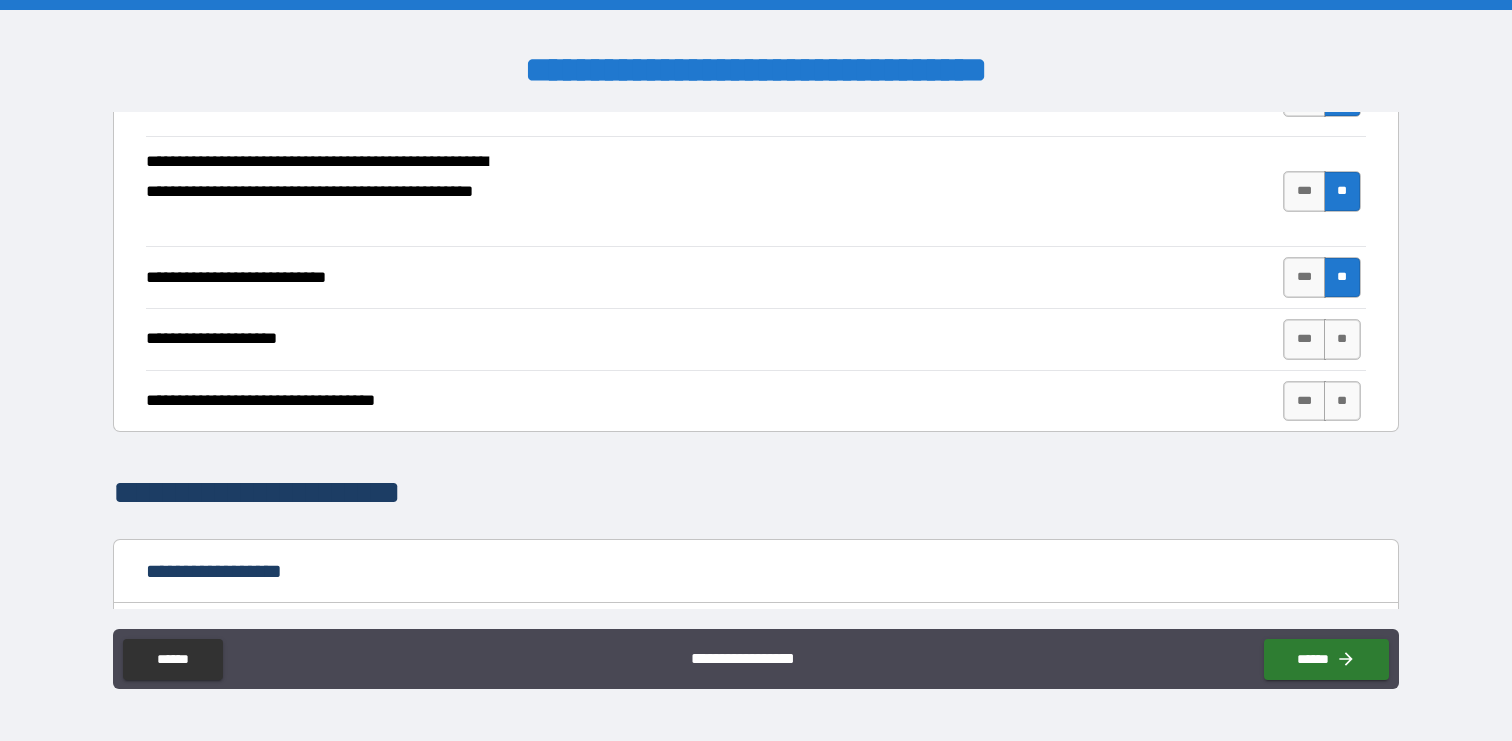 scroll, scrollTop: 740, scrollLeft: 0, axis: vertical 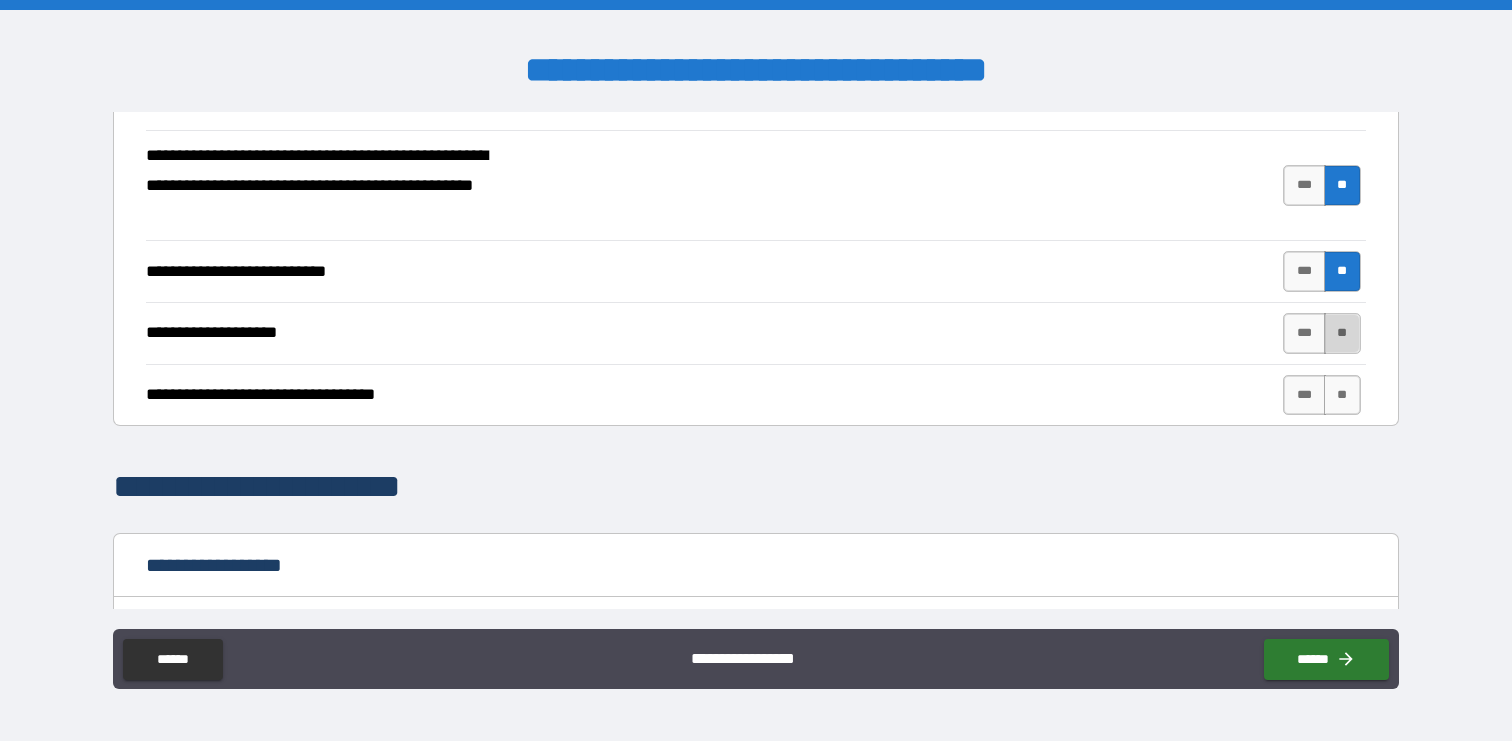 click on "**" at bounding box center (1342, 333) 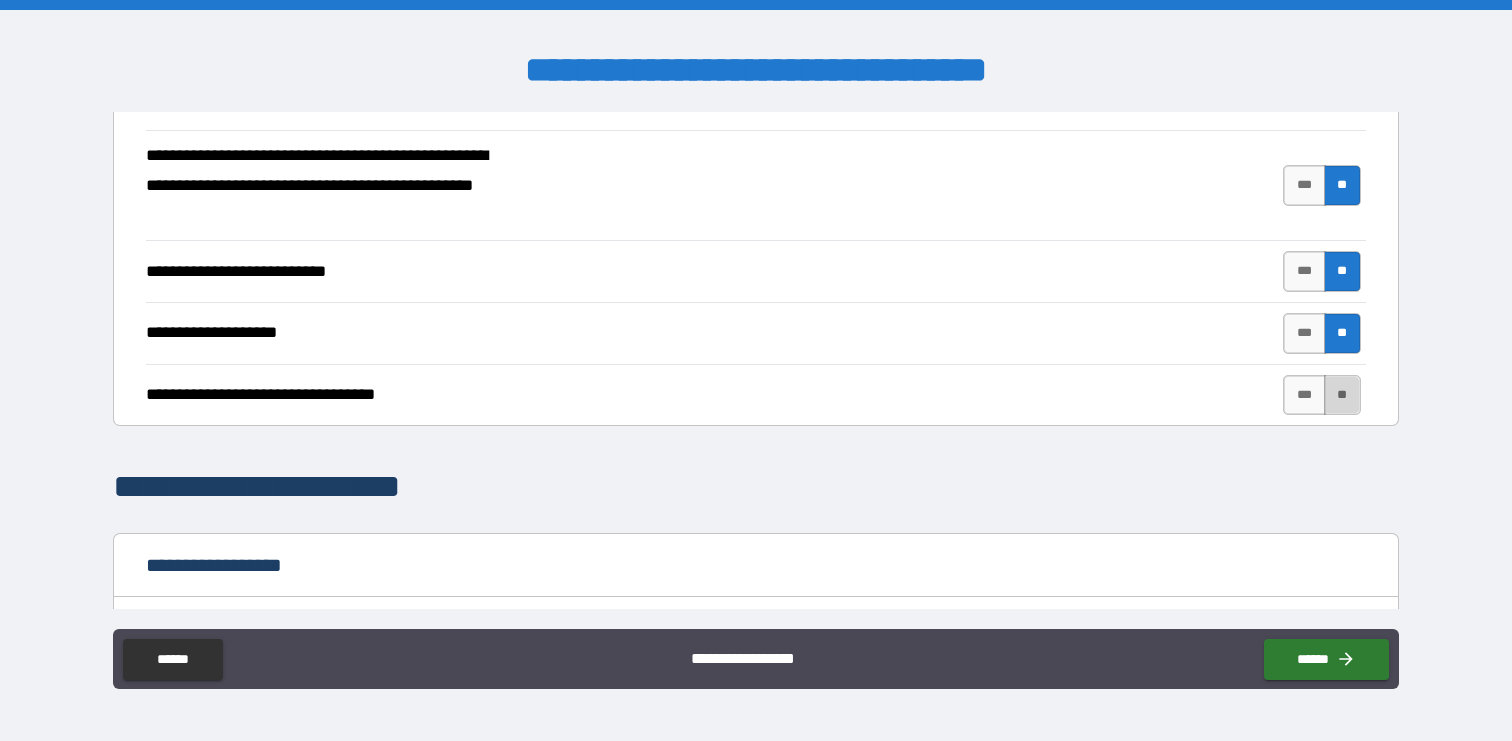 click on "**" at bounding box center (1342, 395) 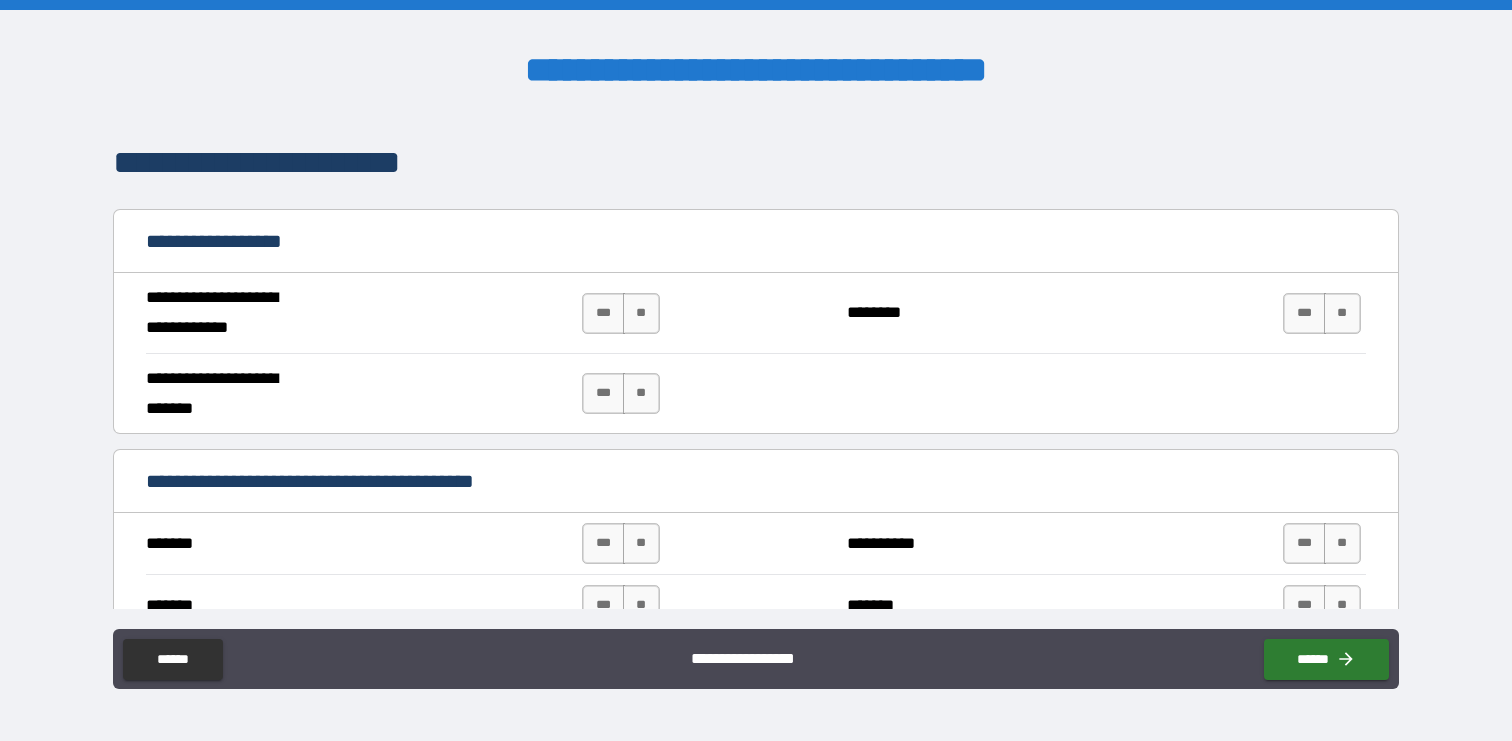 scroll, scrollTop: 1076, scrollLeft: 0, axis: vertical 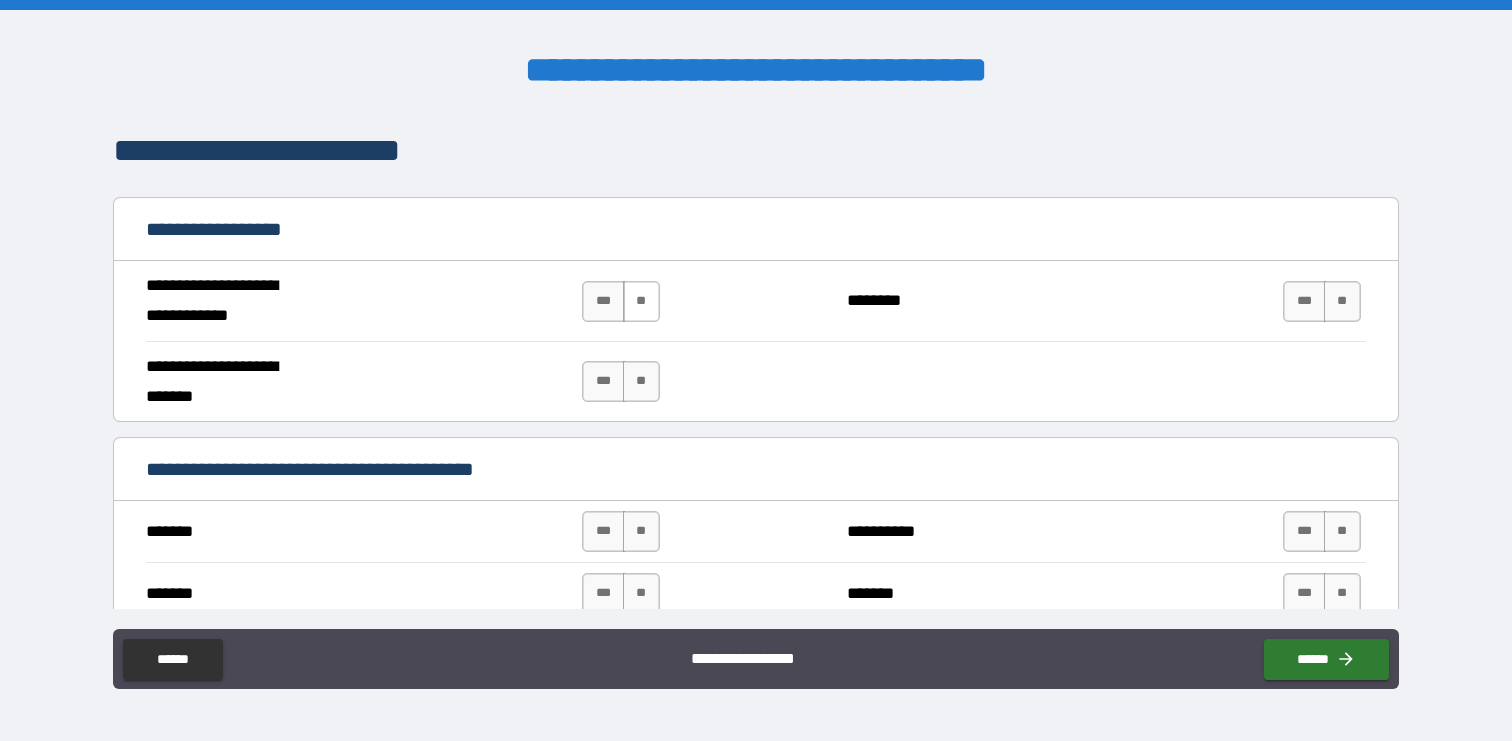 click on "**" at bounding box center (641, 301) 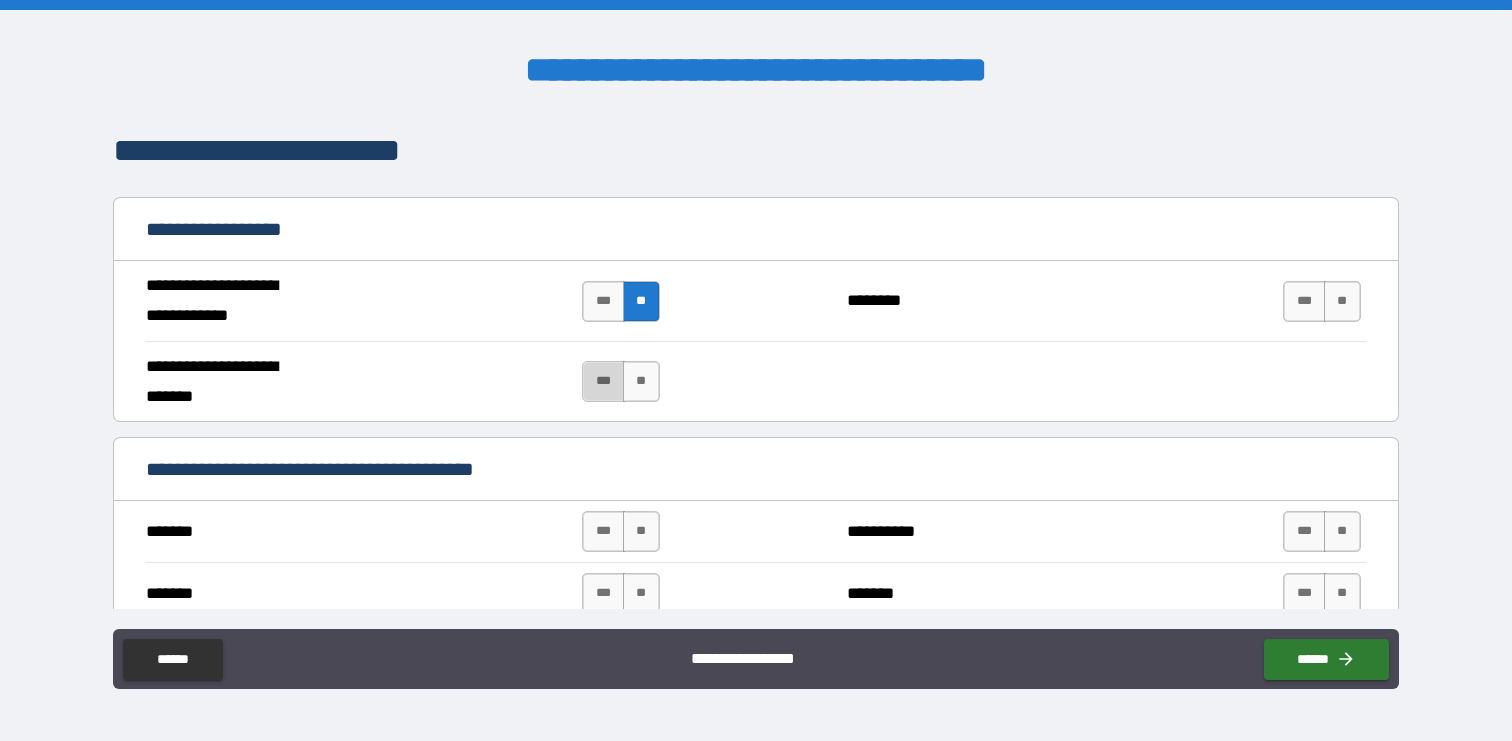 click on "***" at bounding box center [603, 381] 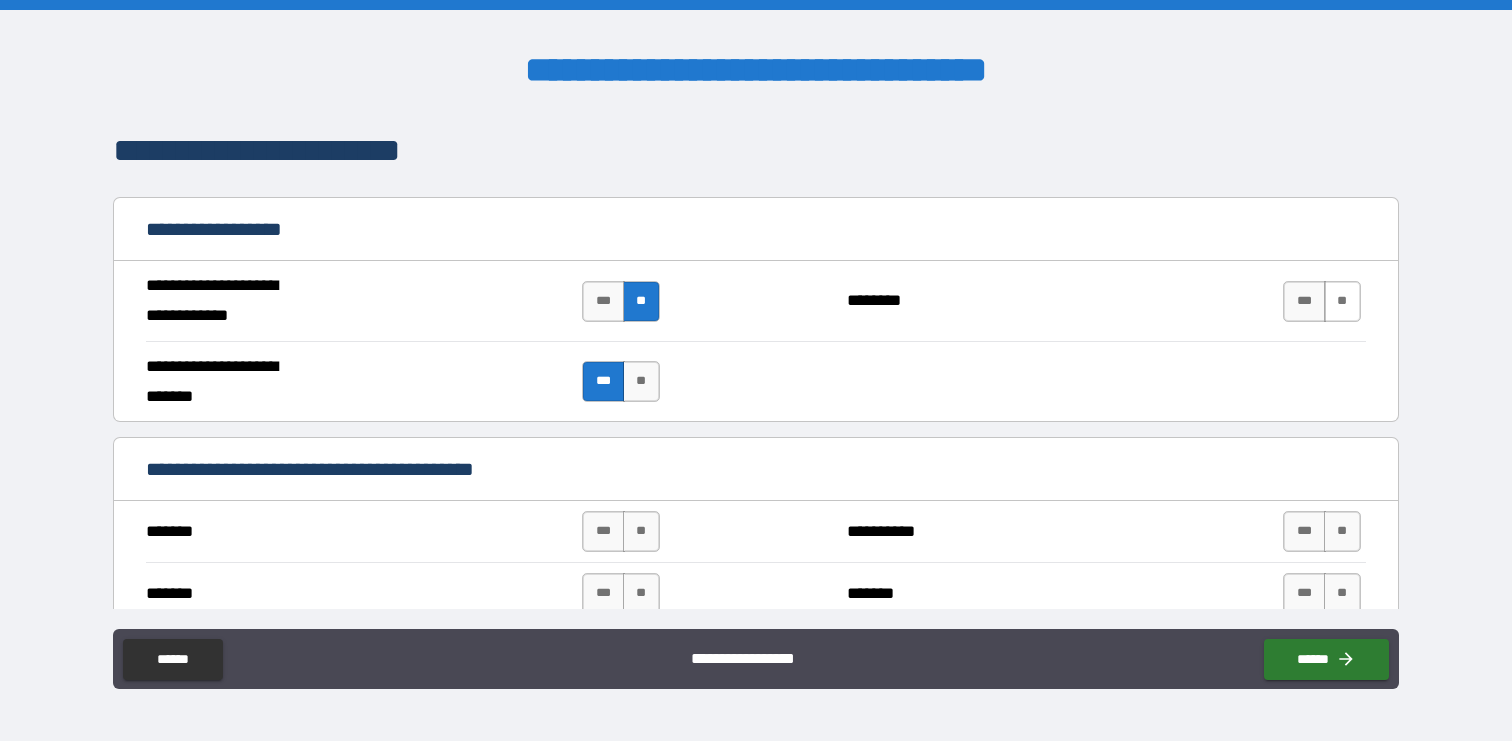 click on "**" at bounding box center (1342, 301) 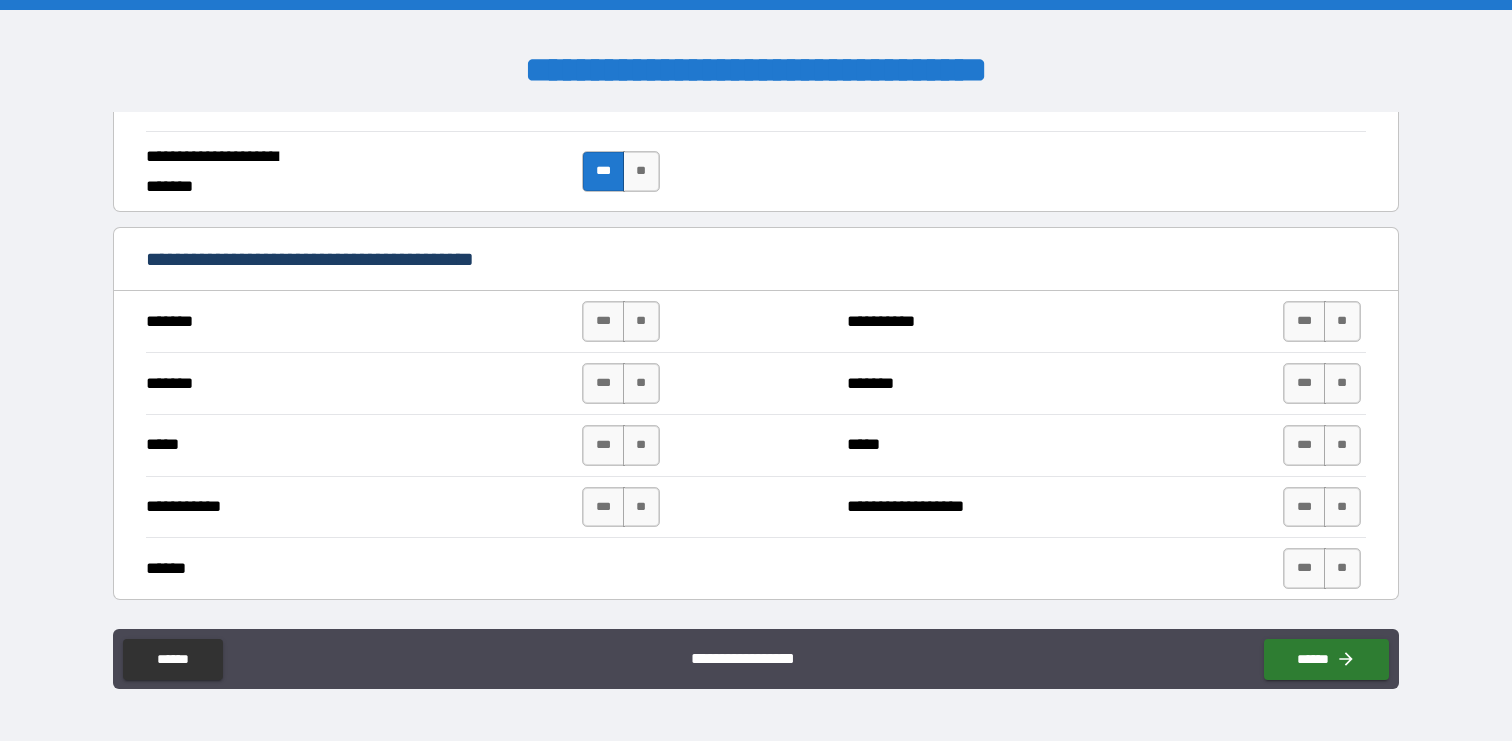 scroll, scrollTop: 1371, scrollLeft: 0, axis: vertical 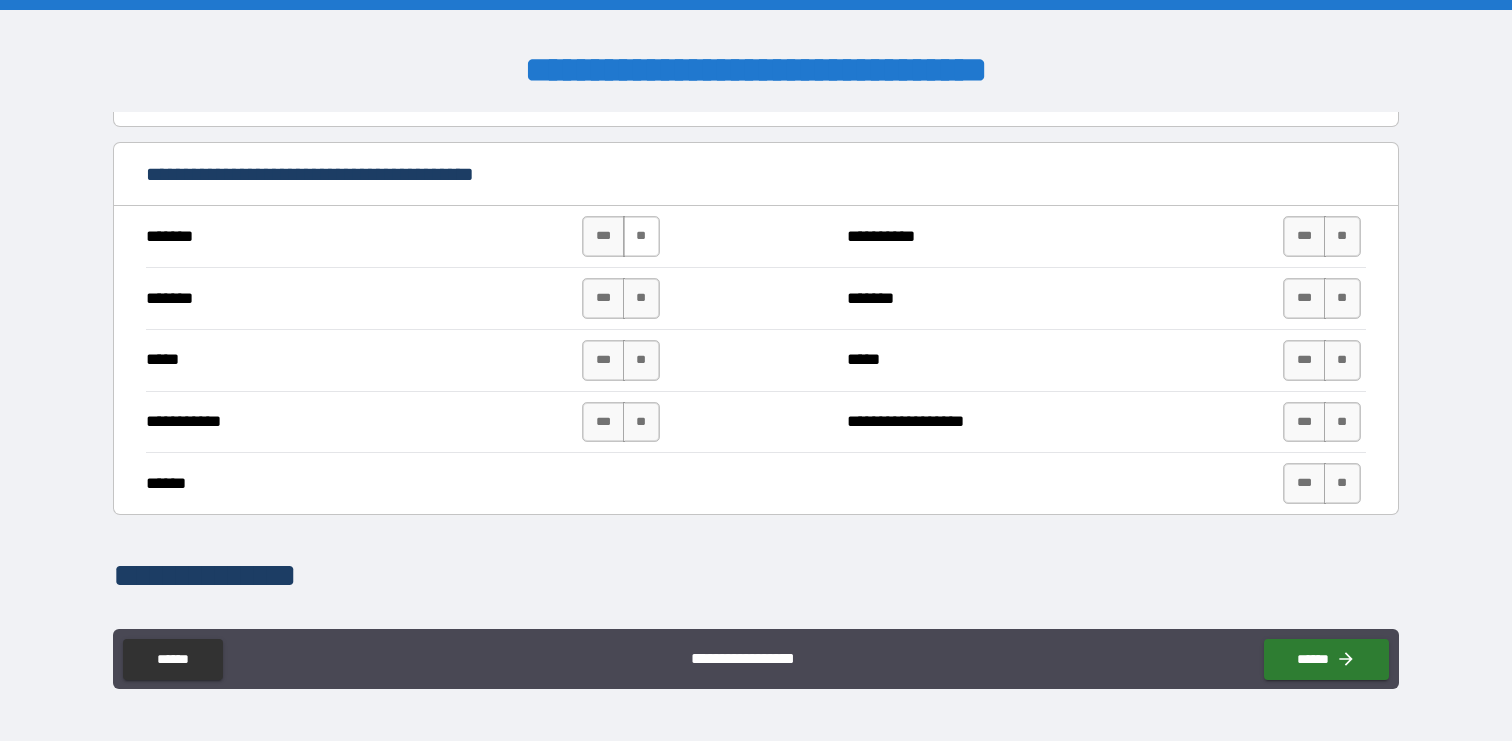 click on "**" at bounding box center (641, 236) 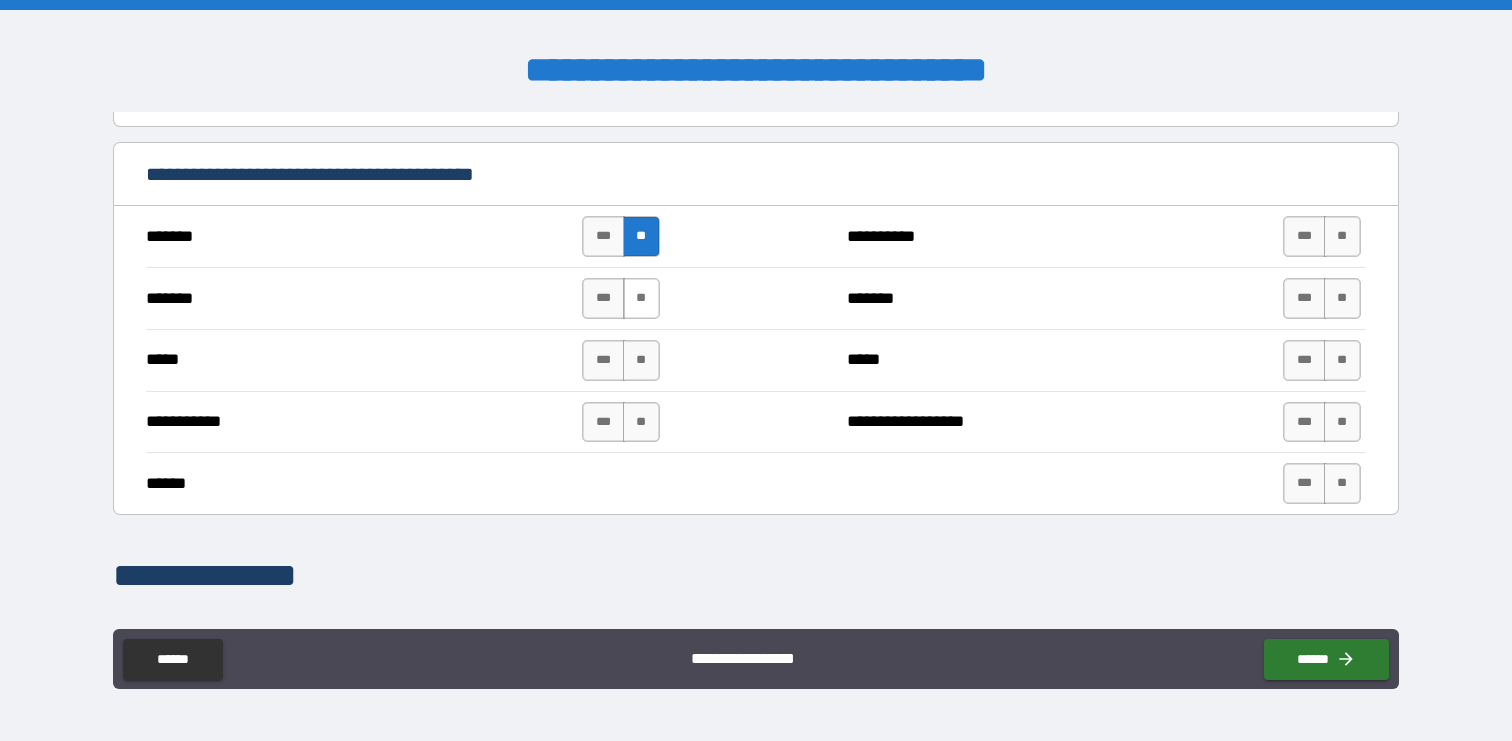 click on "**" at bounding box center [641, 298] 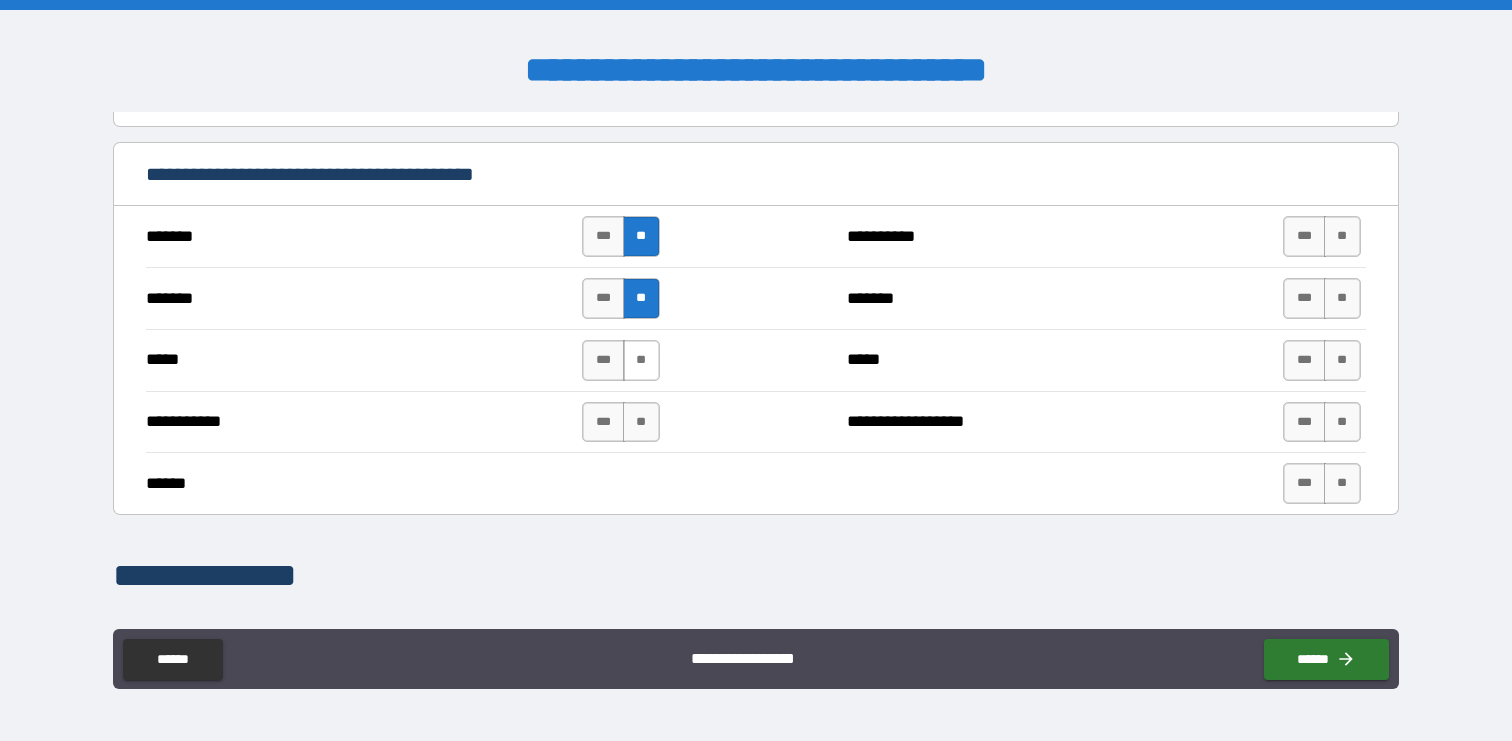 click on "**" at bounding box center (641, 360) 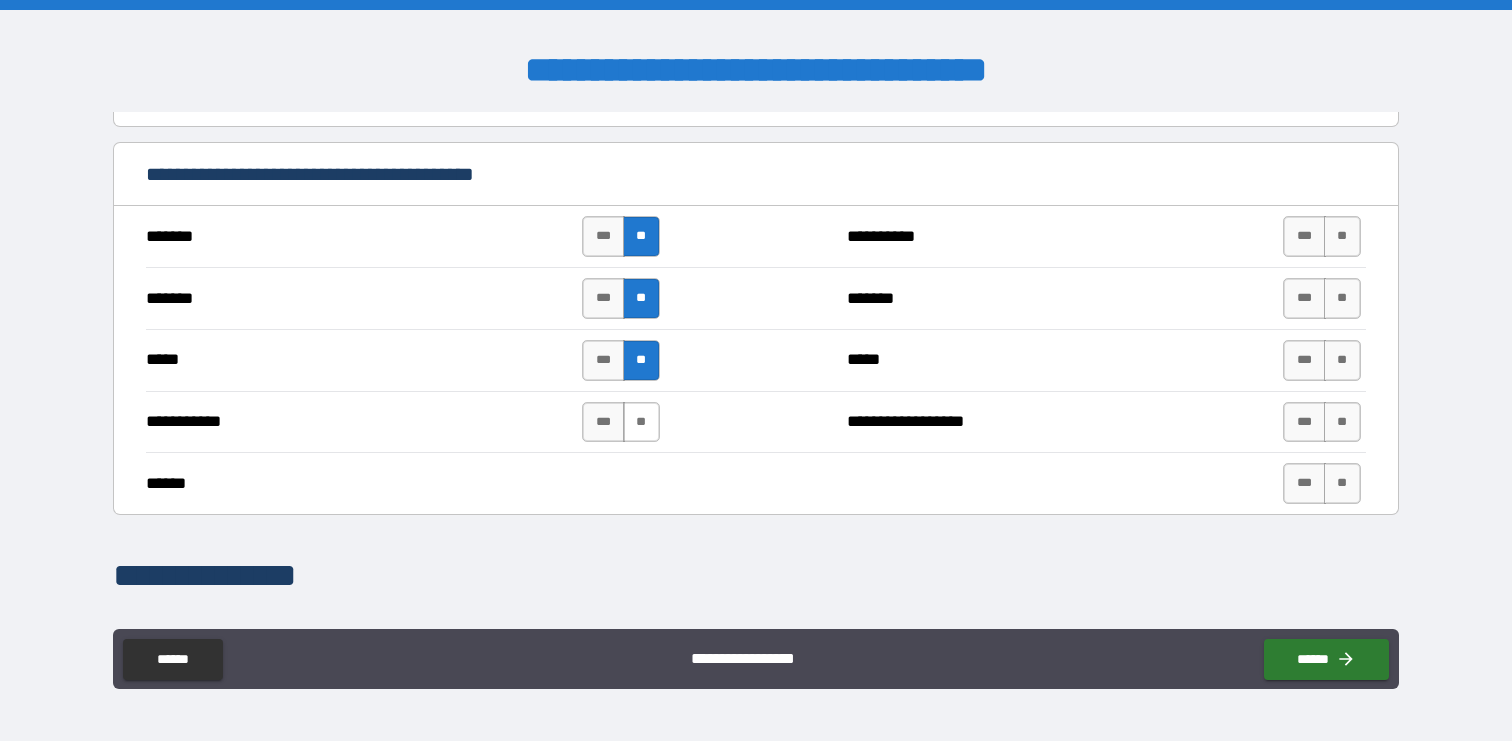 click on "**" at bounding box center [641, 422] 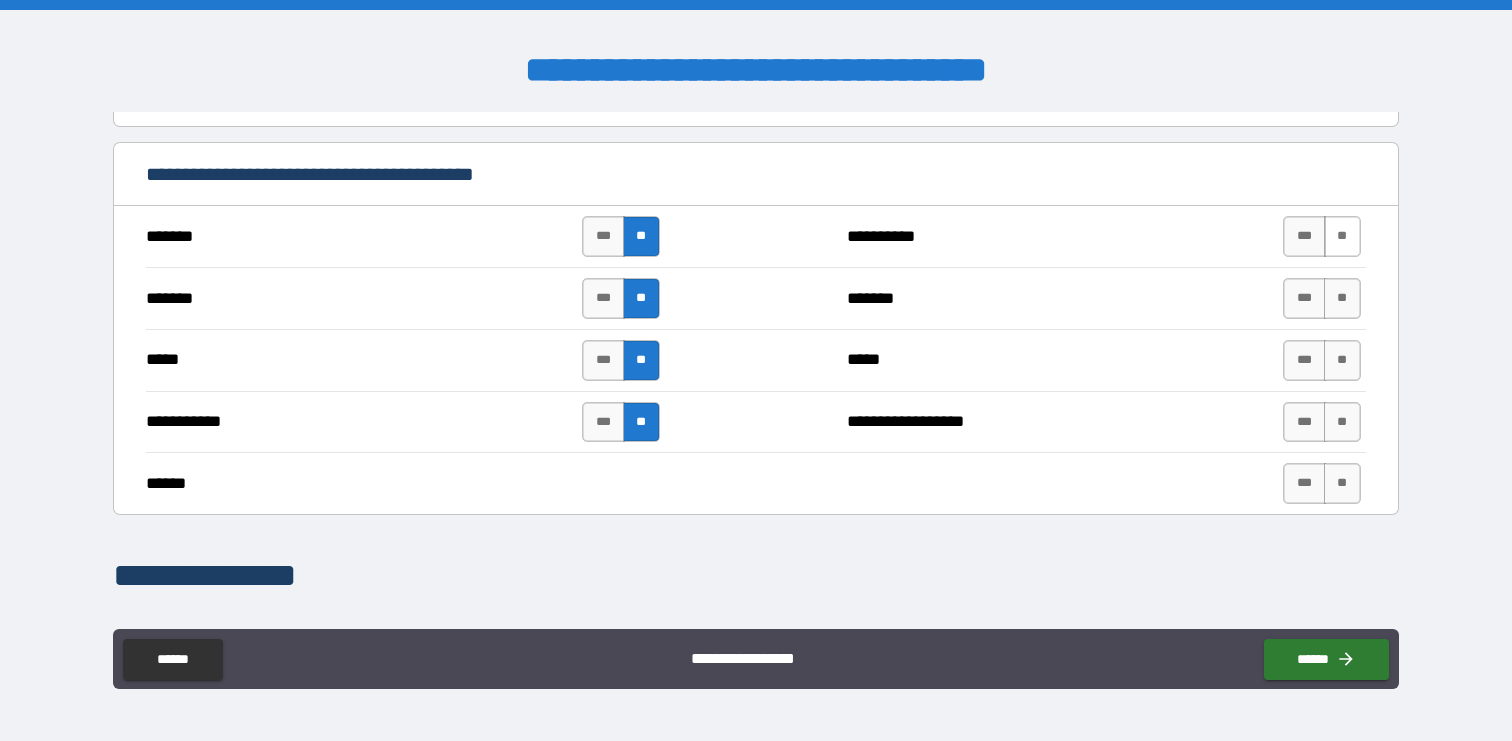 click on "**" at bounding box center [1342, 236] 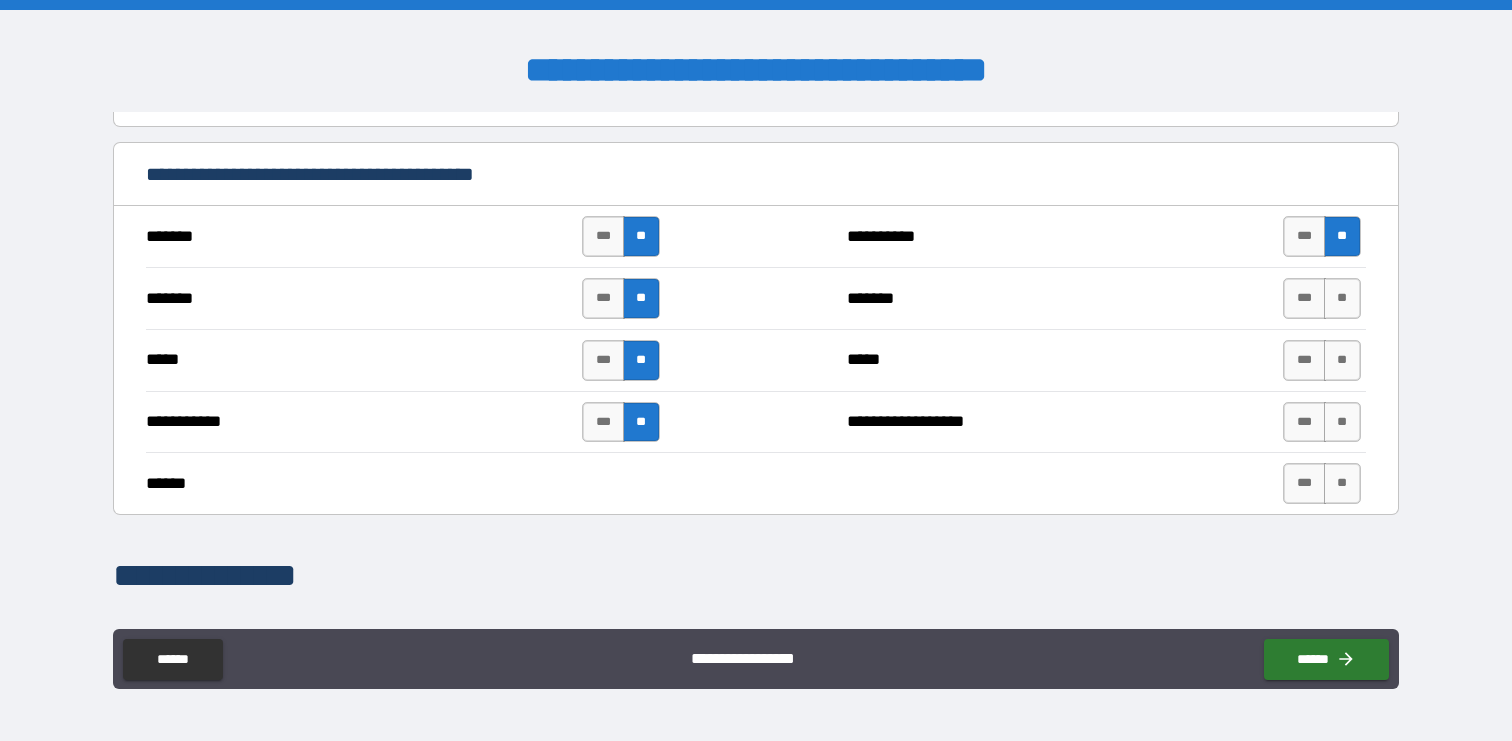 click on "******* *** ** ******* *** **" at bounding box center [755, 298] 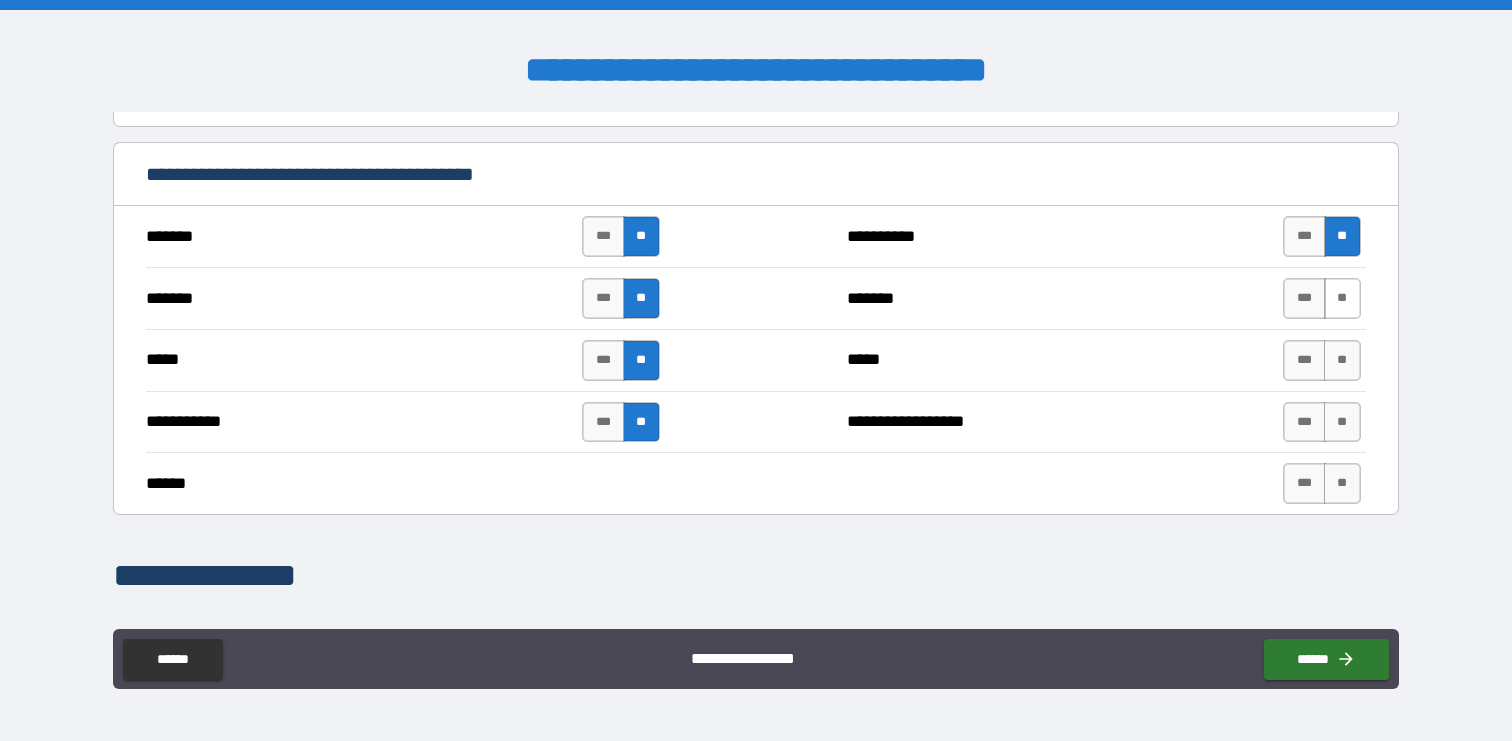 click on "**" at bounding box center (1342, 298) 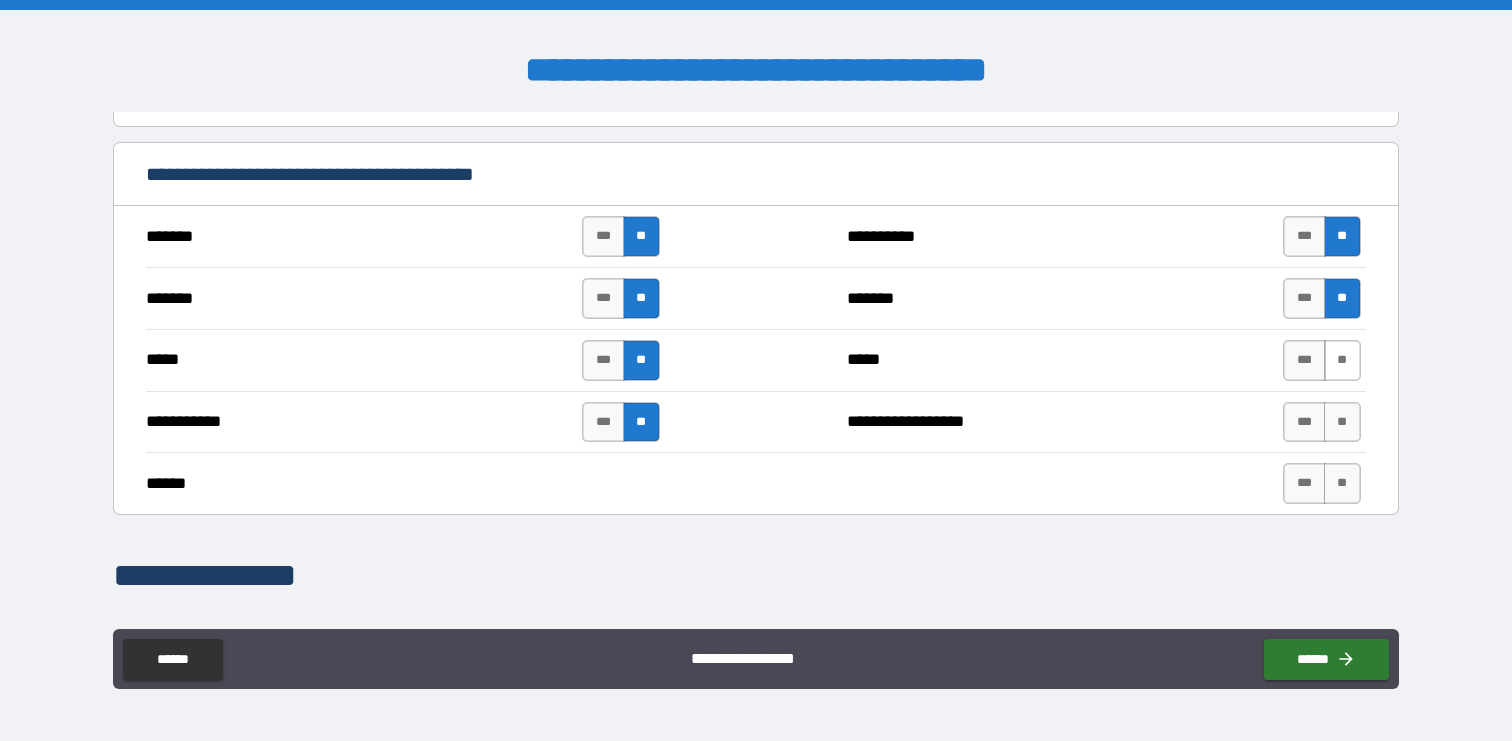 click on "**" at bounding box center [1342, 360] 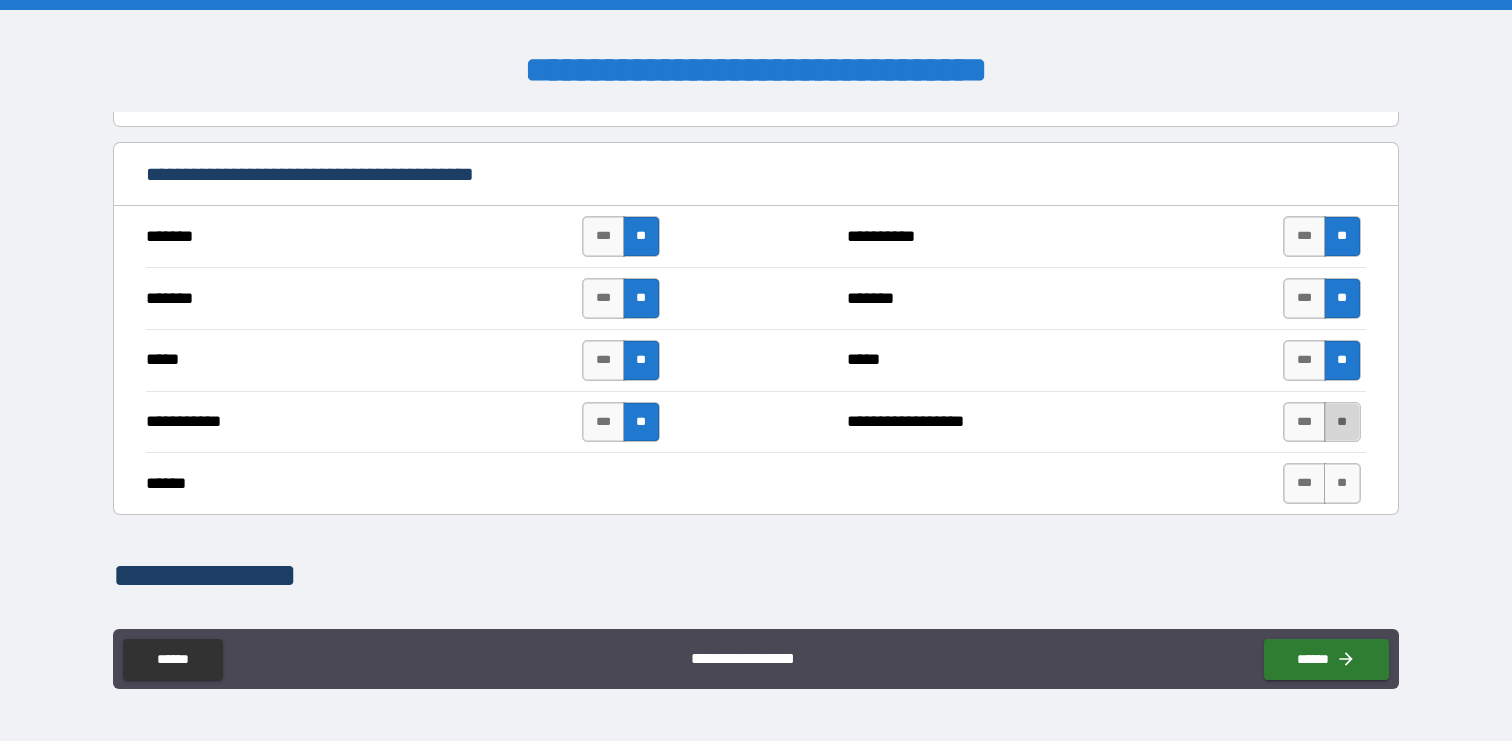 click on "**" at bounding box center [1342, 422] 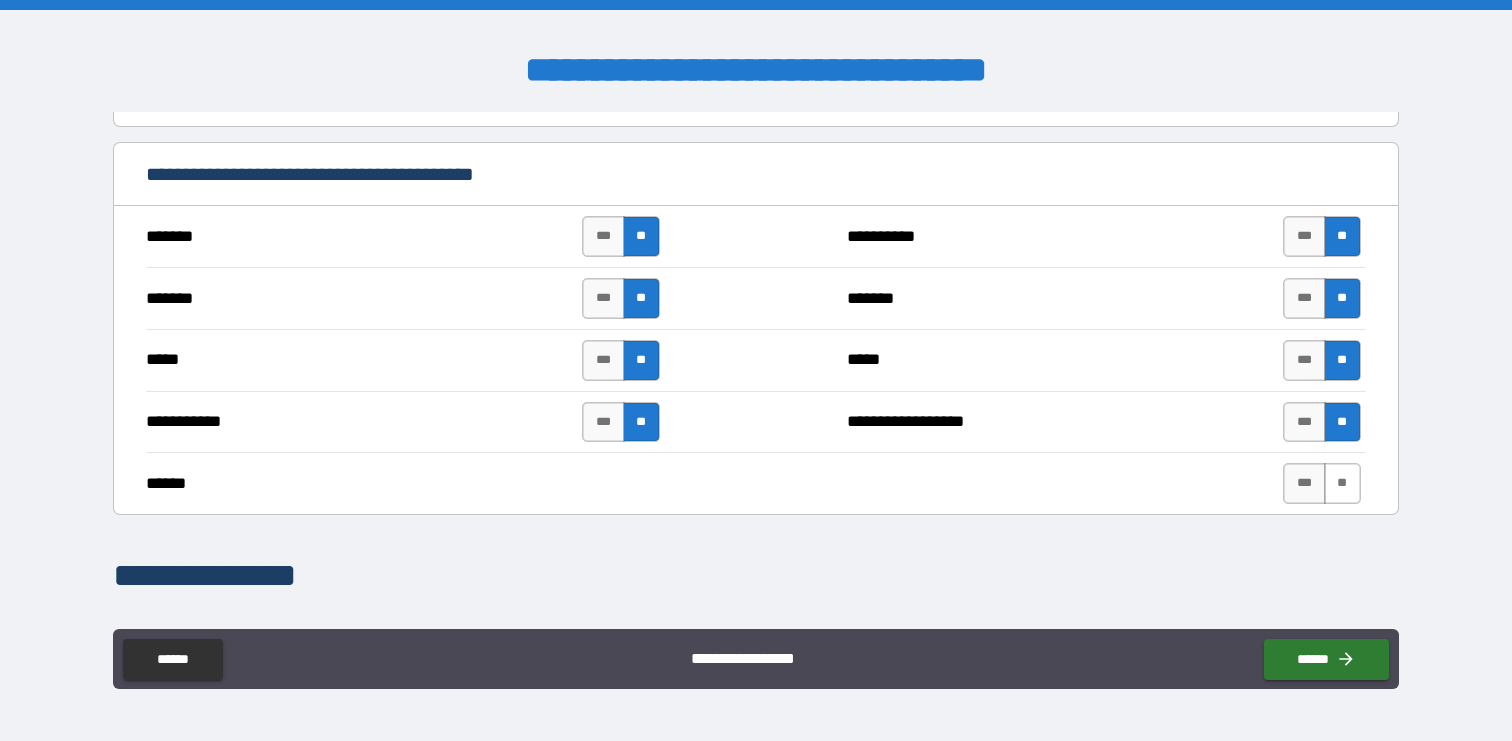 click on "**" at bounding box center (1342, 483) 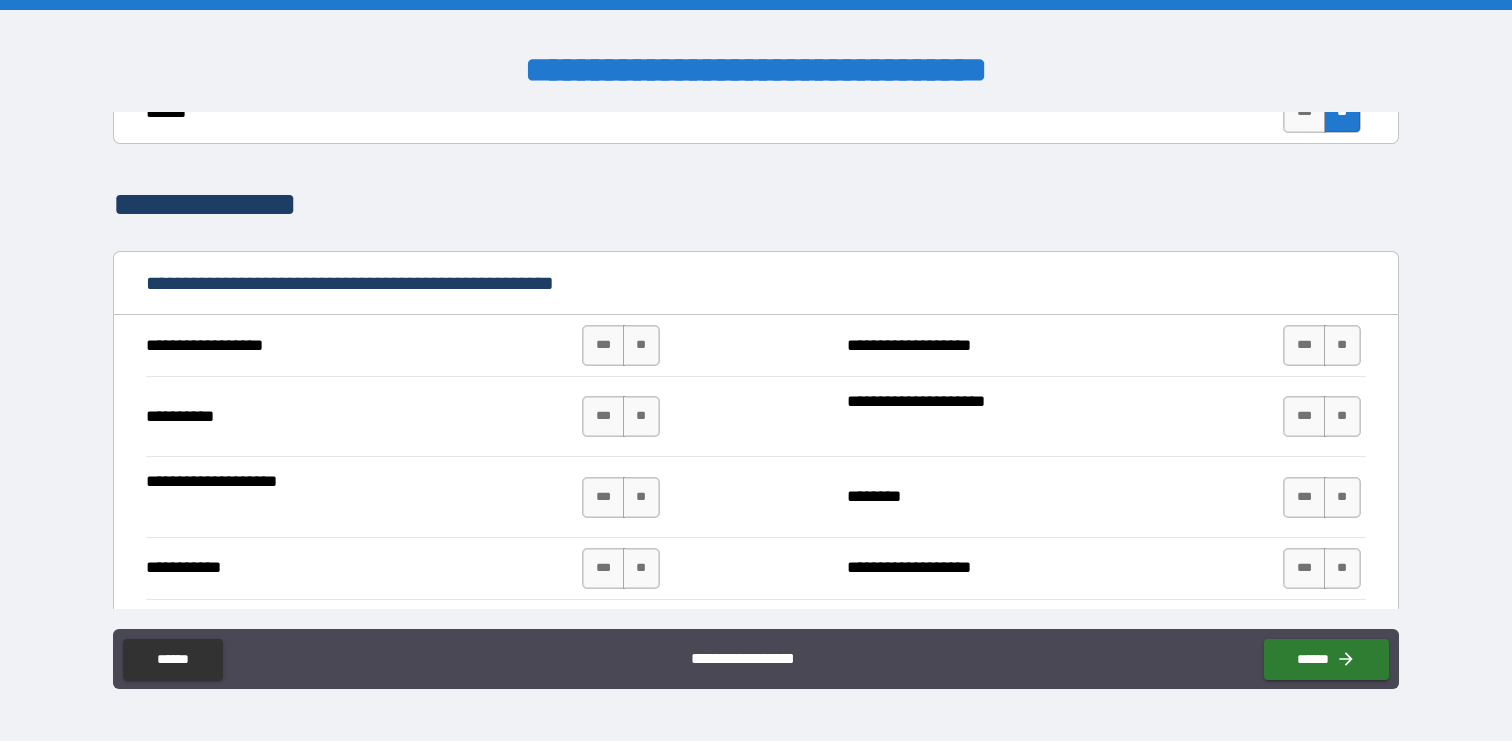 scroll, scrollTop: 1830, scrollLeft: 0, axis: vertical 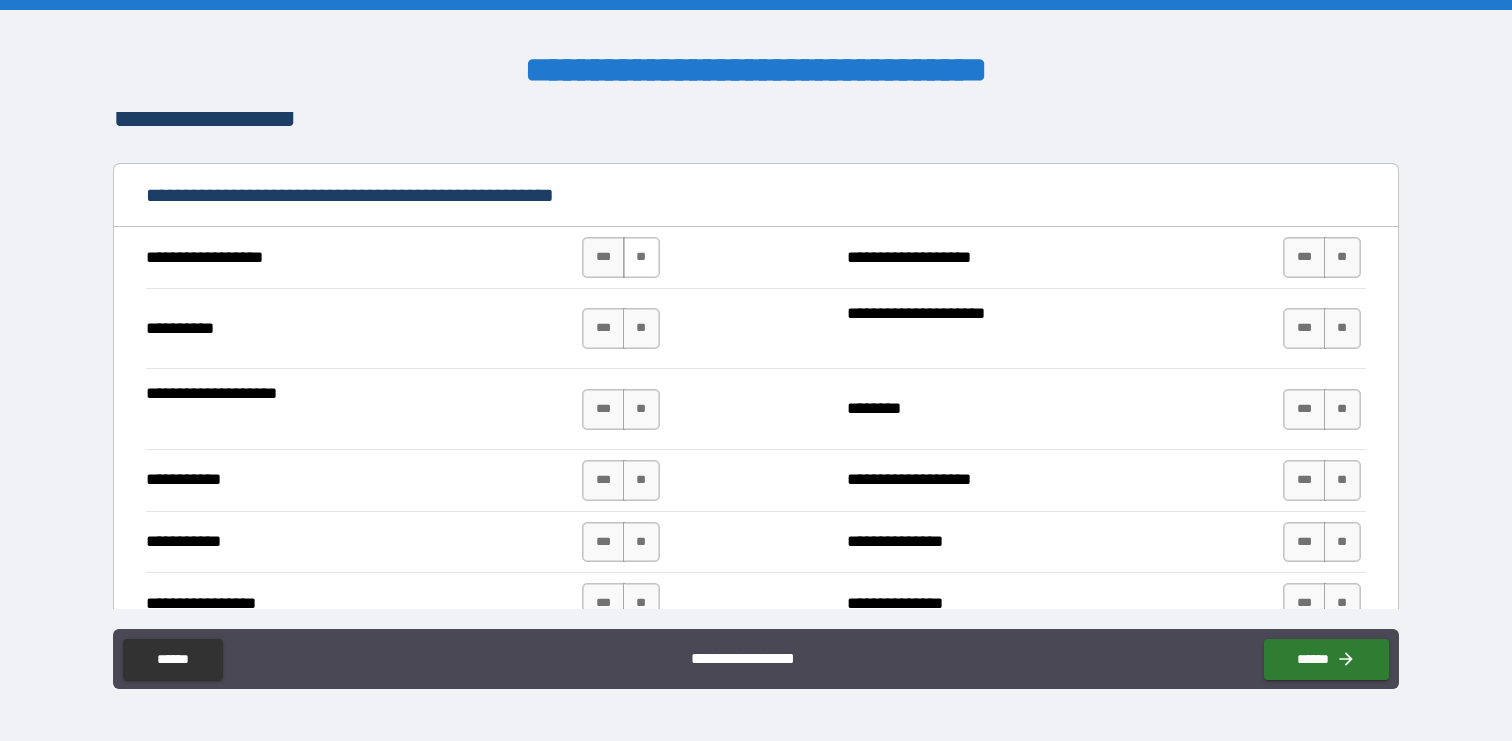 click on "**" at bounding box center [641, 257] 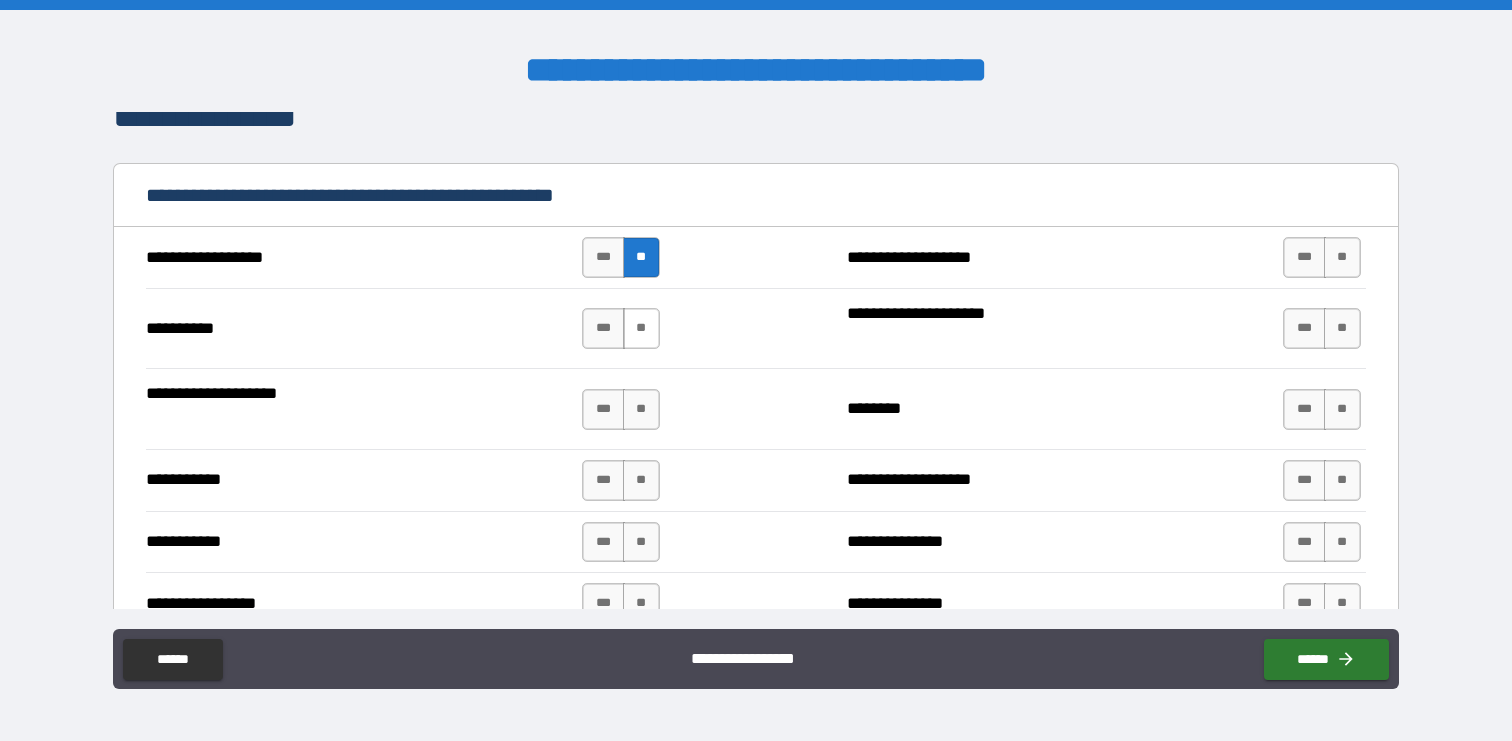 click on "**" at bounding box center (641, 328) 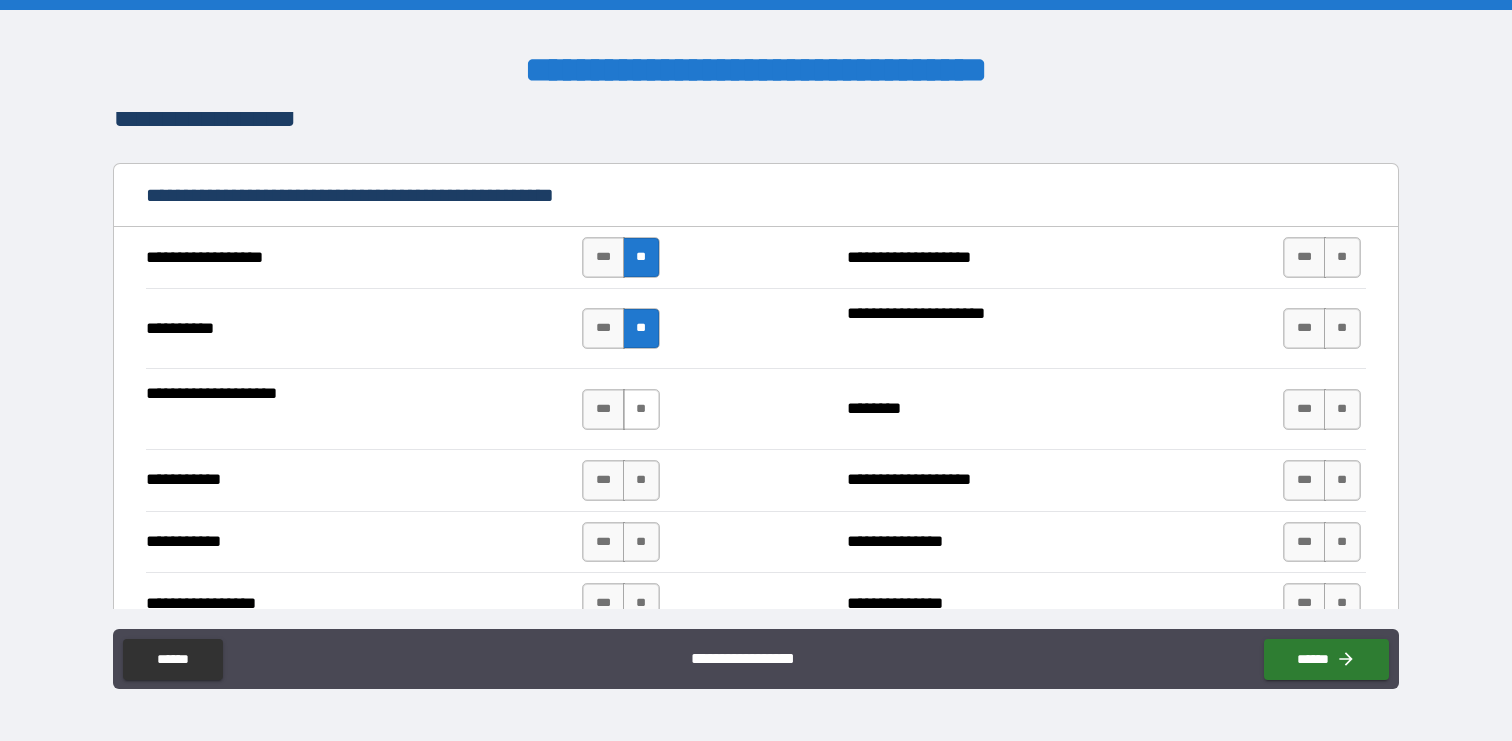 click on "**" at bounding box center (641, 409) 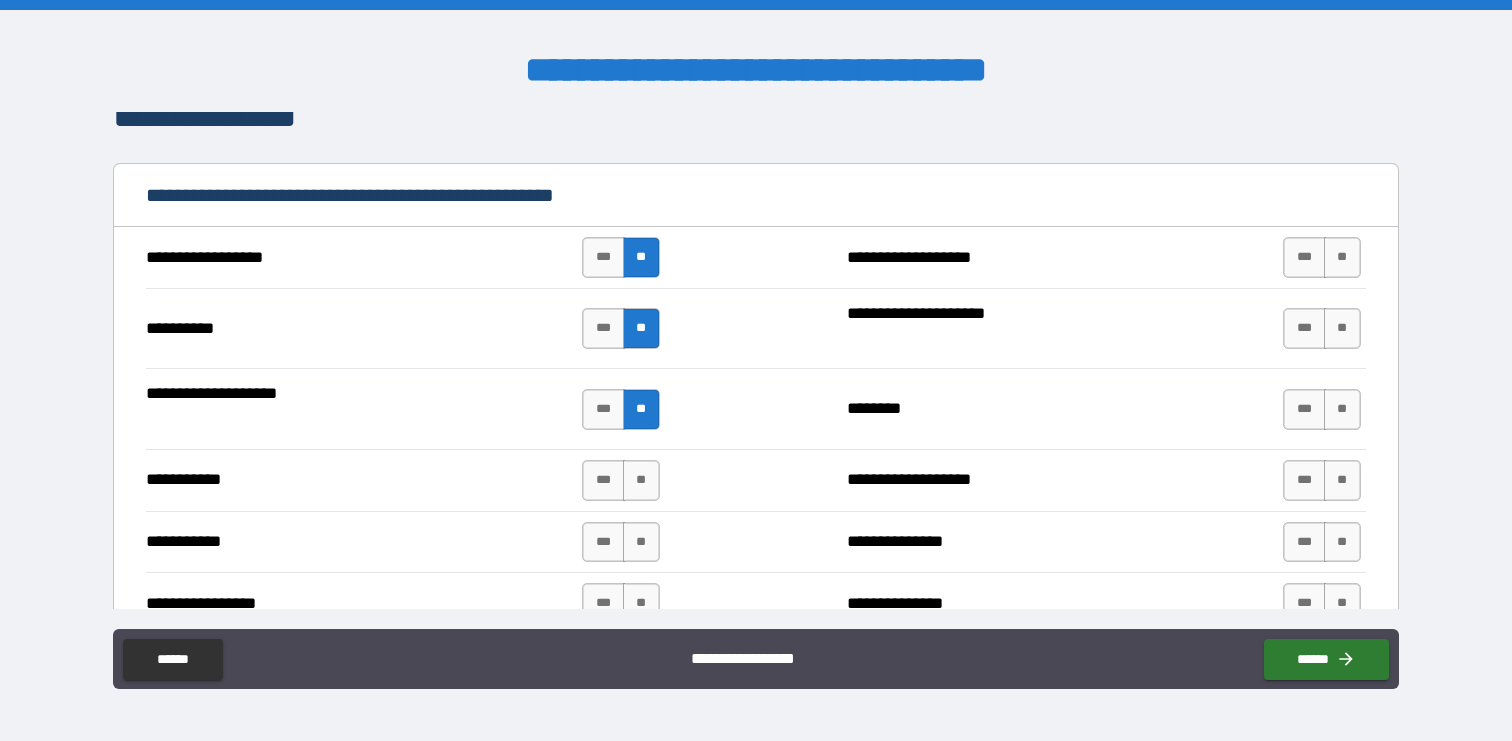 click on "**********" at bounding box center (755, 480) 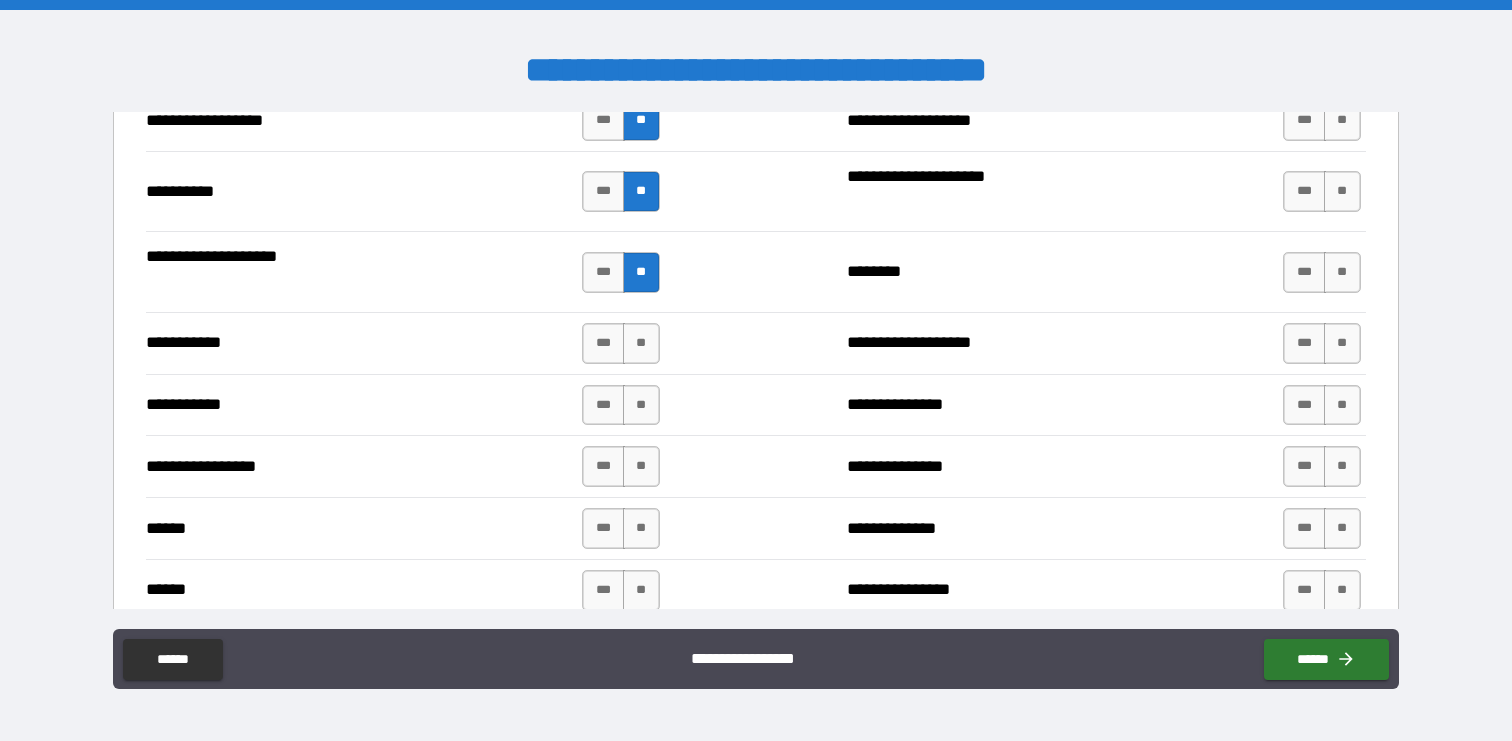 scroll, scrollTop: 2023, scrollLeft: 0, axis: vertical 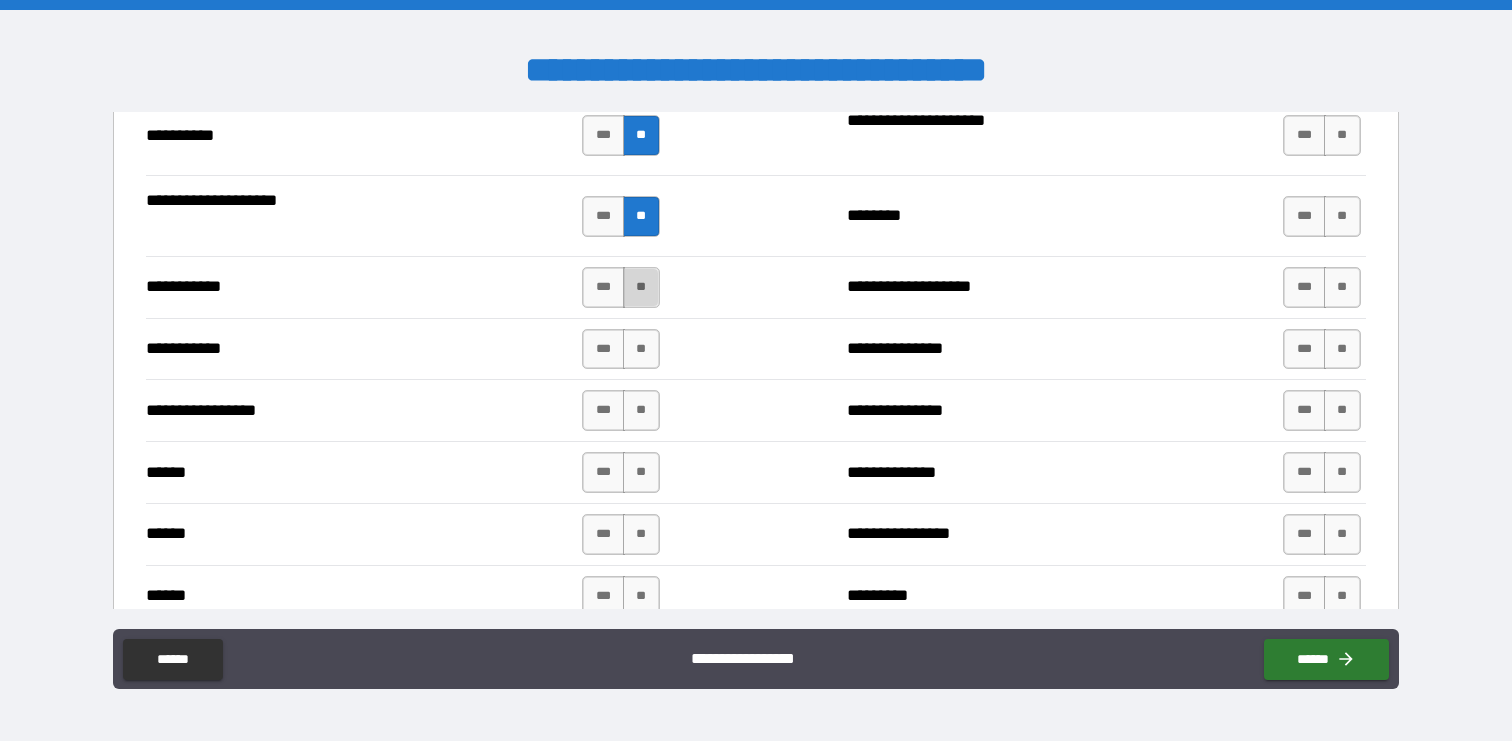 click on "**" at bounding box center (641, 287) 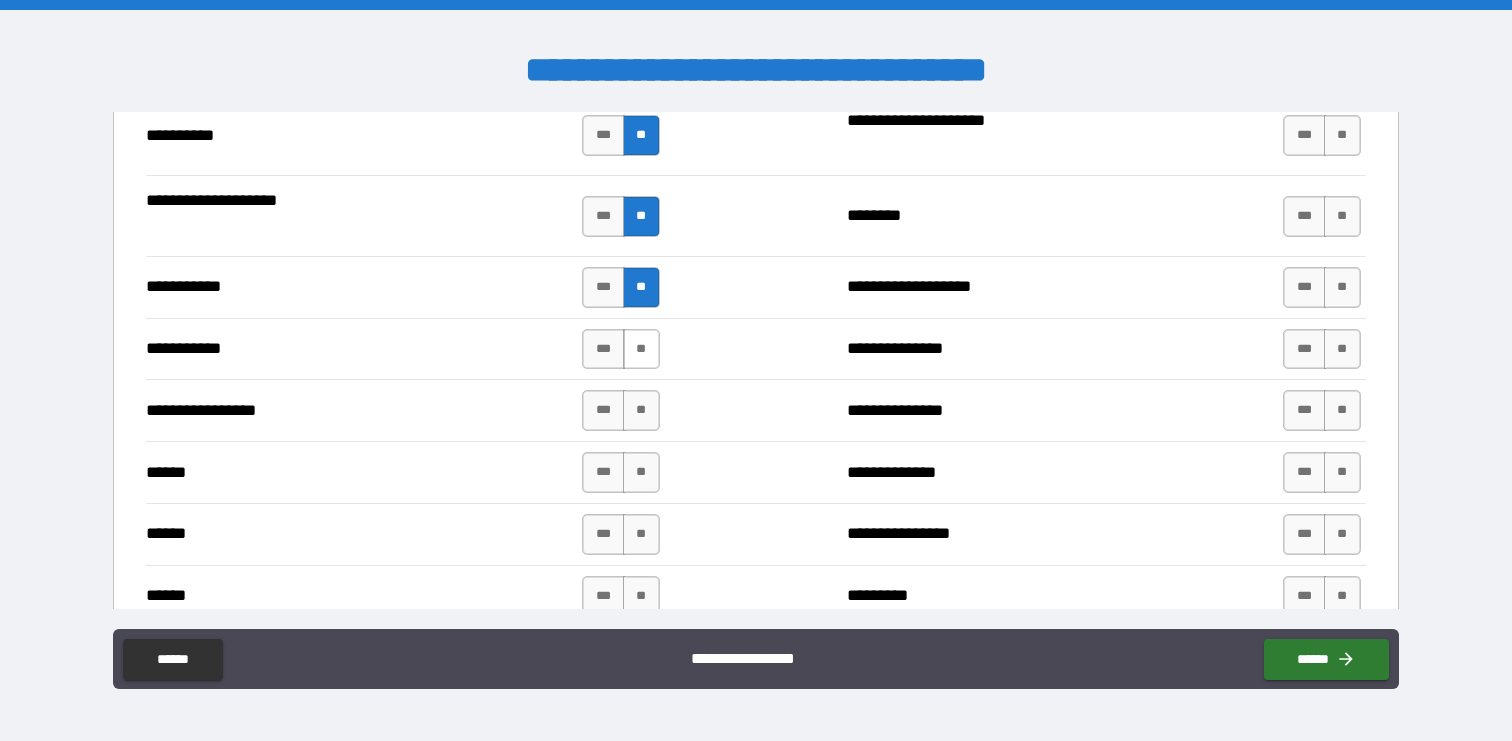 click on "**" at bounding box center [641, 349] 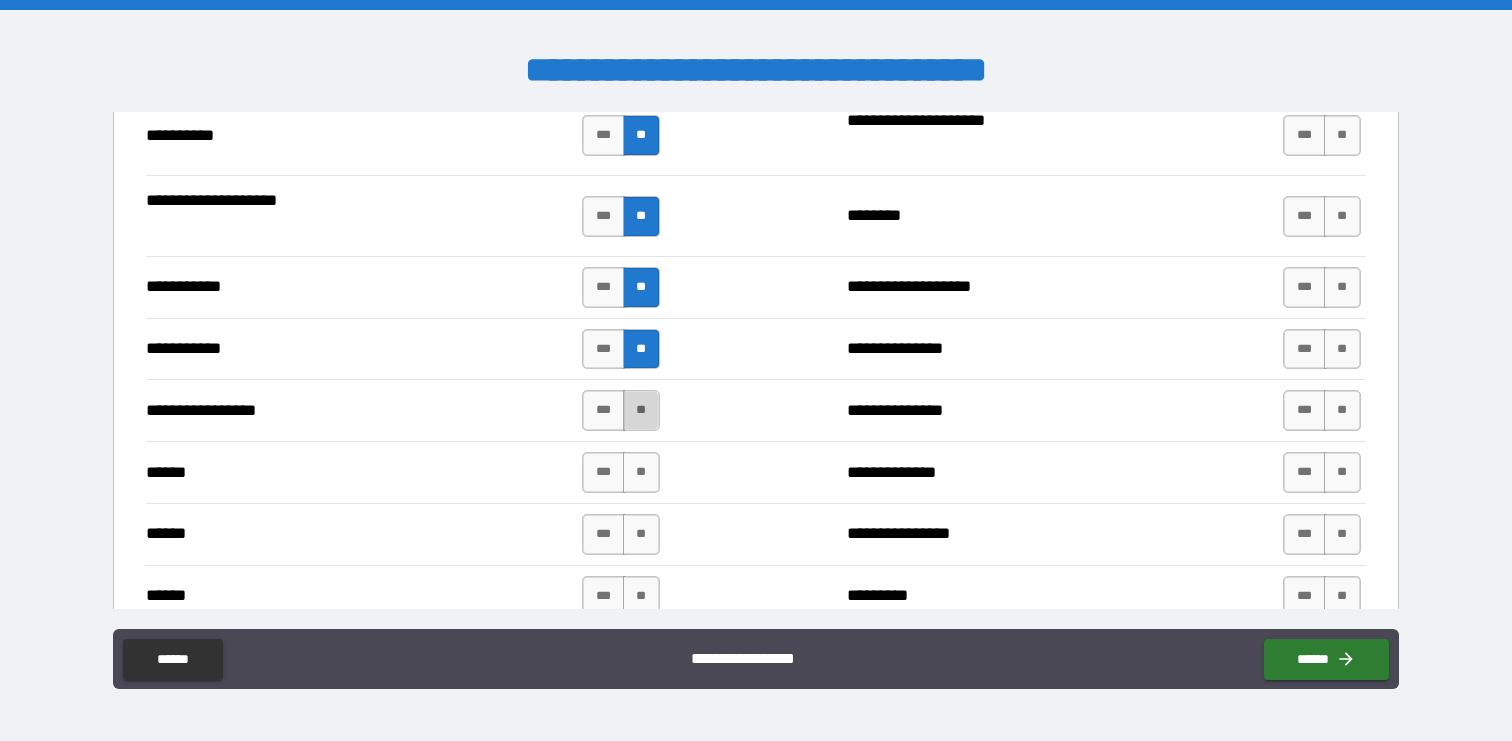 click on "**" at bounding box center (641, 410) 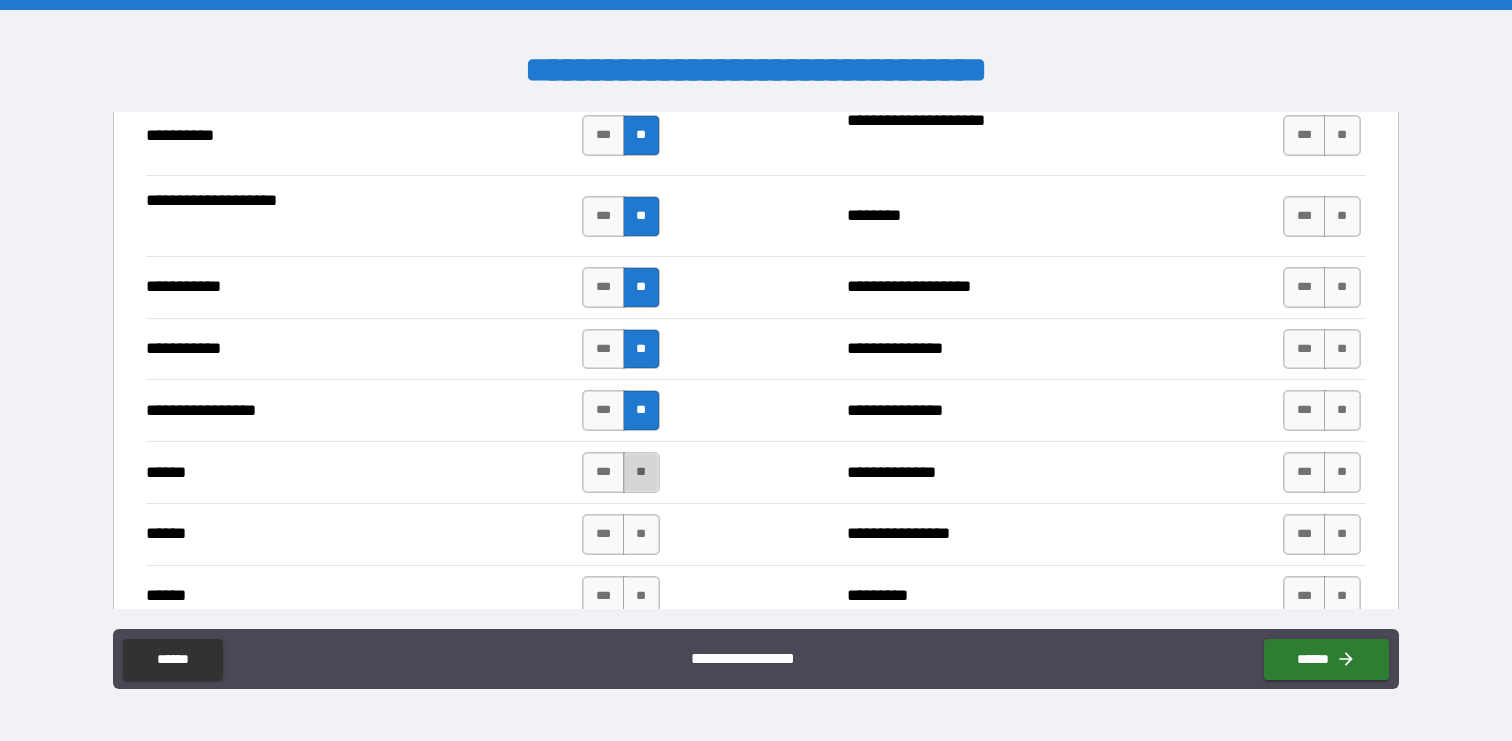 click on "**" at bounding box center [641, 472] 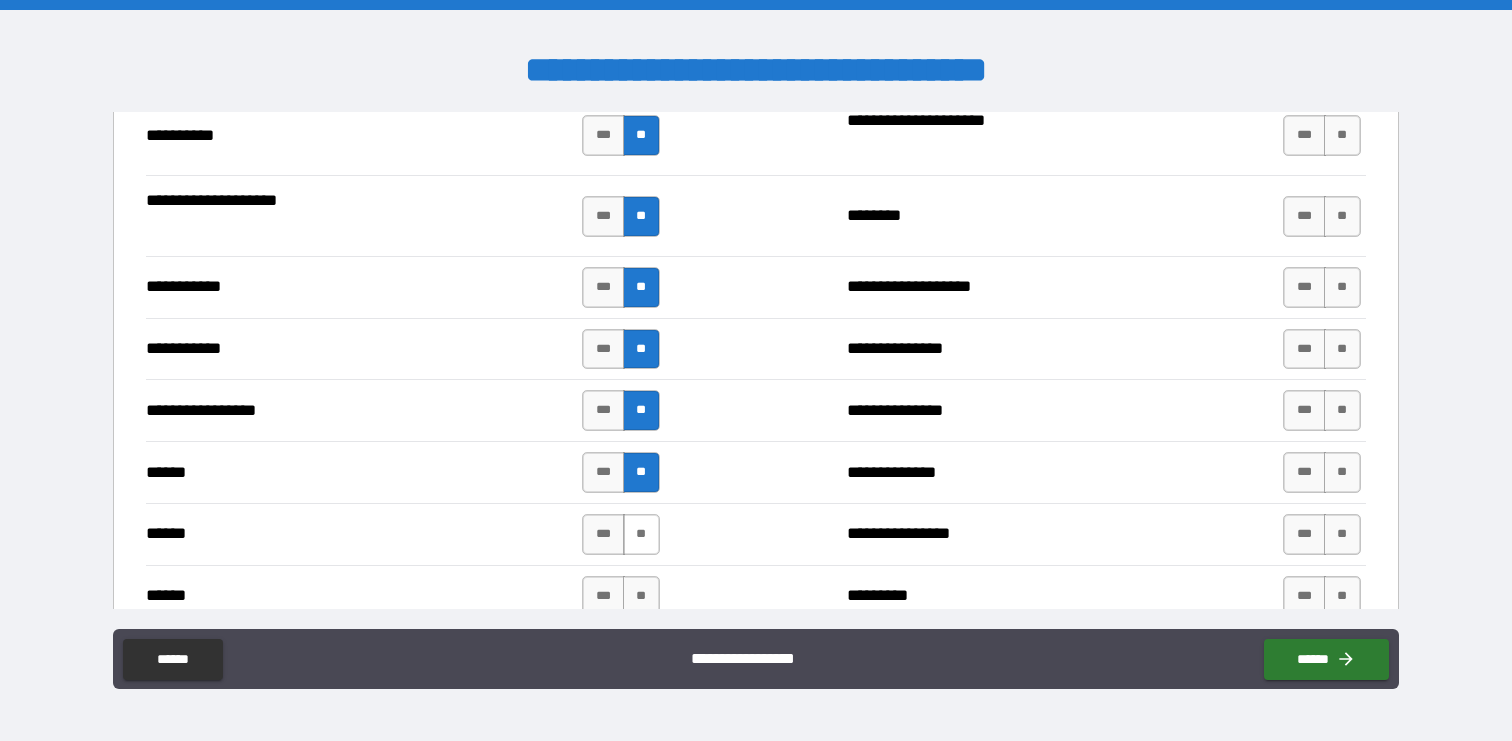 click on "**" at bounding box center (641, 534) 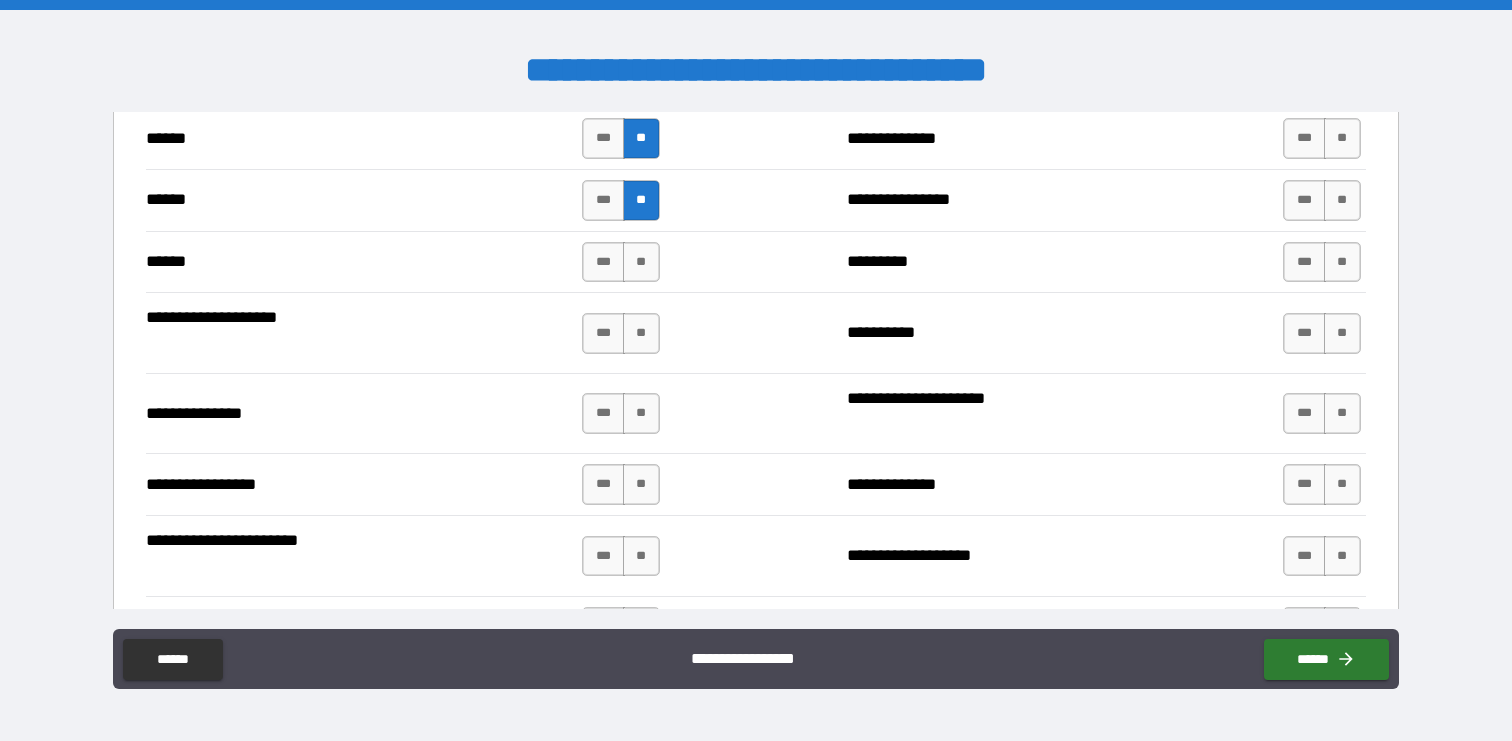 scroll, scrollTop: 2378, scrollLeft: 0, axis: vertical 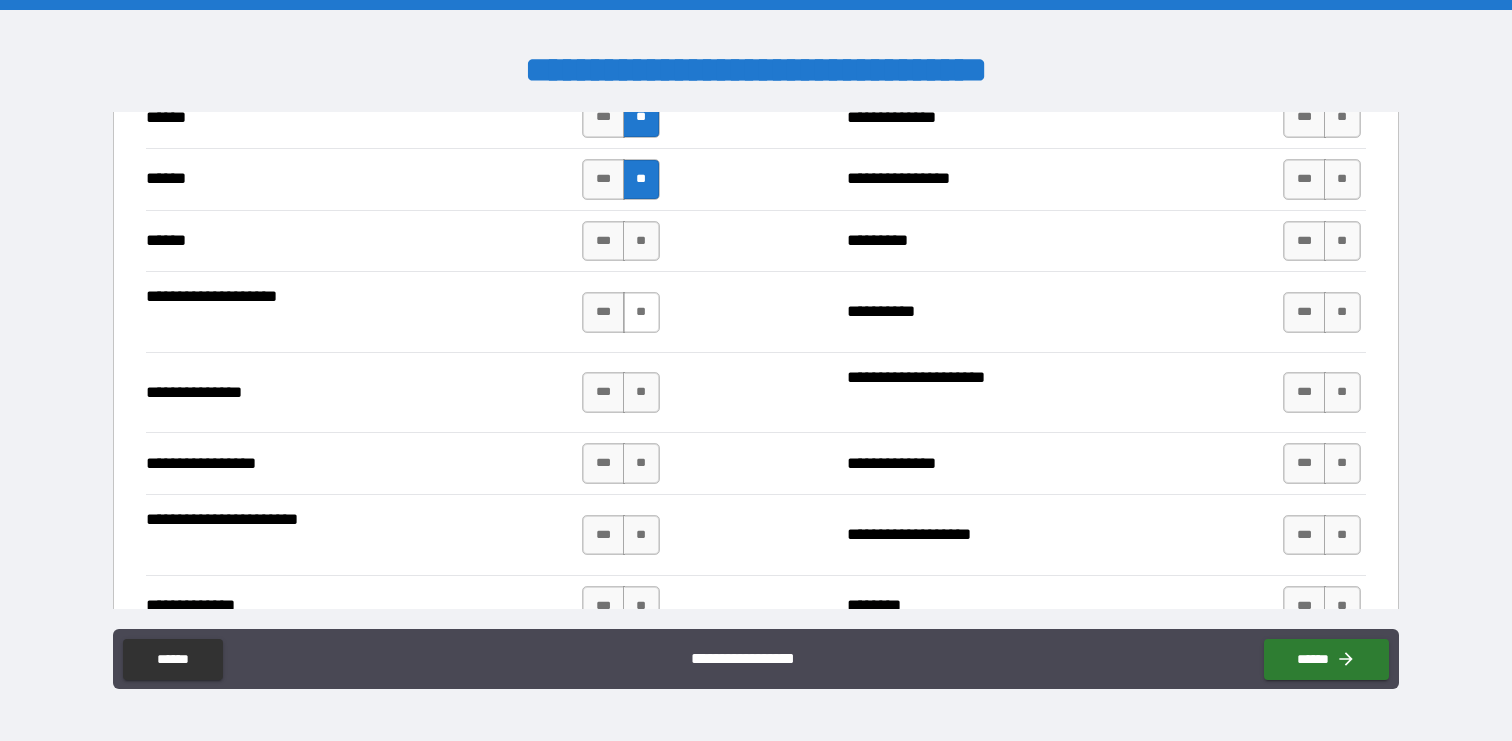 click on "**" at bounding box center (641, 312) 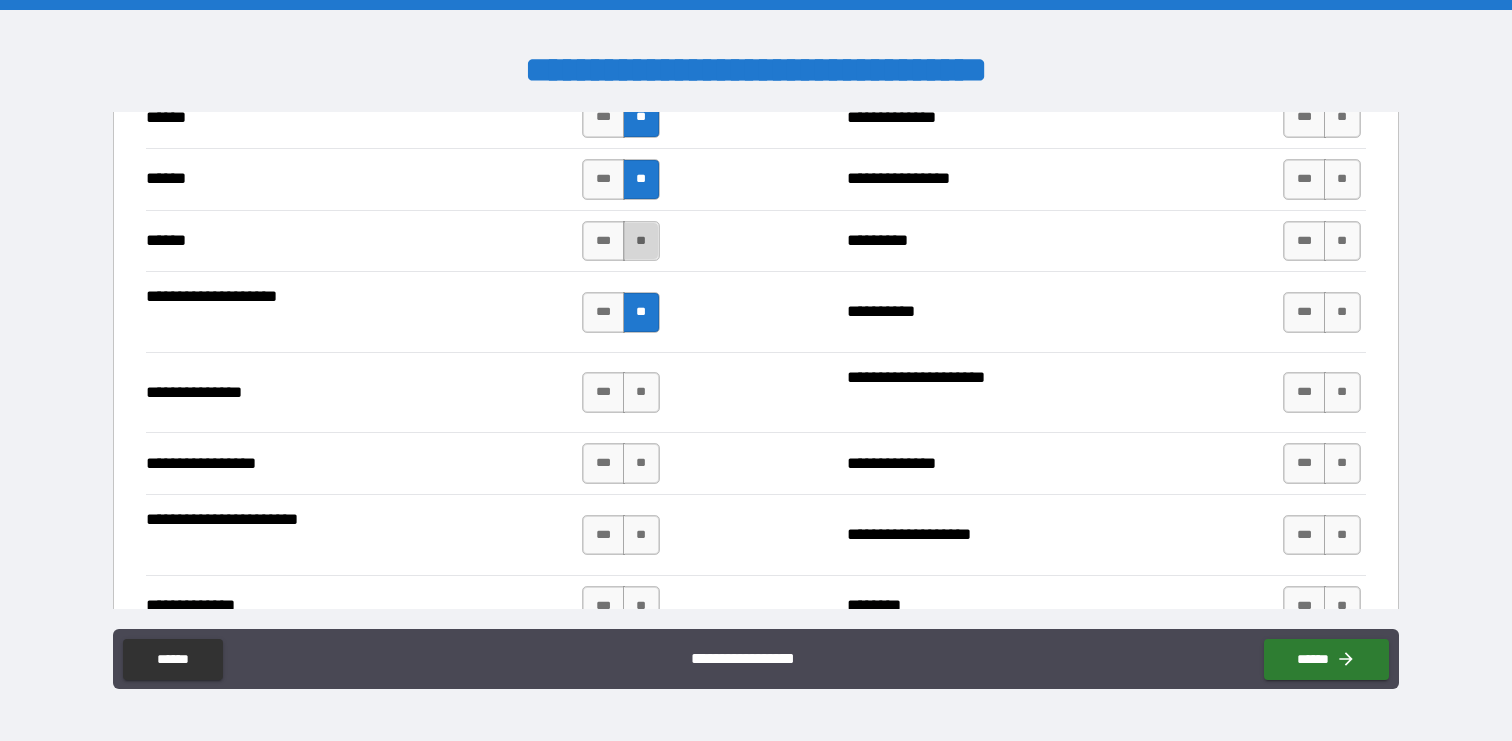 click on "**" at bounding box center [641, 241] 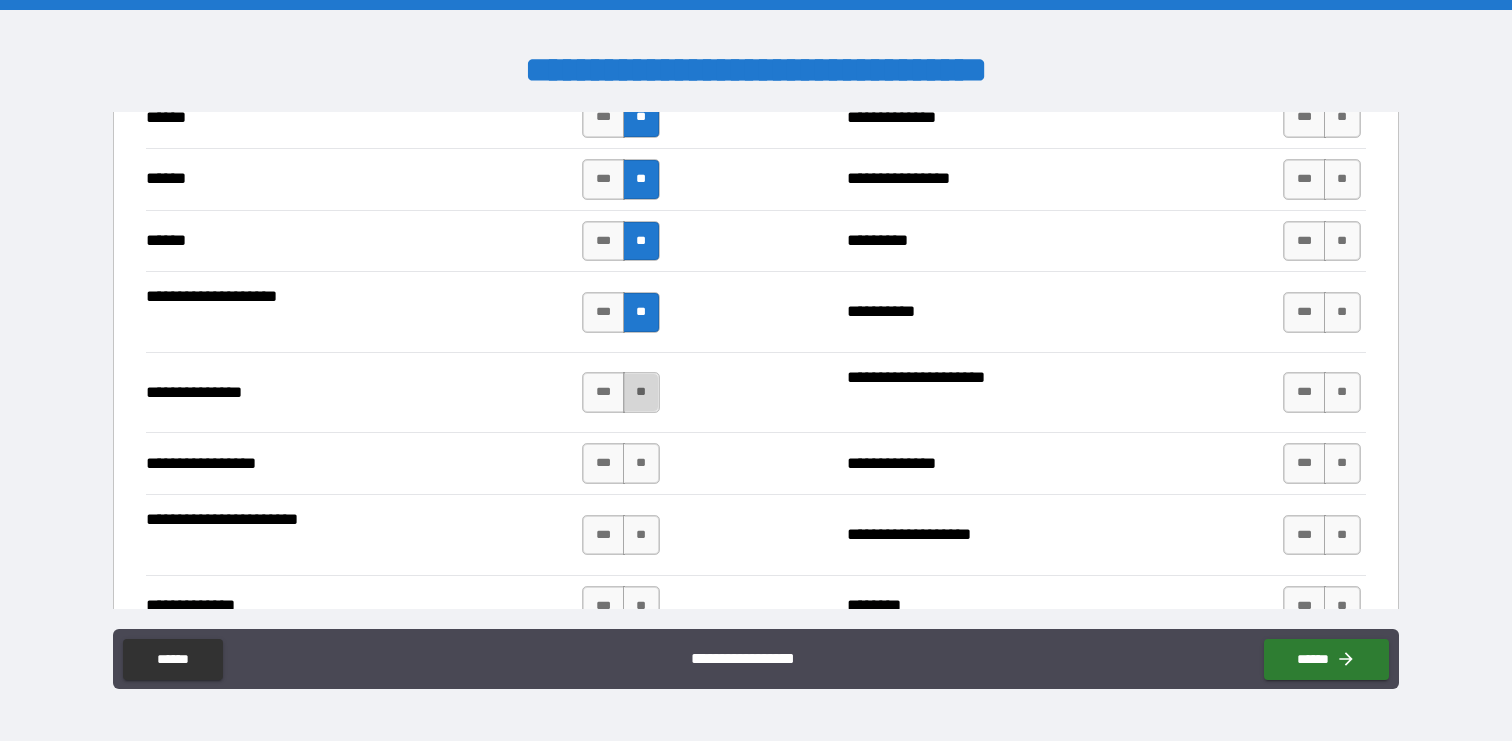 click on "**" at bounding box center [641, 392] 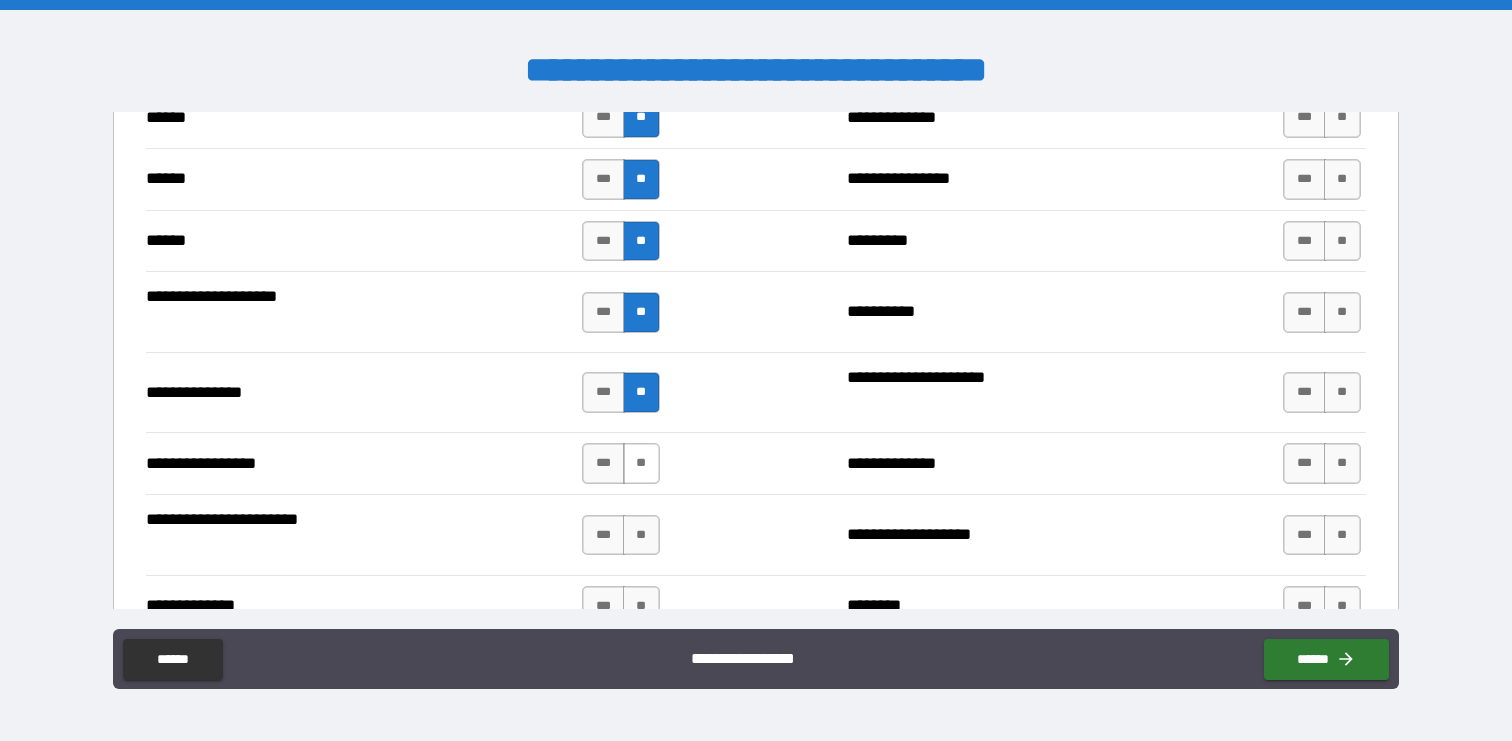 click on "**" at bounding box center (641, 463) 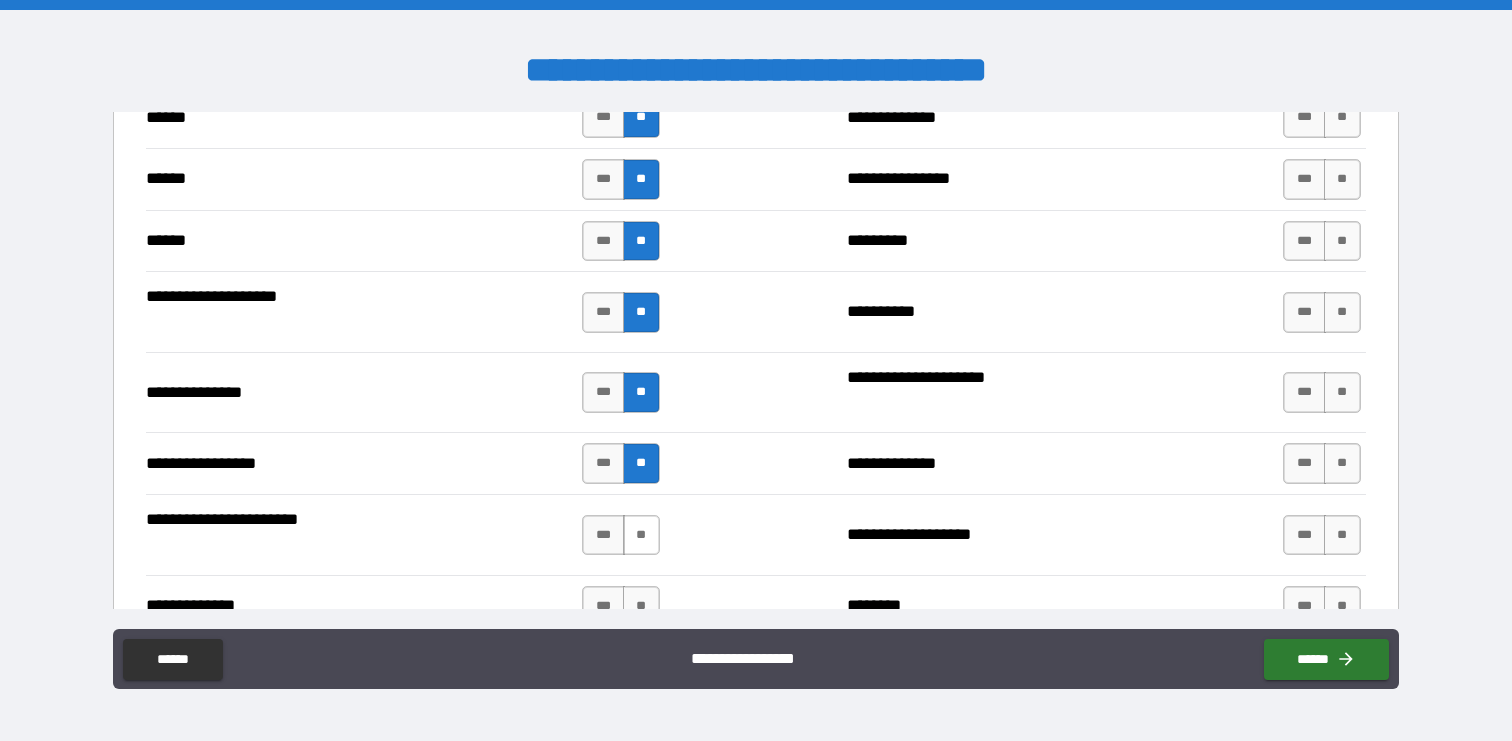 click on "**" at bounding box center (641, 535) 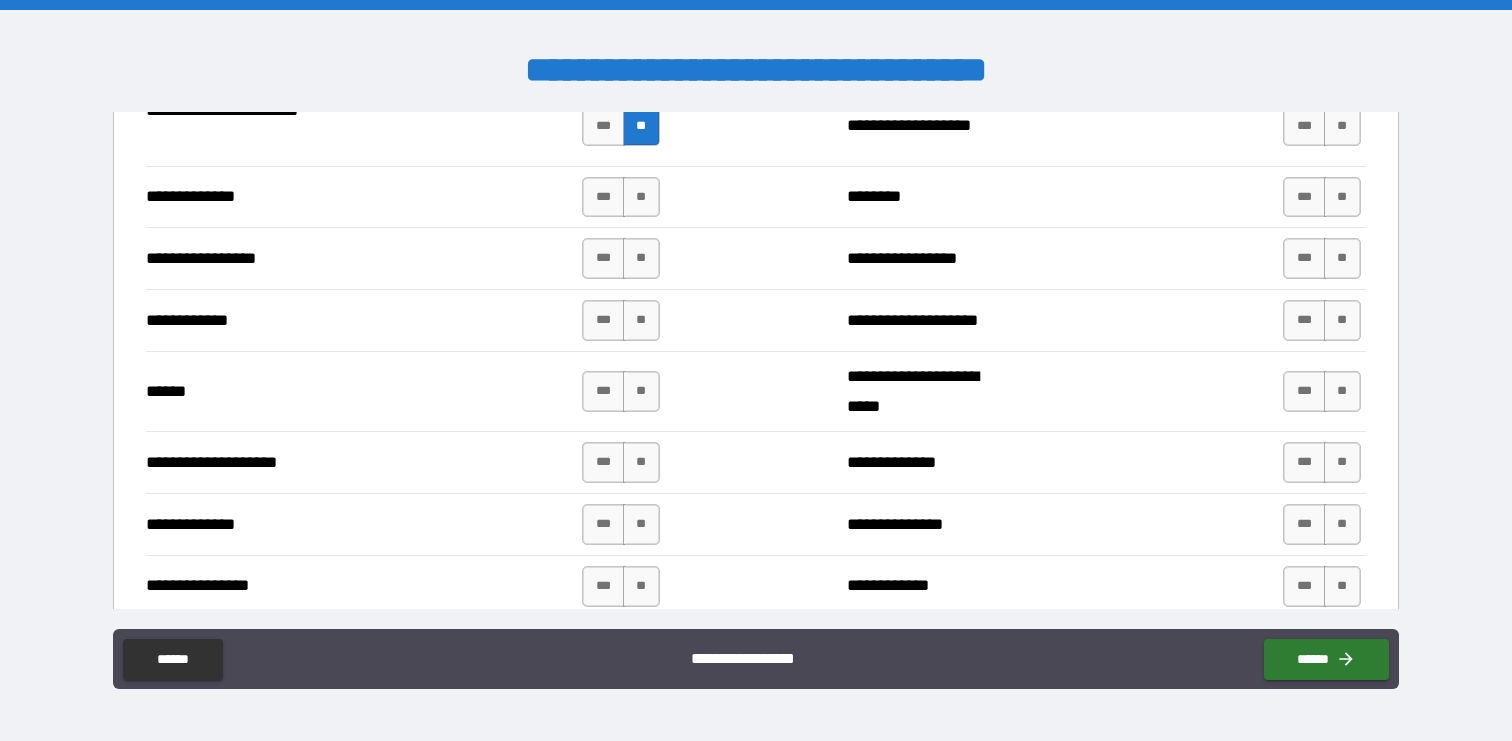 scroll, scrollTop: 2824, scrollLeft: 0, axis: vertical 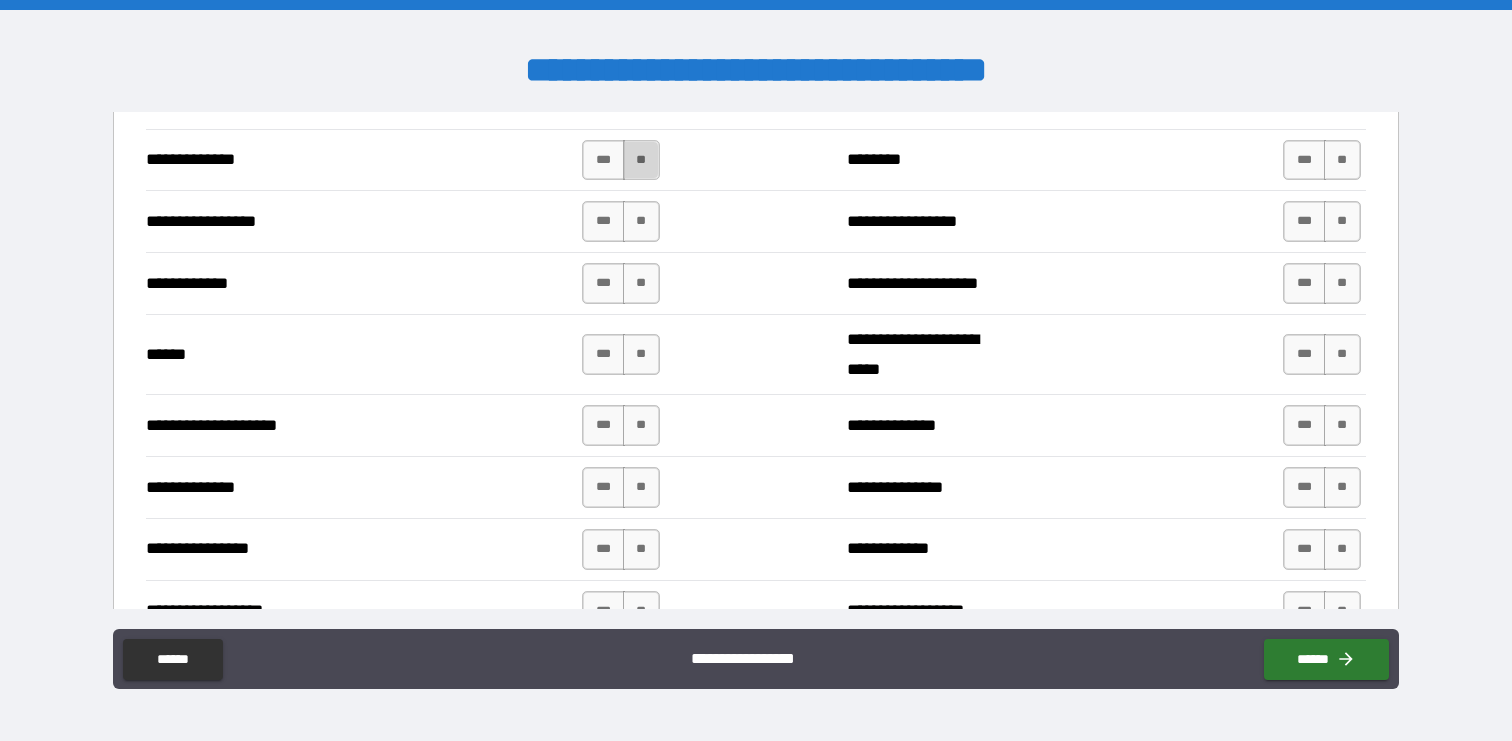 click on "**" at bounding box center [641, 160] 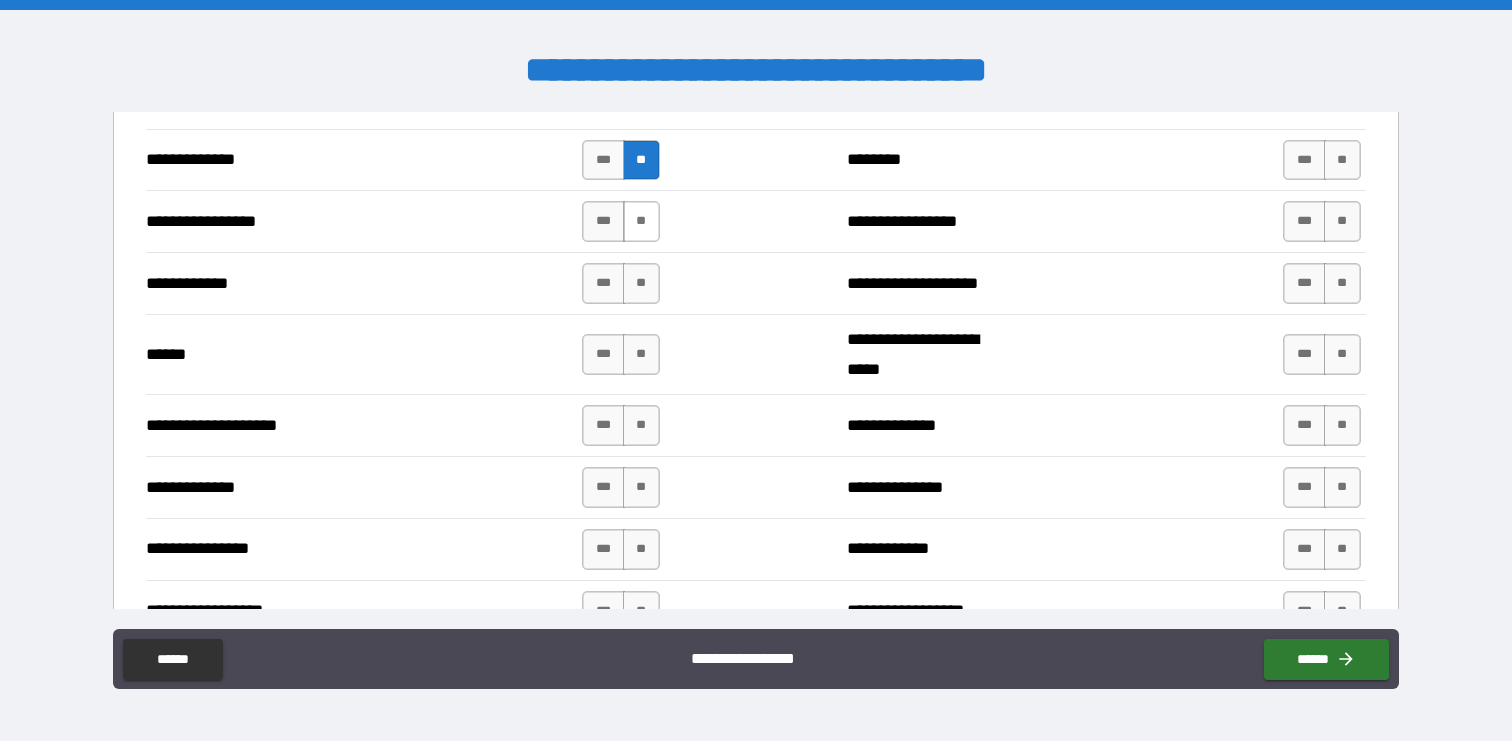 click on "**" at bounding box center (641, 221) 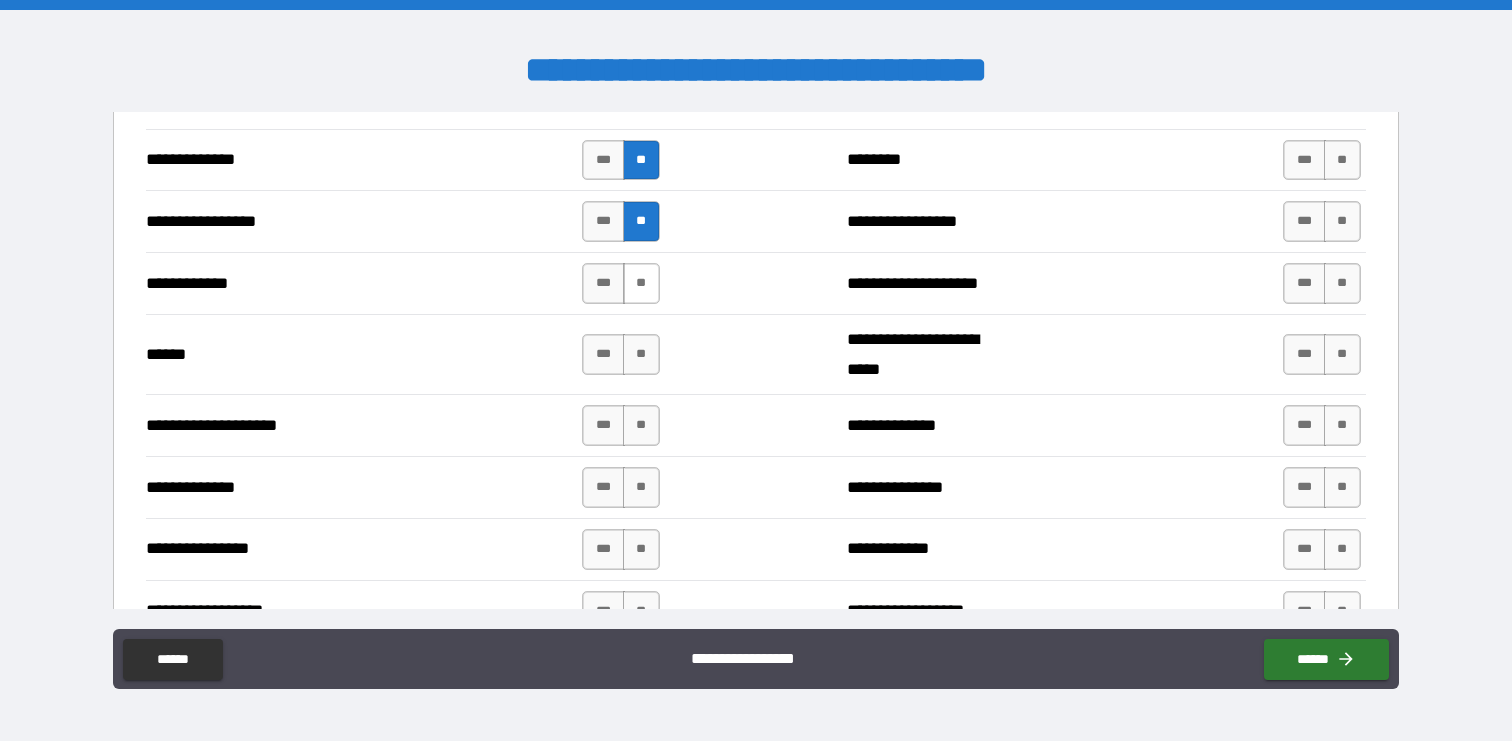 click on "**" at bounding box center (641, 283) 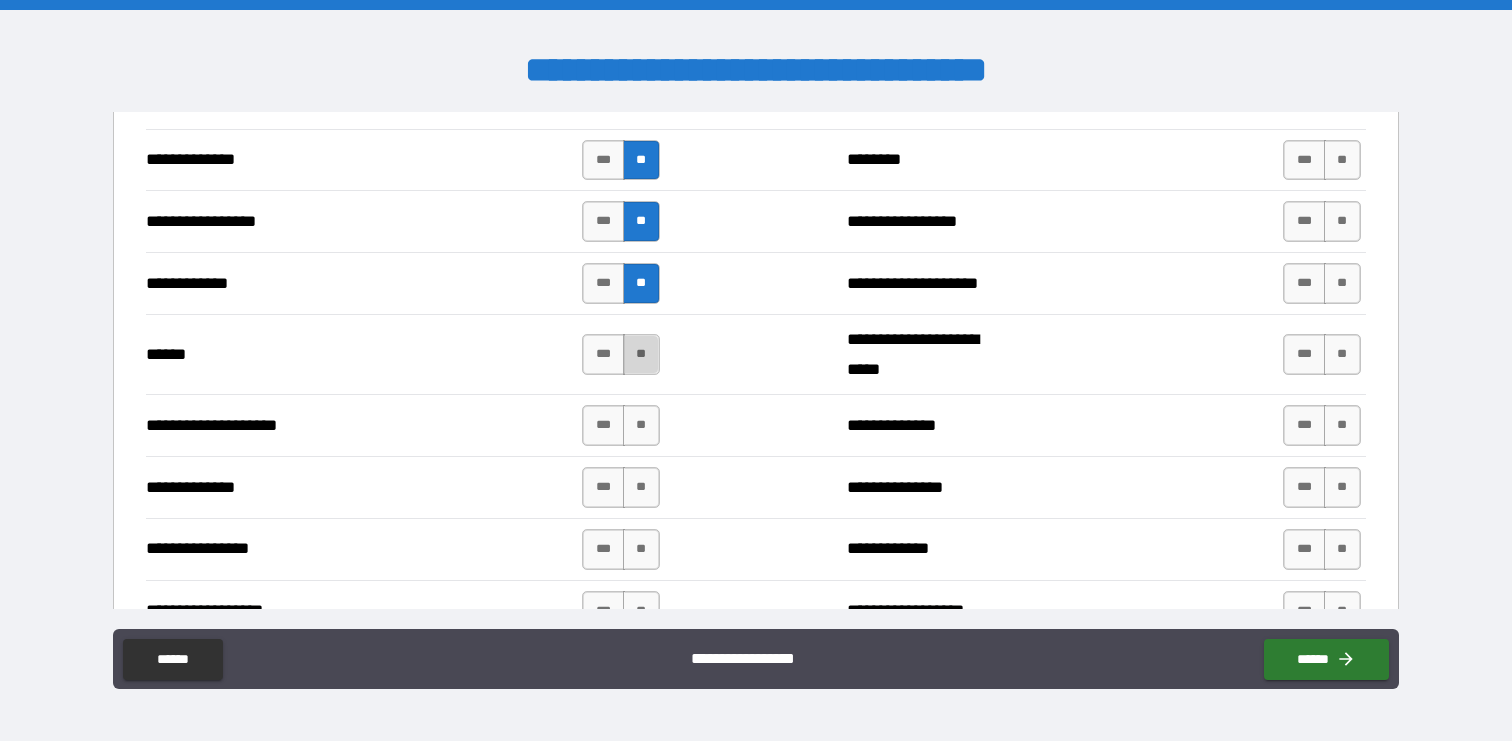 click on "**" at bounding box center [641, 354] 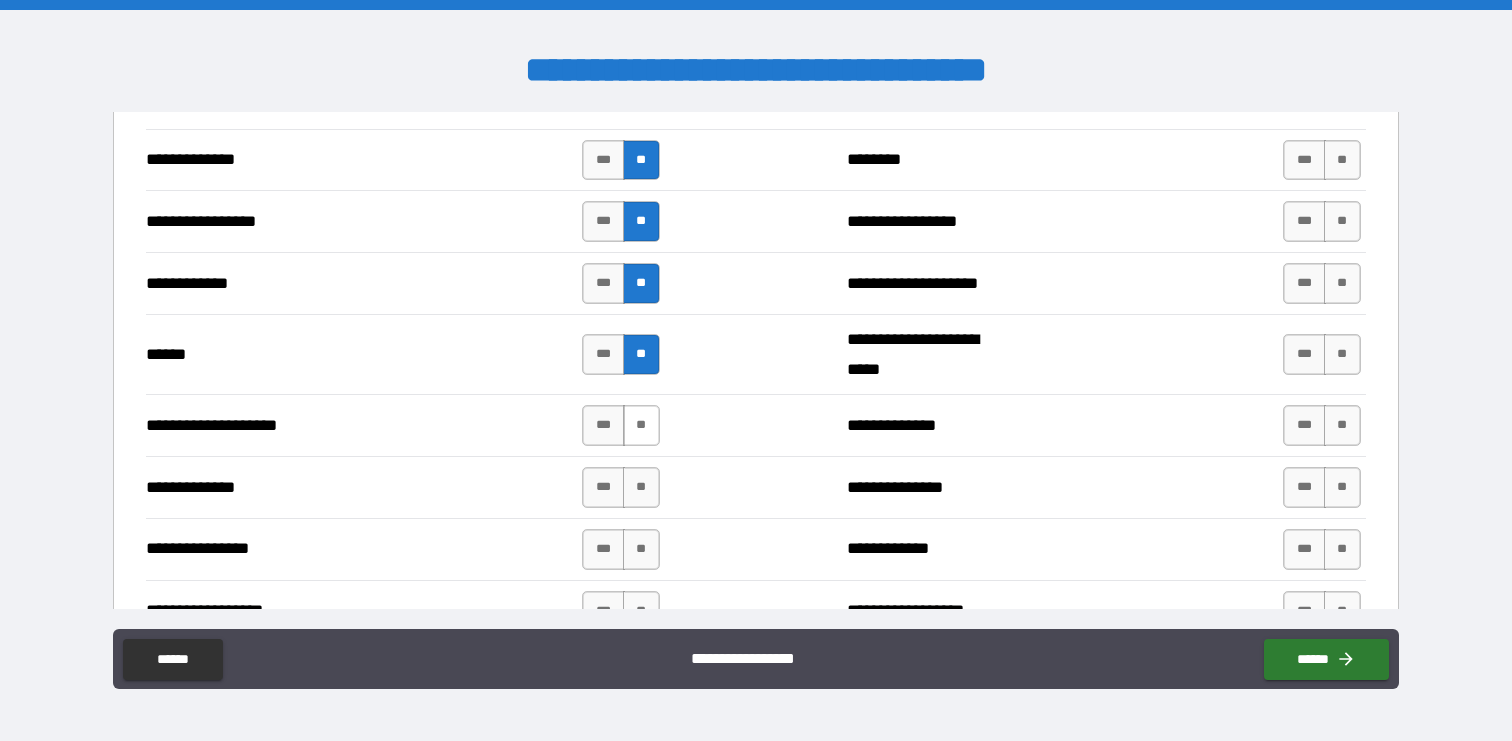 click on "**" at bounding box center (641, 425) 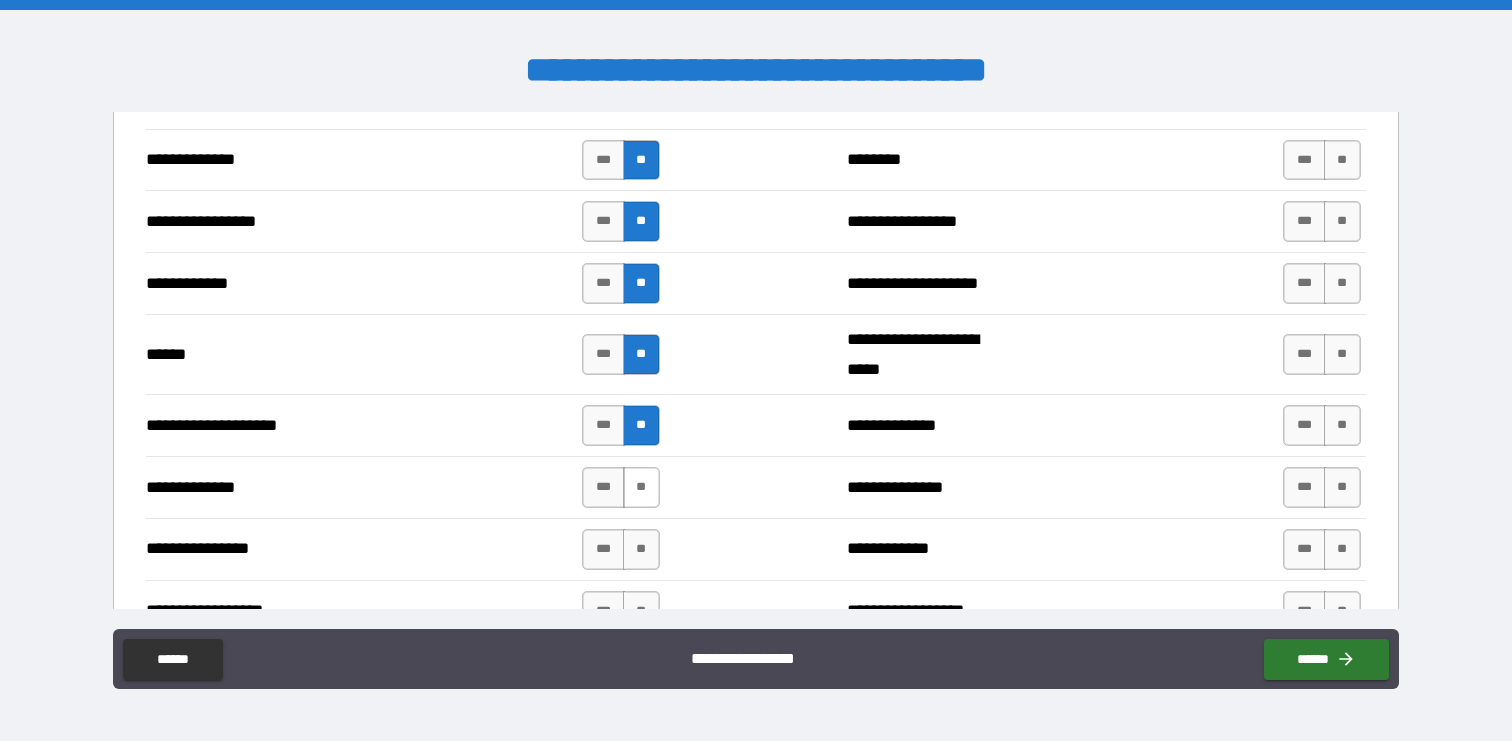 click on "**" at bounding box center [641, 487] 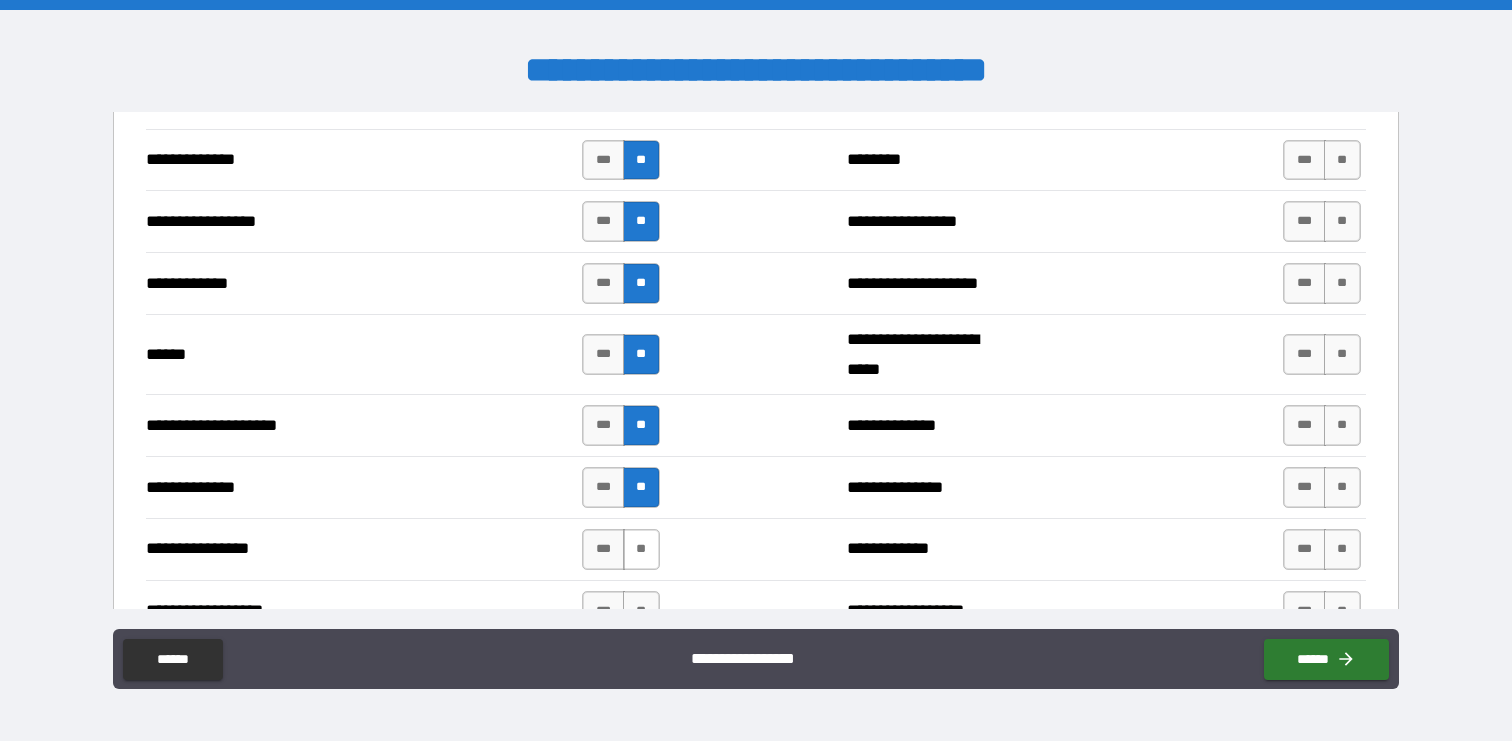 click on "**" at bounding box center [641, 549] 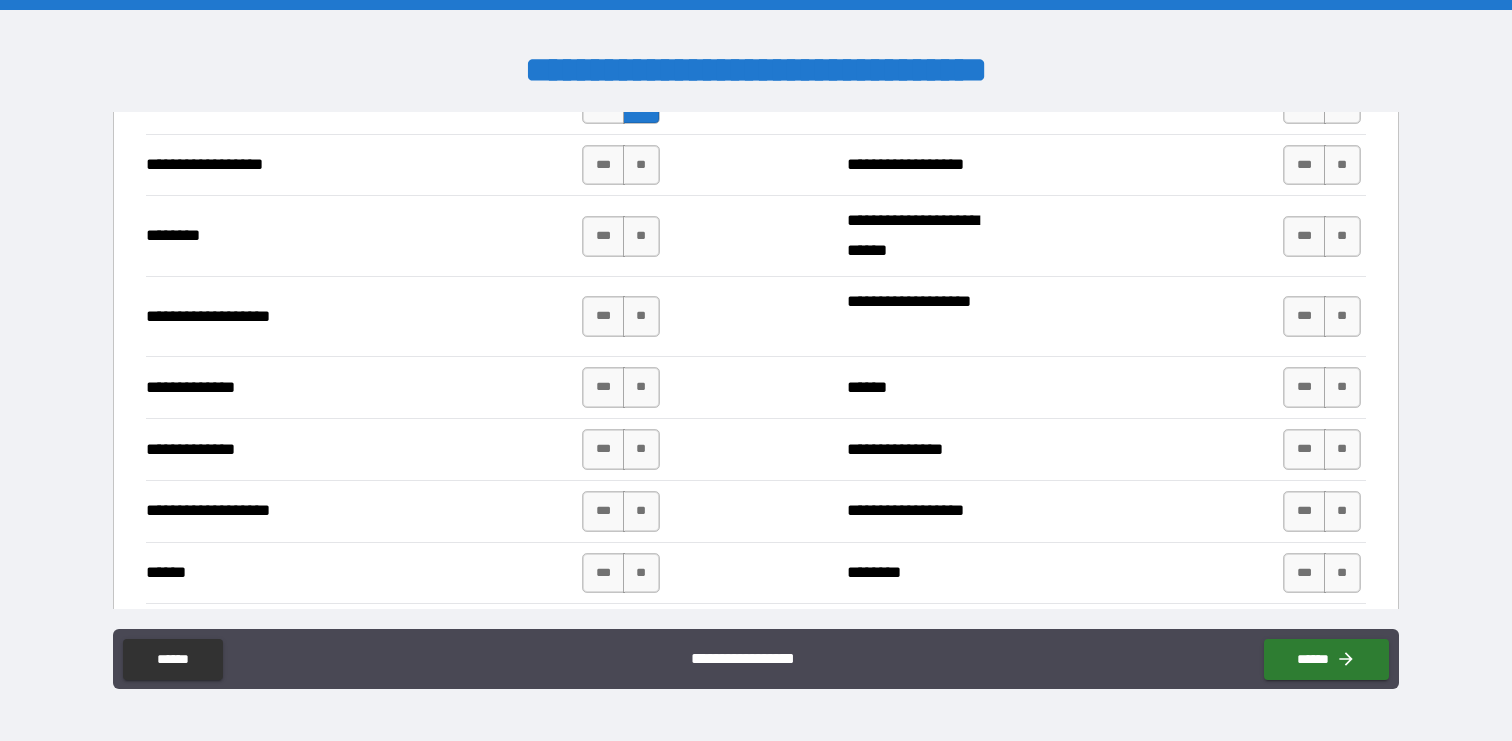 scroll, scrollTop: 3288, scrollLeft: 0, axis: vertical 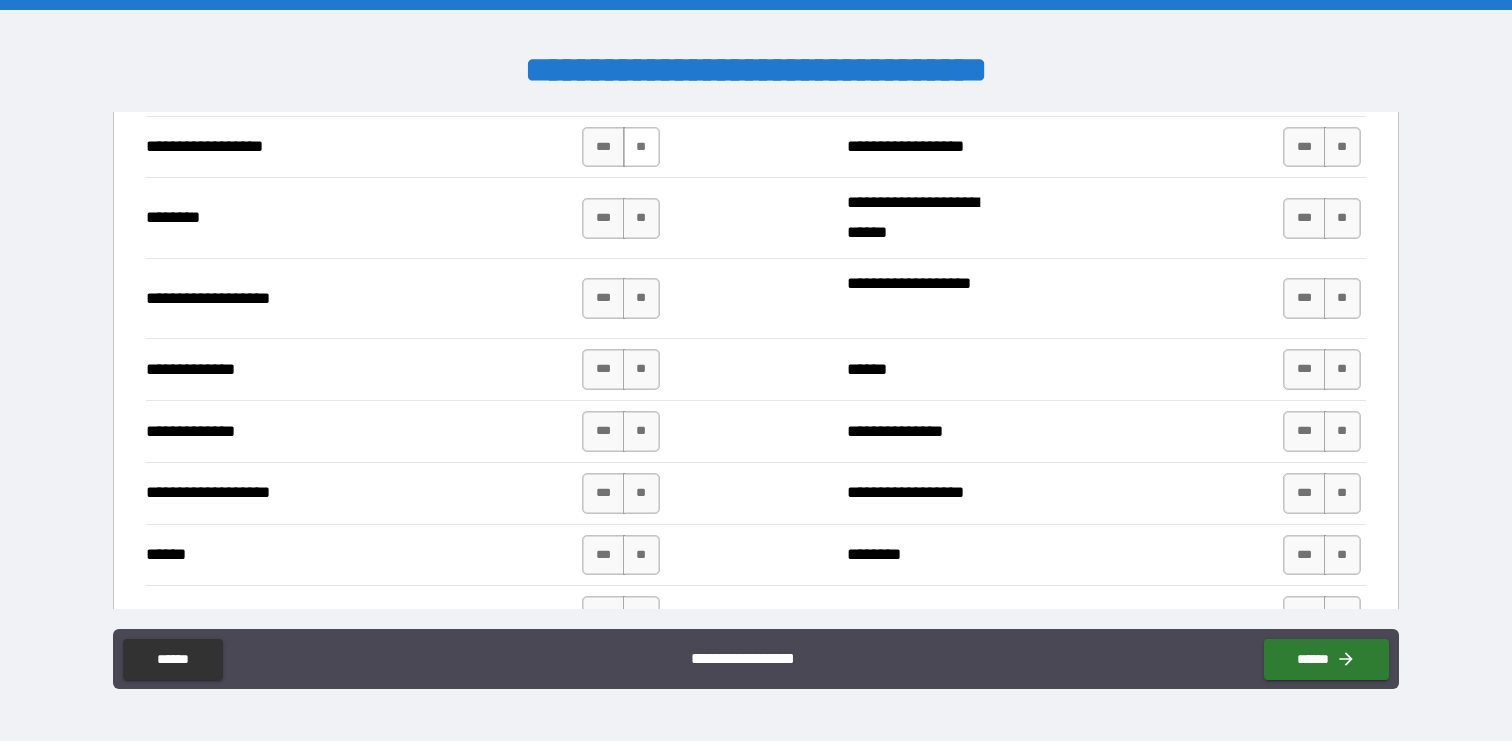 click on "**" at bounding box center [641, 147] 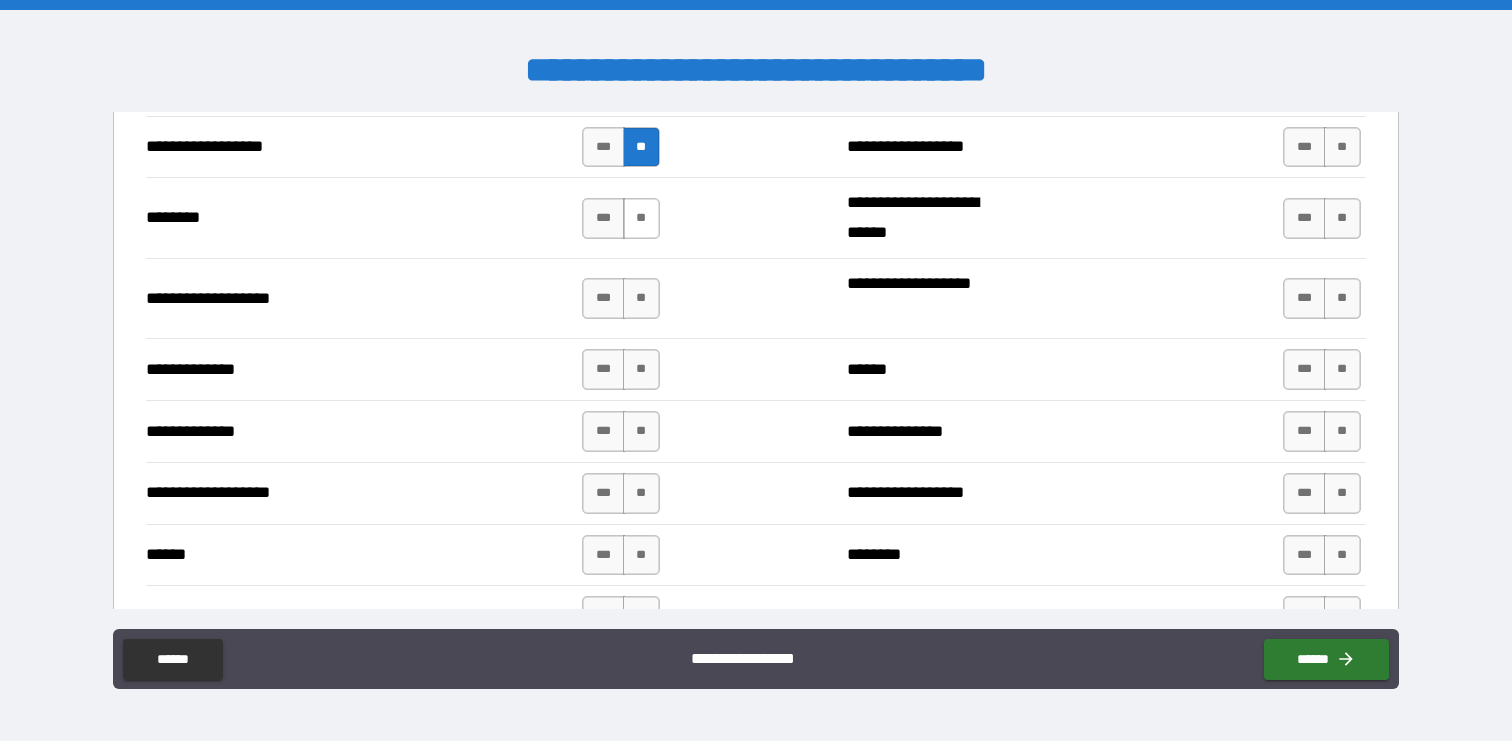 click on "**" at bounding box center [641, 218] 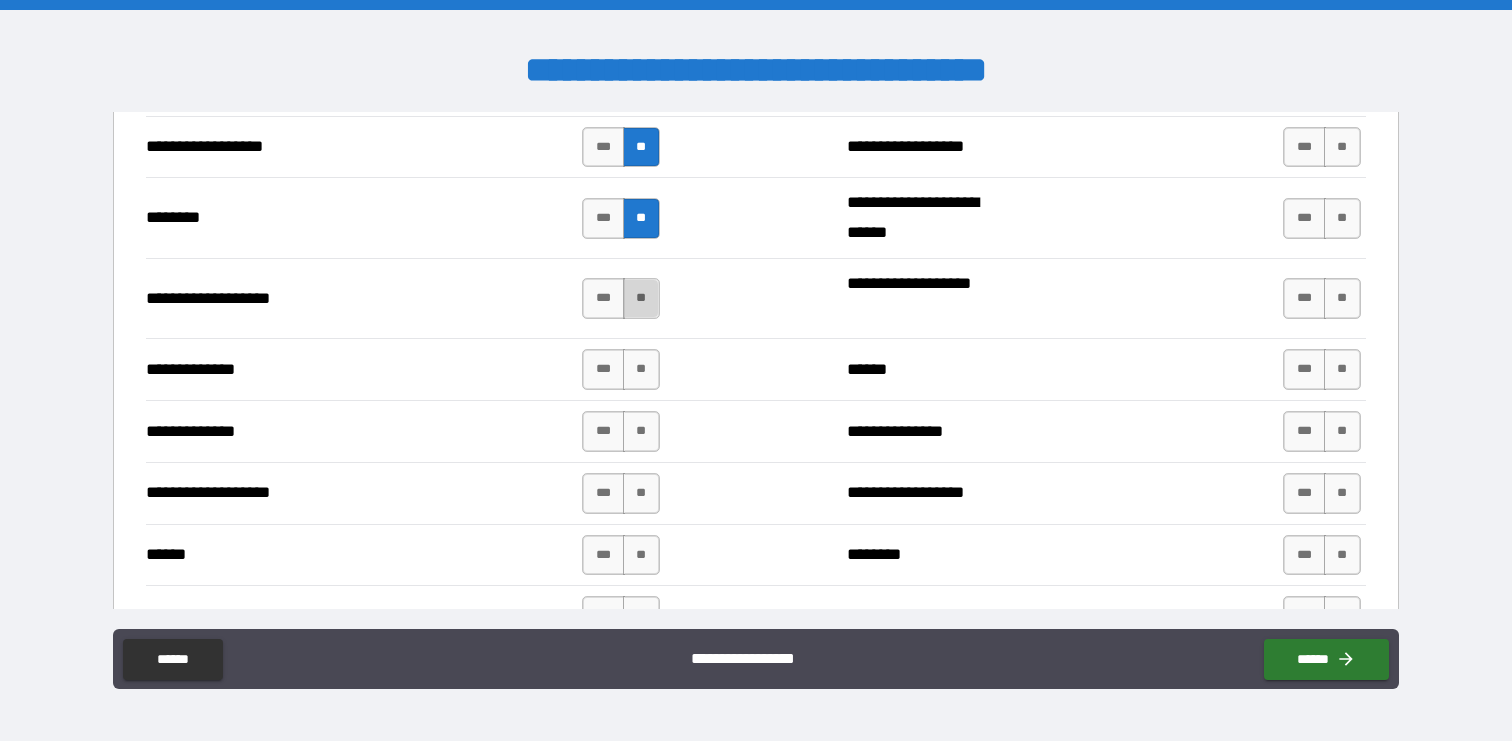 click on "**" at bounding box center (641, 298) 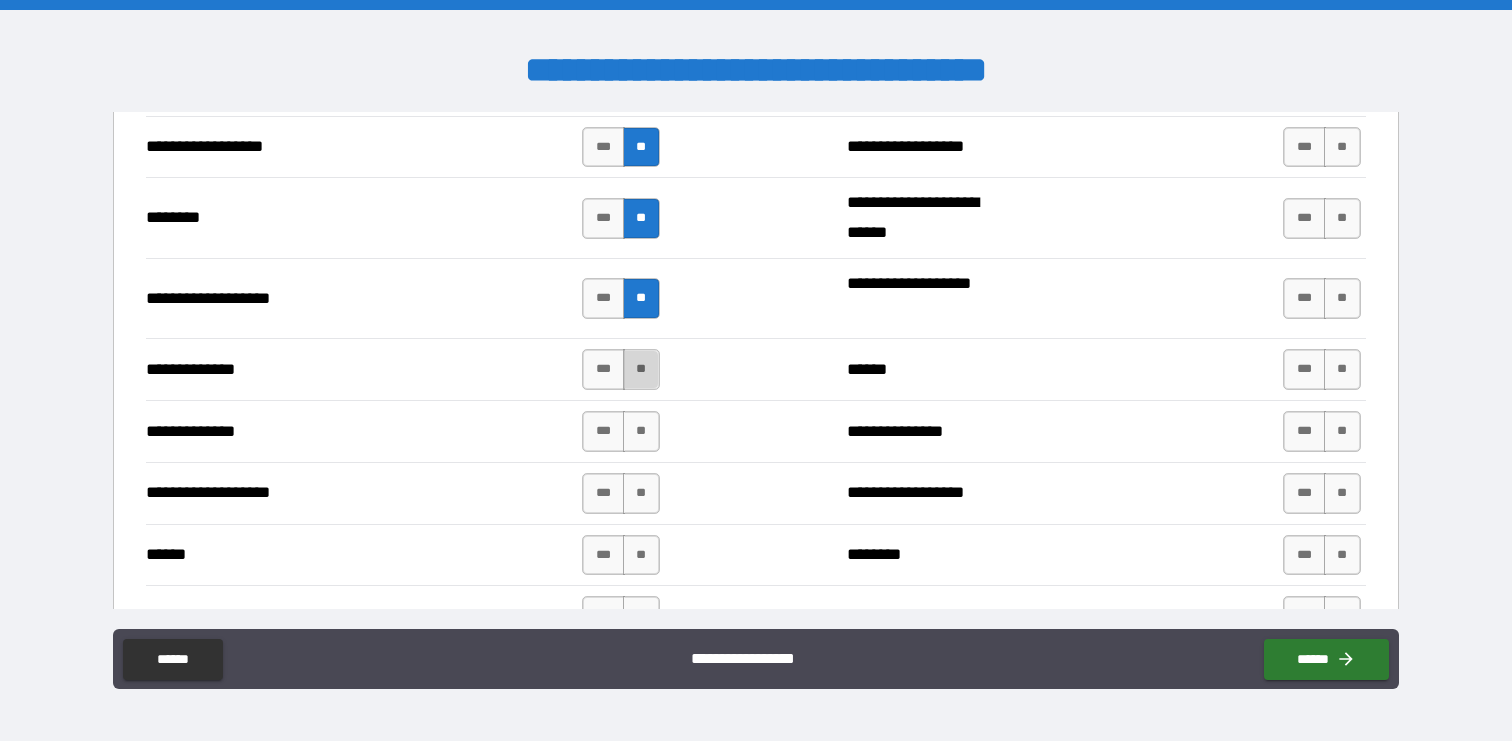 click on "**" at bounding box center (641, 369) 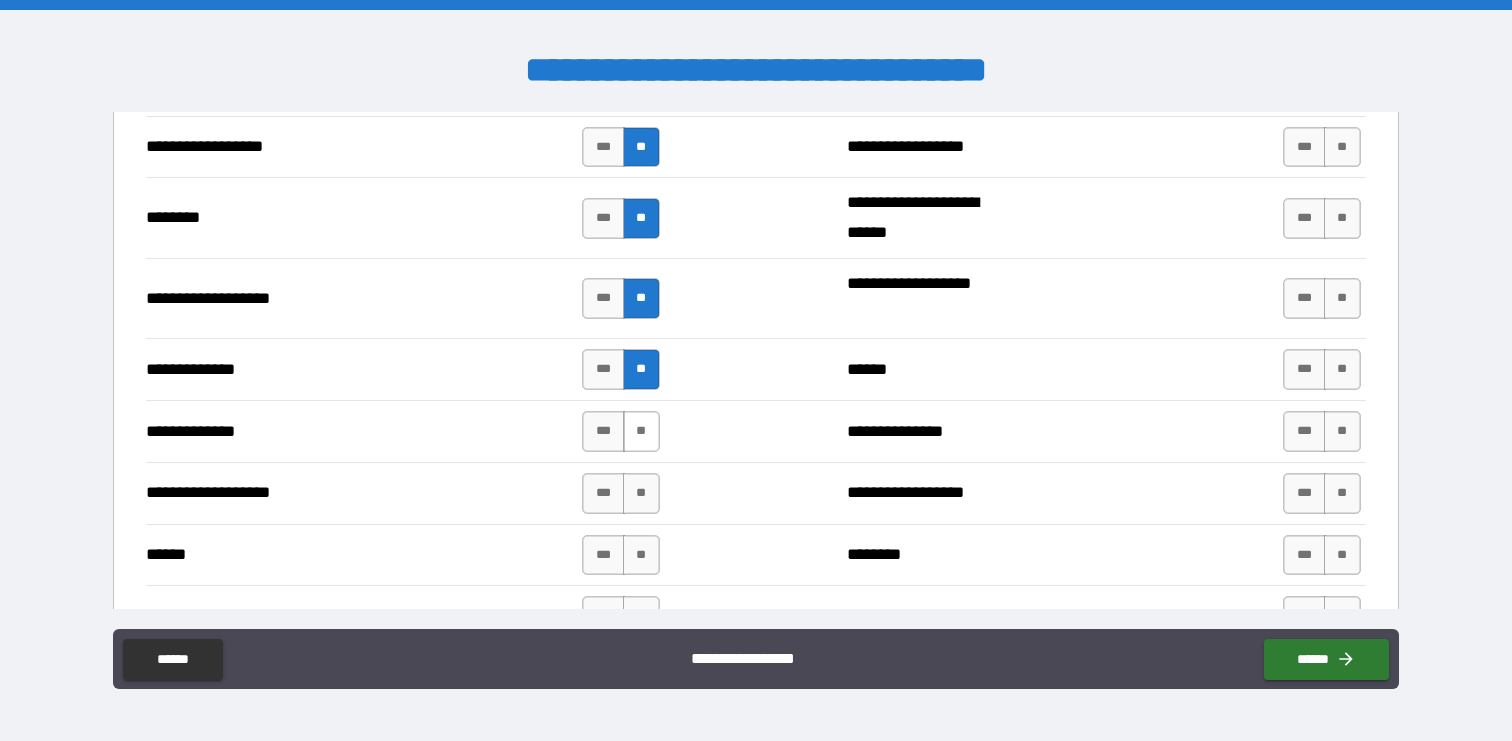 click on "**" at bounding box center [641, 431] 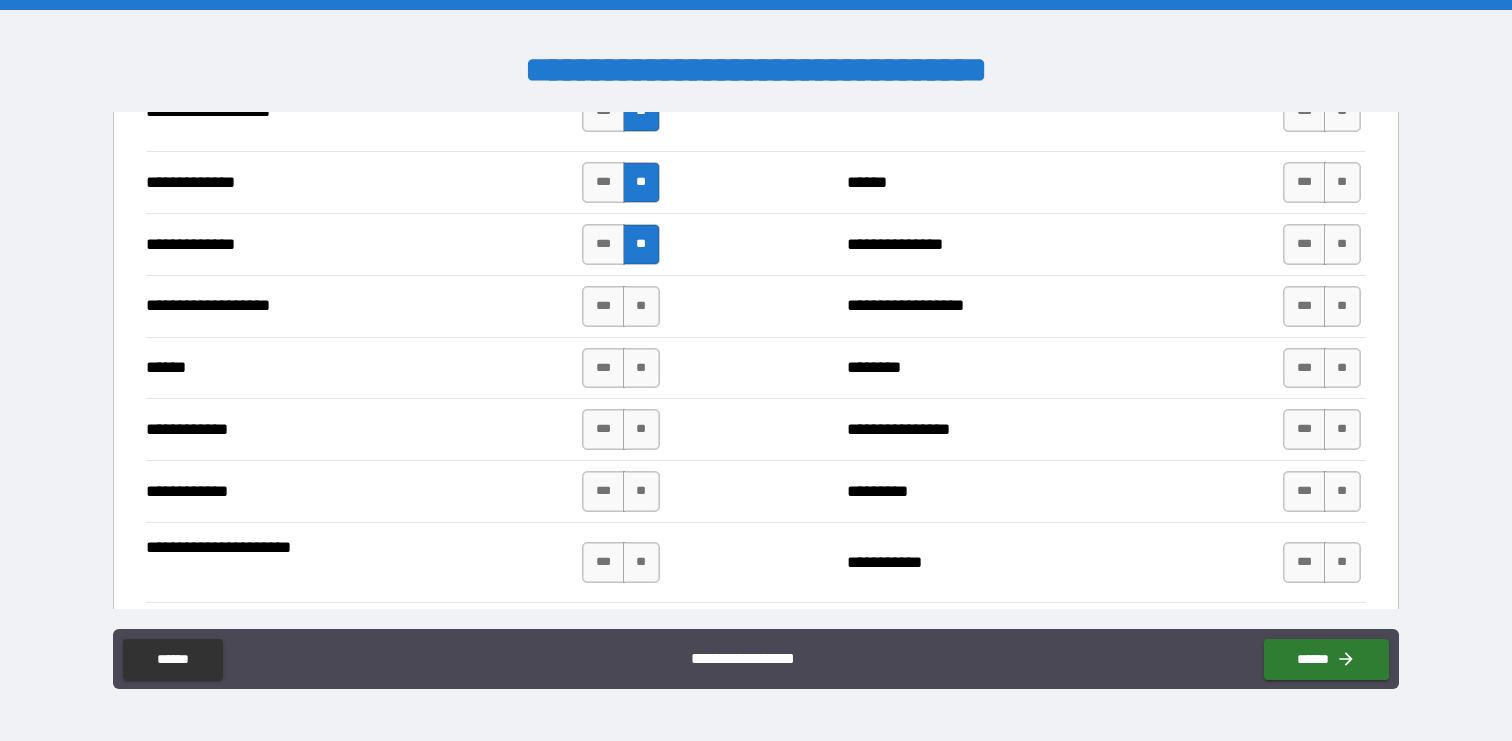 scroll, scrollTop: 3501, scrollLeft: 0, axis: vertical 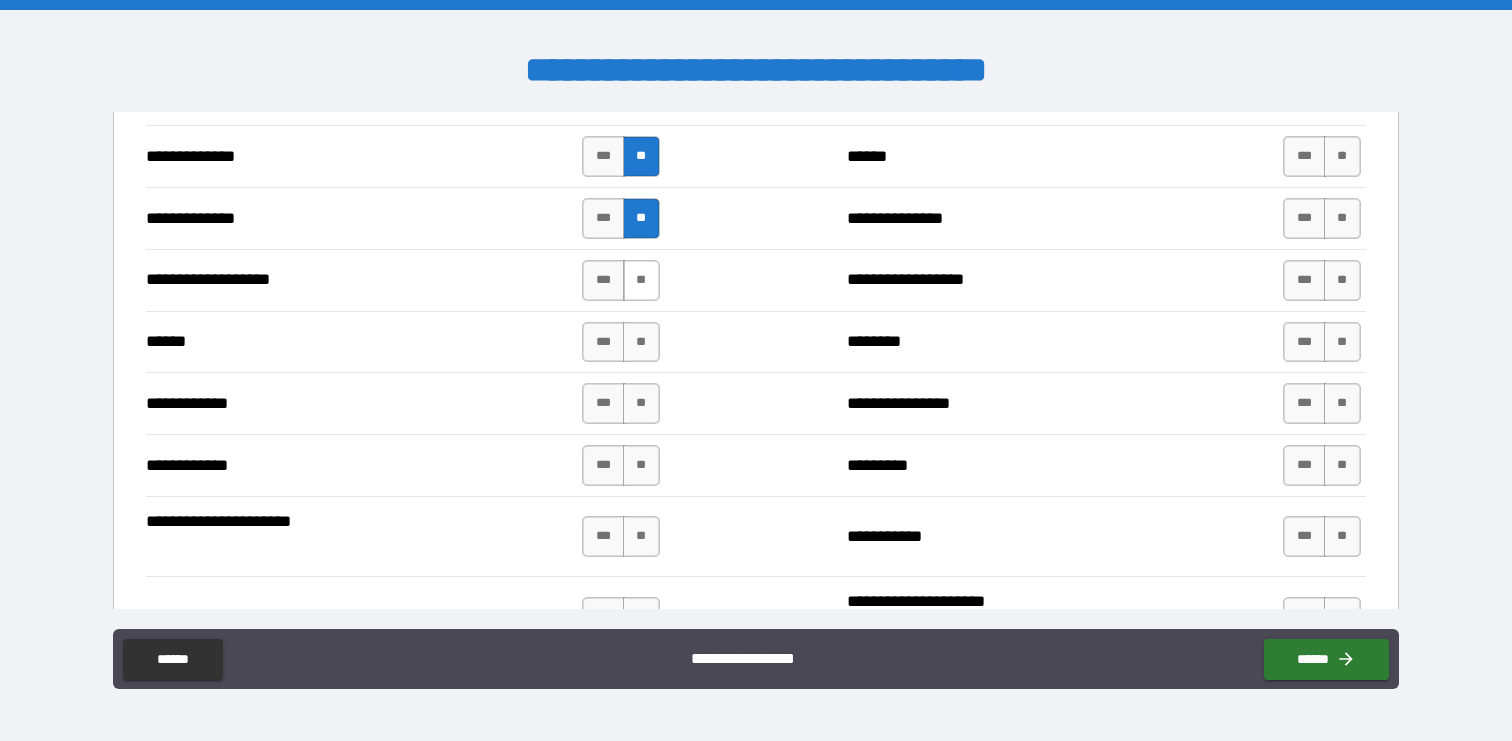 click on "**" at bounding box center (641, 280) 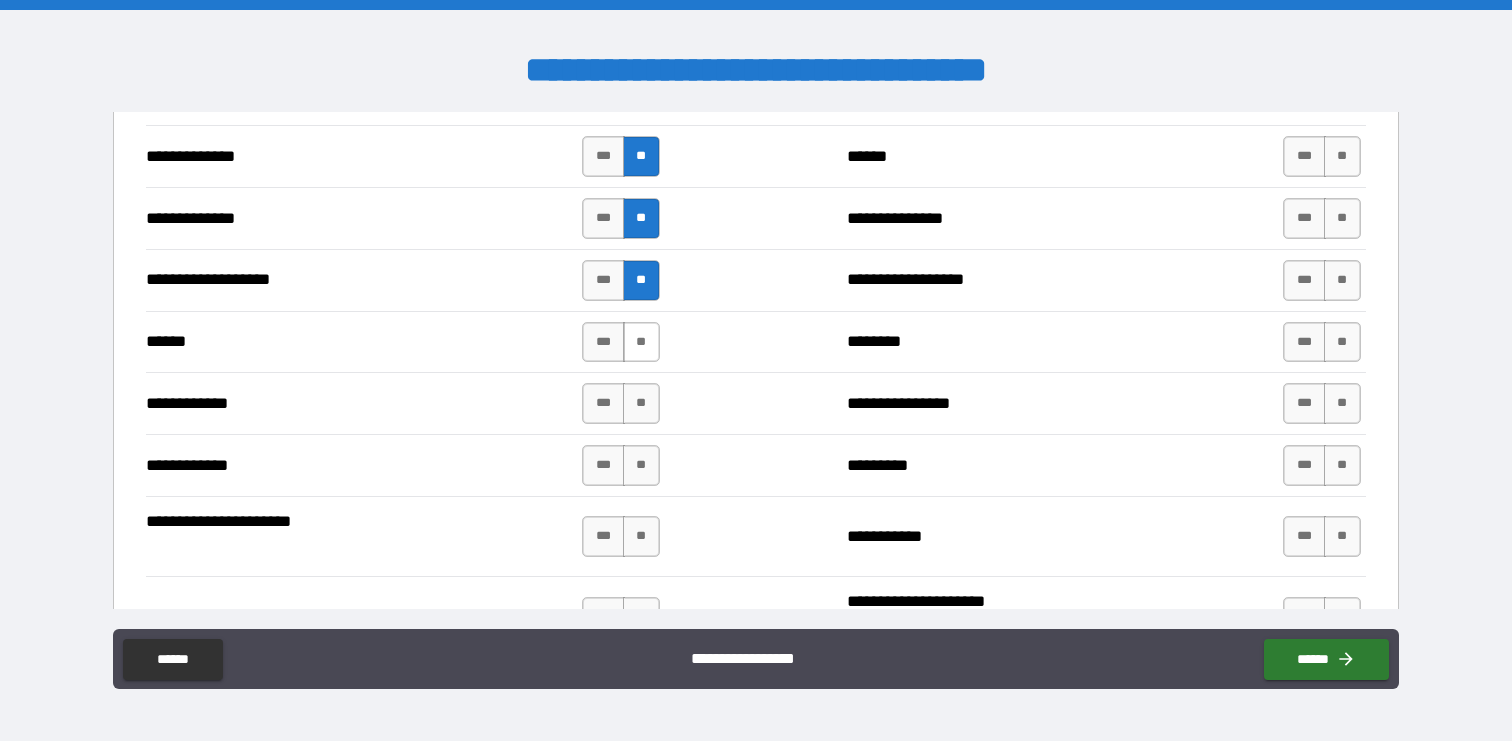 click on "**" at bounding box center [641, 342] 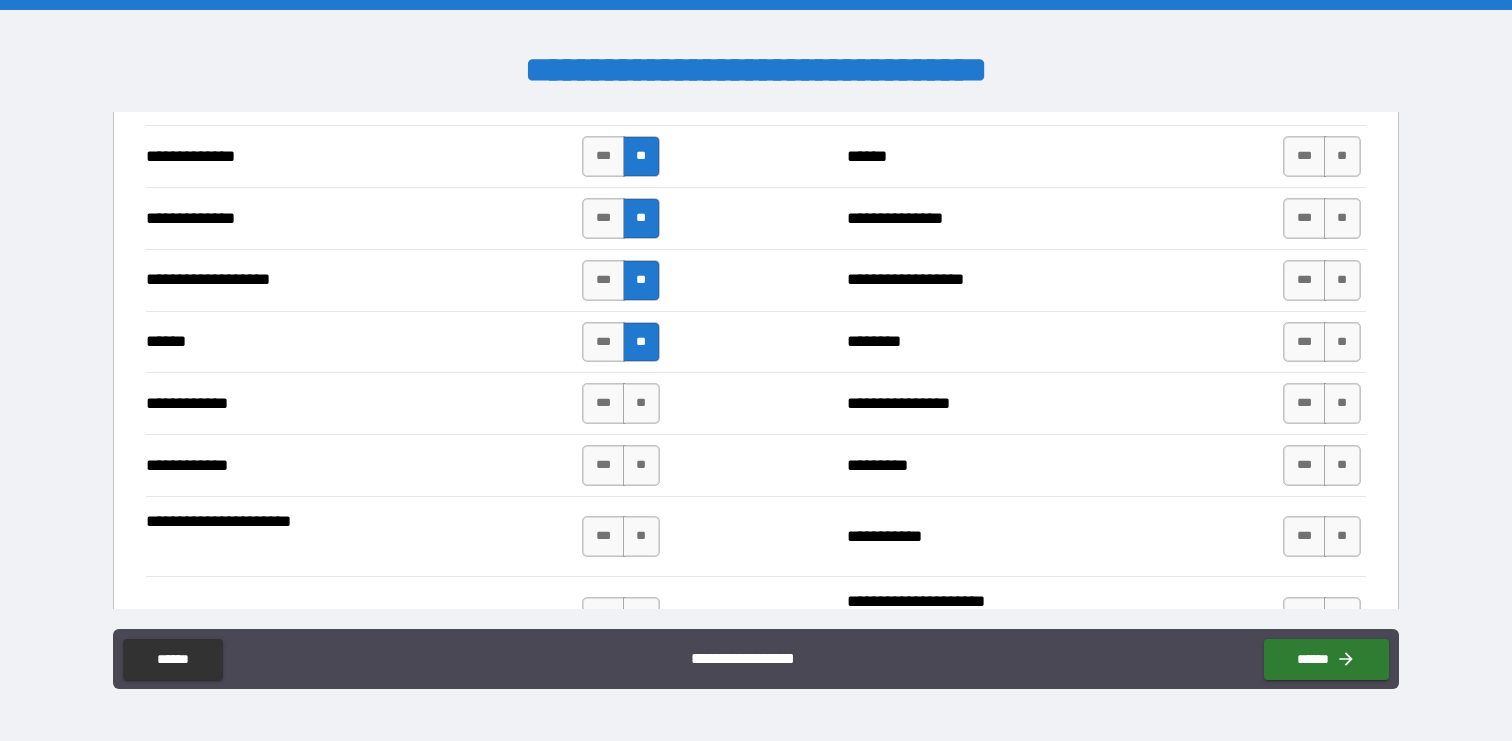 click on "**********" at bounding box center (755, 403) 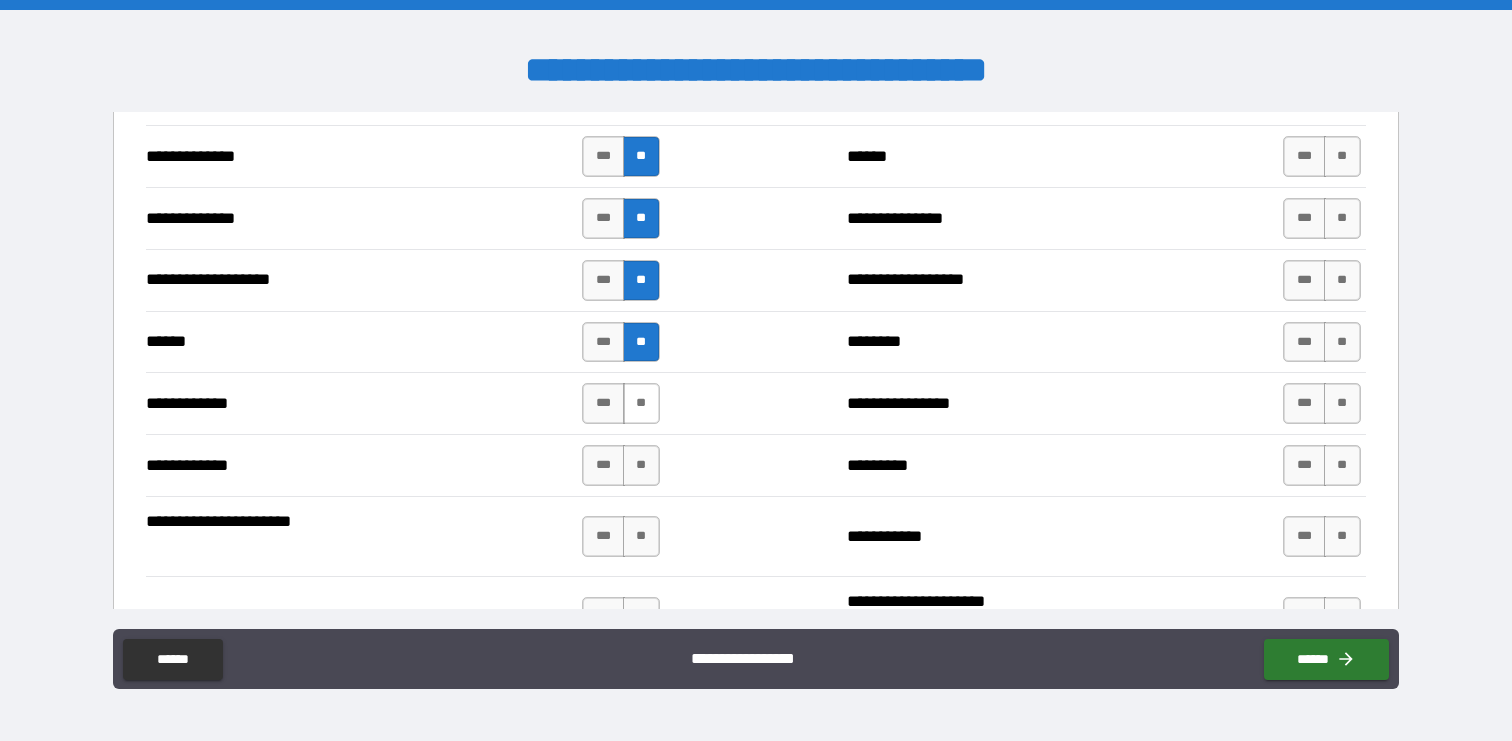 click on "**" at bounding box center [641, 403] 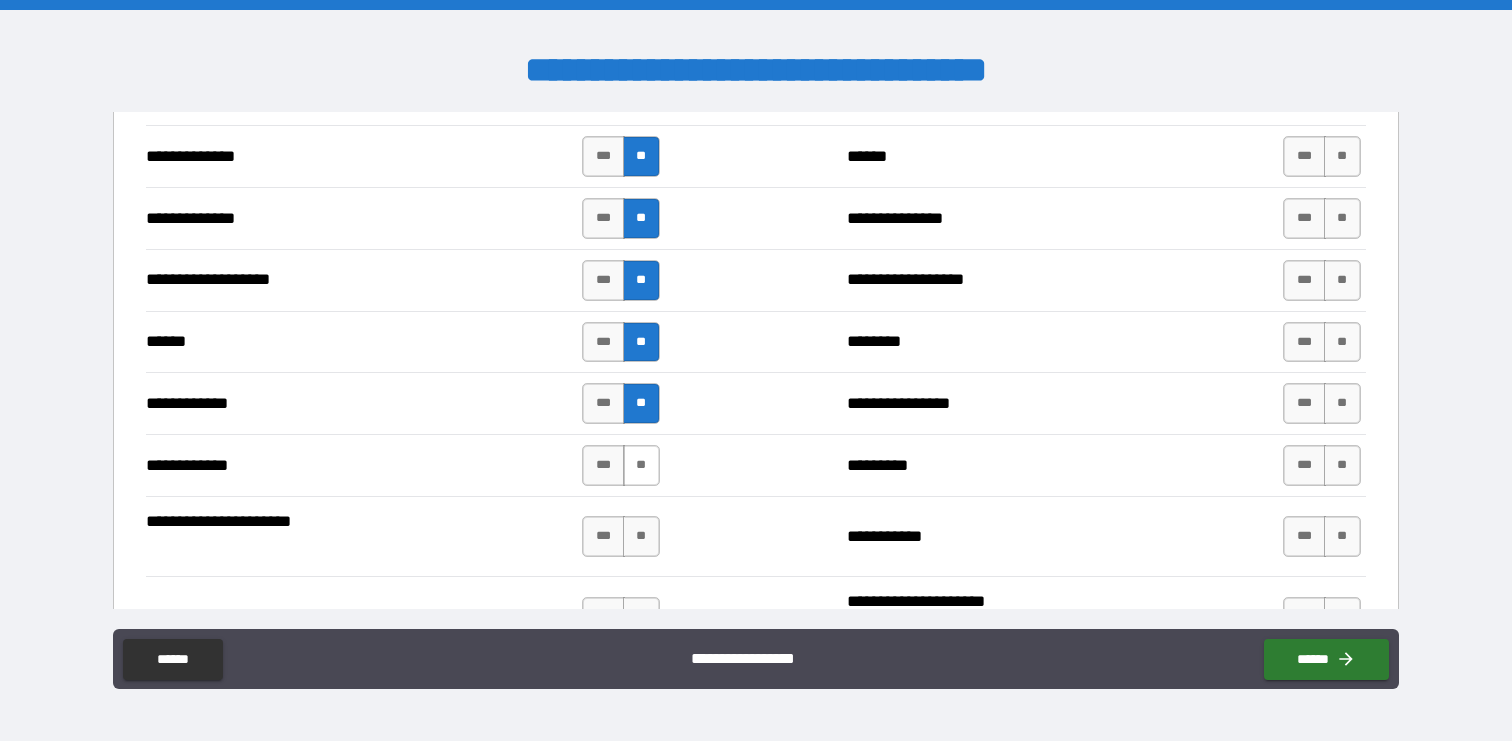 click on "**" at bounding box center (641, 465) 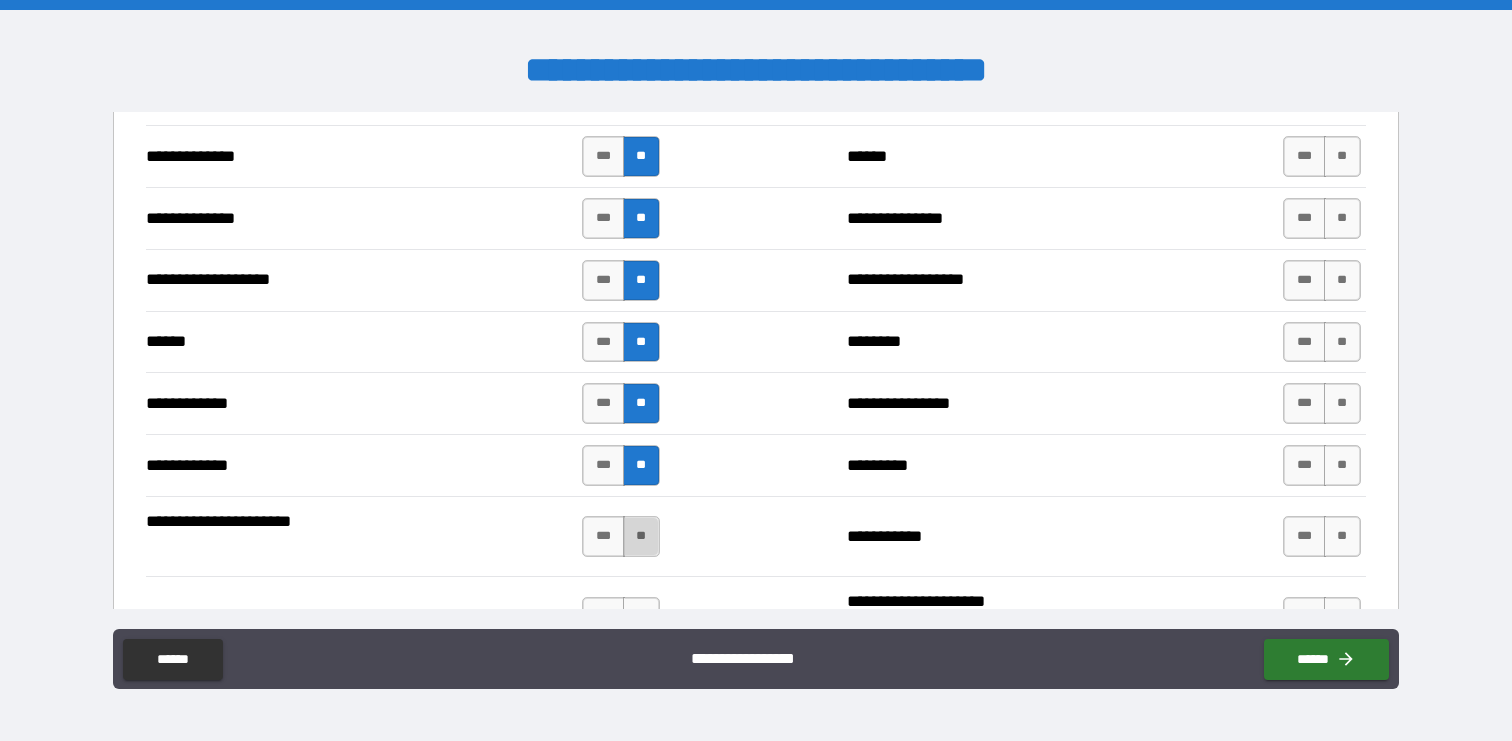 click on "**" at bounding box center (641, 536) 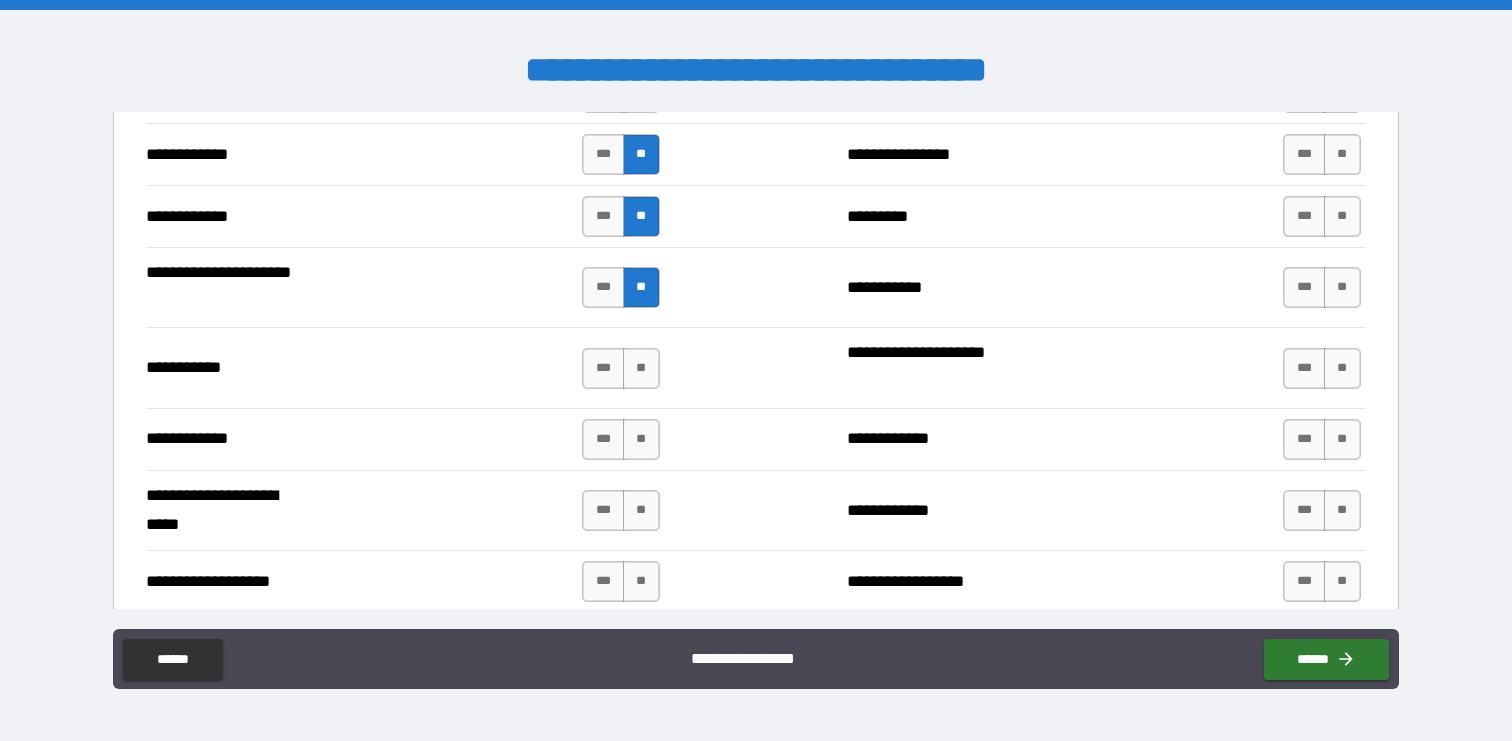 scroll, scrollTop: 3769, scrollLeft: 0, axis: vertical 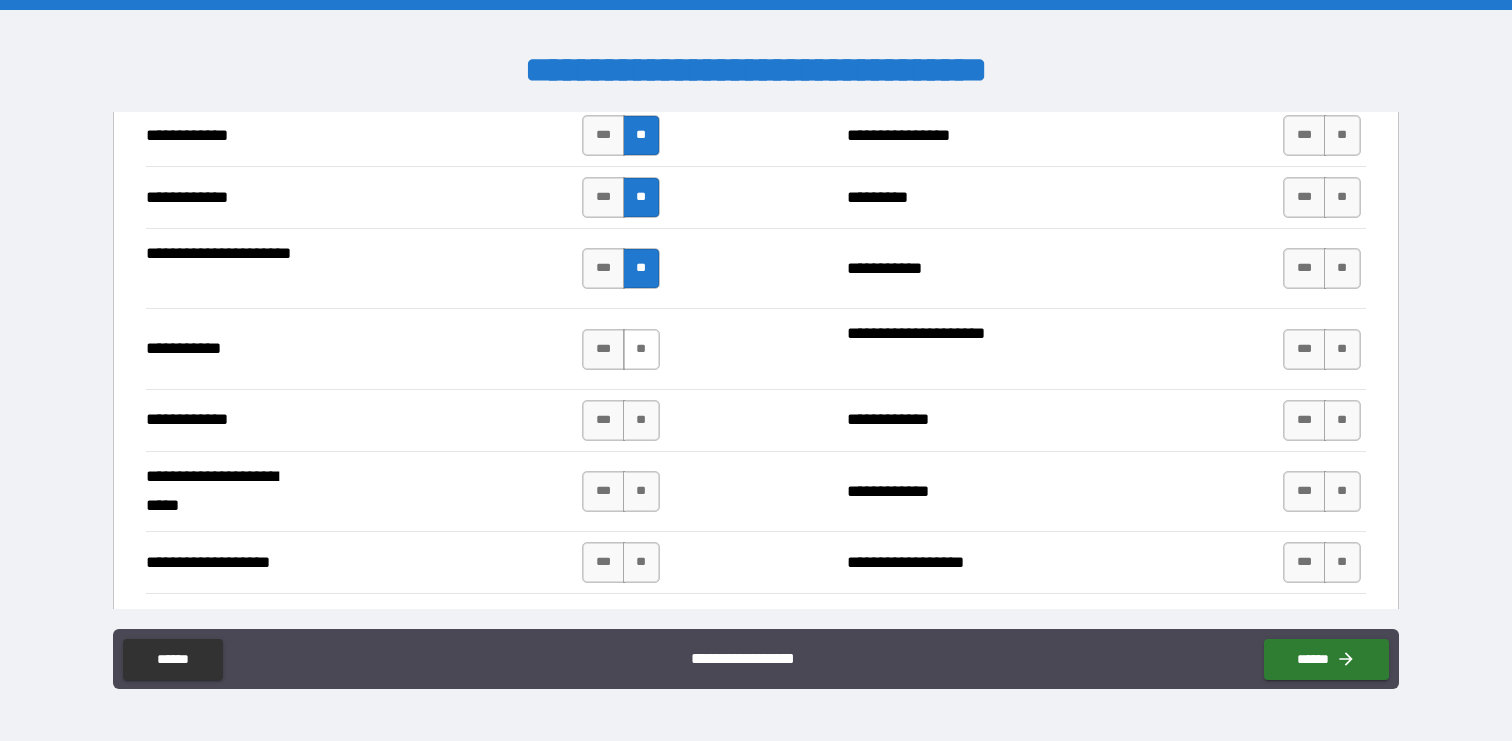 click on "**" at bounding box center (641, 349) 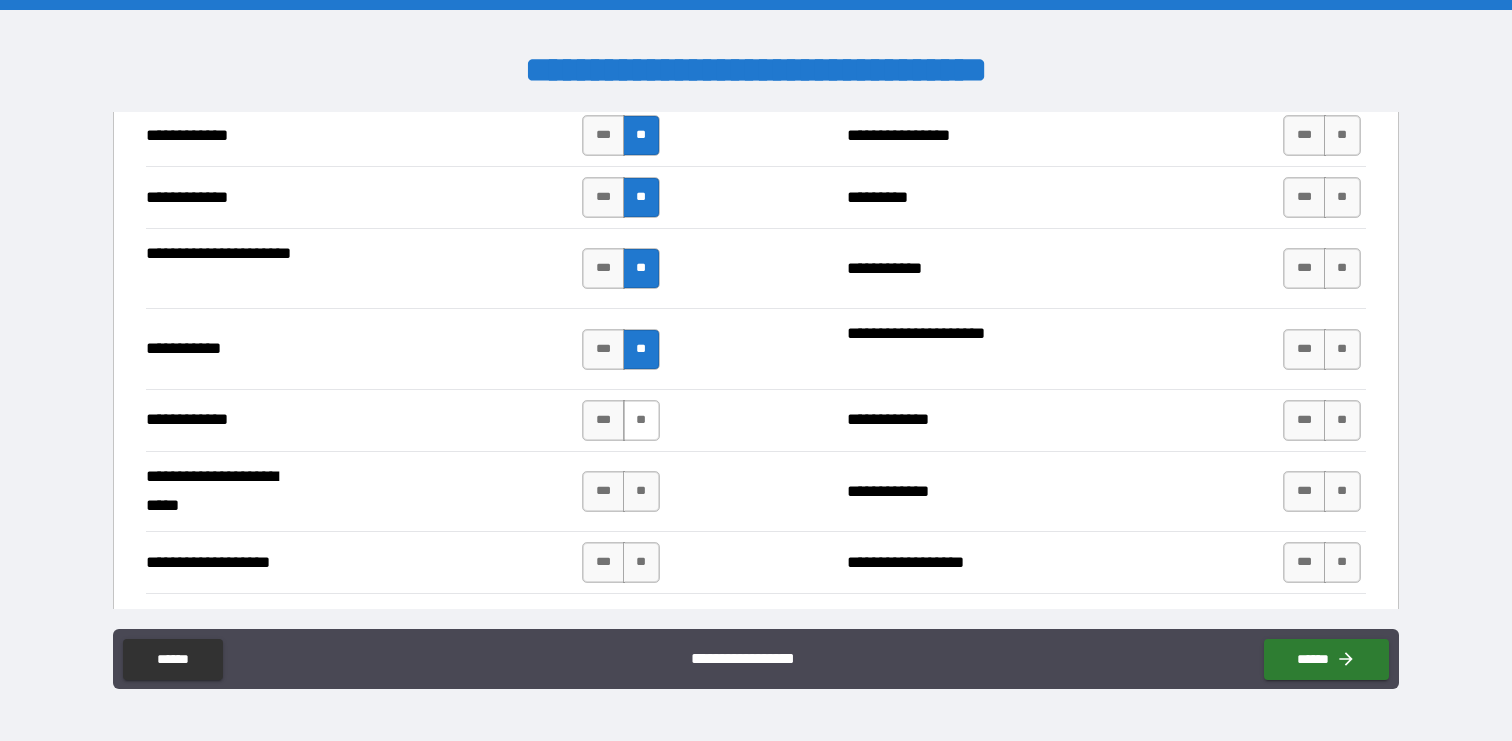click on "**" at bounding box center (641, 420) 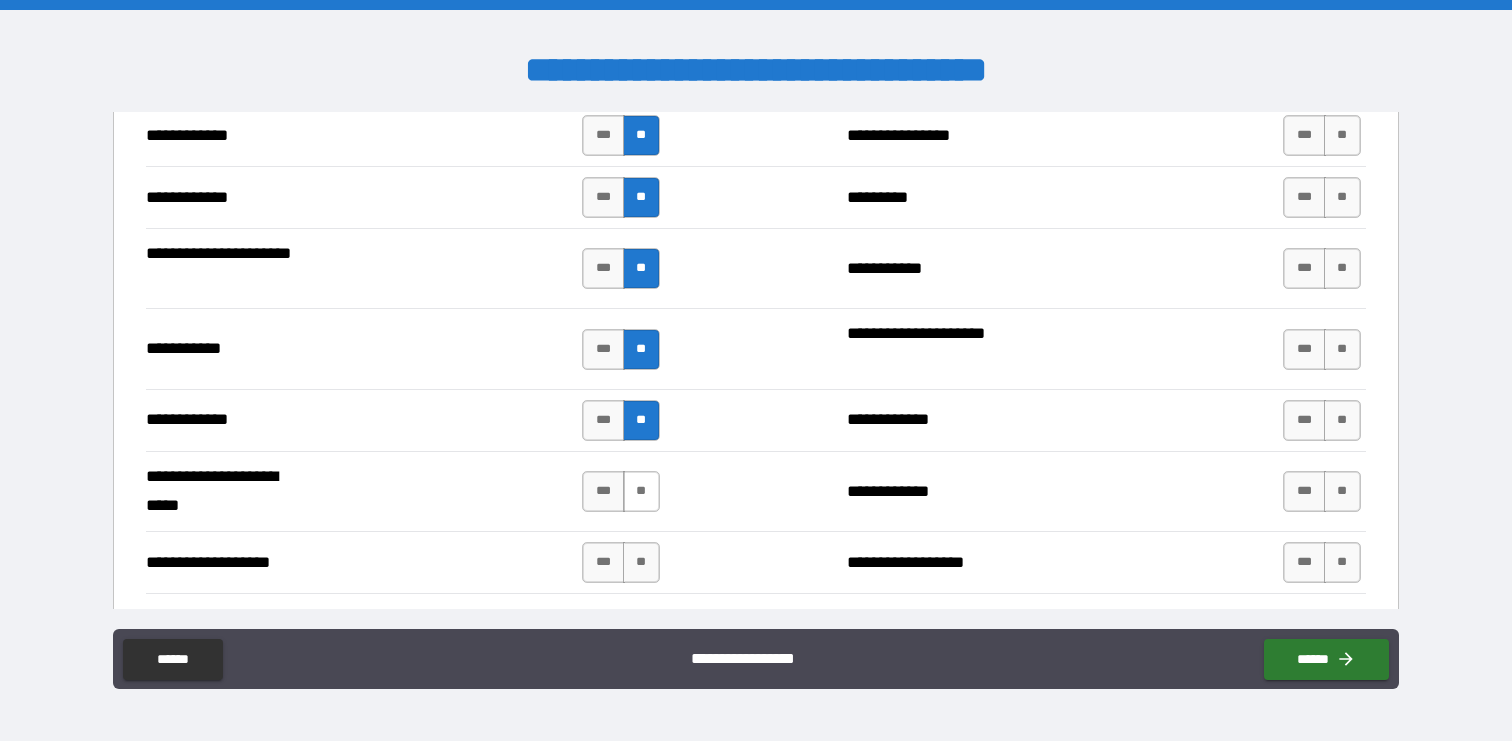 click on "**" at bounding box center (641, 491) 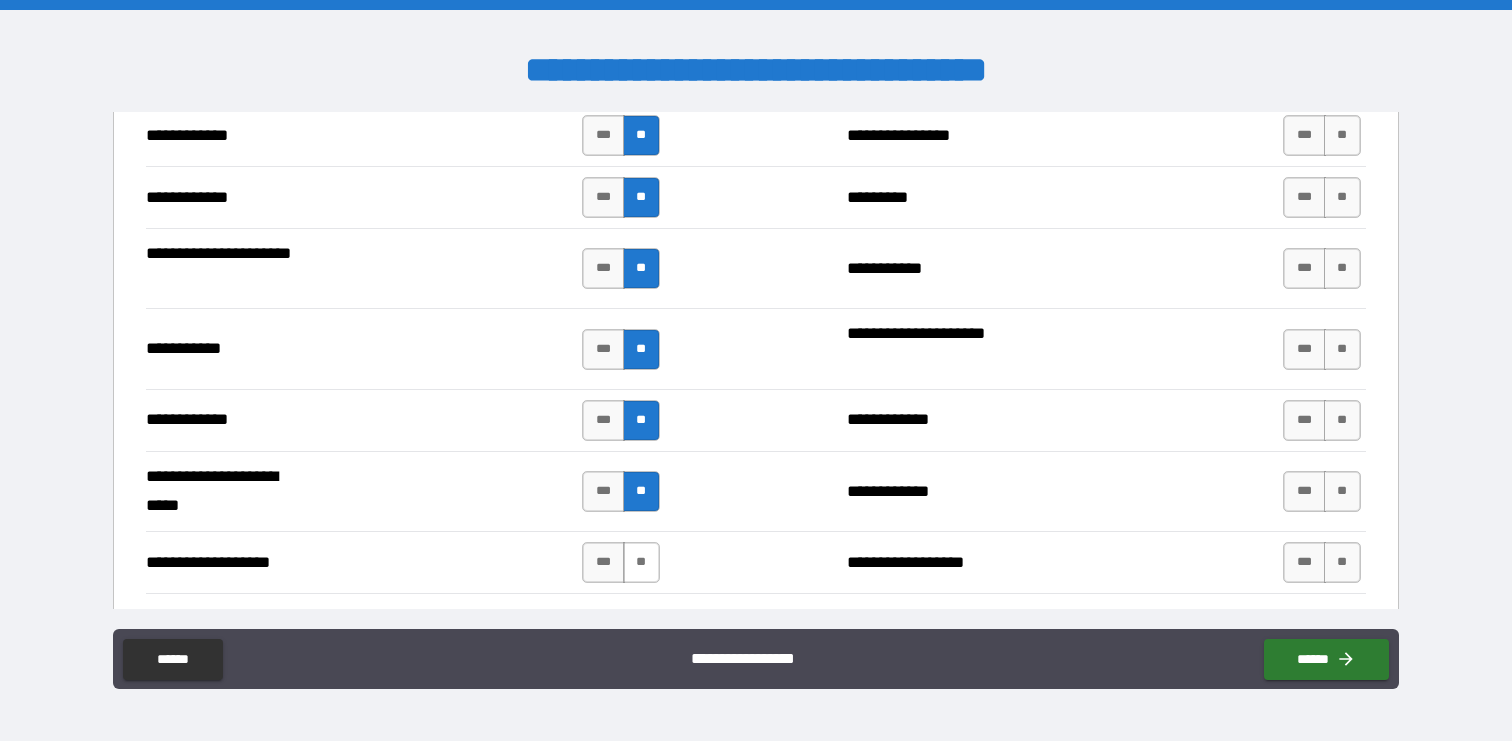 click on "**" at bounding box center (641, 562) 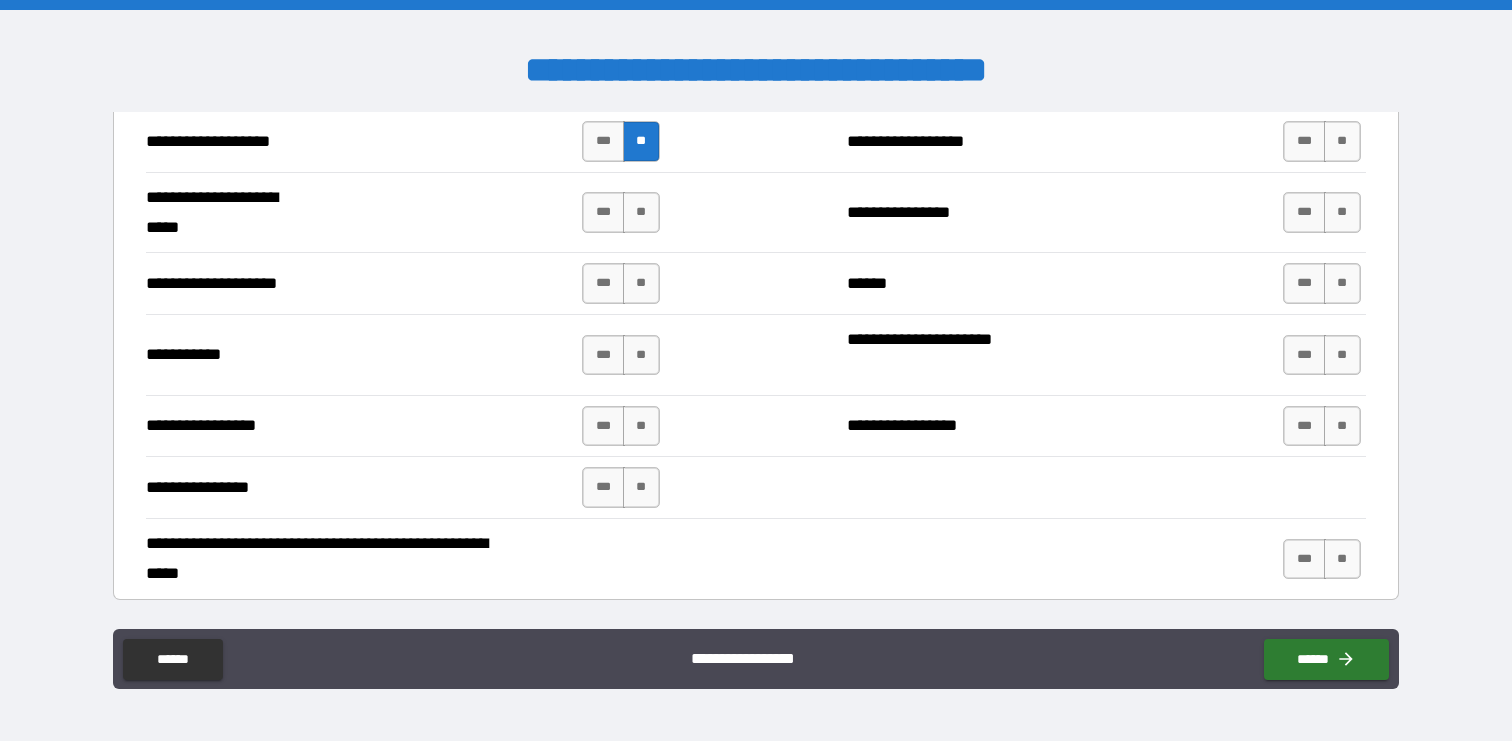 scroll, scrollTop: 4208, scrollLeft: 0, axis: vertical 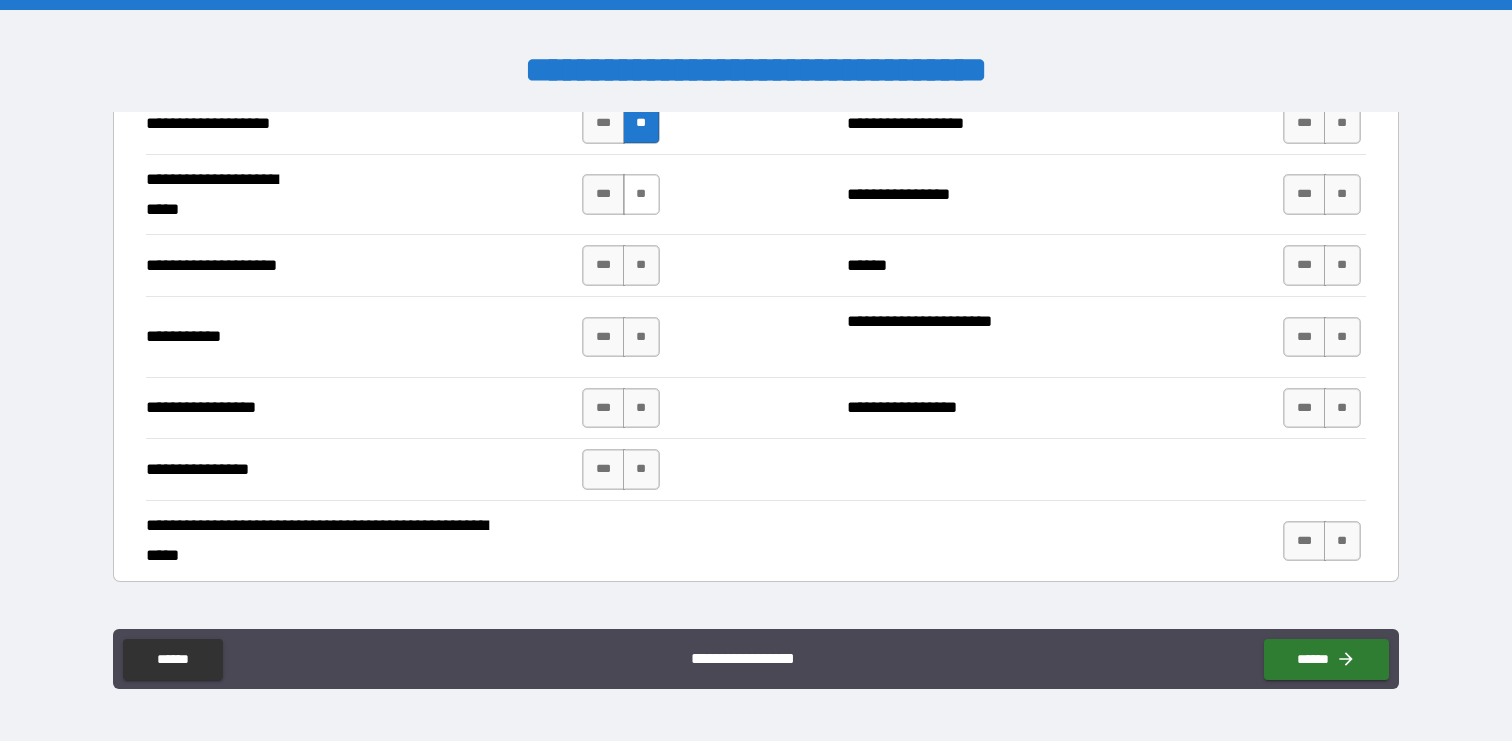 click on "**" at bounding box center (641, 194) 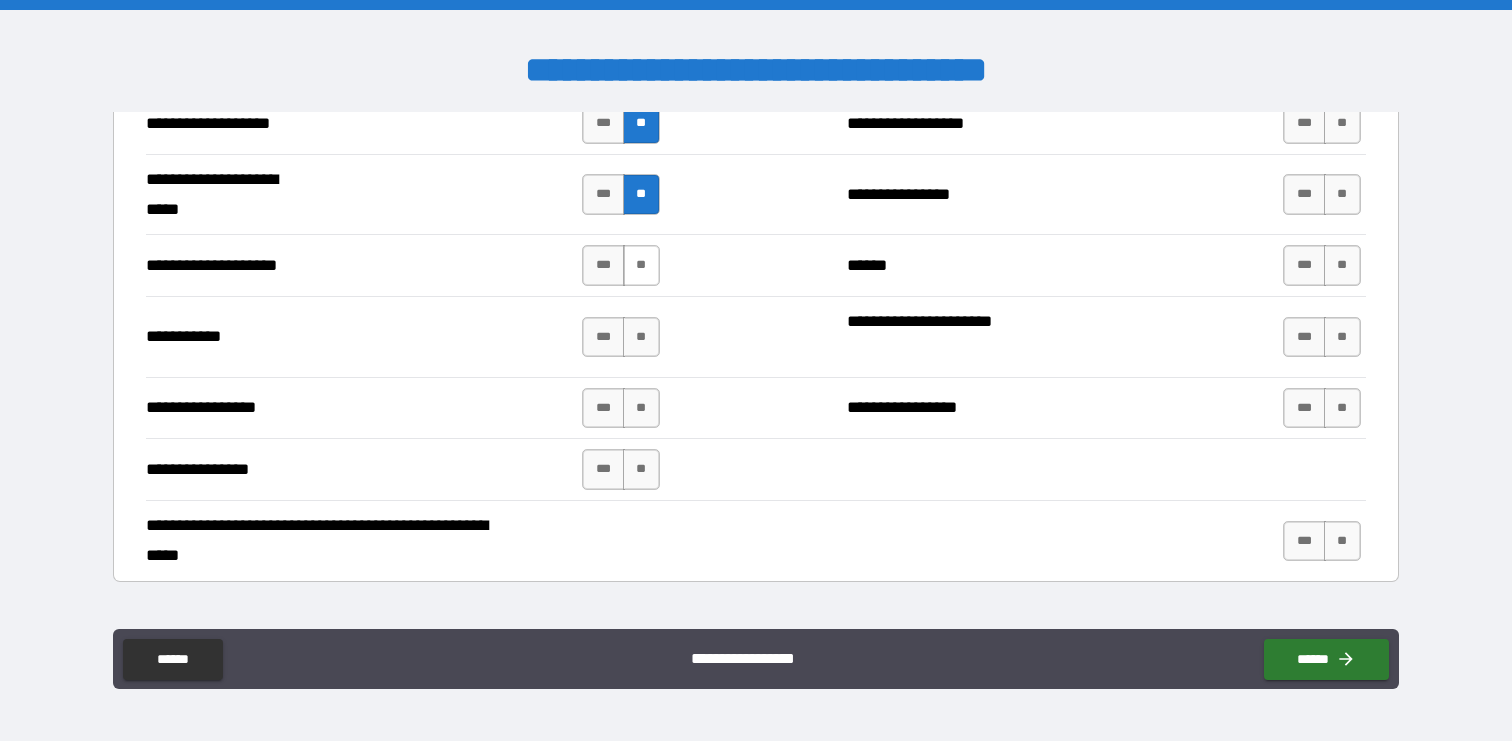 click on "**" at bounding box center [641, 265] 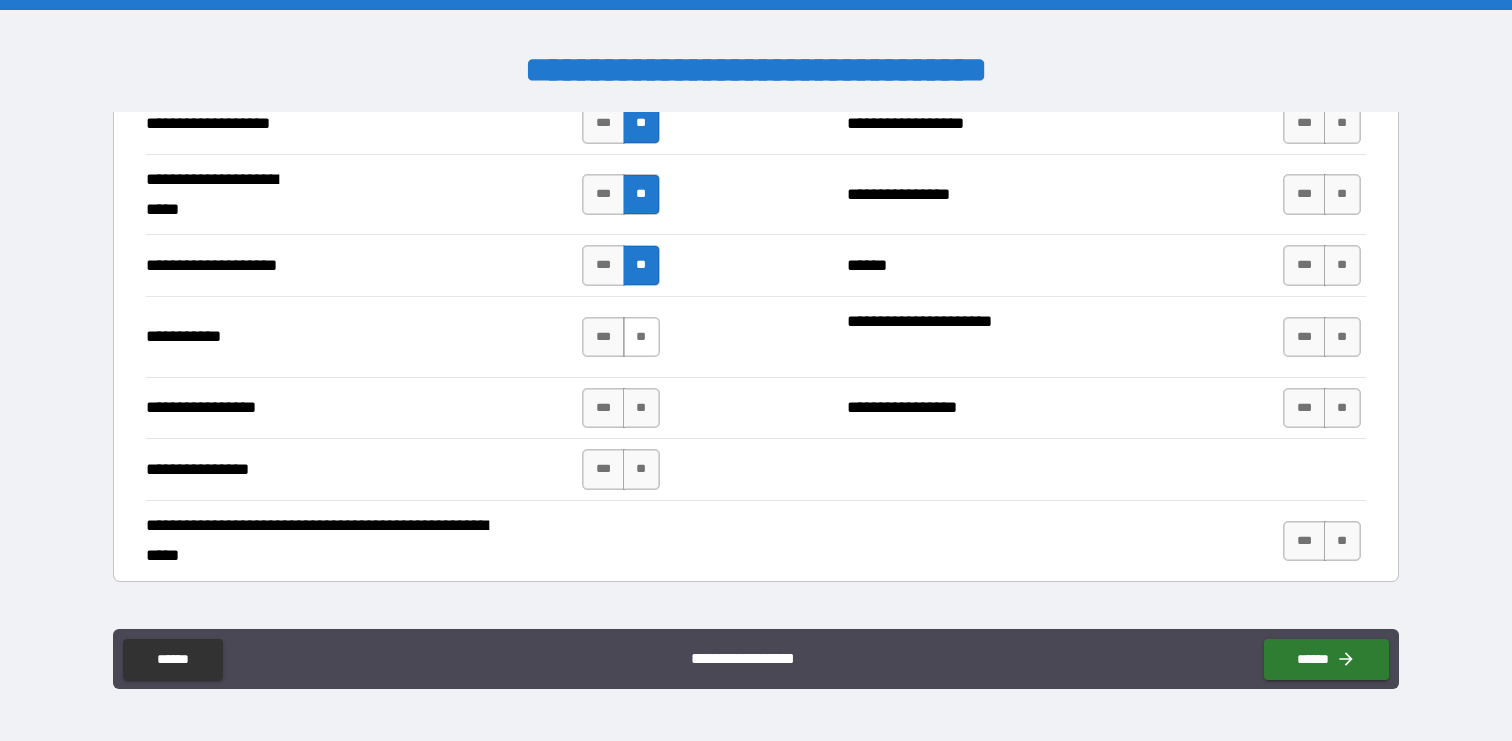 click on "**" at bounding box center (641, 337) 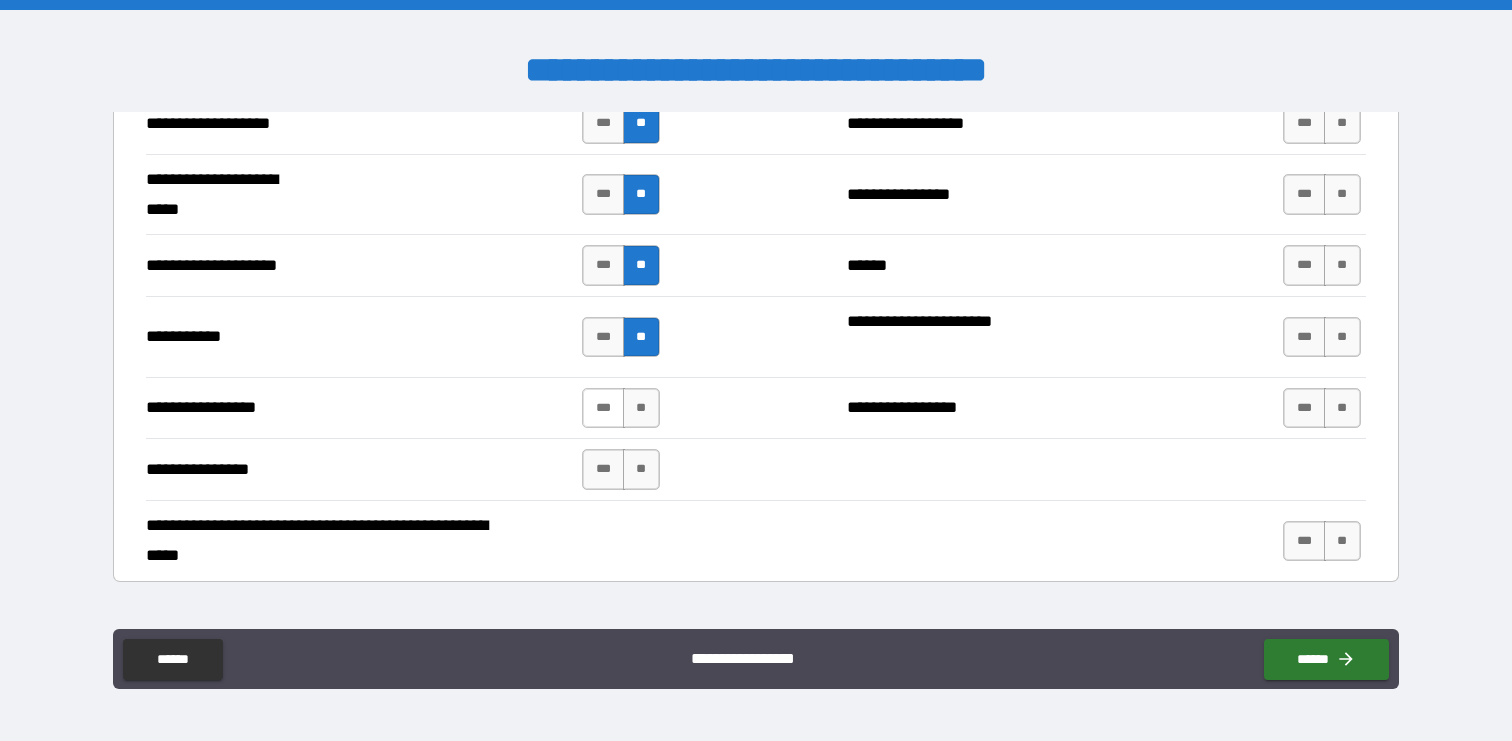 click on "***" at bounding box center [603, 408] 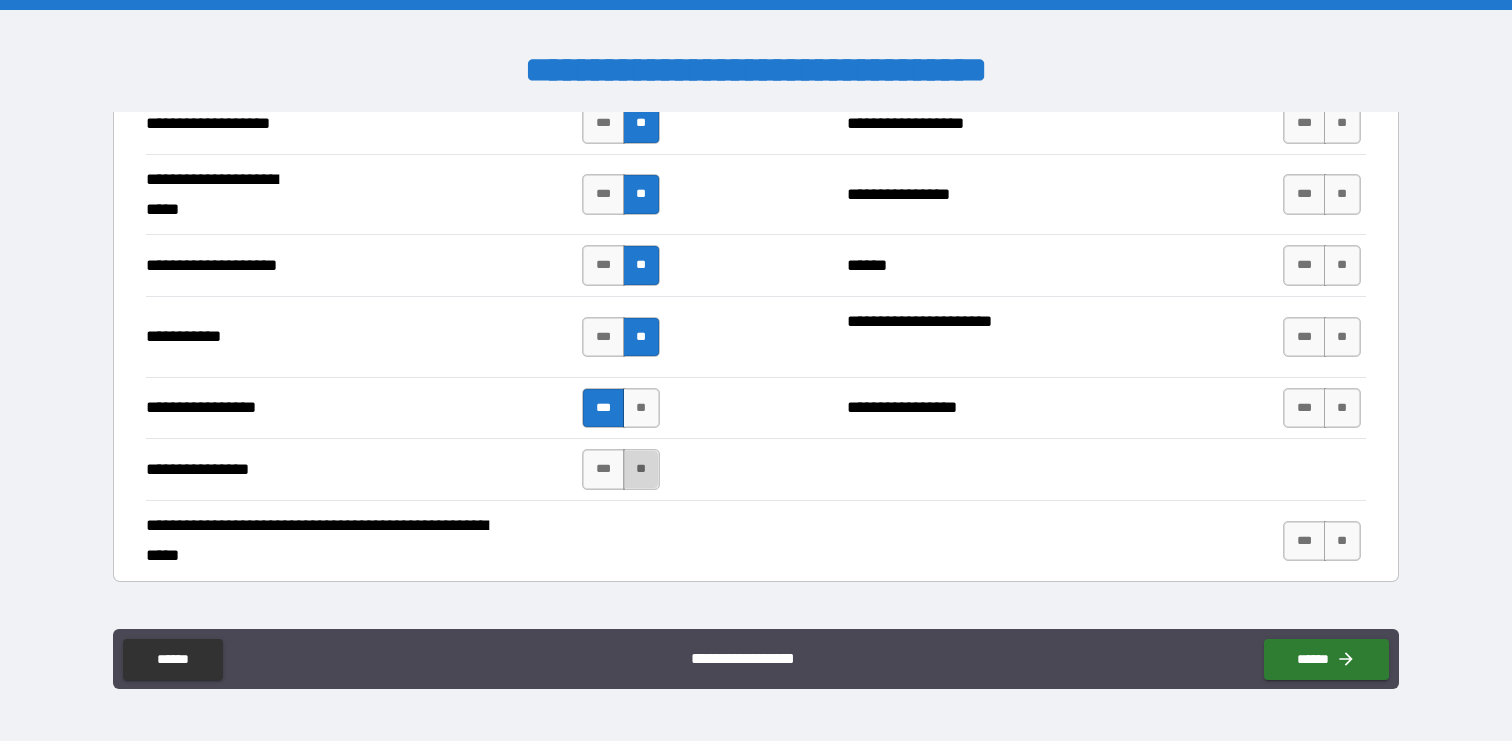 click on "**" at bounding box center [641, 469] 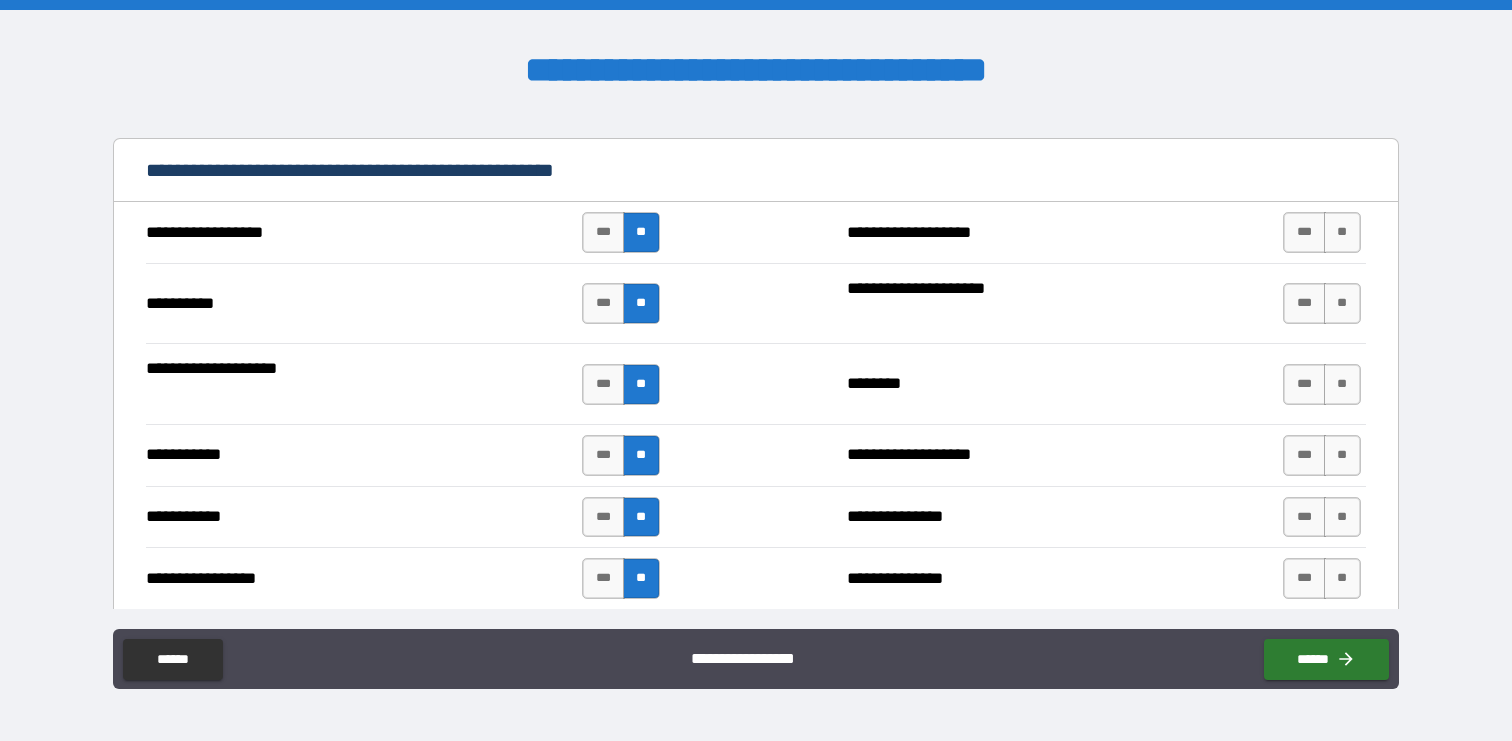 scroll, scrollTop: 1900, scrollLeft: 0, axis: vertical 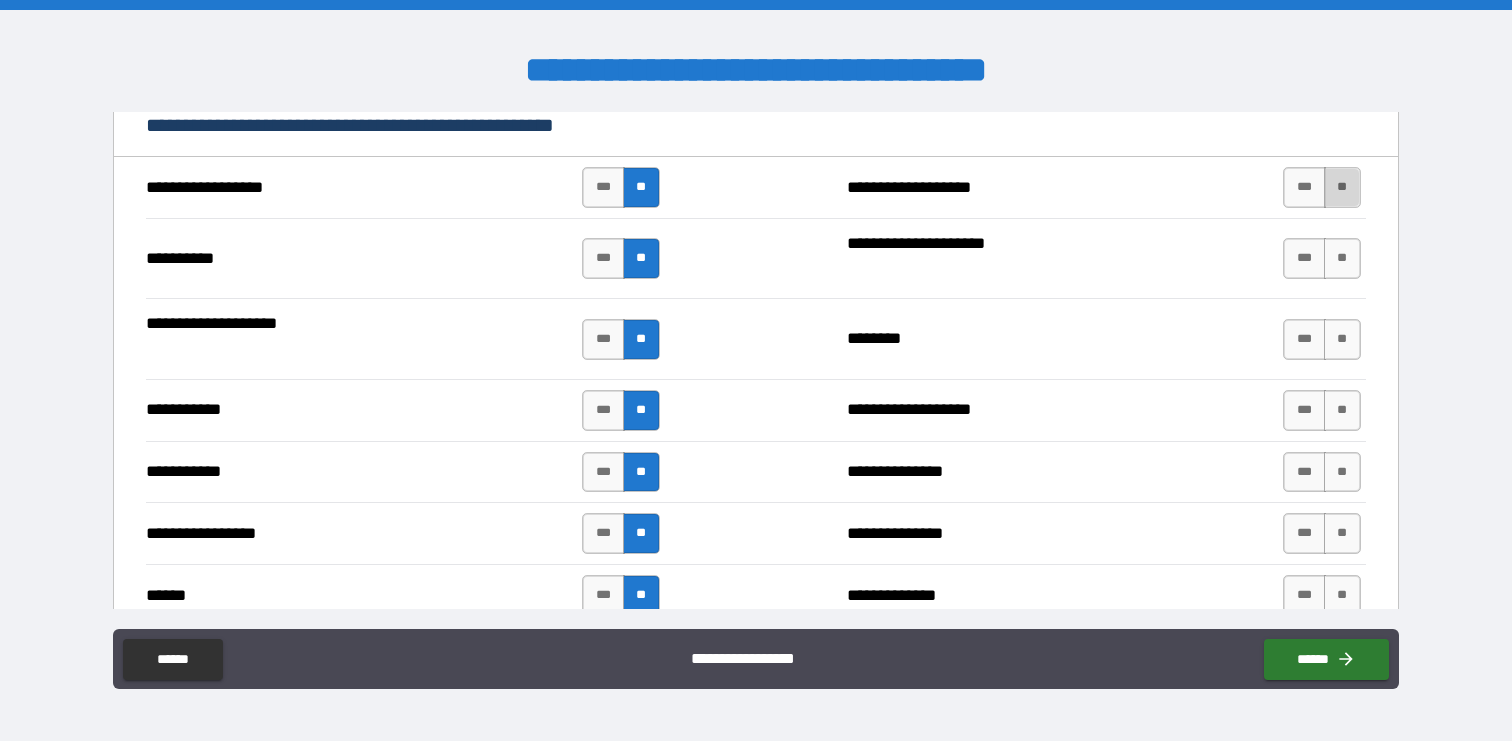 click on "**" at bounding box center (1342, 187) 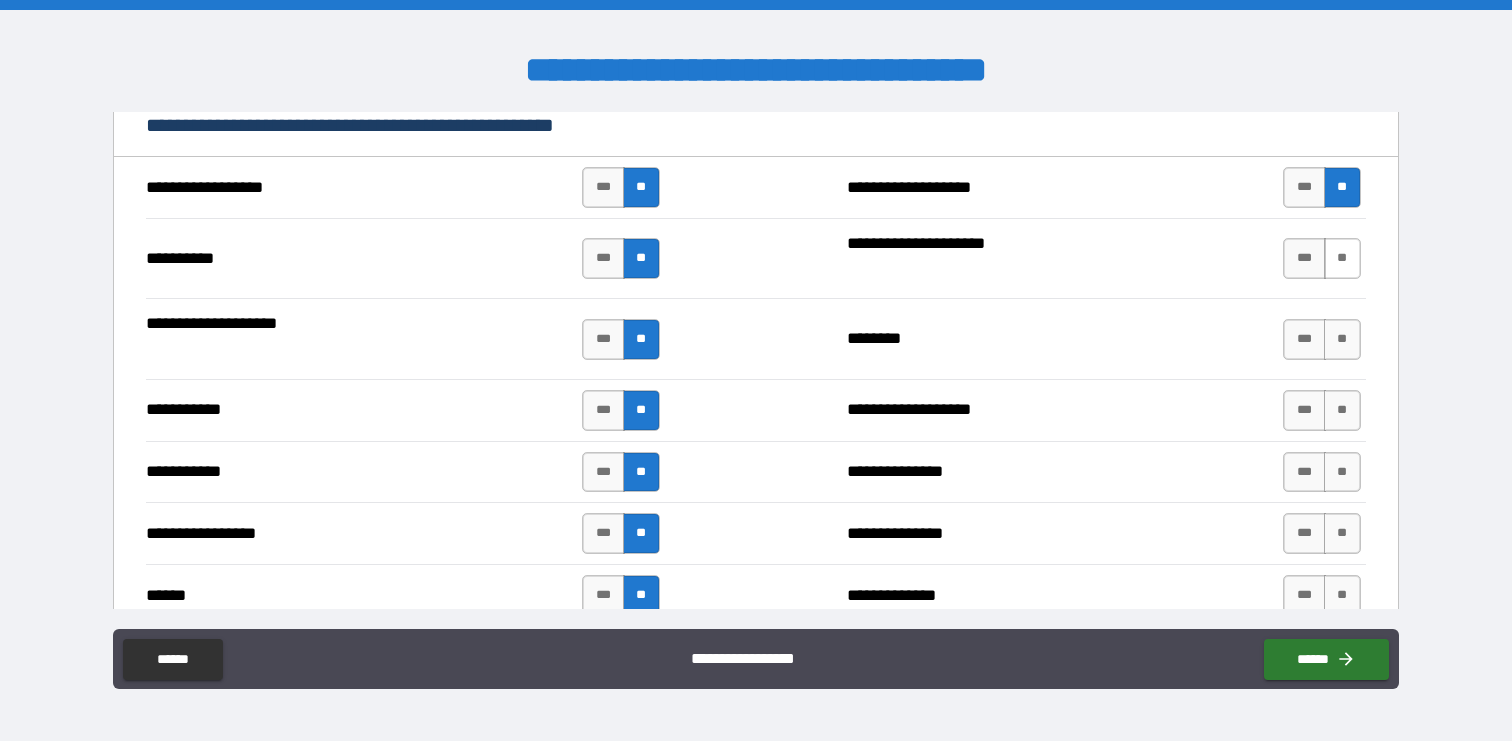 click on "**" at bounding box center (1342, 258) 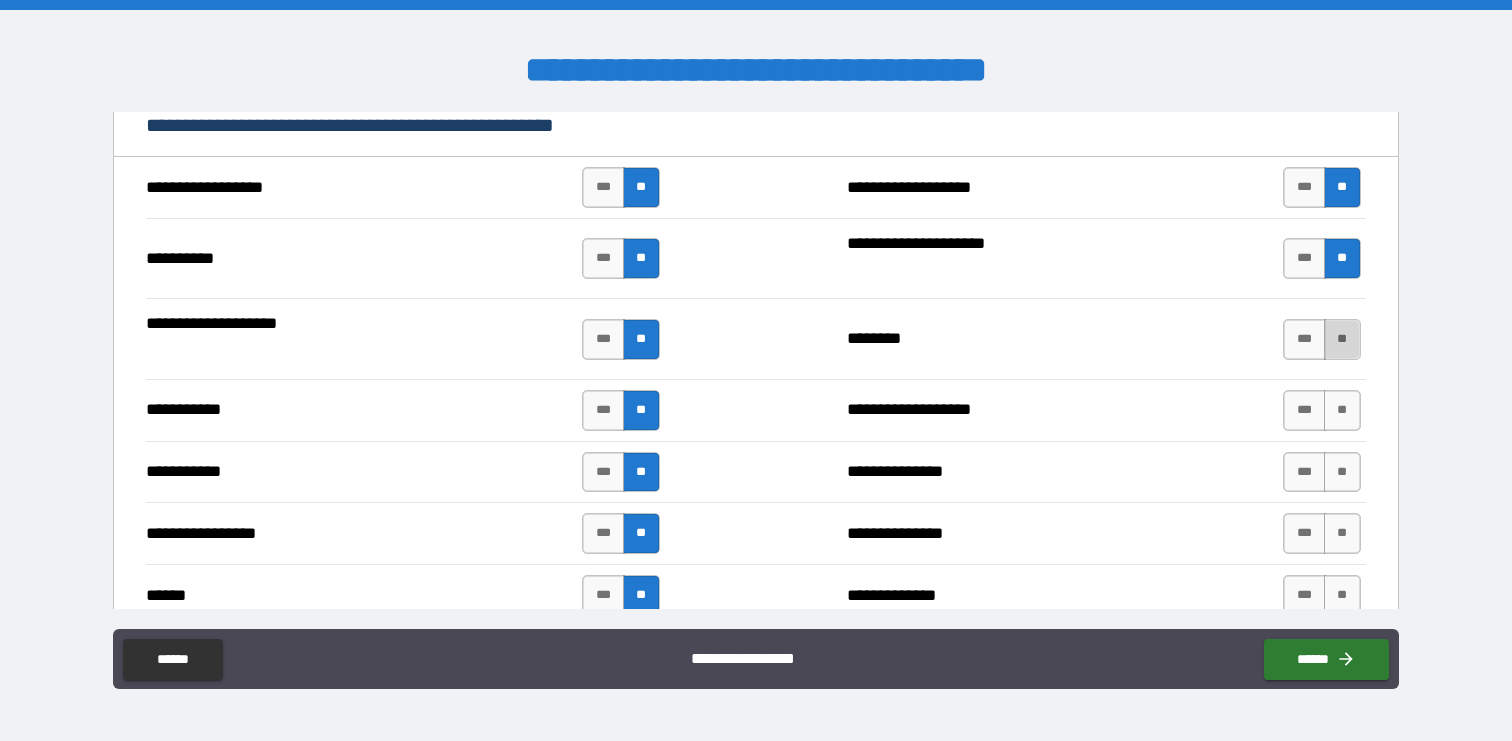 click on "**" at bounding box center [1342, 339] 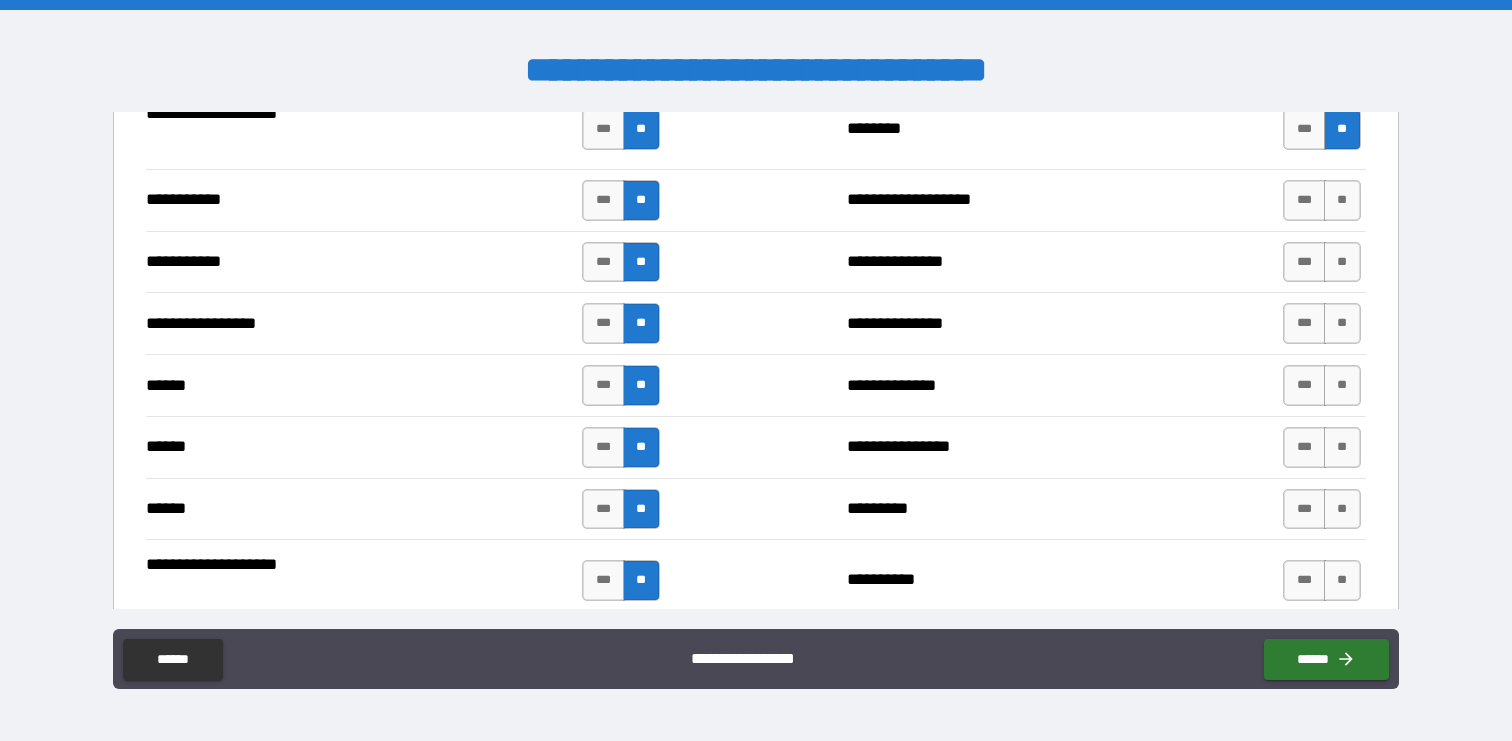 scroll, scrollTop: 2108, scrollLeft: 0, axis: vertical 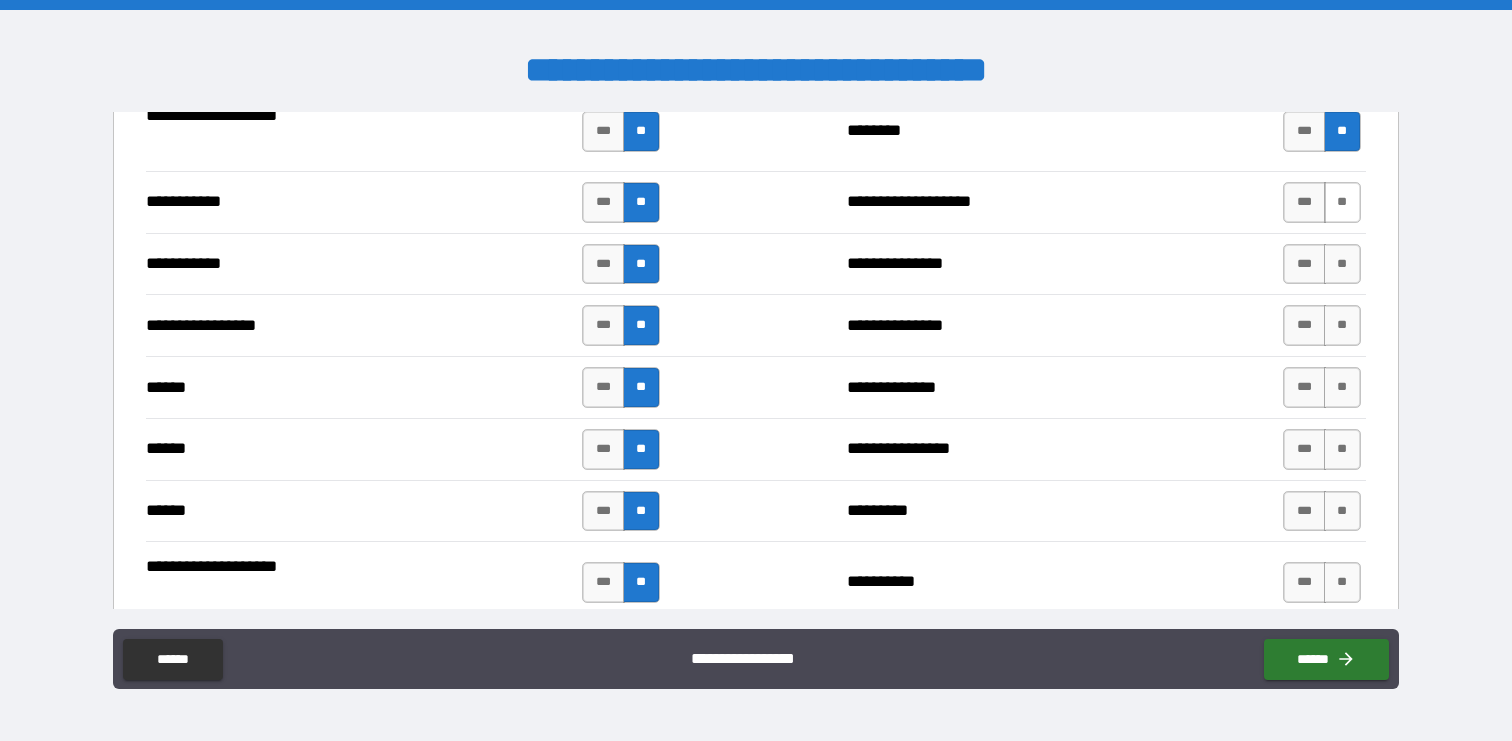 click on "**" at bounding box center (1342, 202) 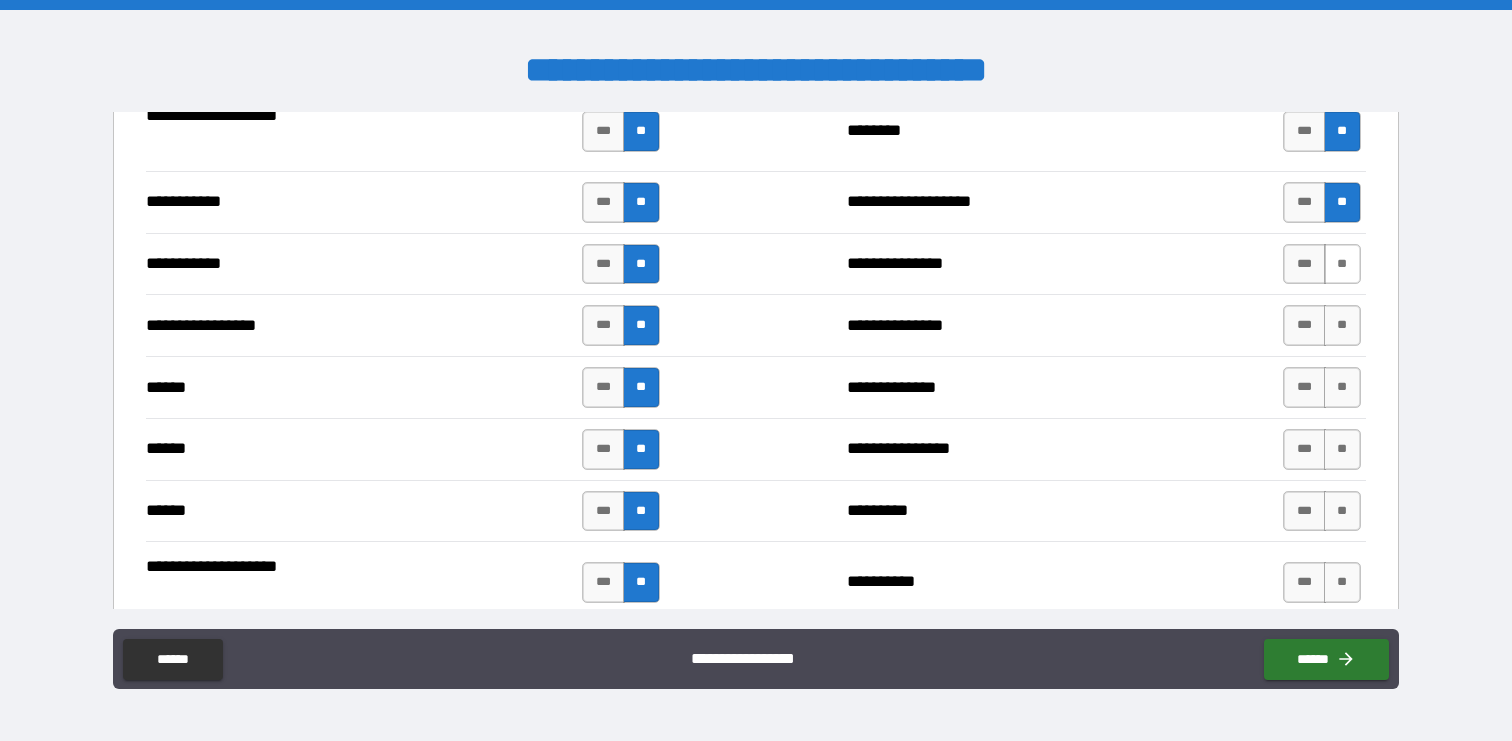 click on "**" at bounding box center [1342, 264] 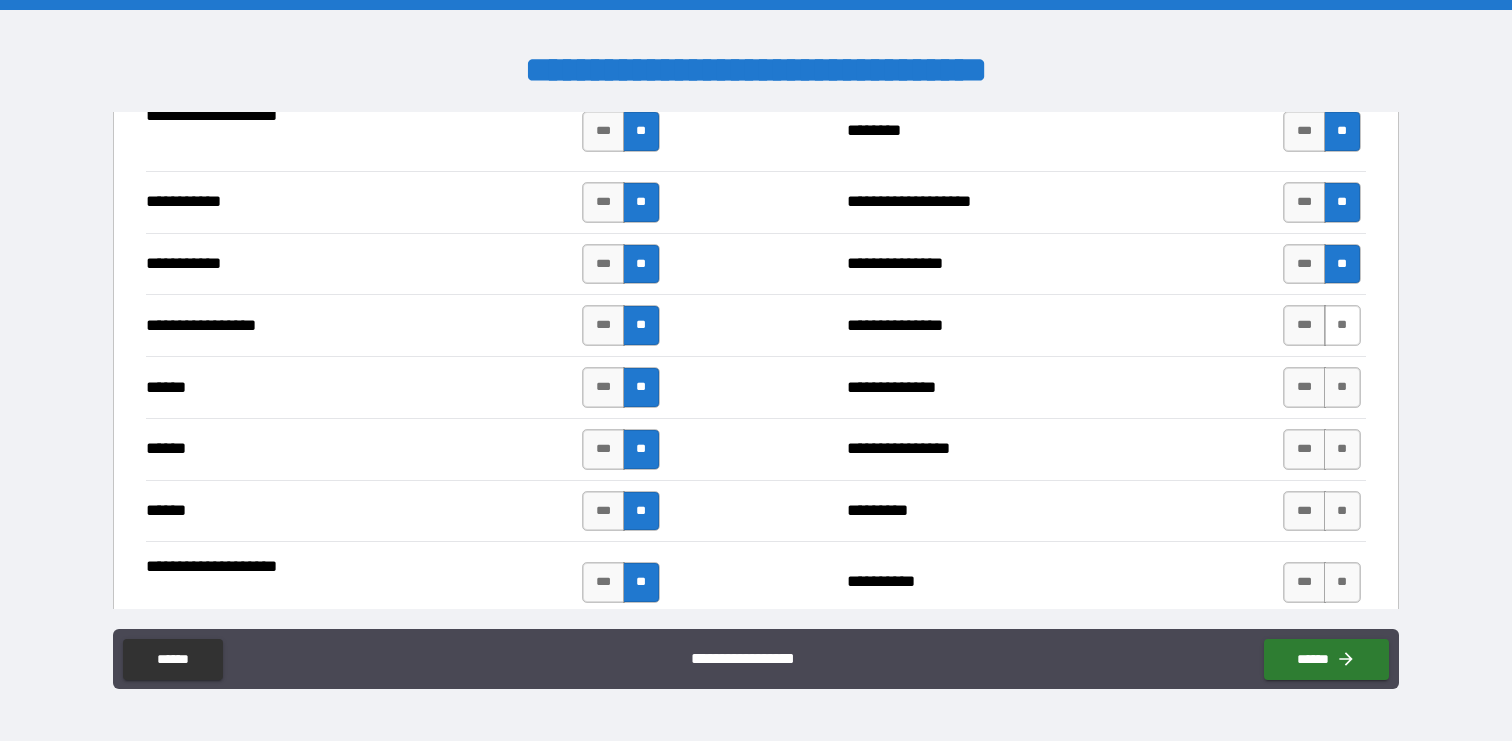 click on "**" at bounding box center [1342, 325] 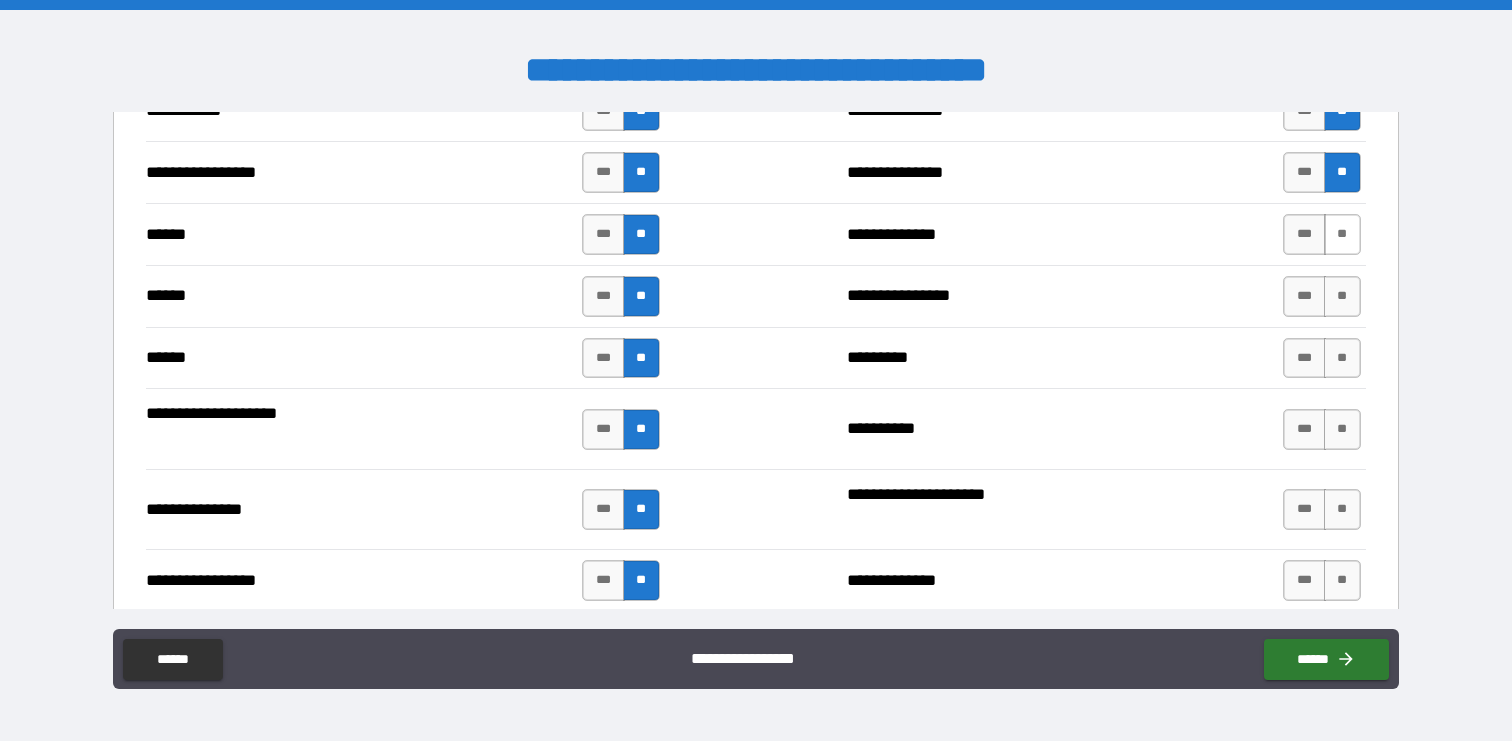scroll, scrollTop: 2264, scrollLeft: 0, axis: vertical 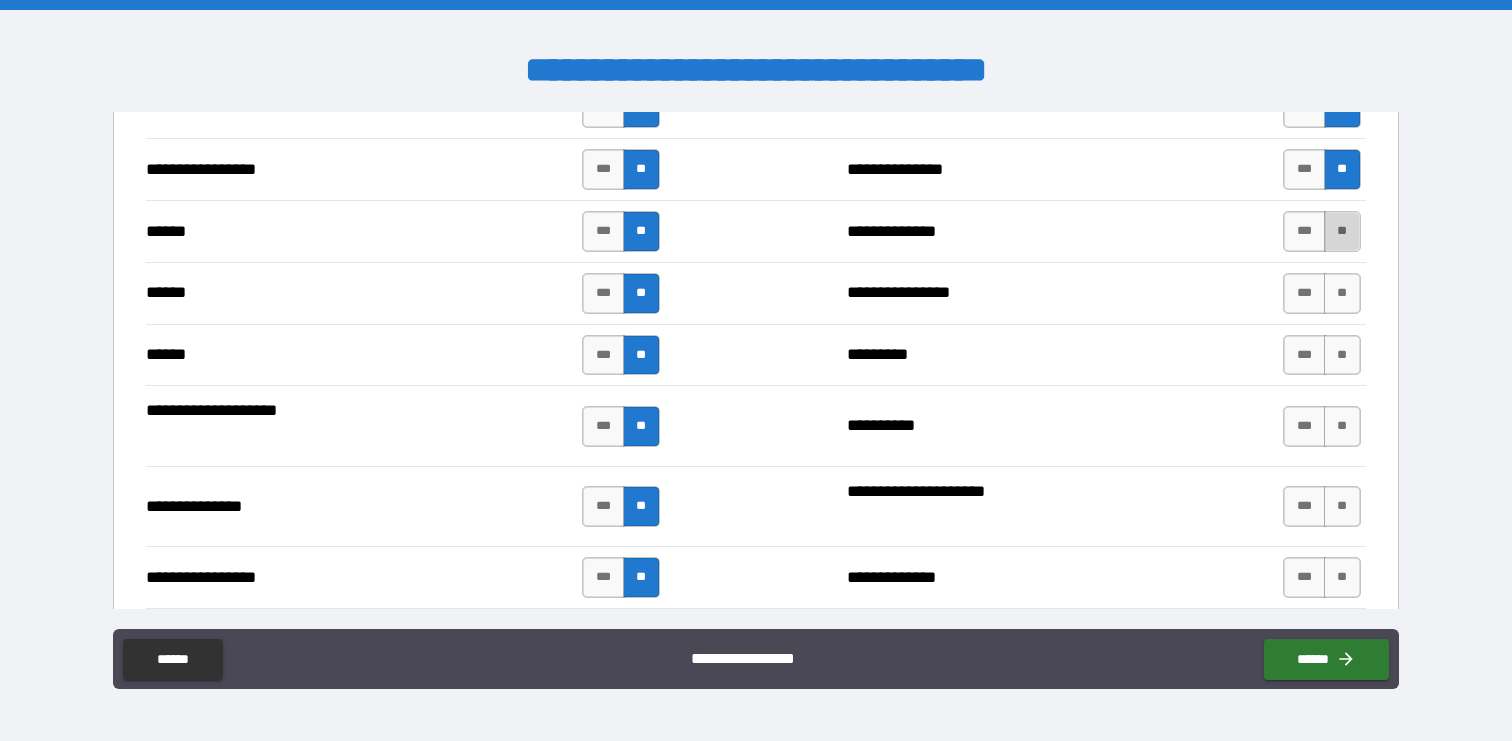 click on "**" at bounding box center [1342, 231] 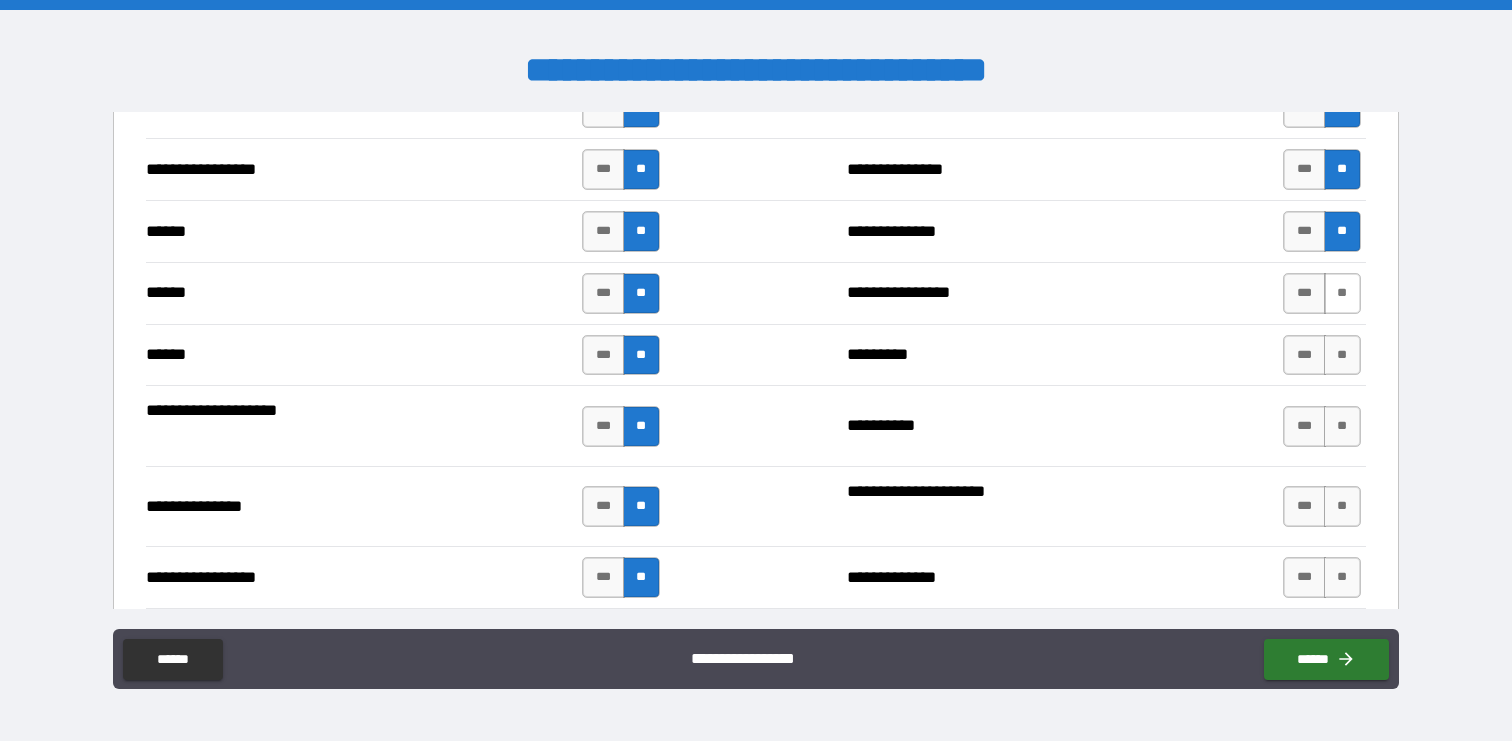 click on "**" at bounding box center [1342, 293] 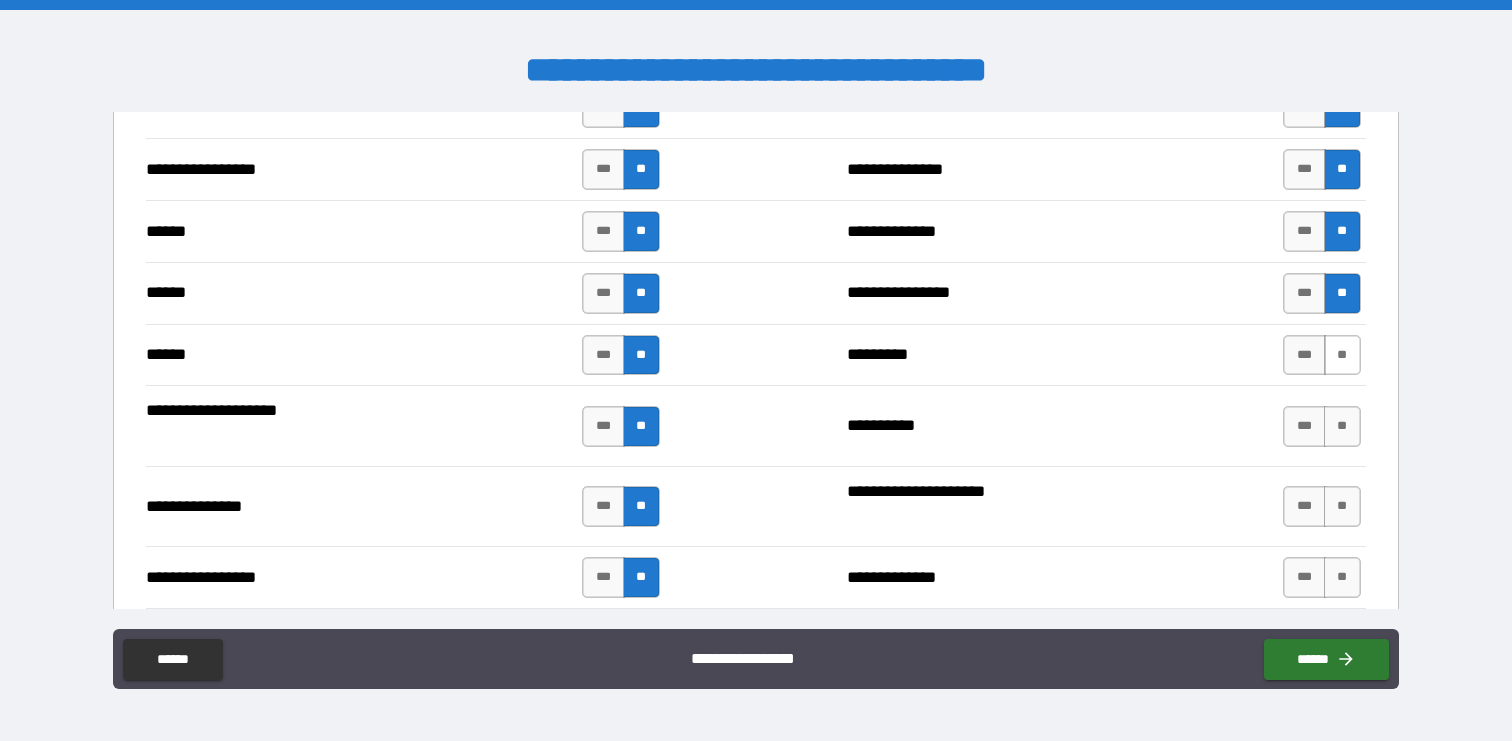 click on "**" at bounding box center [1342, 355] 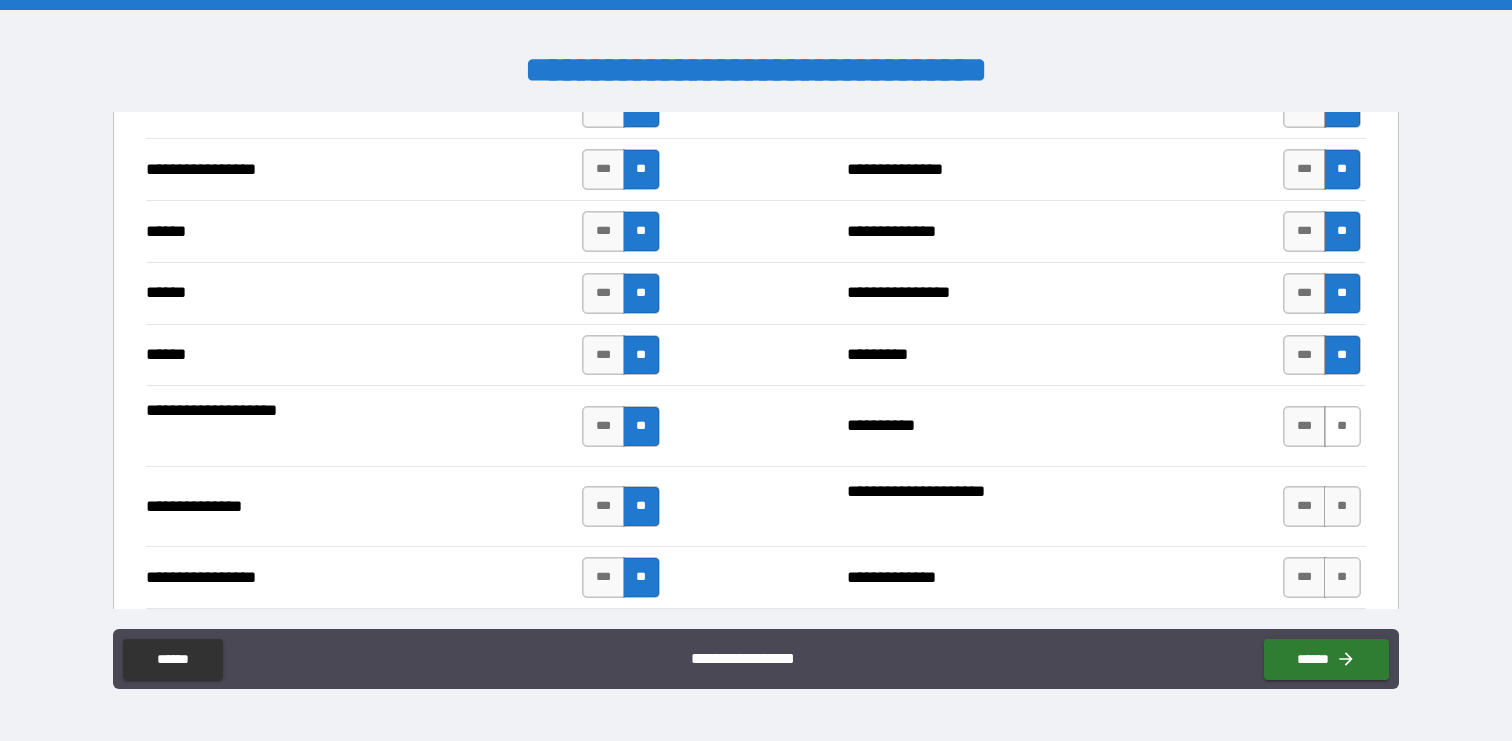 click on "**" at bounding box center [1342, 426] 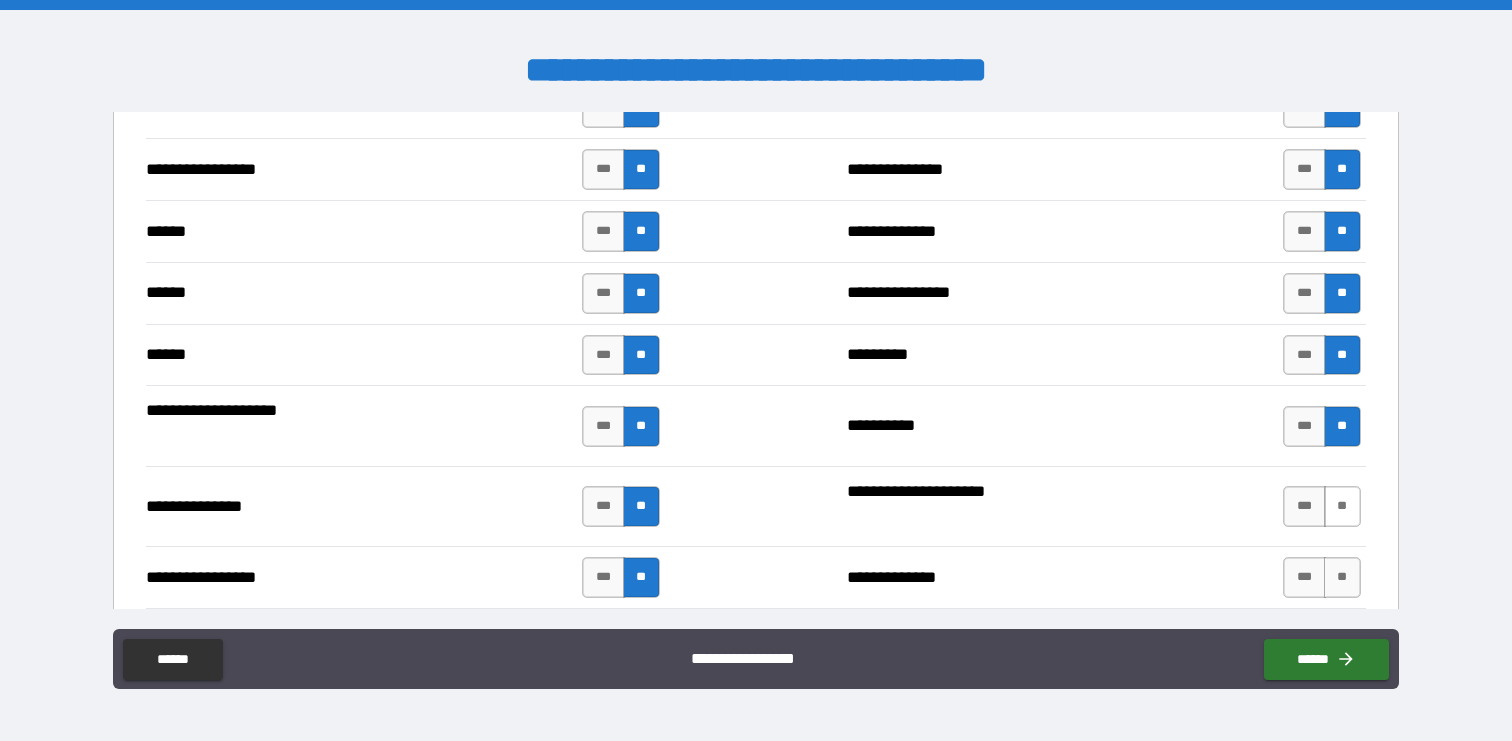 click on "**" at bounding box center (1342, 506) 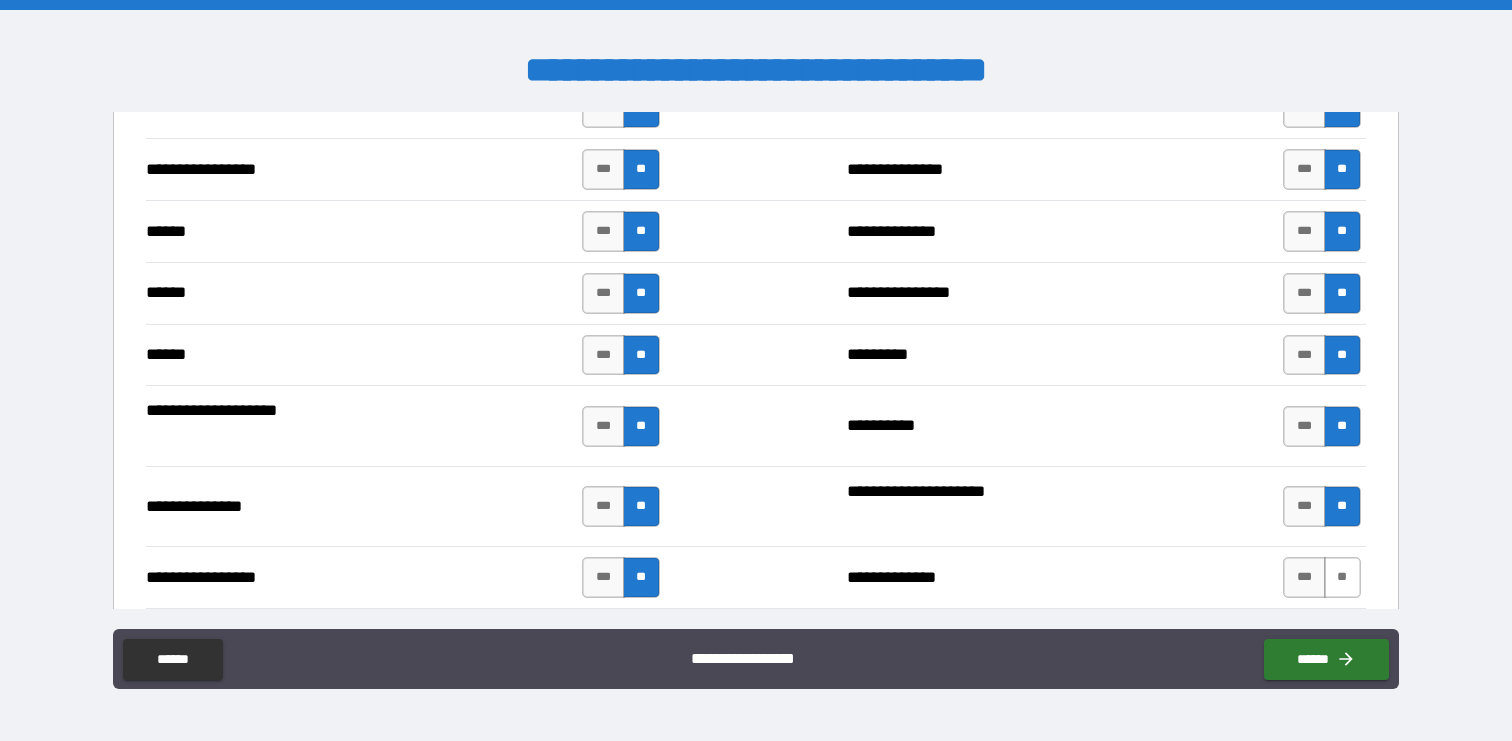 click on "**" at bounding box center (1342, 577) 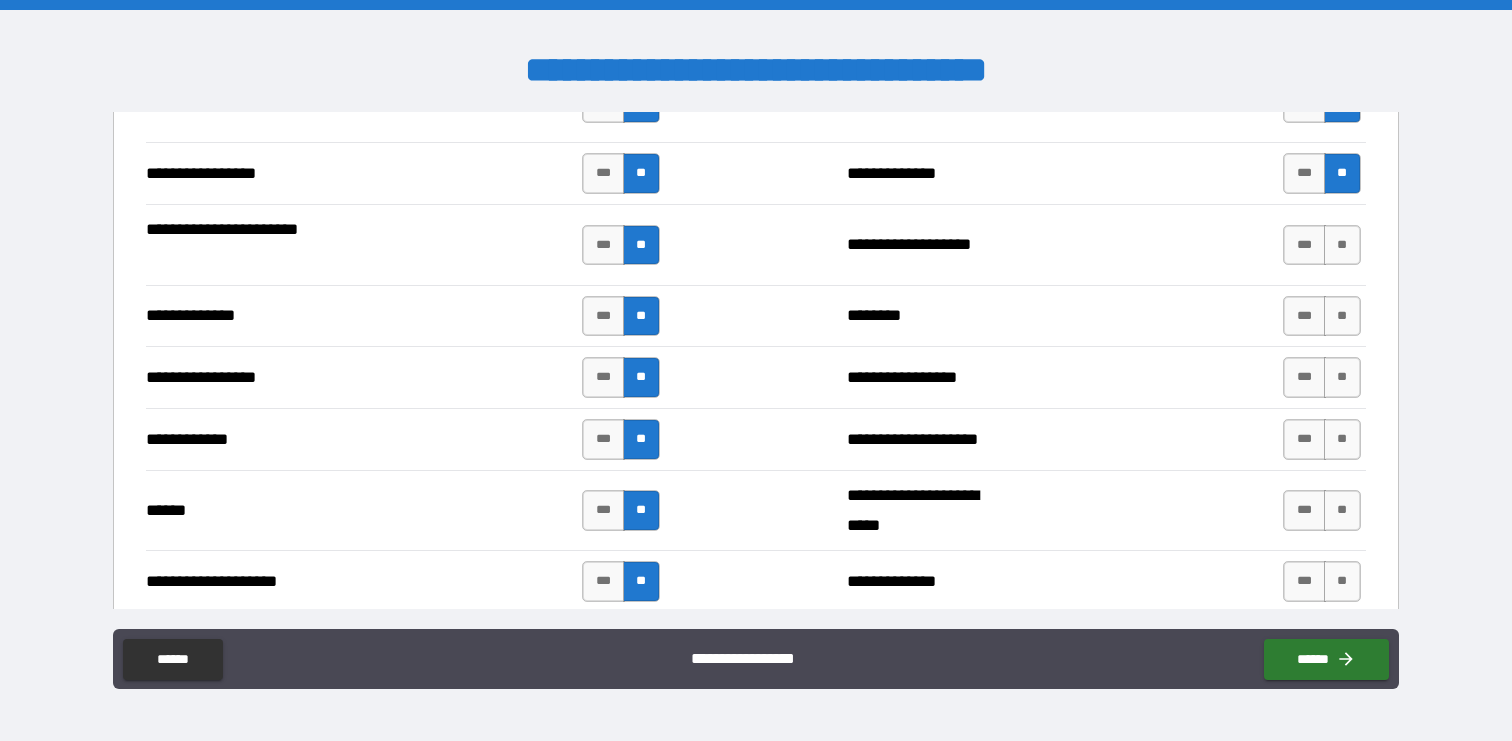 scroll, scrollTop: 2678, scrollLeft: 0, axis: vertical 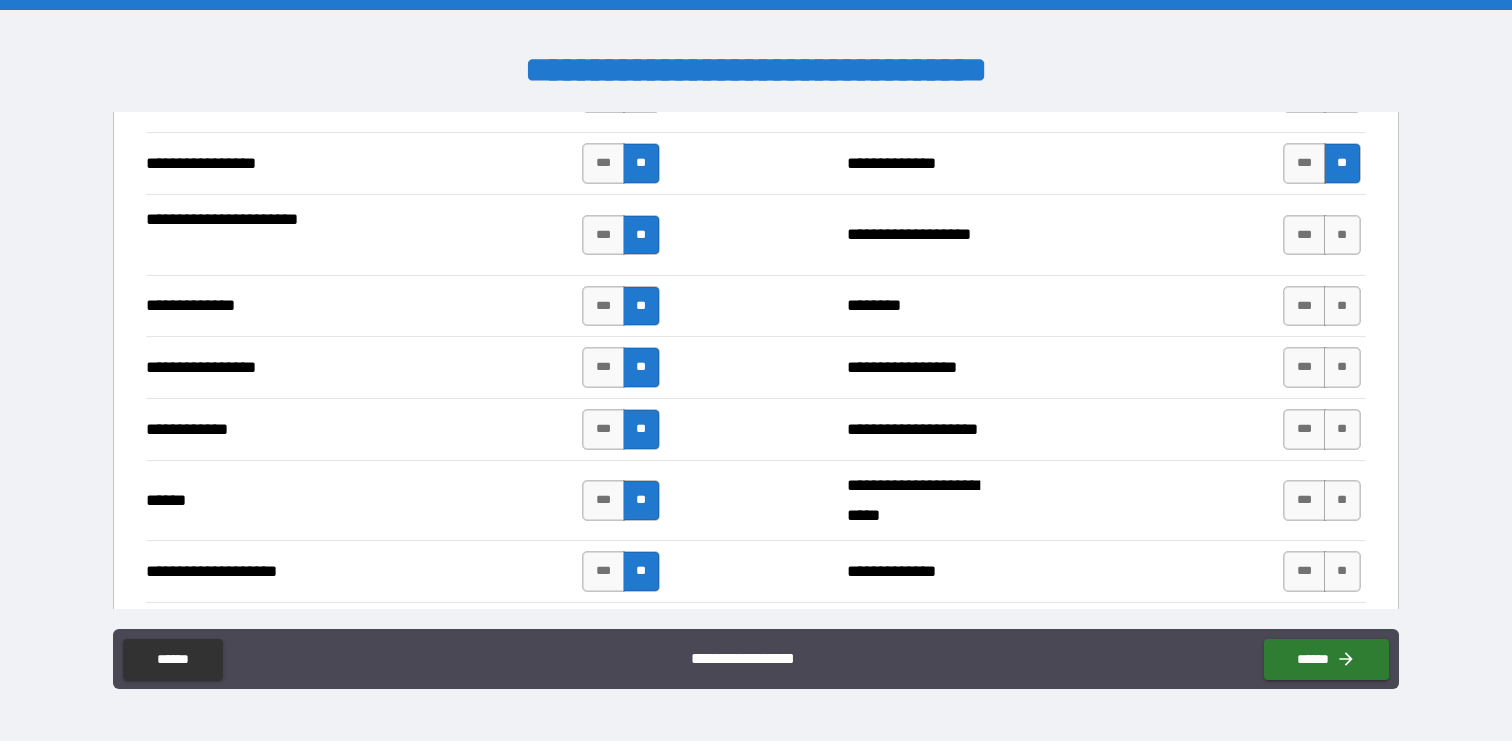 click on "**********" at bounding box center (755, 234) 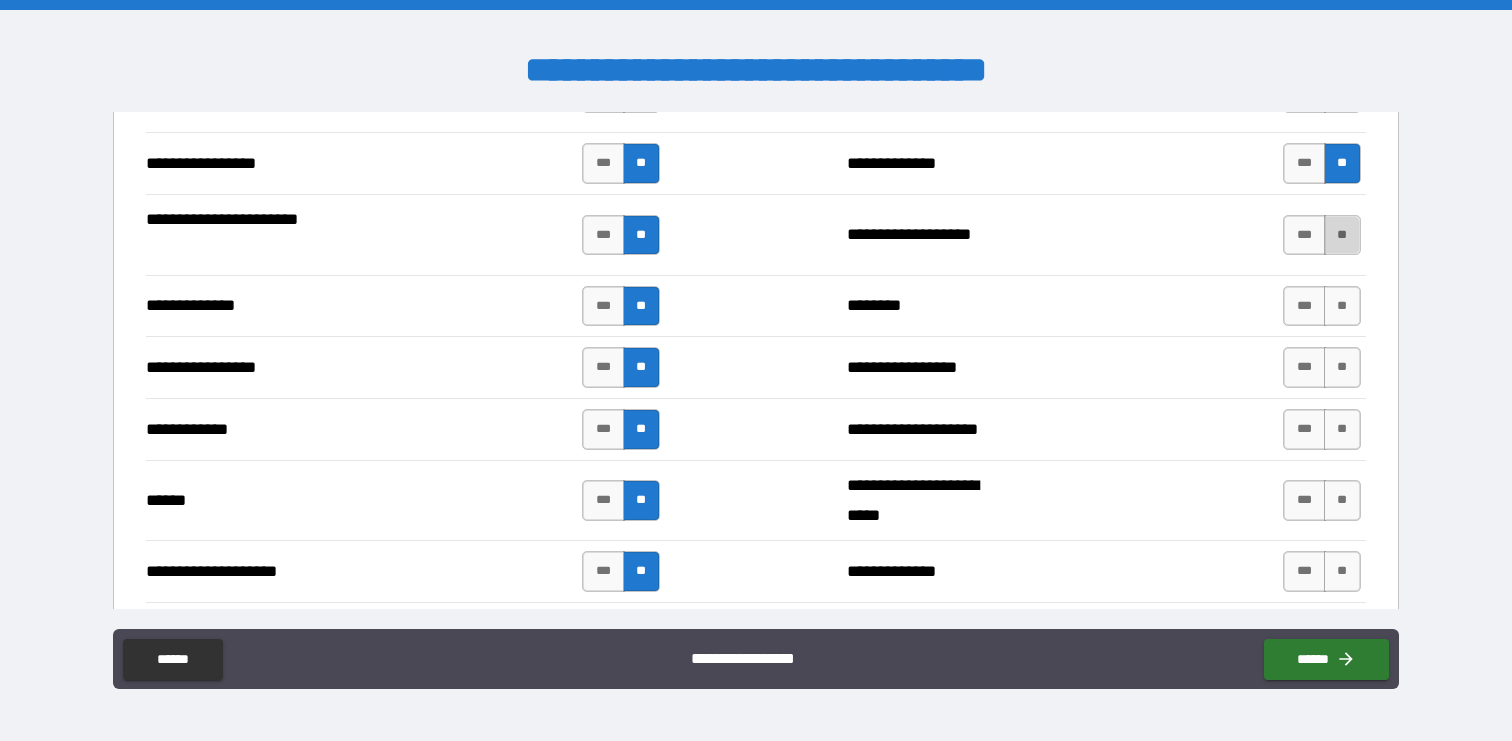 click on "**" at bounding box center (1342, 235) 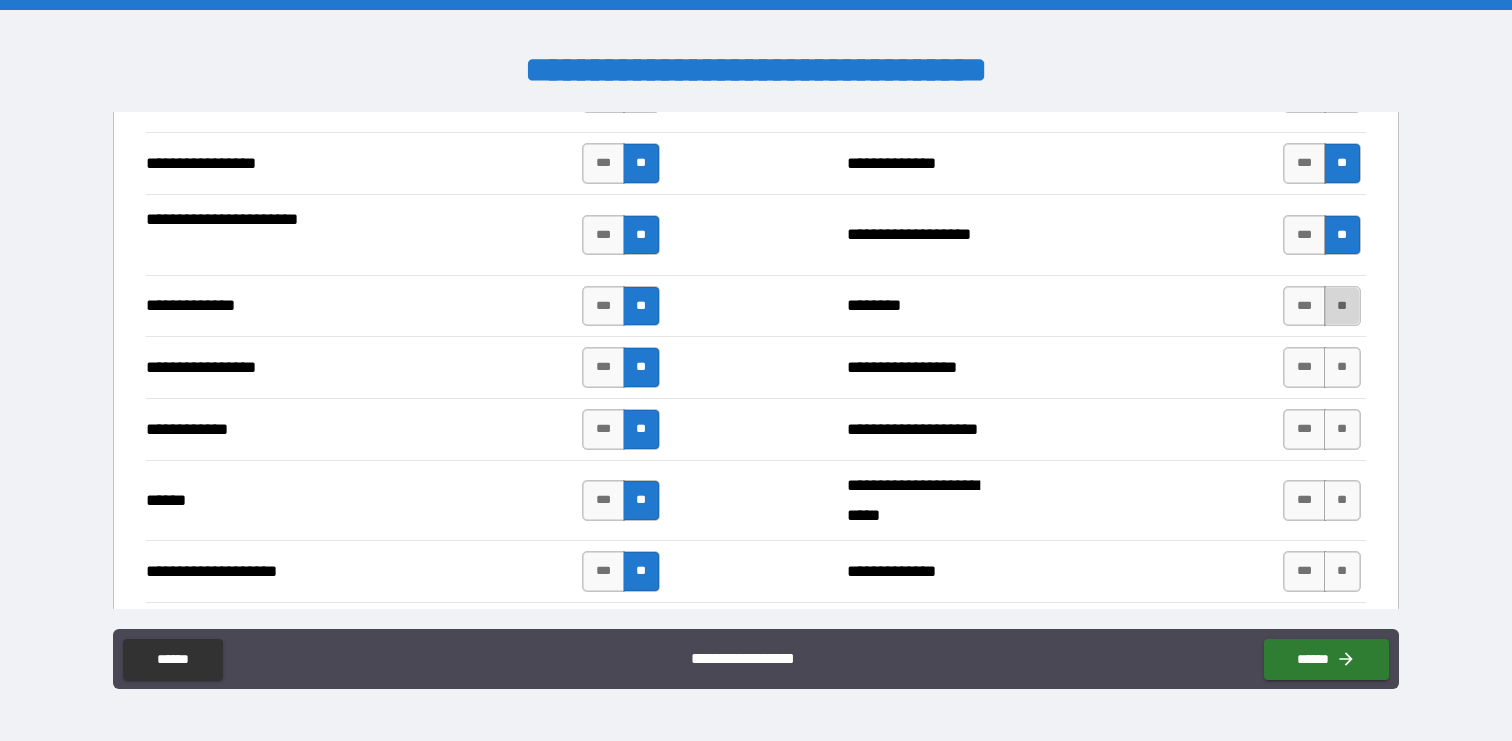 click on "**" at bounding box center [1342, 306] 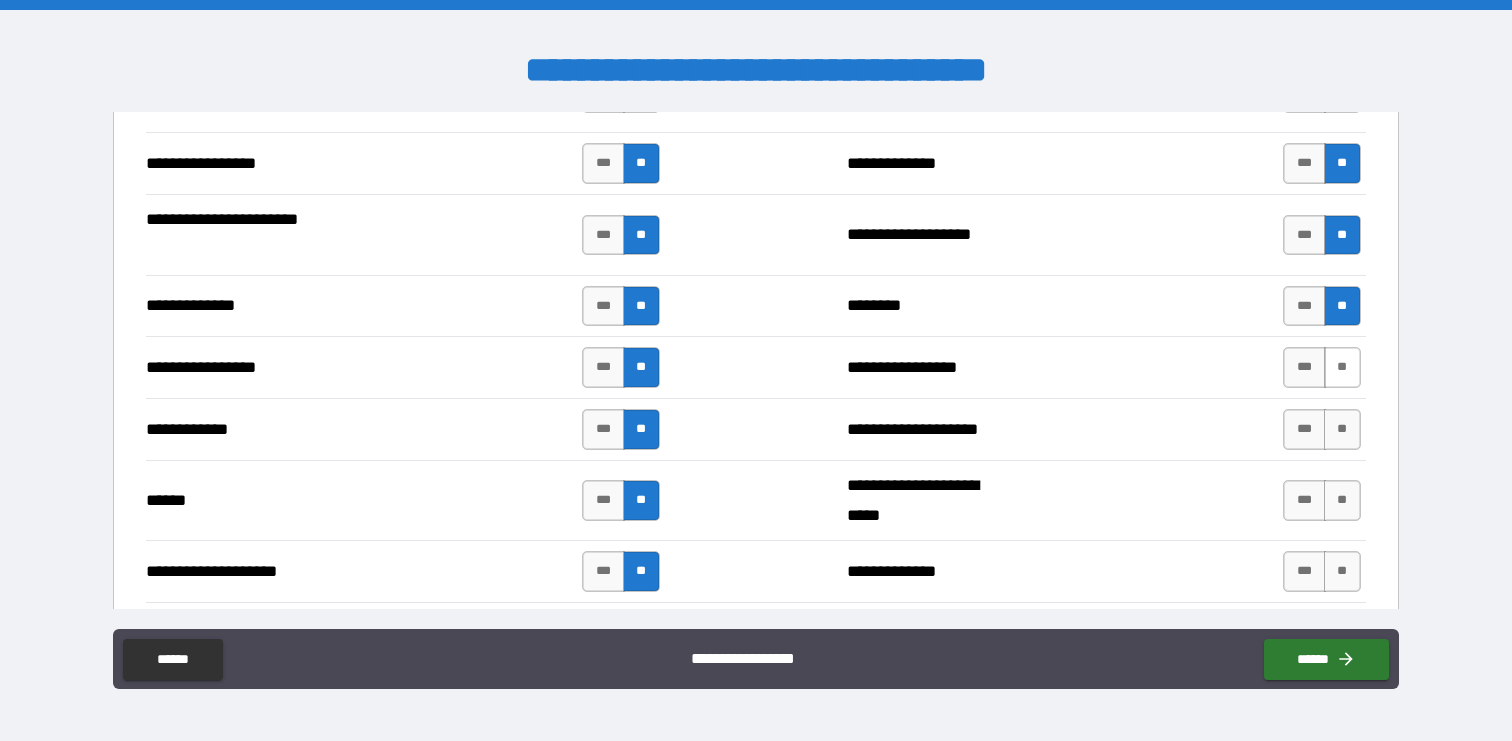 click on "**" at bounding box center (1342, 367) 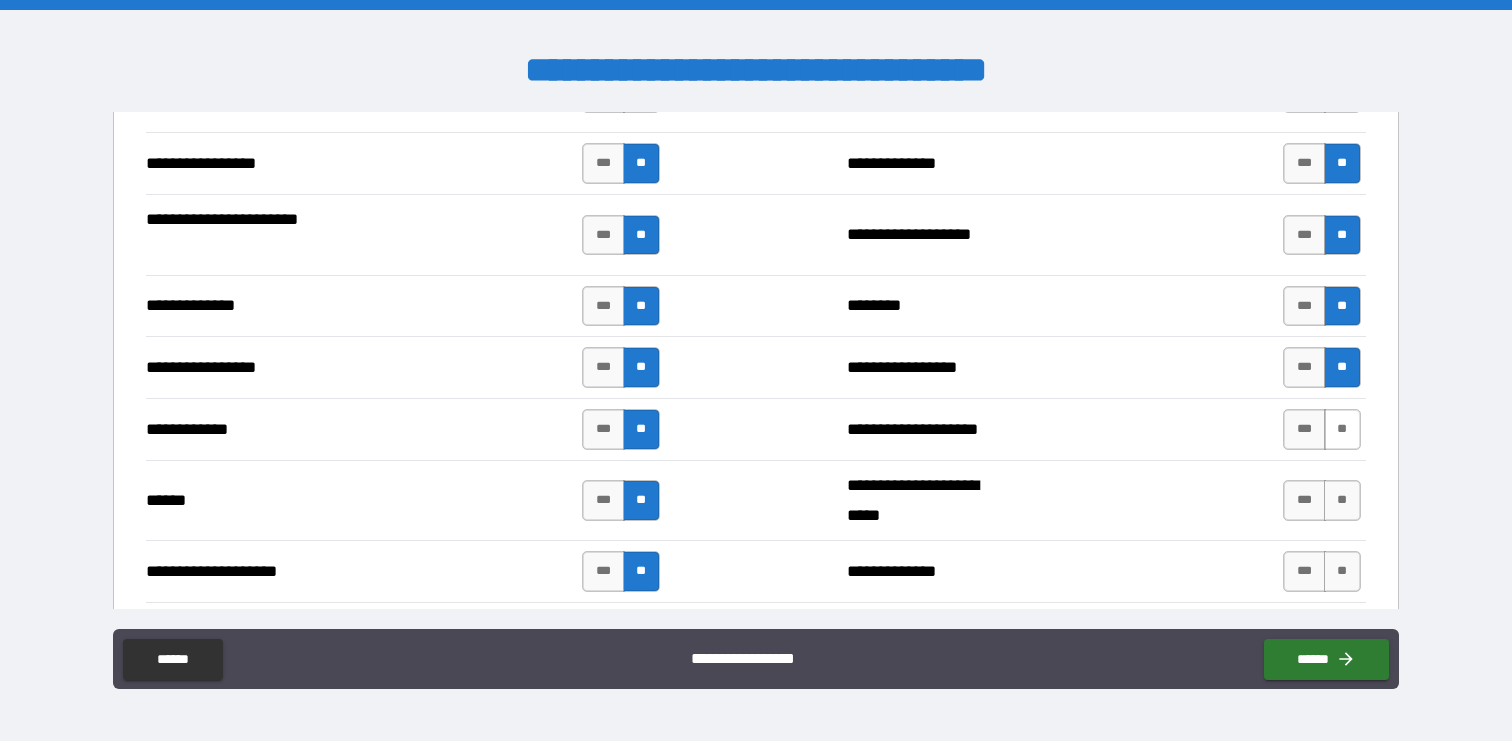 click on "**" at bounding box center (1342, 429) 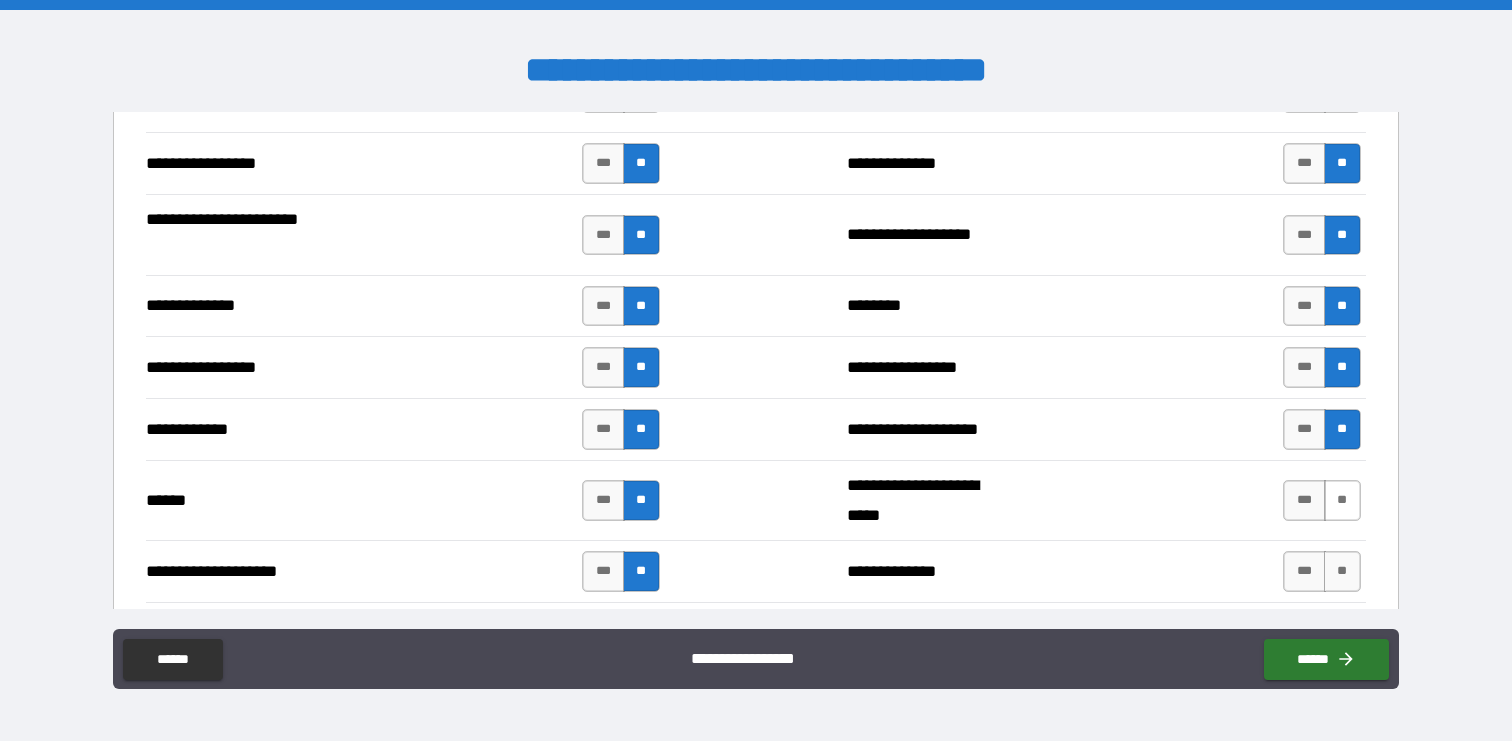 click on "**" at bounding box center (1342, 500) 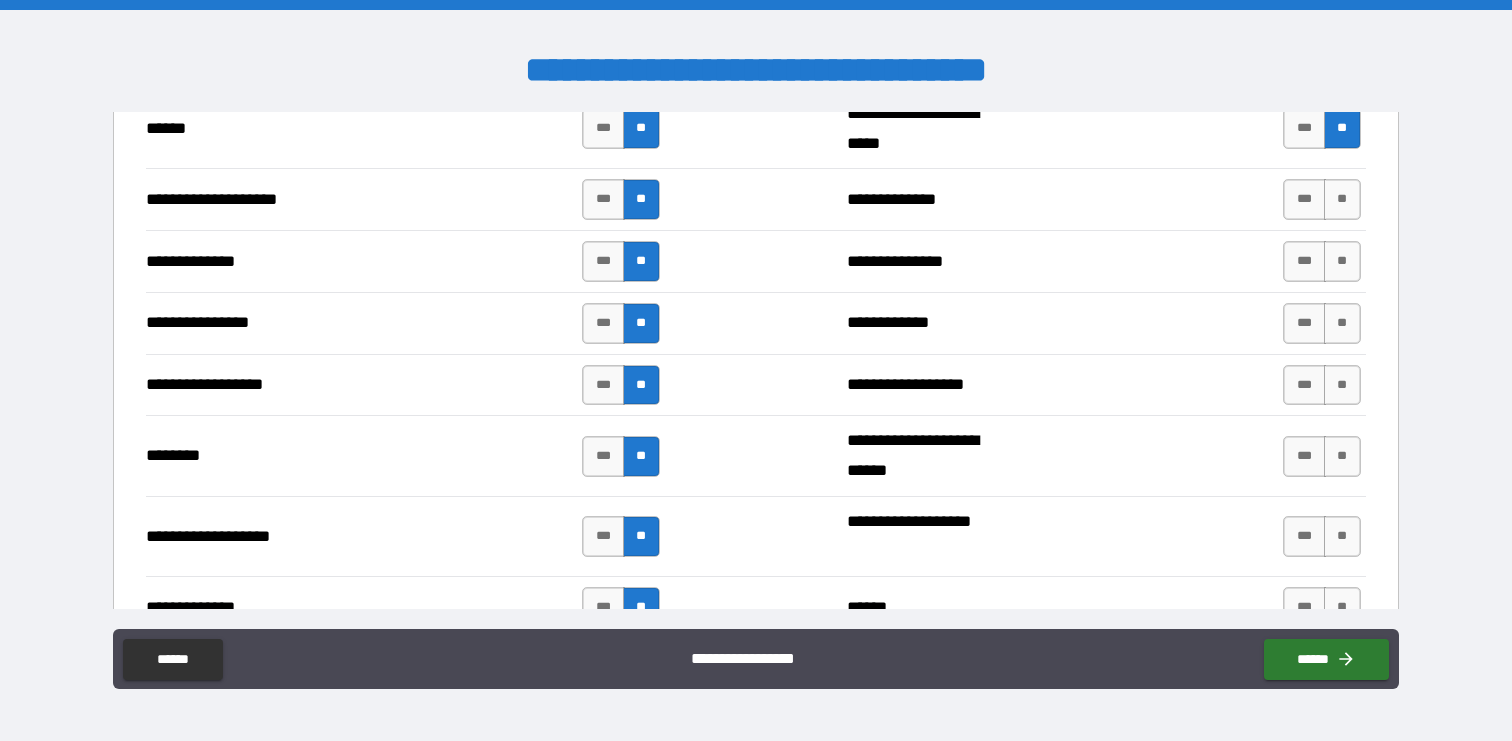 scroll, scrollTop: 3066, scrollLeft: 0, axis: vertical 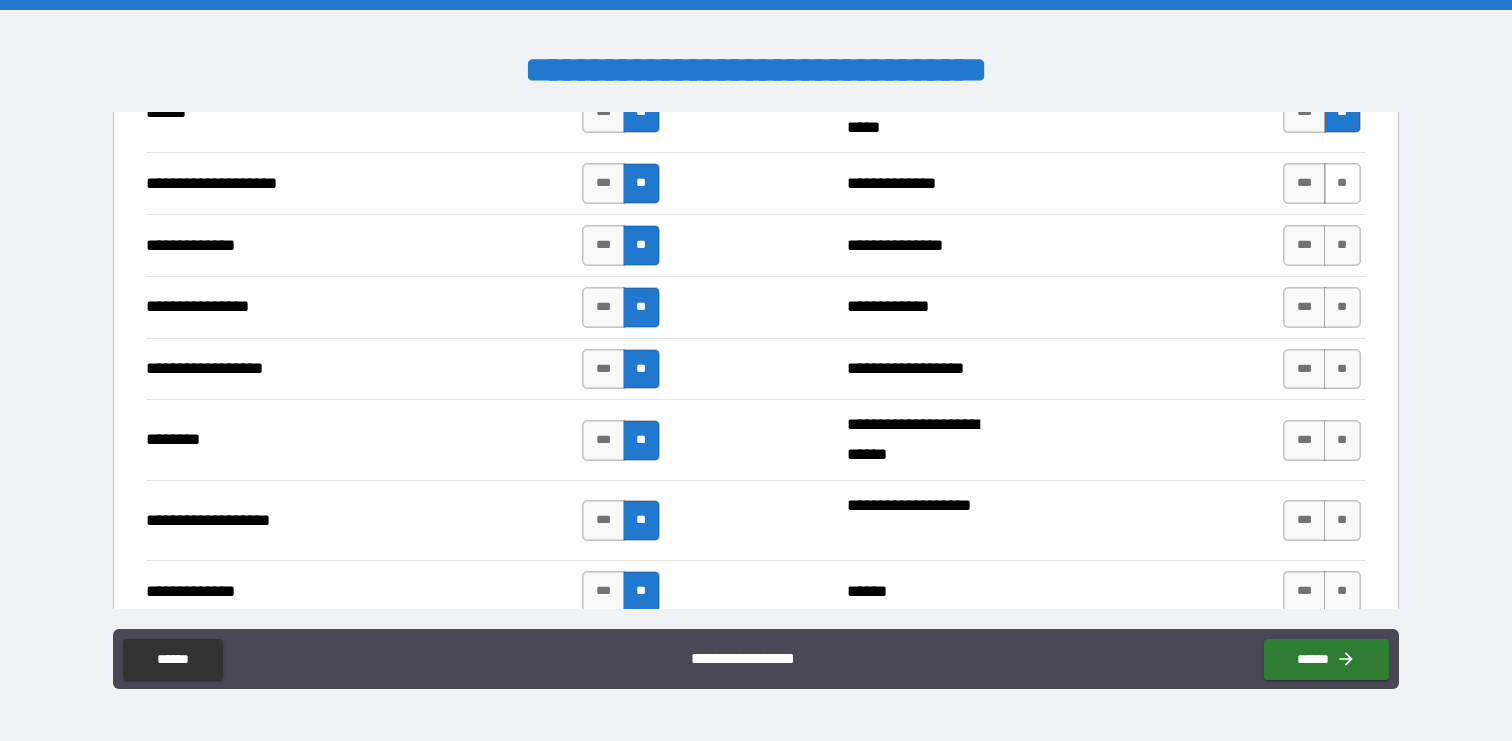 click on "**" at bounding box center (1342, 183) 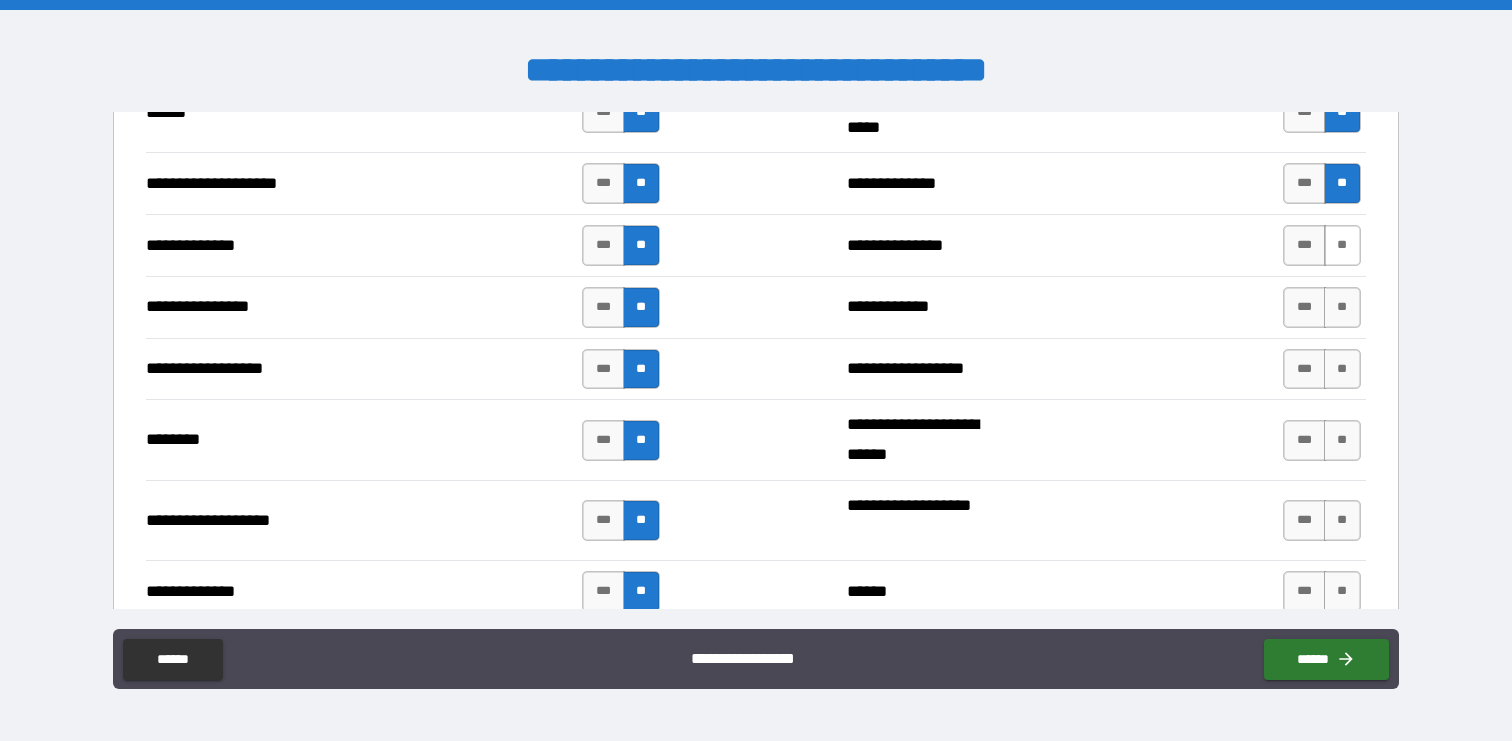 click on "**" at bounding box center (1342, 245) 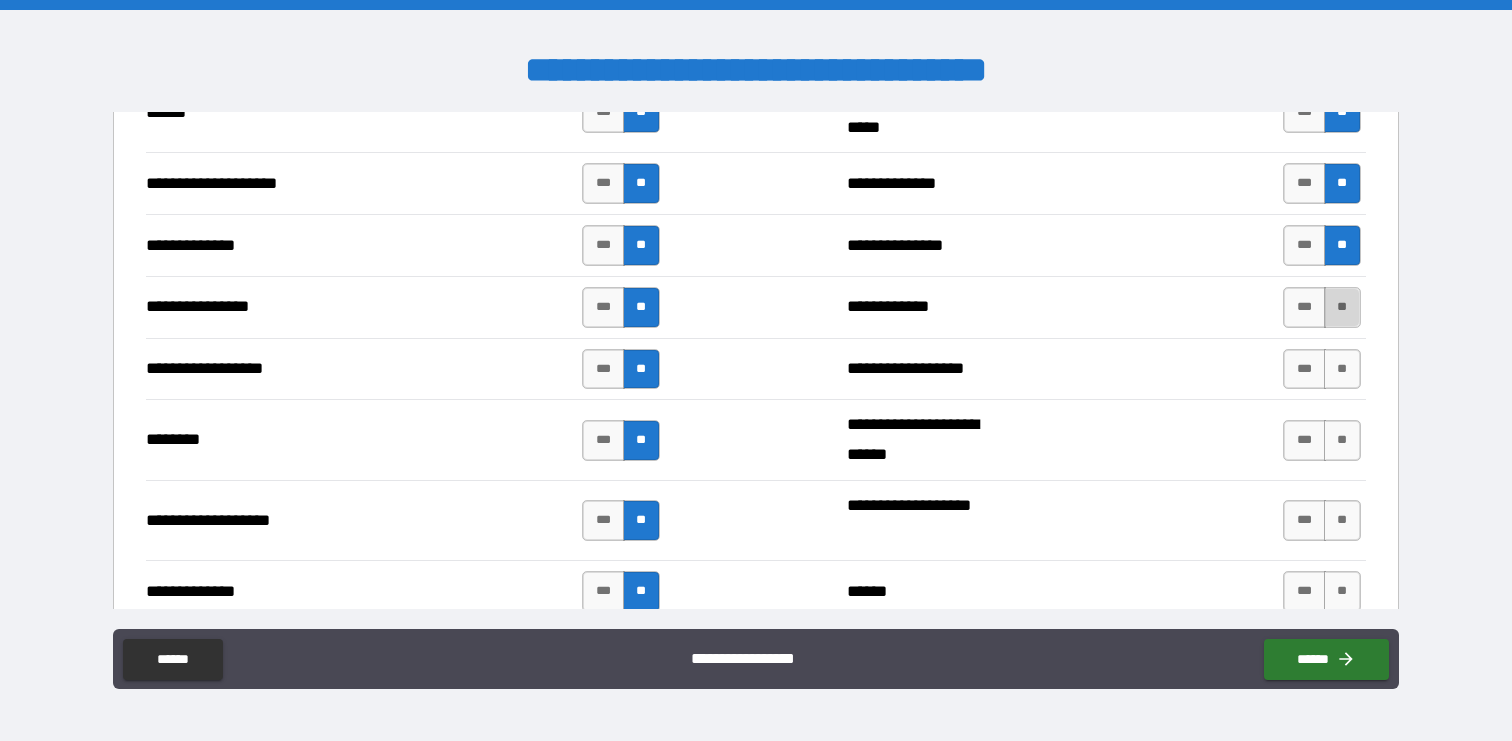 click on "**" at bounding box center (1342, 307) 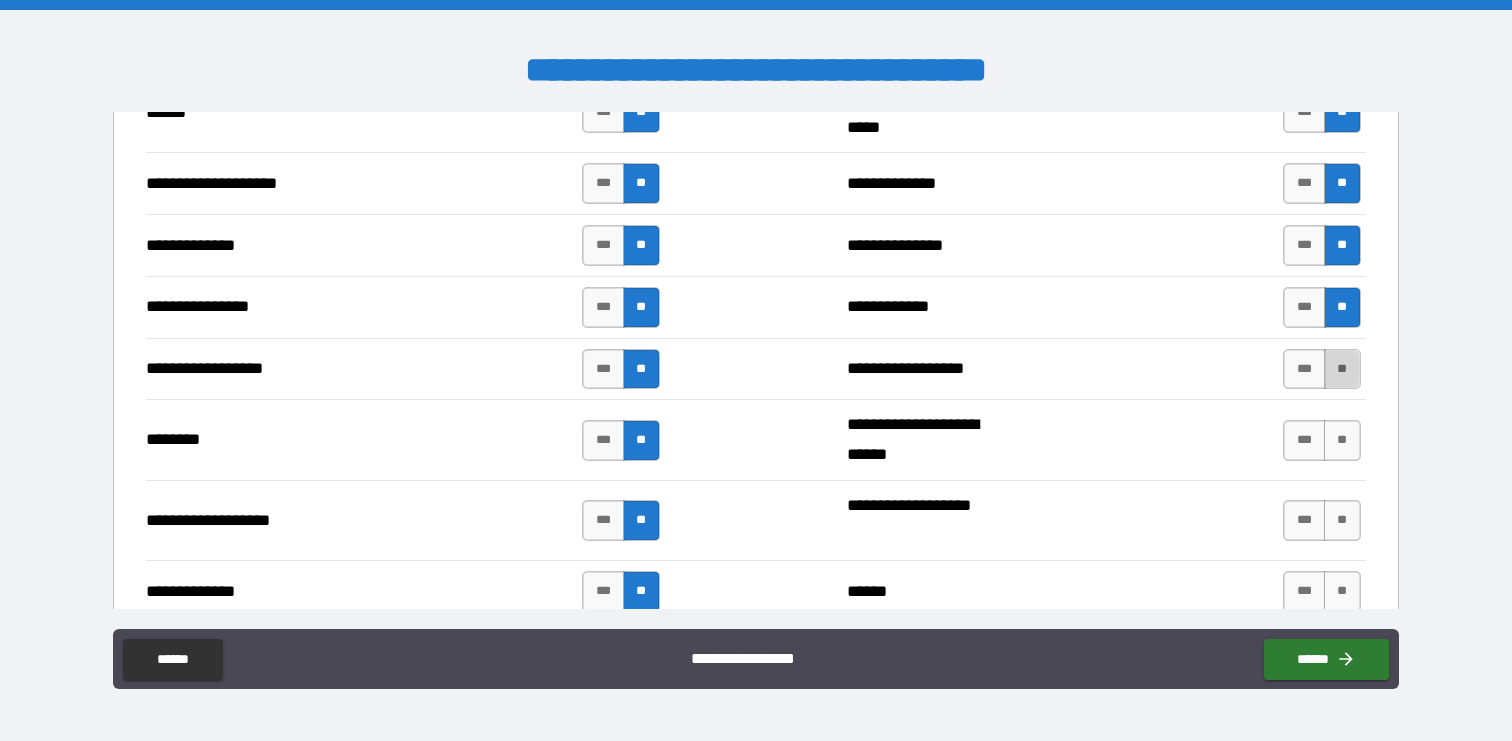 click on "**" at bounding box center (1342, 369) 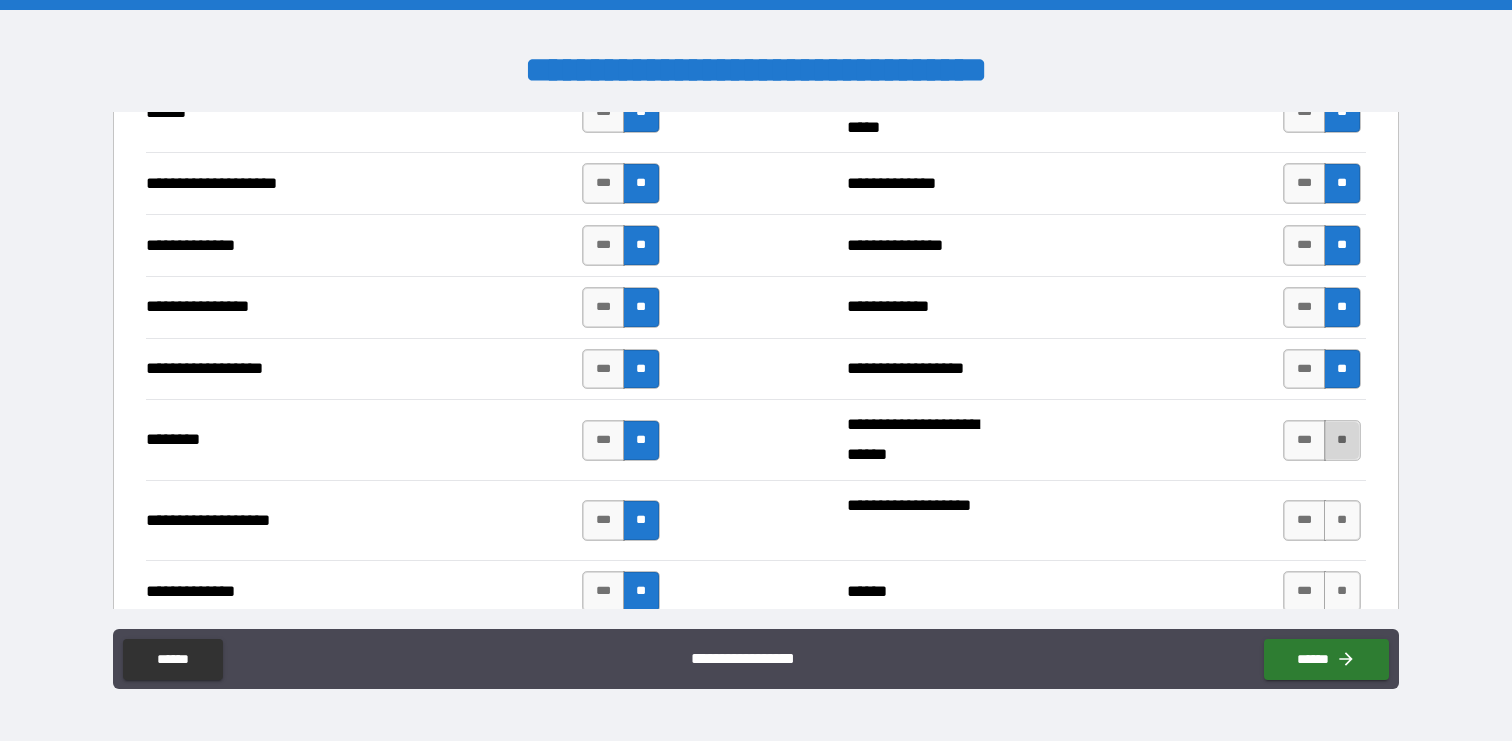 click on "**" at bounding box center [1342, 440] 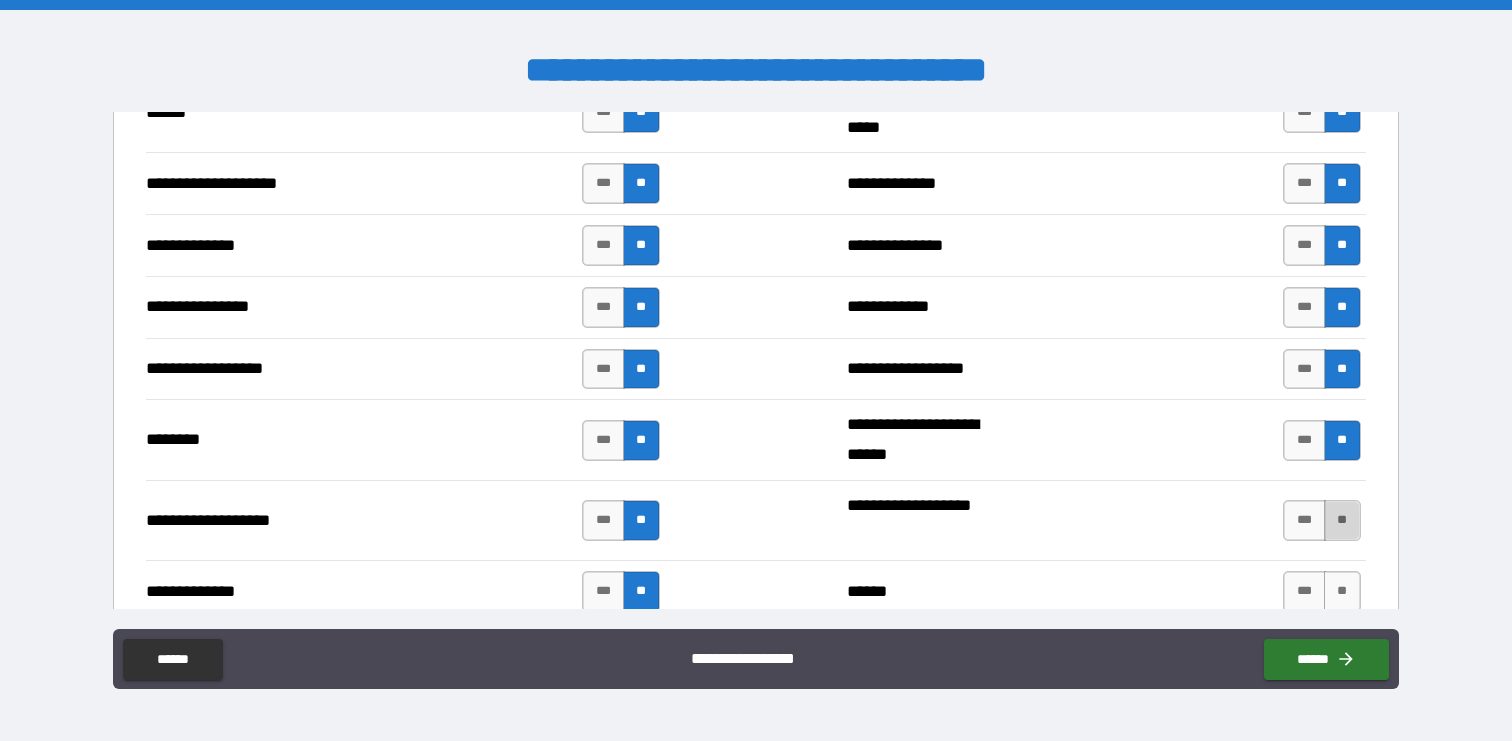 click on "**" at bounding box center [1342, 520] 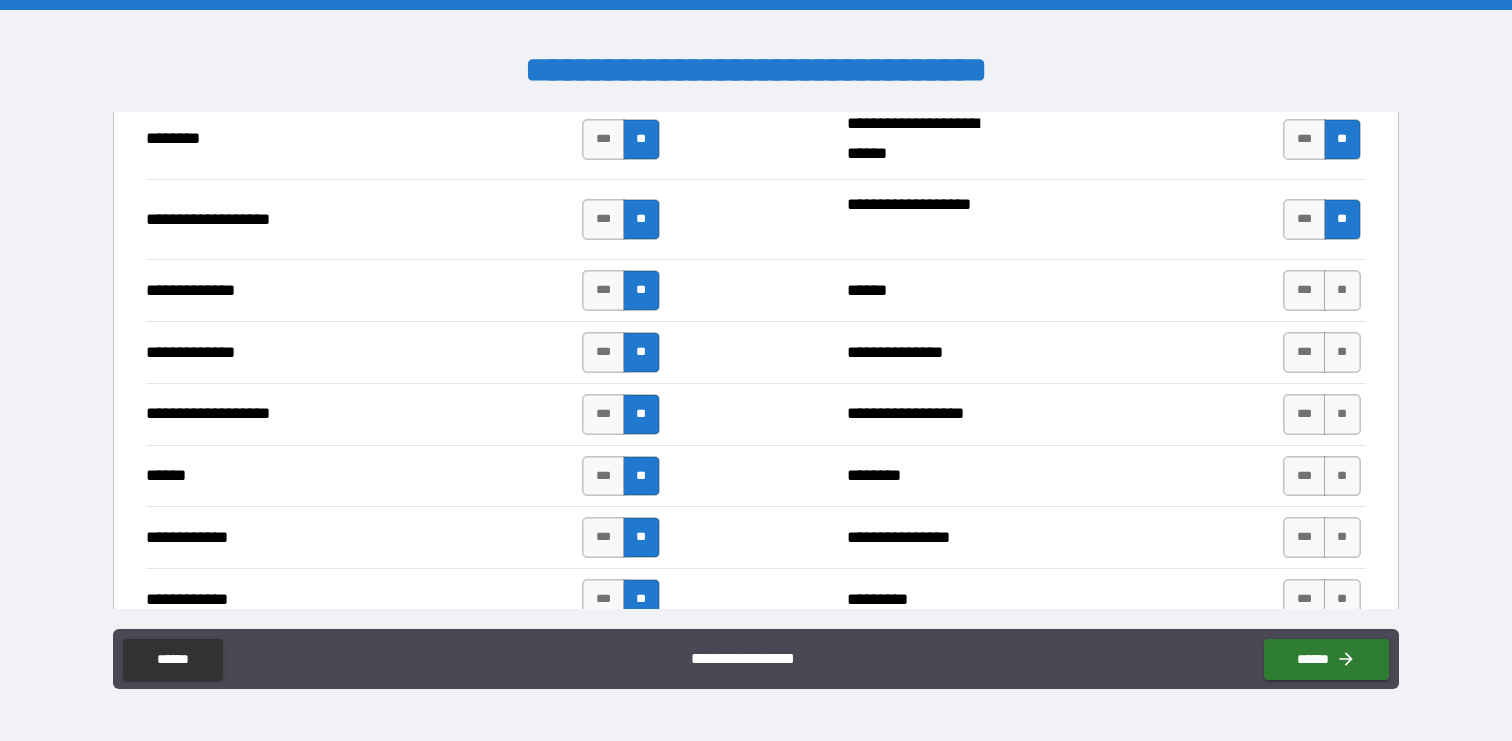 scroll, scrollTop: 3397, scrollLeft: 0, axis: vertical 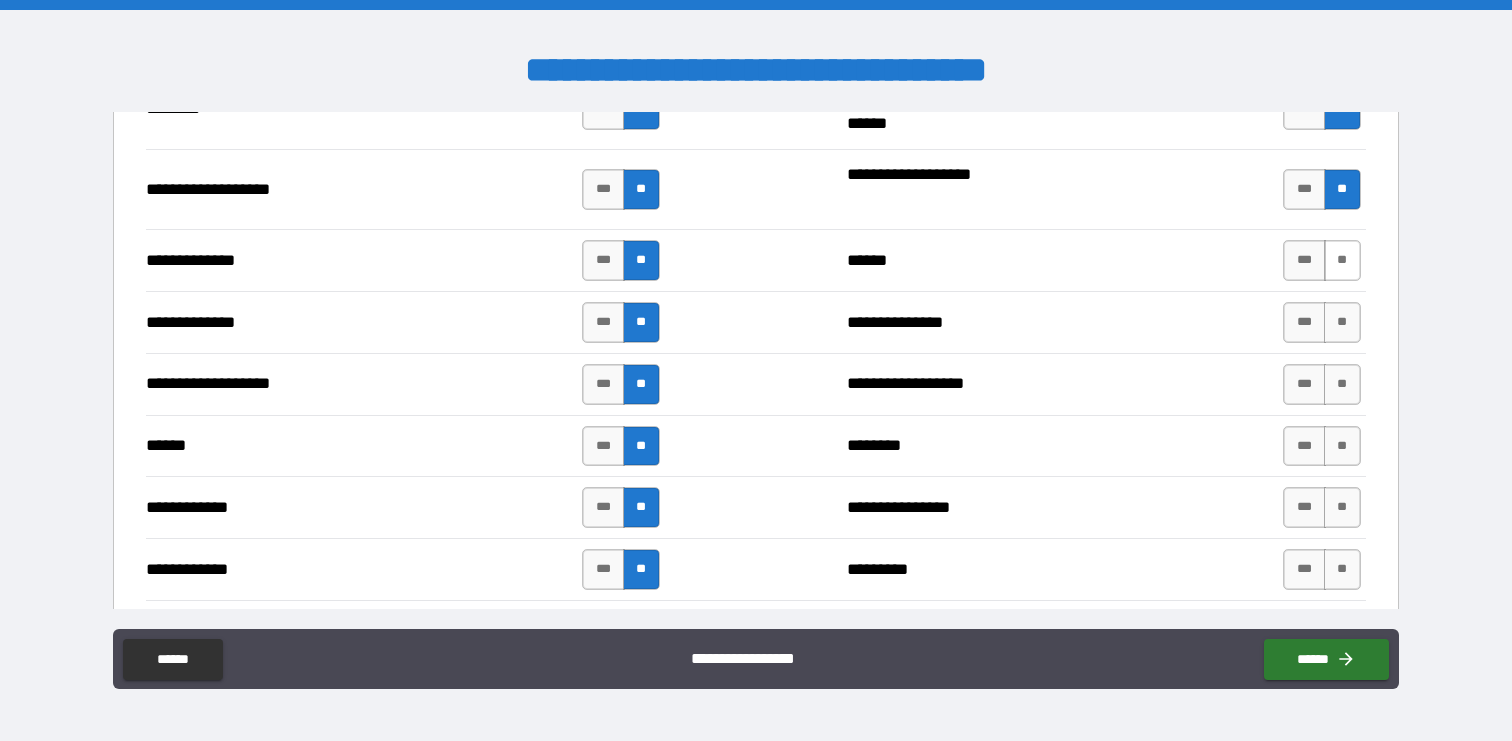 click on "**" at bounding box center [1342, 260] 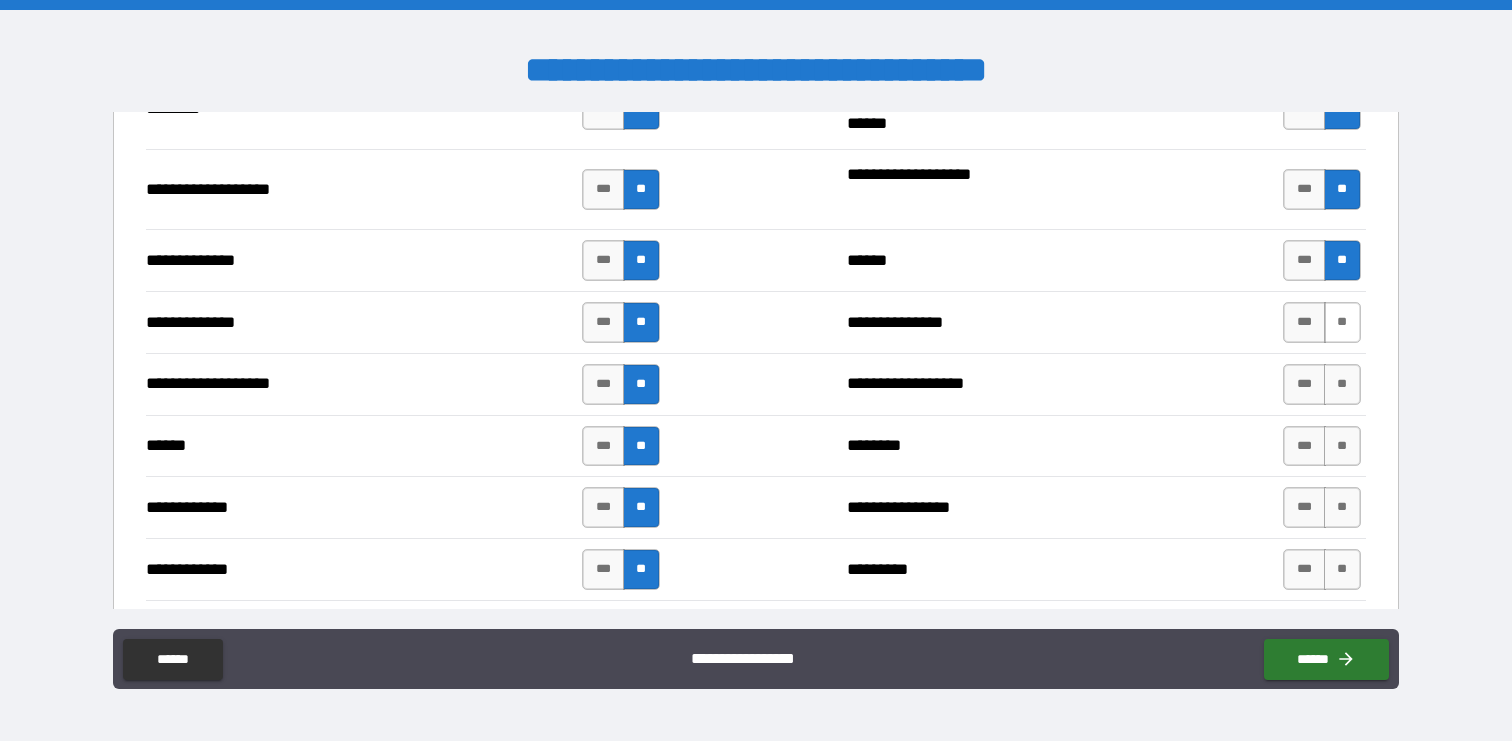 click on "**" at bounding box center [1342, 322] 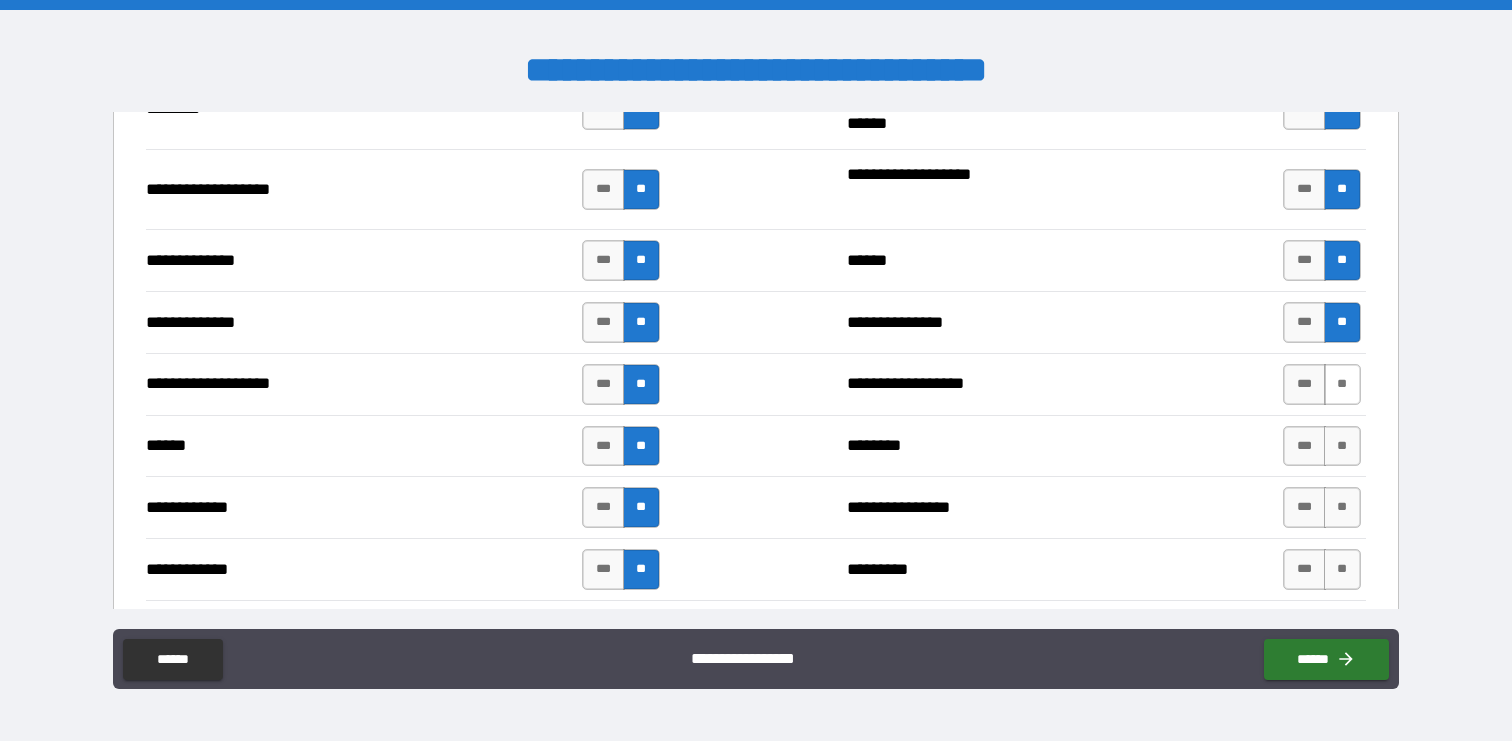 click on "**" at bounding box center [1342, 384] 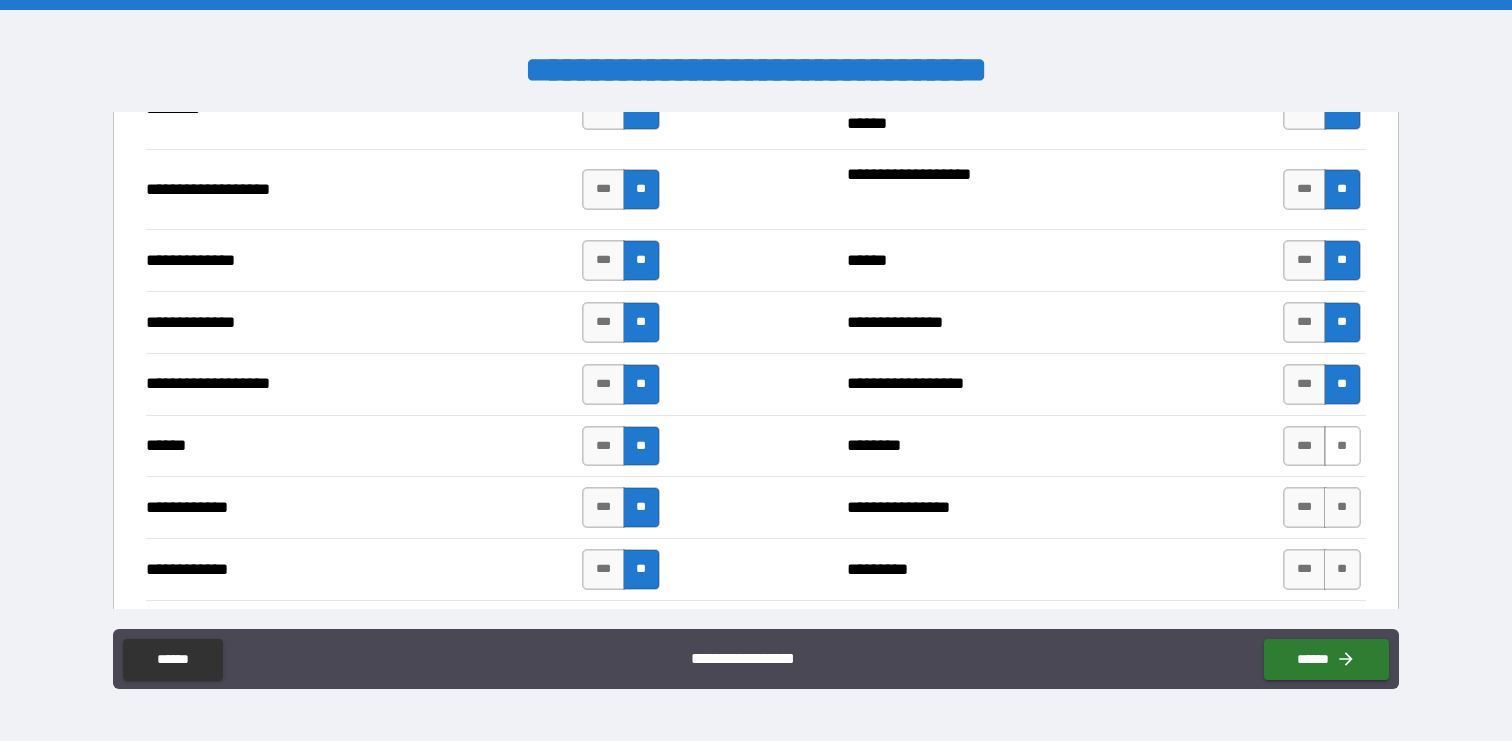 click on "**" at bounding box center (1342, 446) 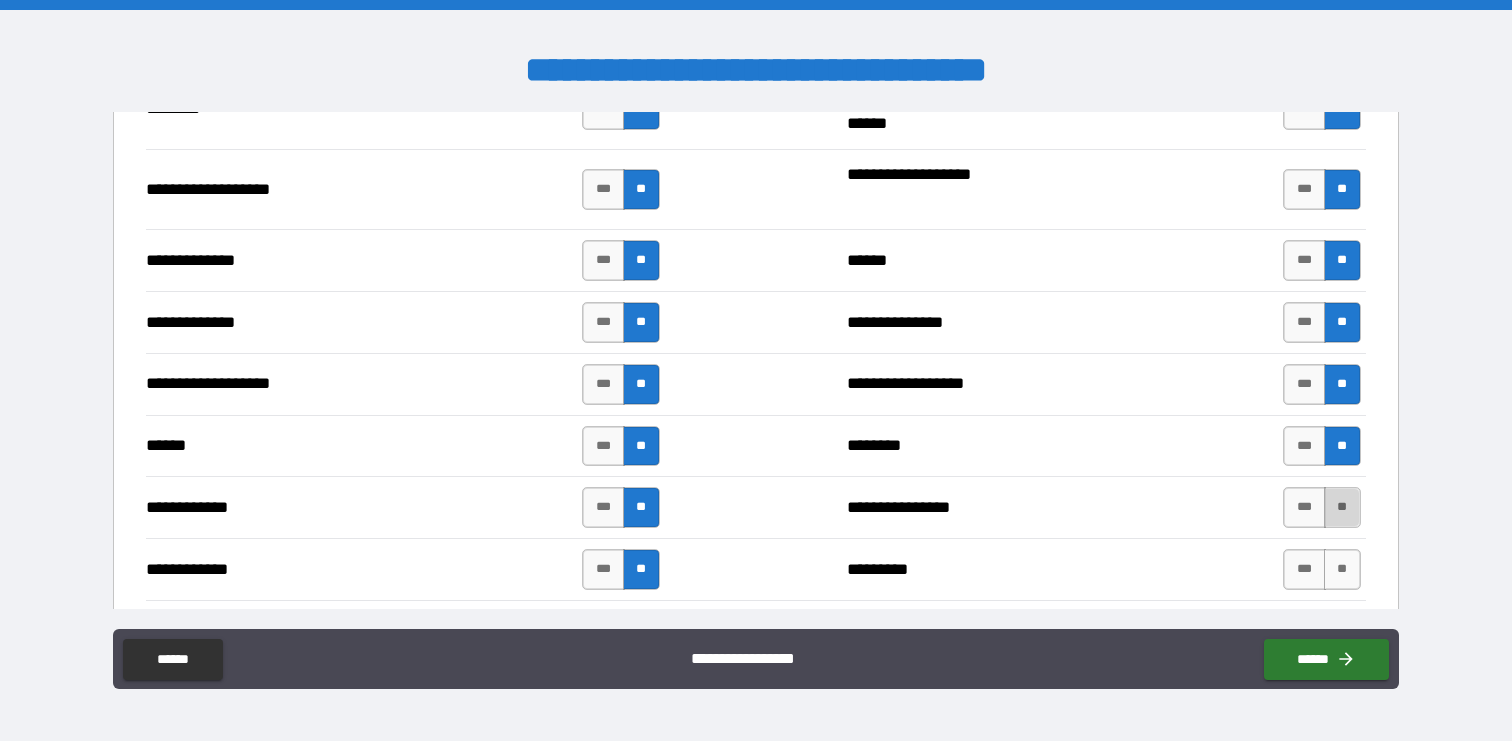 click on "**" at bounding box center [1342, 507] 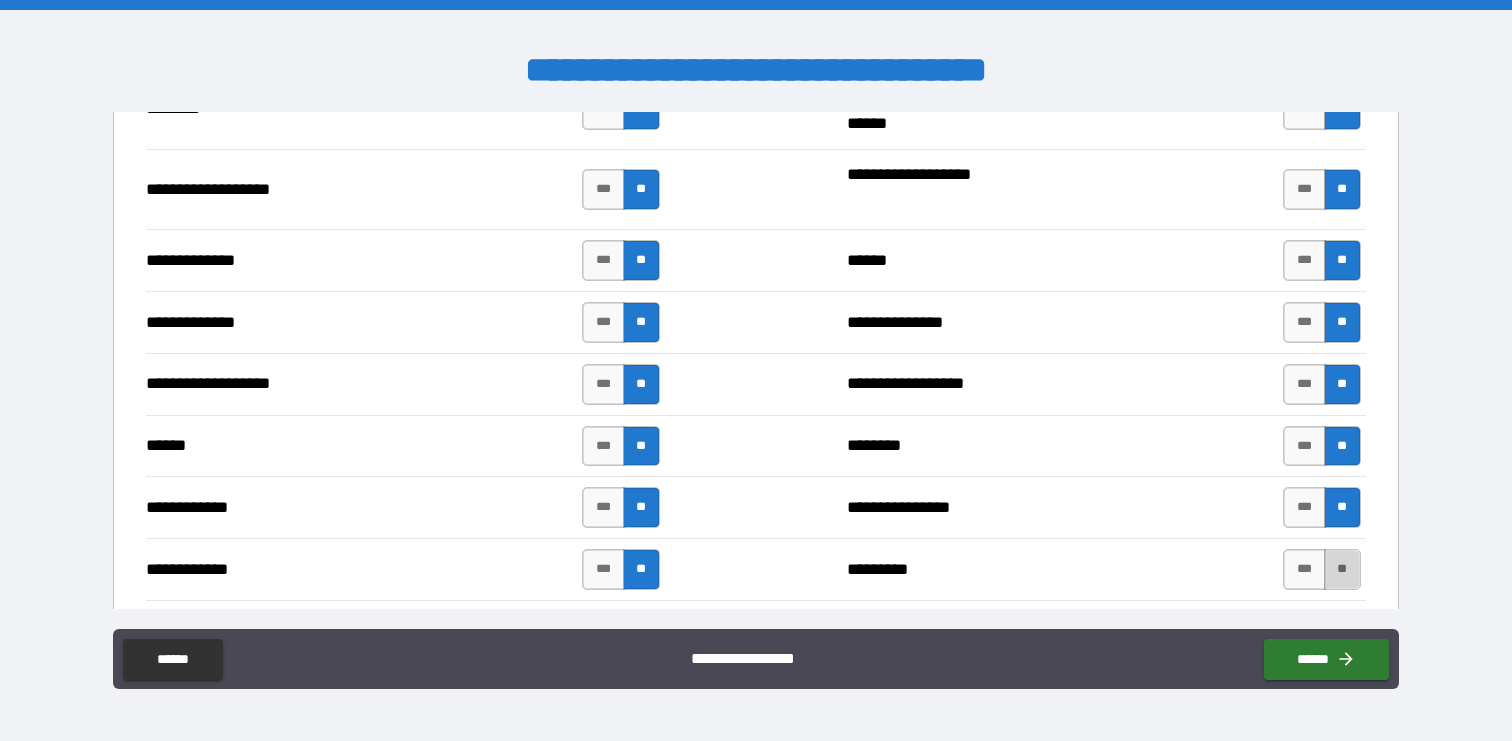 click on "**" at bounding box center (1342, 569) 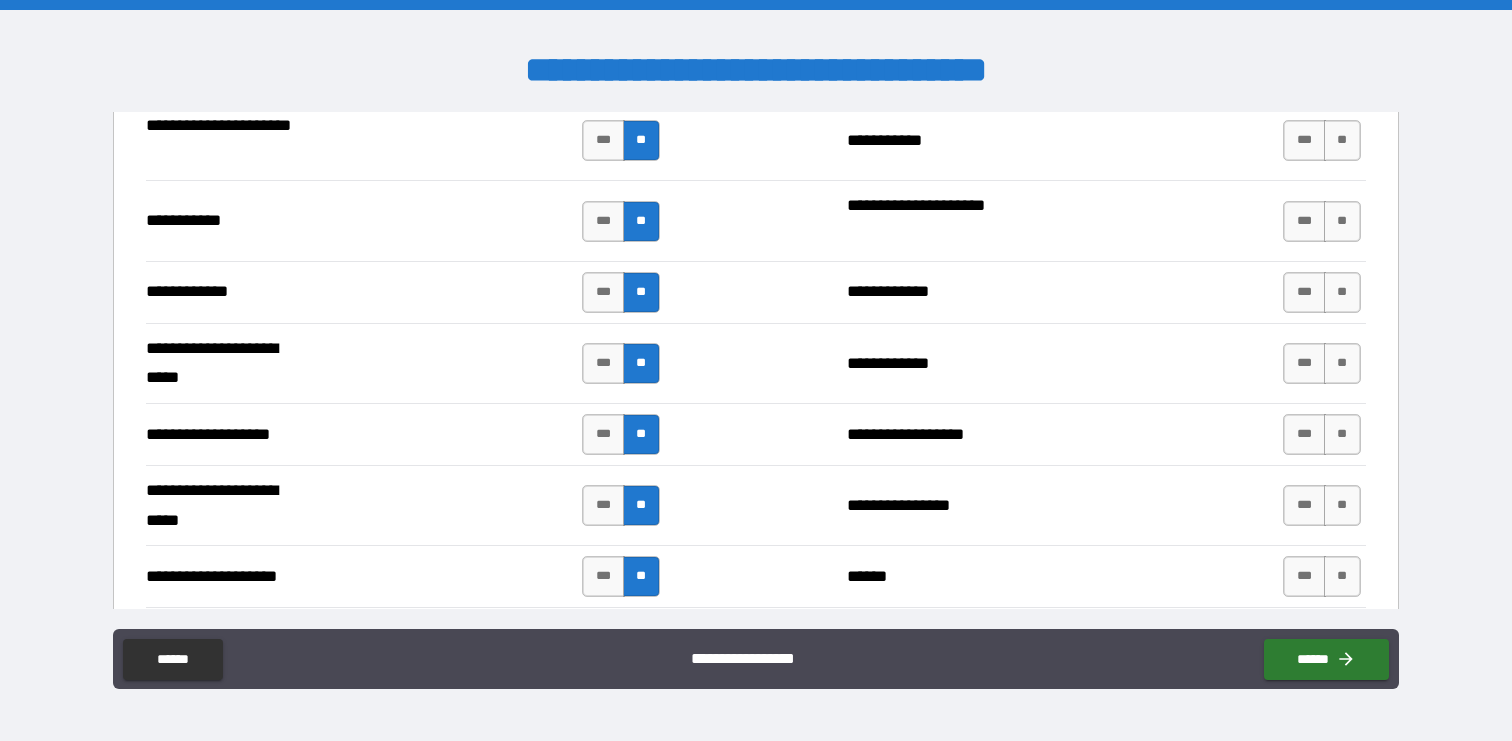 scroll, scrollTop: 3899, scrollLeft: 0, axis: vertical 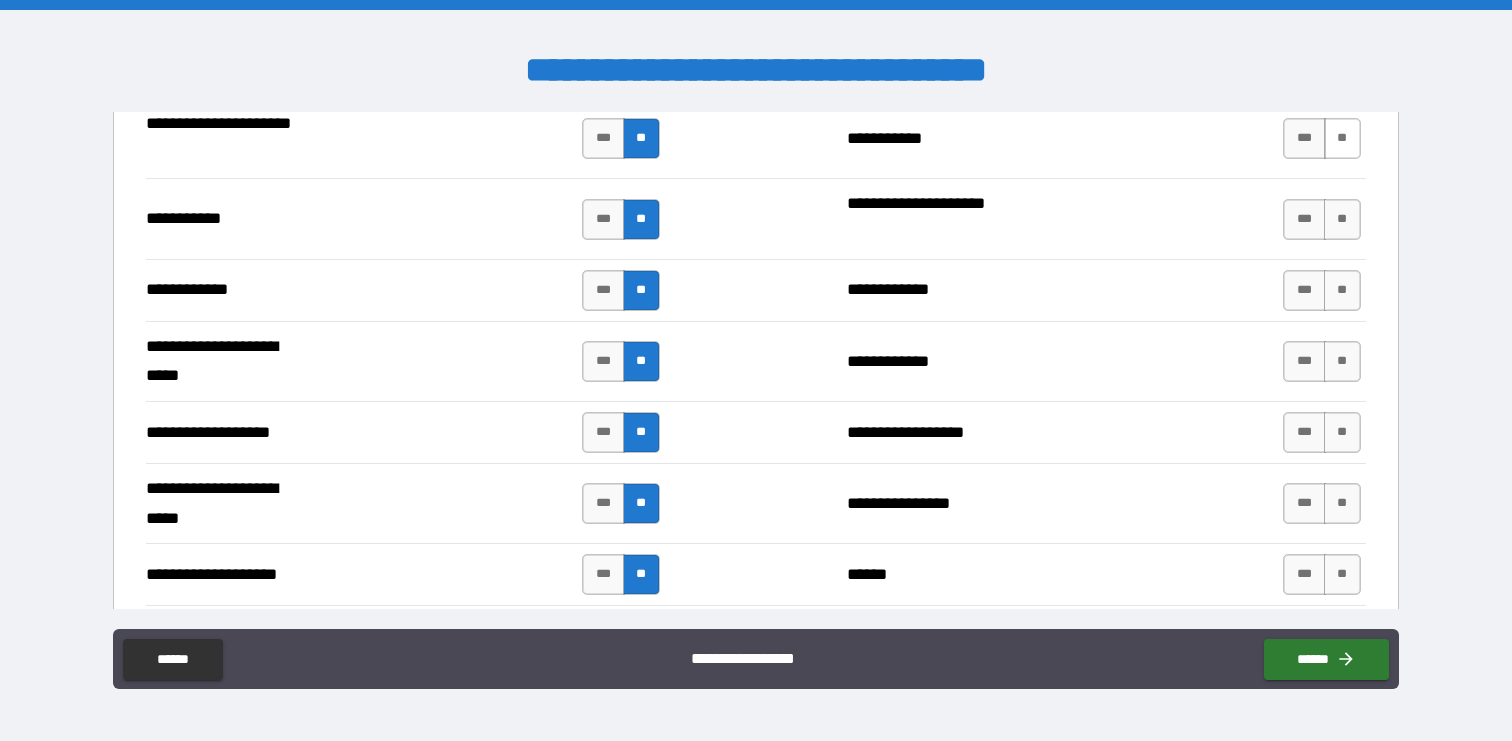 click on "**" at bounding box center [1342, 138] 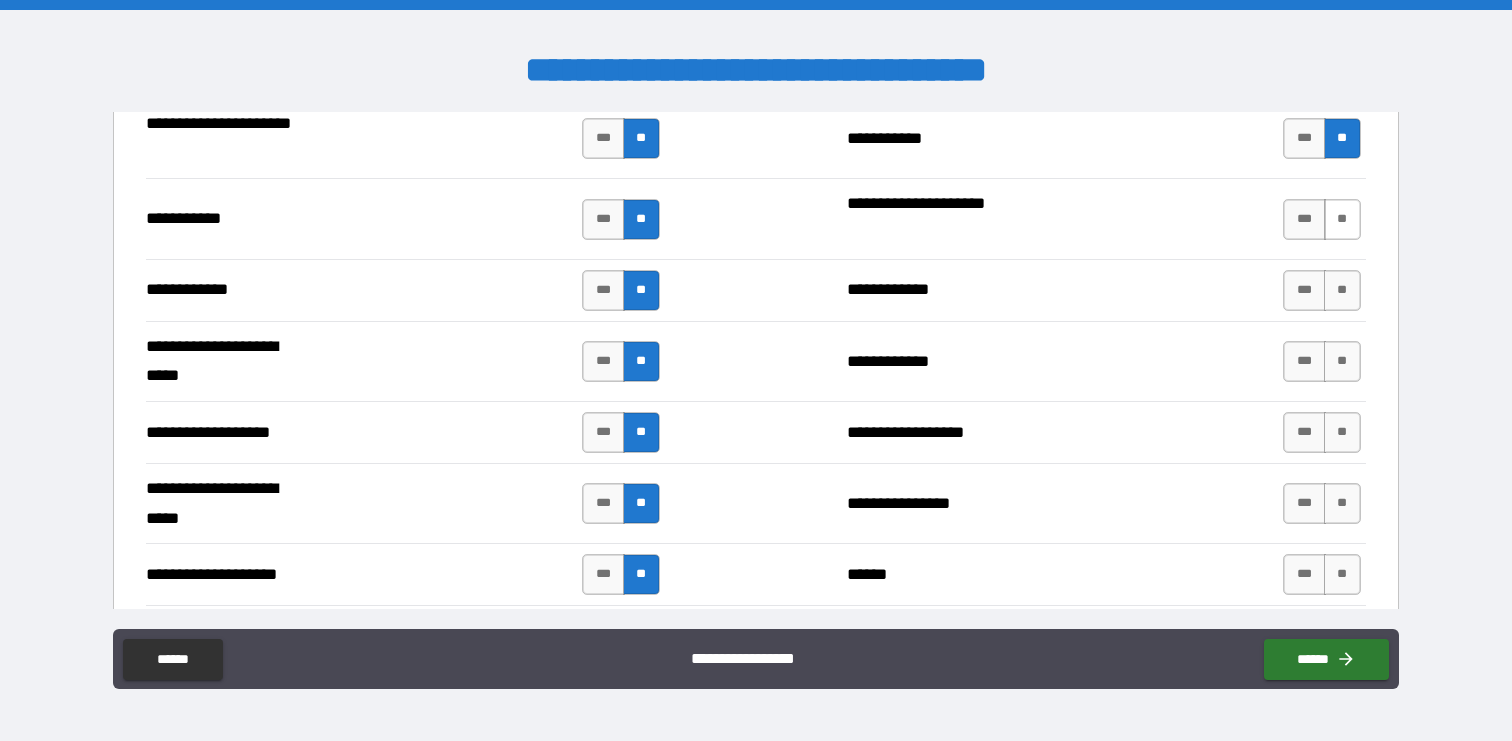 click on "**" at bounding box center [1342, 219] 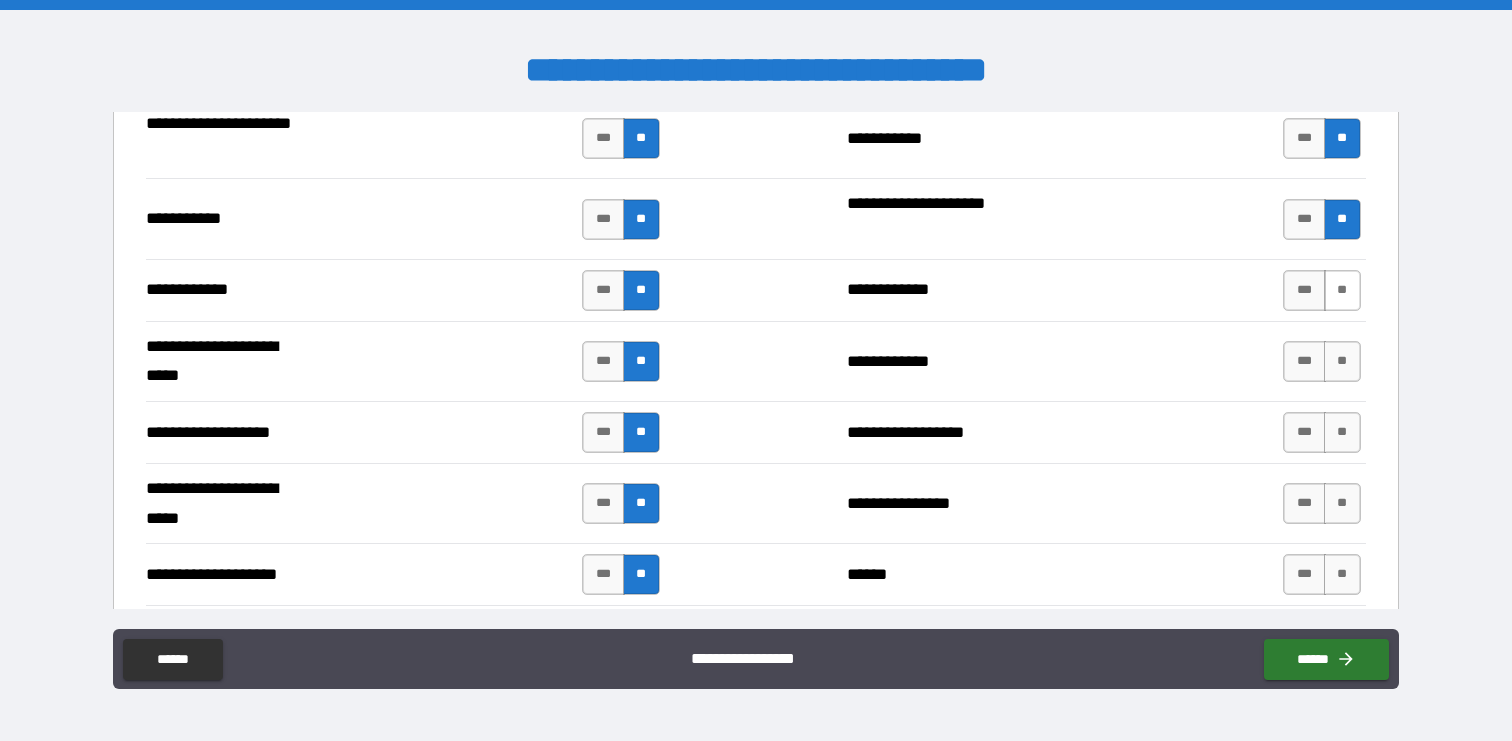 click on "**" at bounding box center [1342, 290] 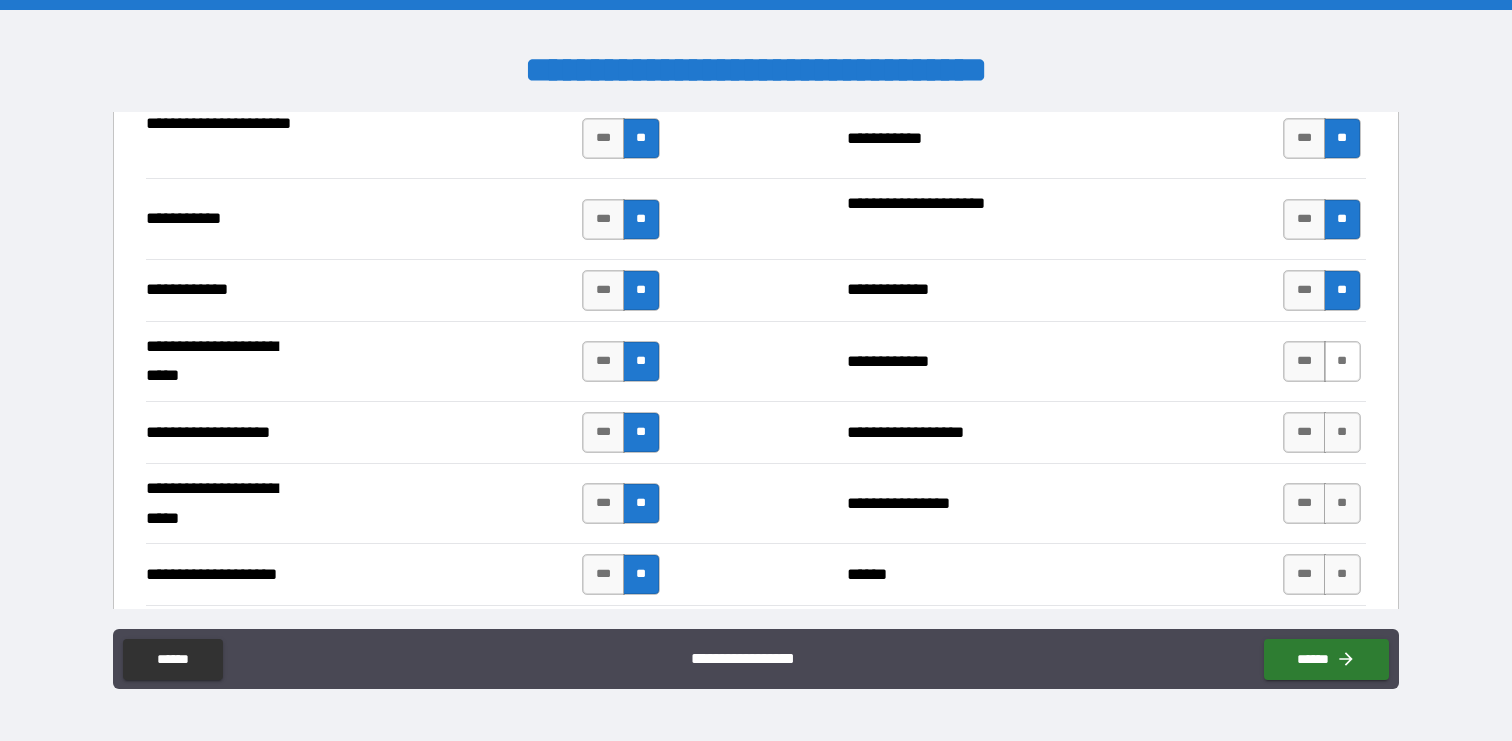 click on "**" at bounding box center [1342, 361] 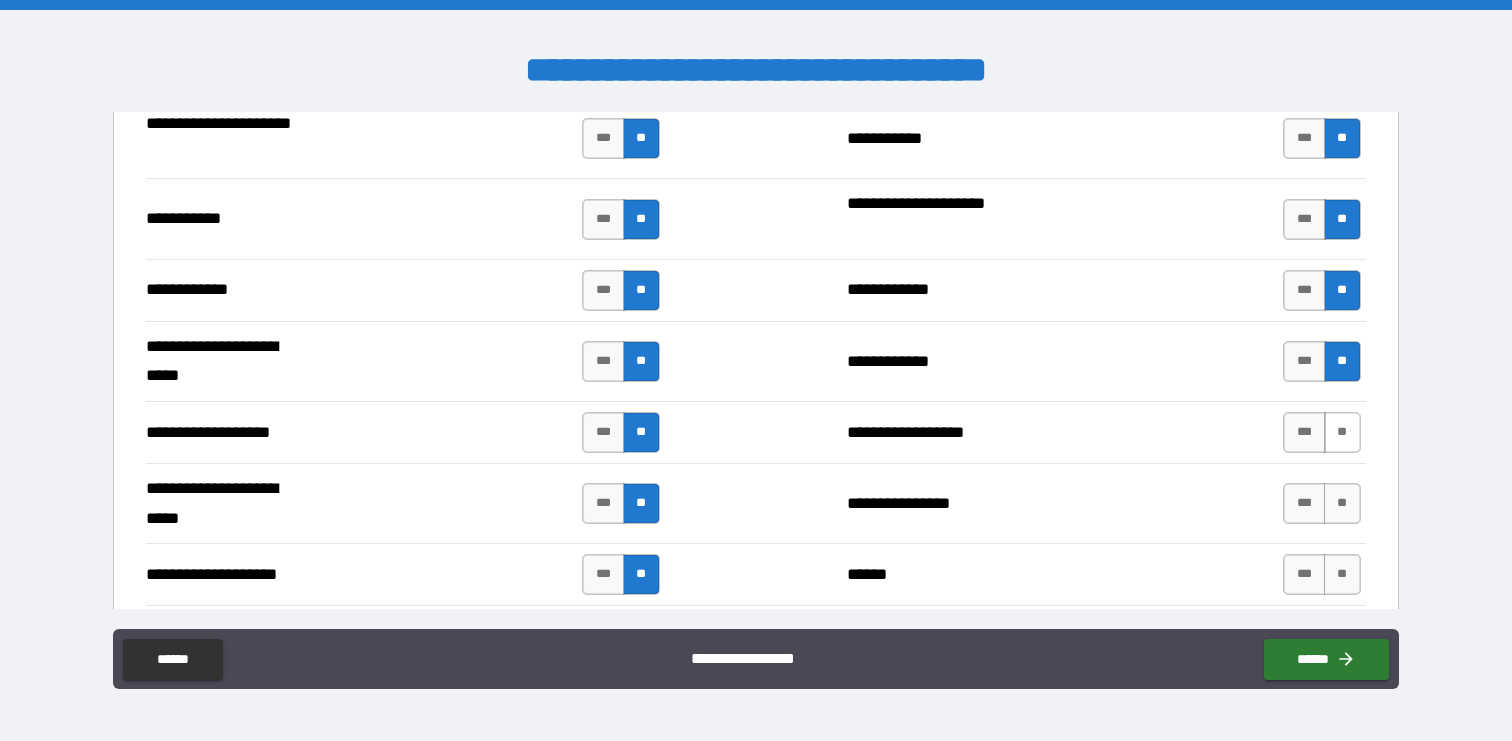 click on "**" at bounding box center (1342, 432) 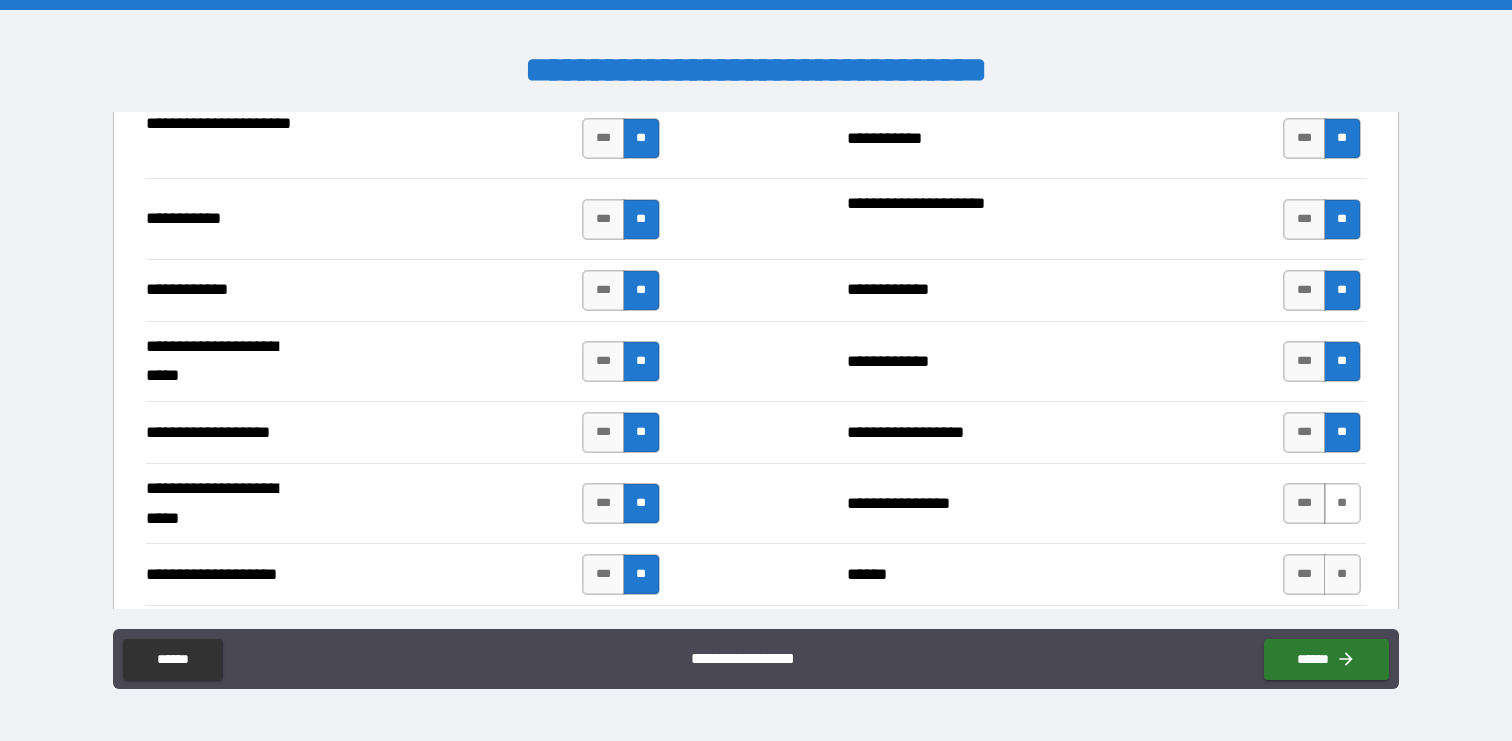 click on "**" at bounding box center (1342, 503) 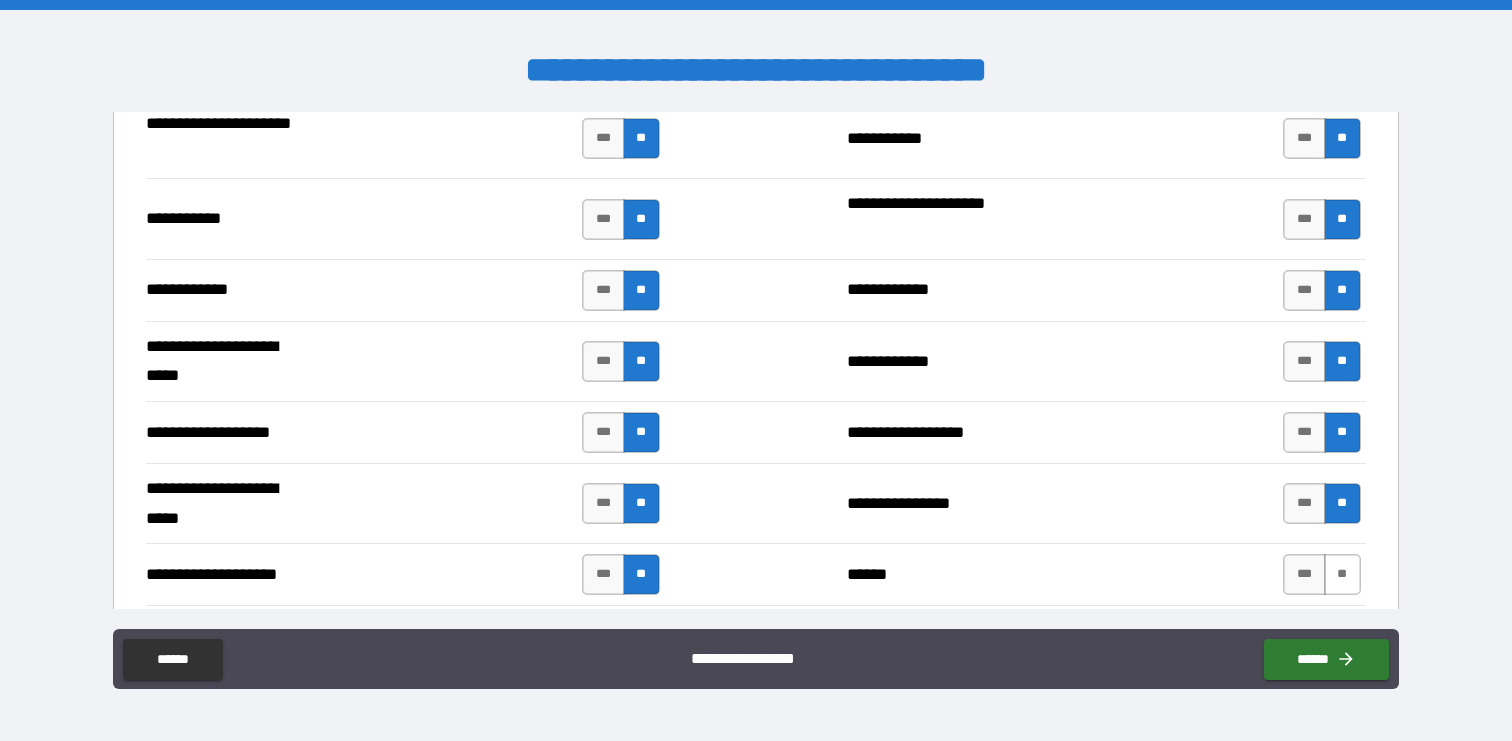 click on "**" at bounding box center [1342, 574] 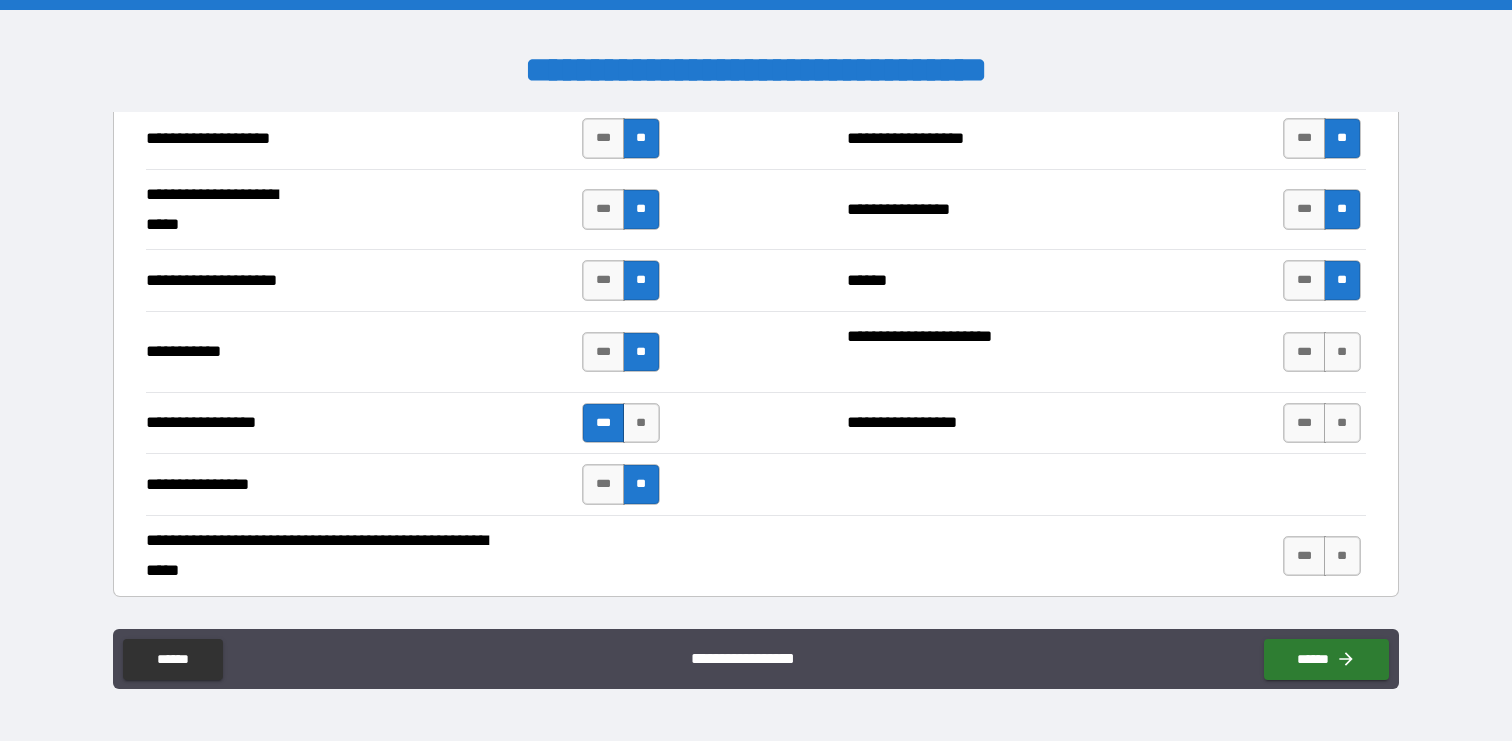 scroll, scrollTop: 4257, scrollLeft: 0, axis: vertical 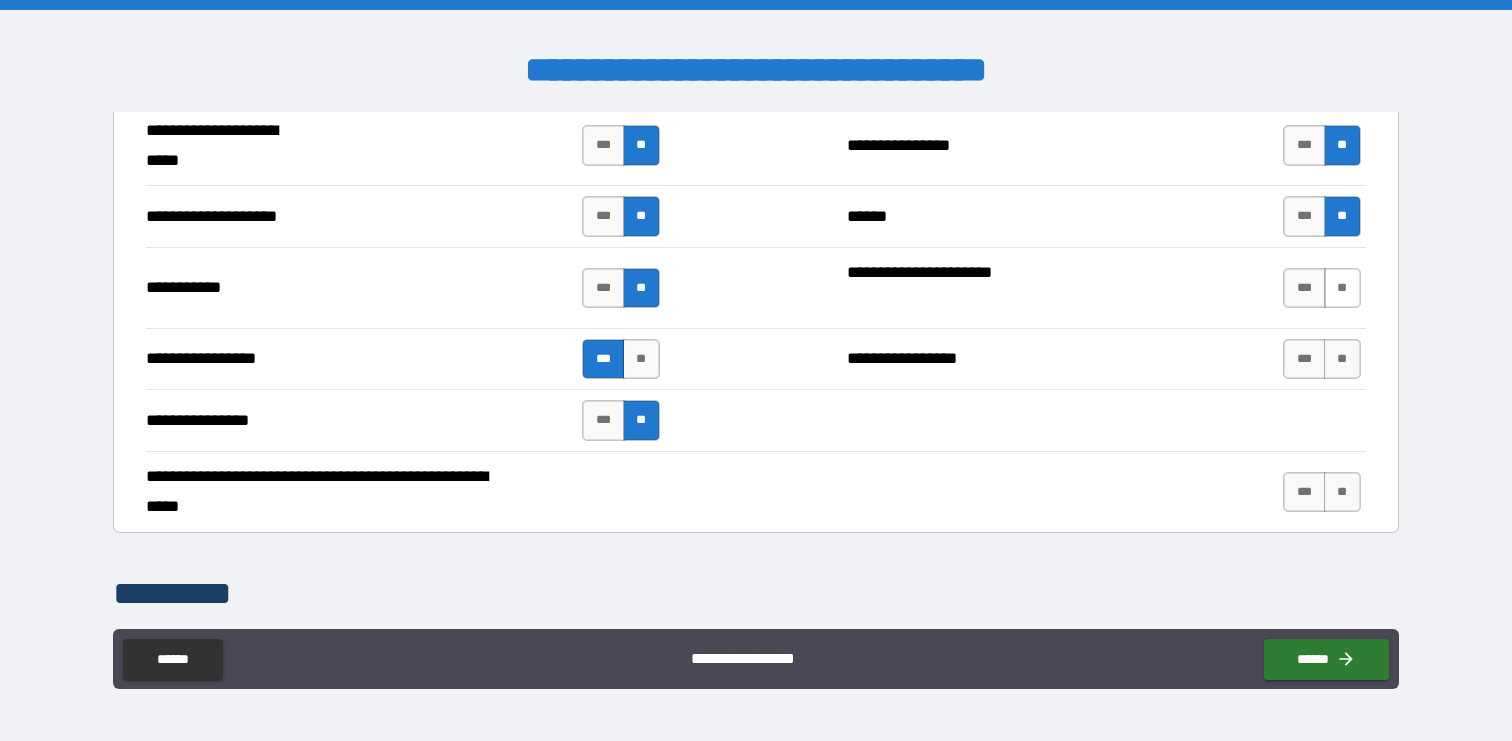 click on "**" at bounding box center (1342, 288) 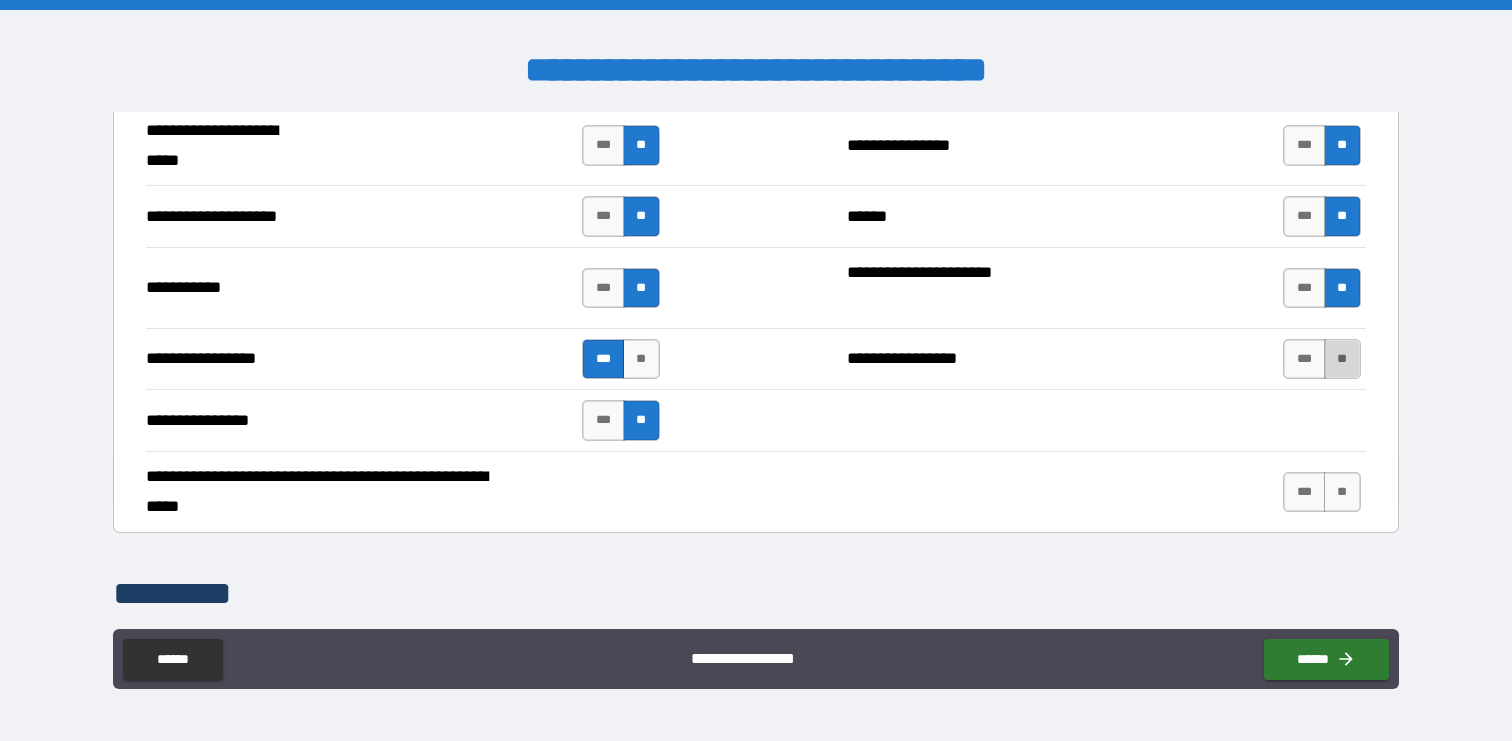 click on "**" at bounding box center [1342, 359] 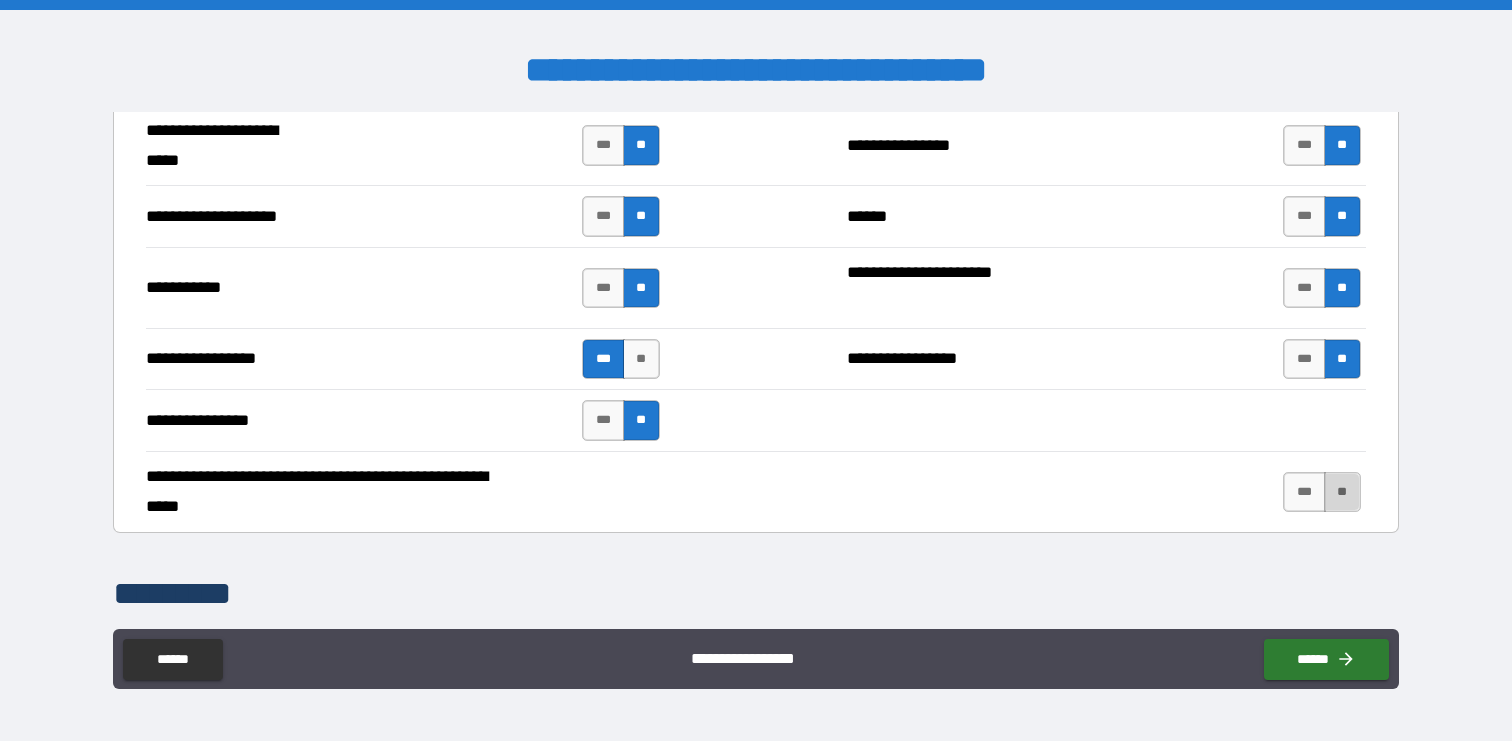 click on "**" at bounding box center (1342, 492) 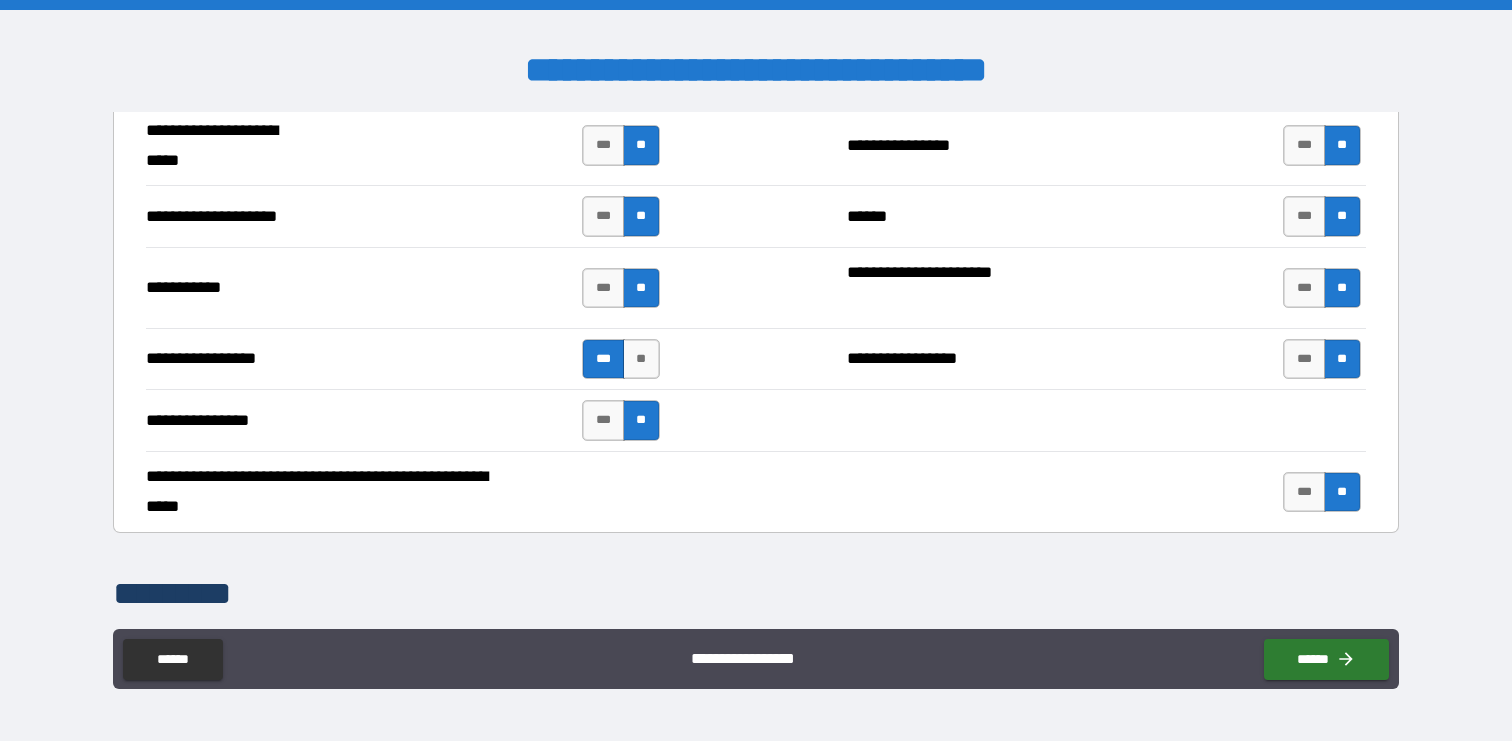 click on "**" at bounding box center (1342, 492) 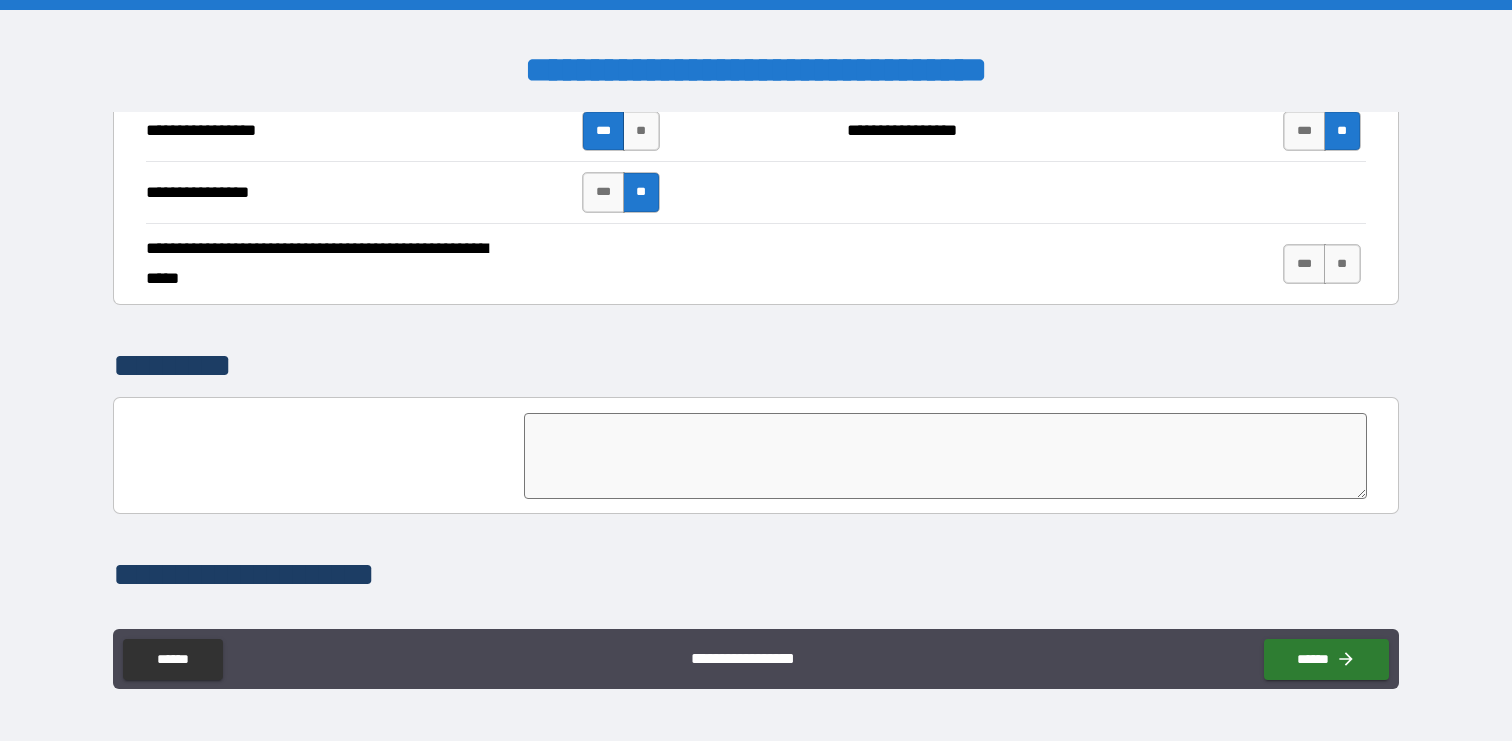 scroll, scrollTop: 4465, scrollLeft: 0, axis: vertical 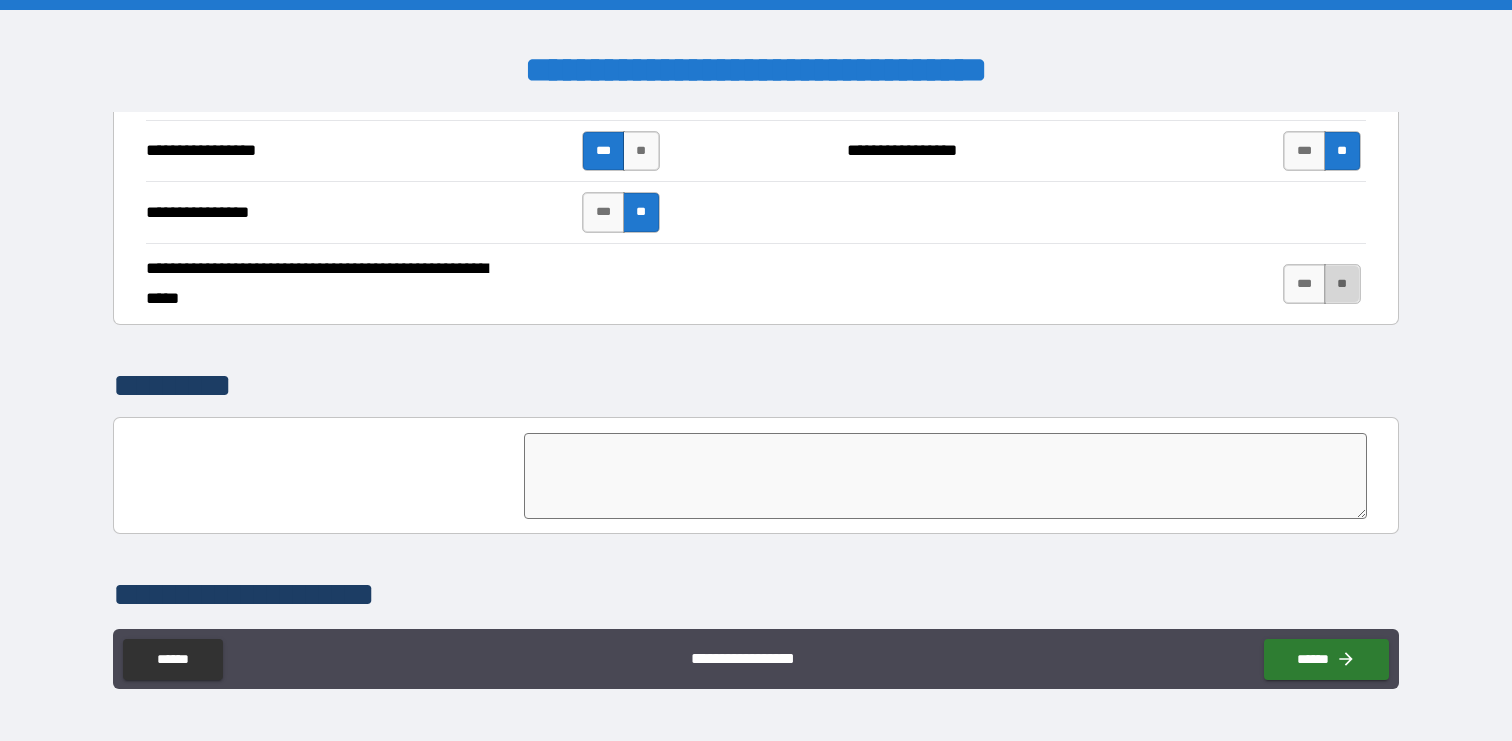 click on "**" at bounding box center (1342, 284) 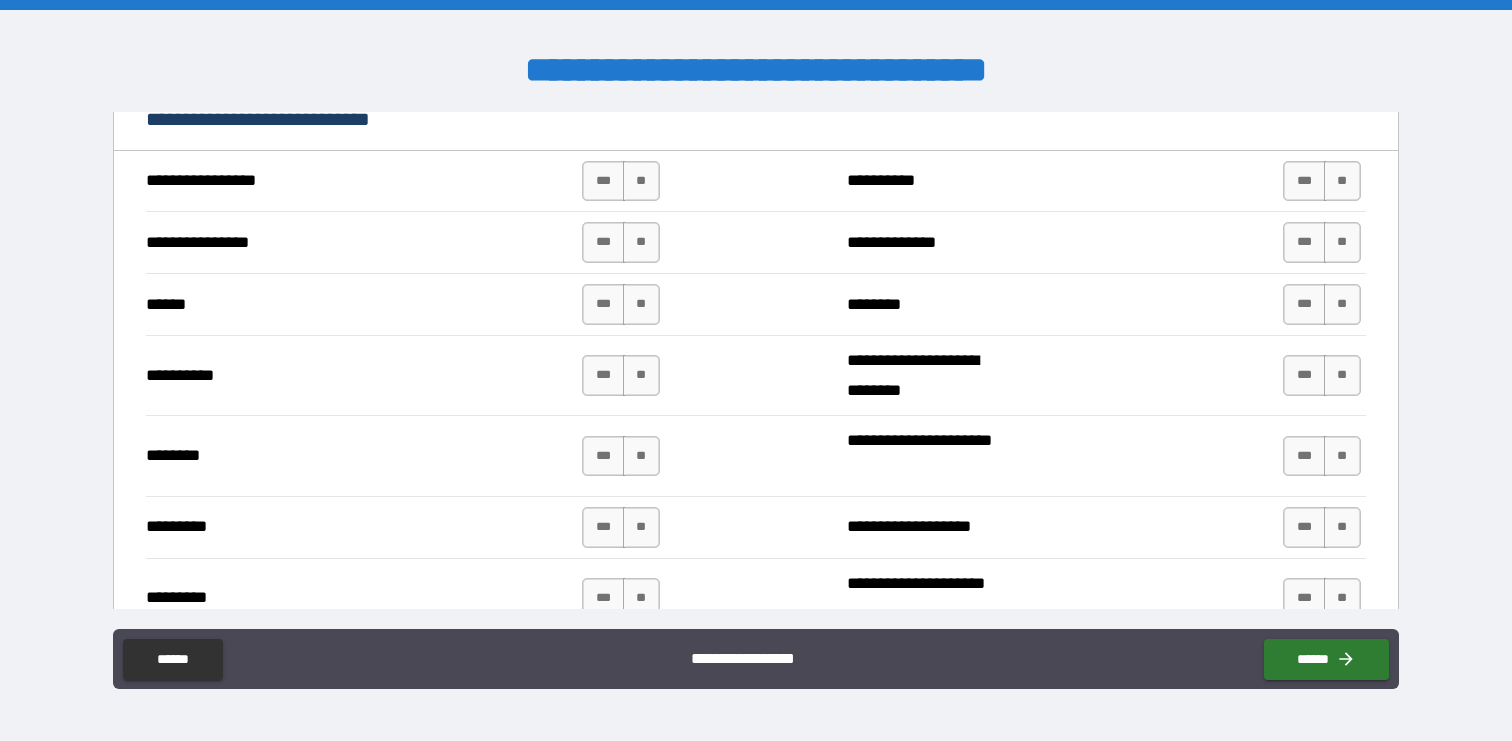 scroll, scrollTop: 4986, scrollLeft: 0, axis: vertical 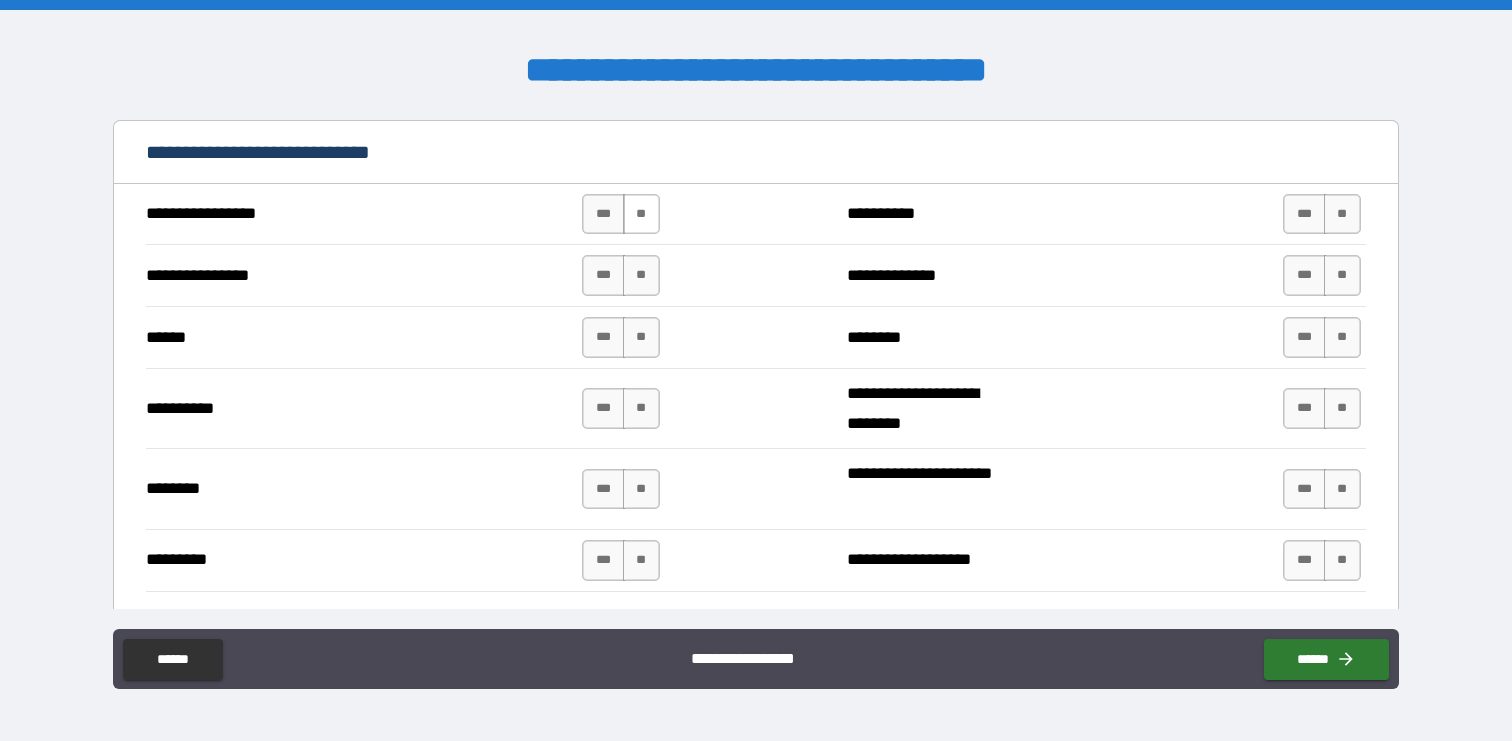 click on "**" at bounding box center (641, 214) 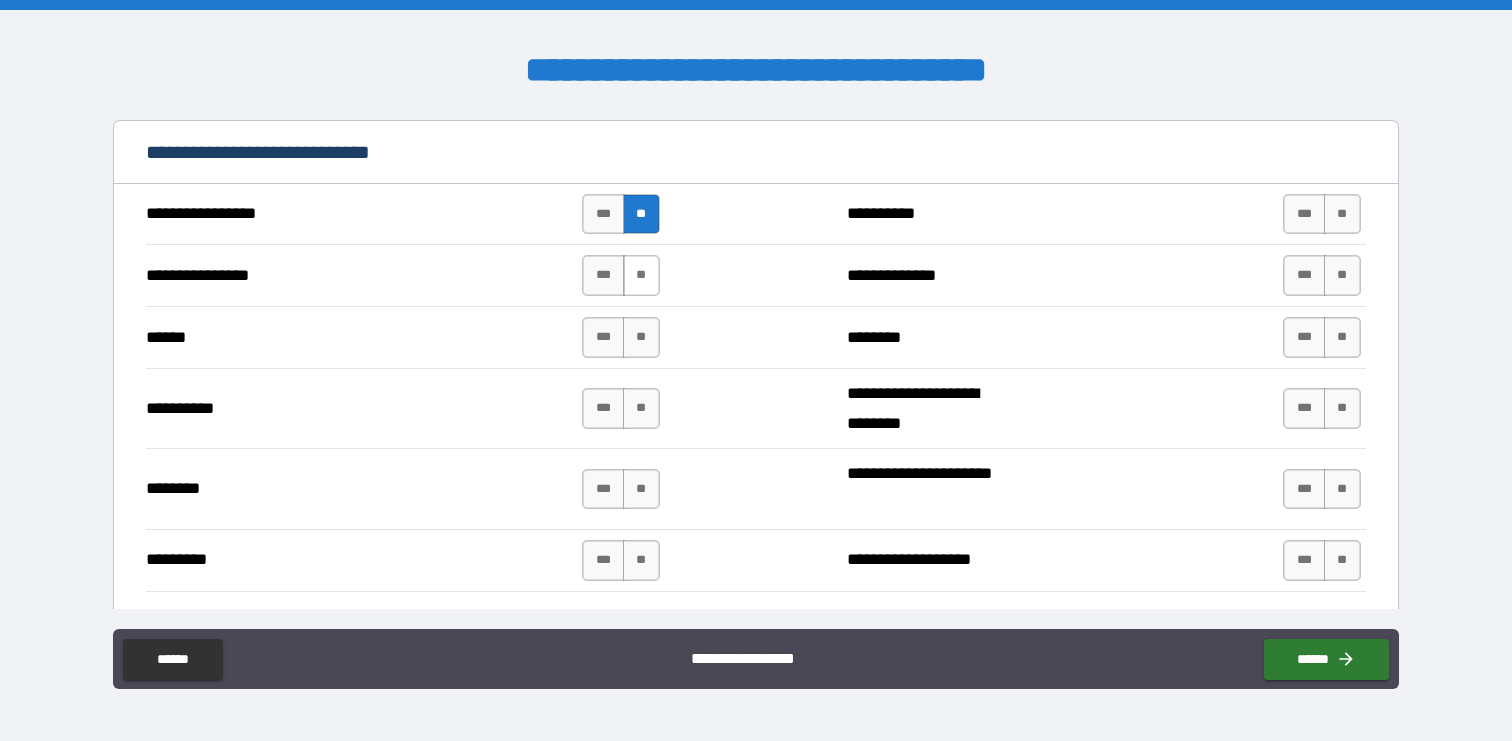 click on "**" at bounding box center [641, 275] 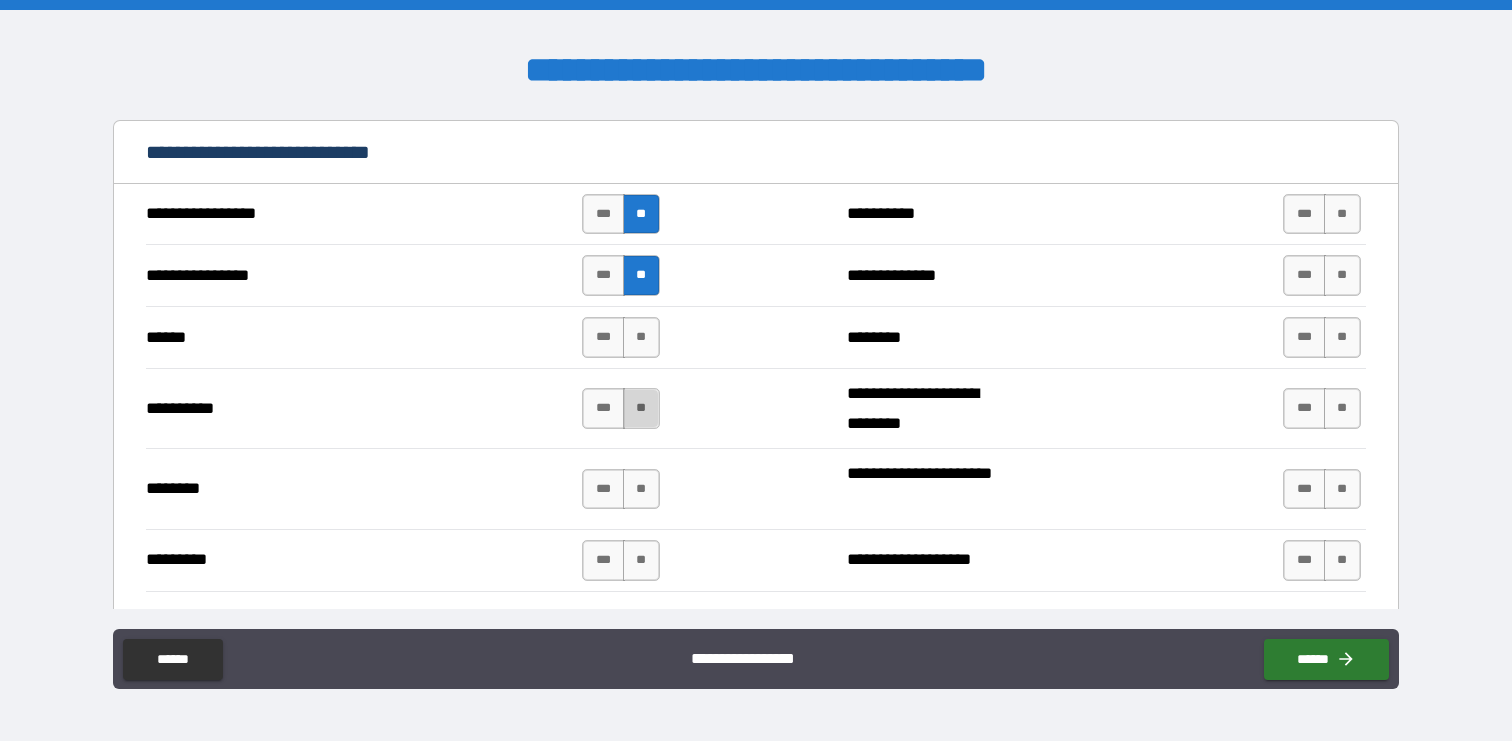 click on "**" at bounding box center (641, 408) 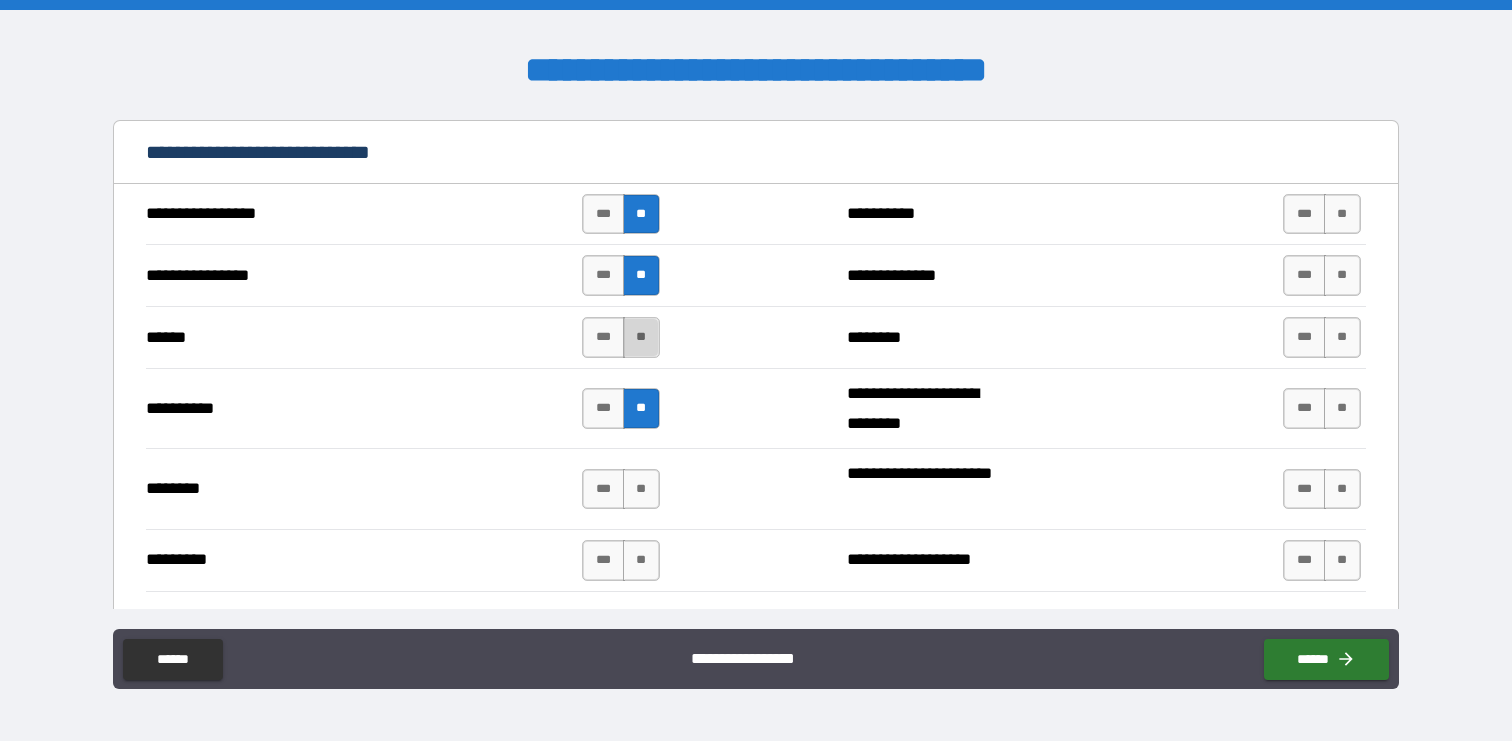 click on "**" at bounding box center [641, 337] 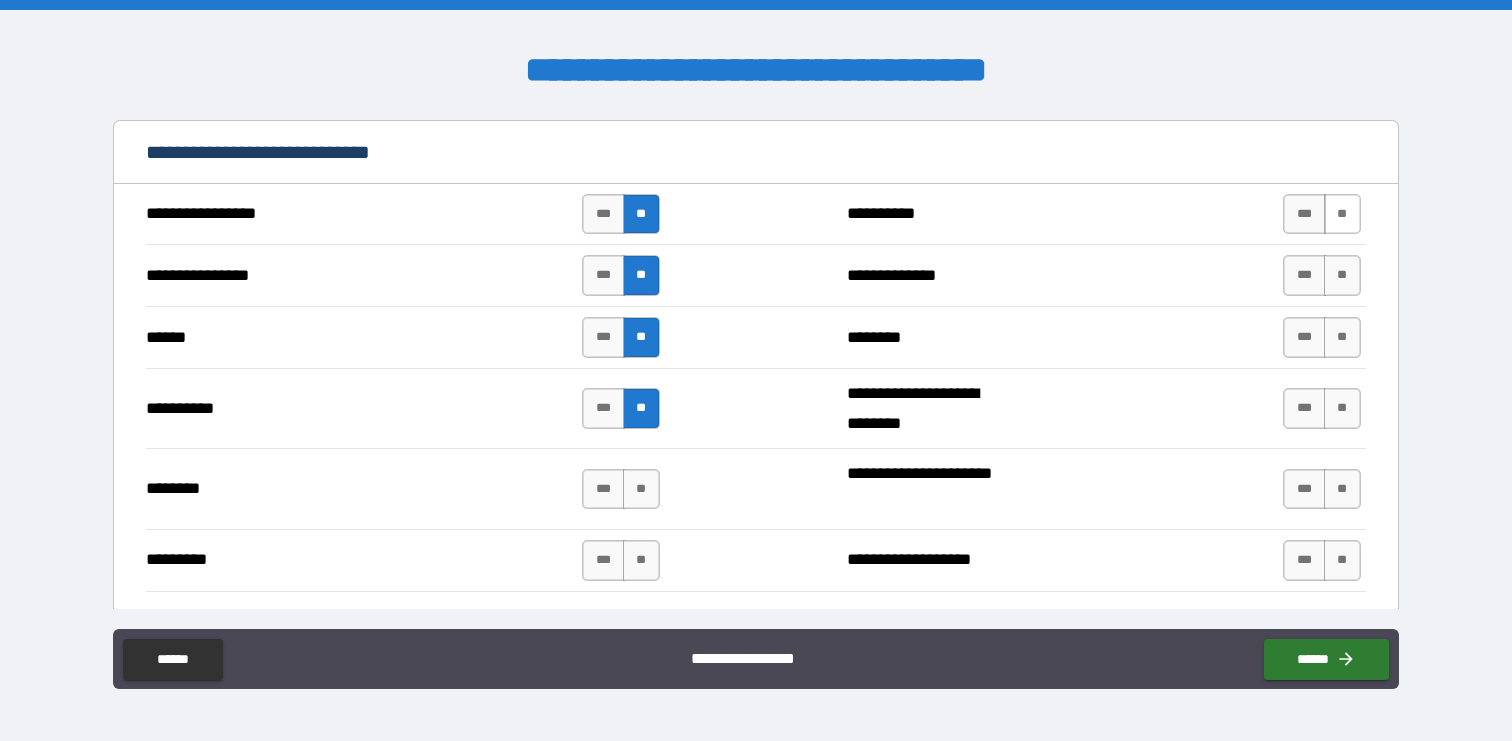 click on "**" at bounding box center [1342, 214] 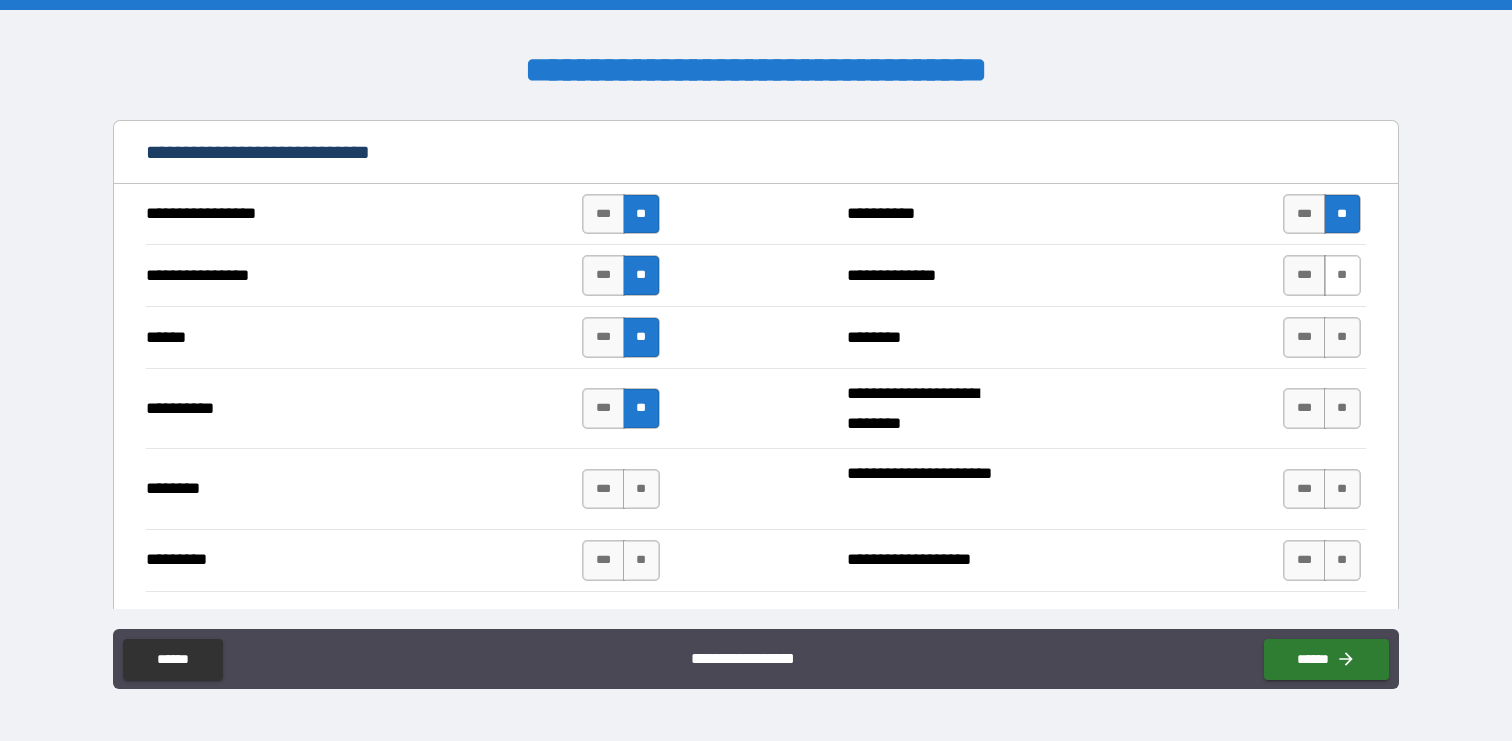 click on "**" at bounding box center [1342, 275] 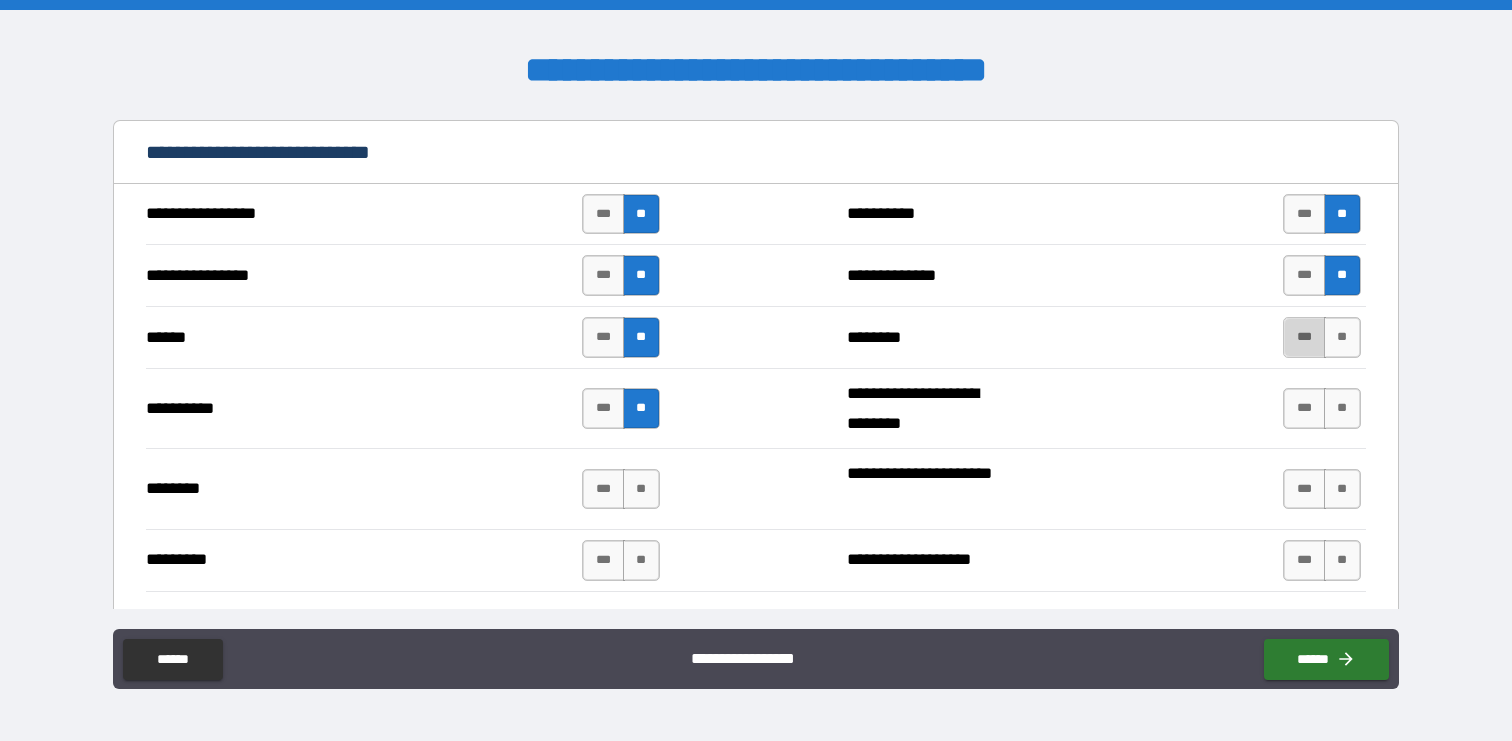 click on "***" at bounding box center [1304, 337] 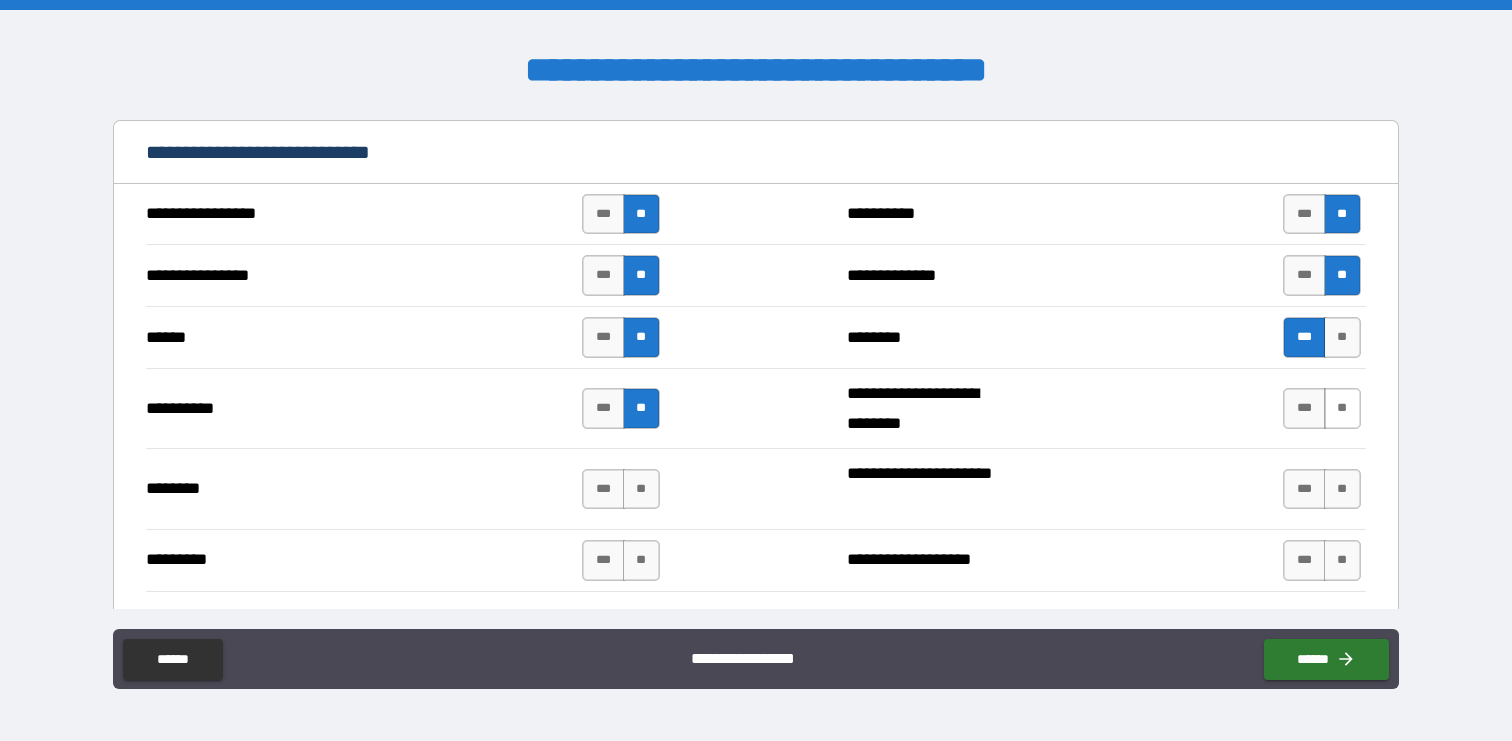 click on "**" at bounding box center [1342, 408] 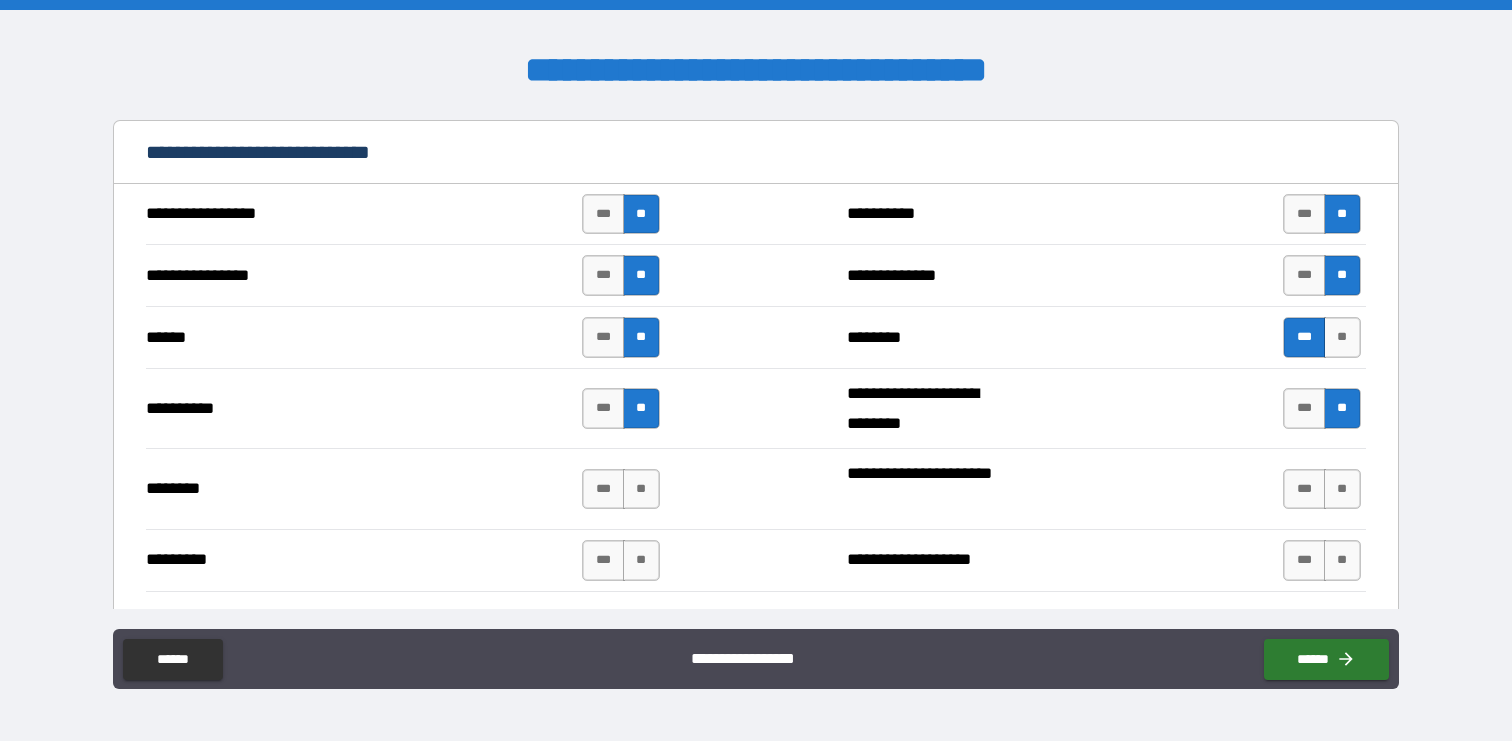 click on "*** **" at bounding box center (1324, 489) 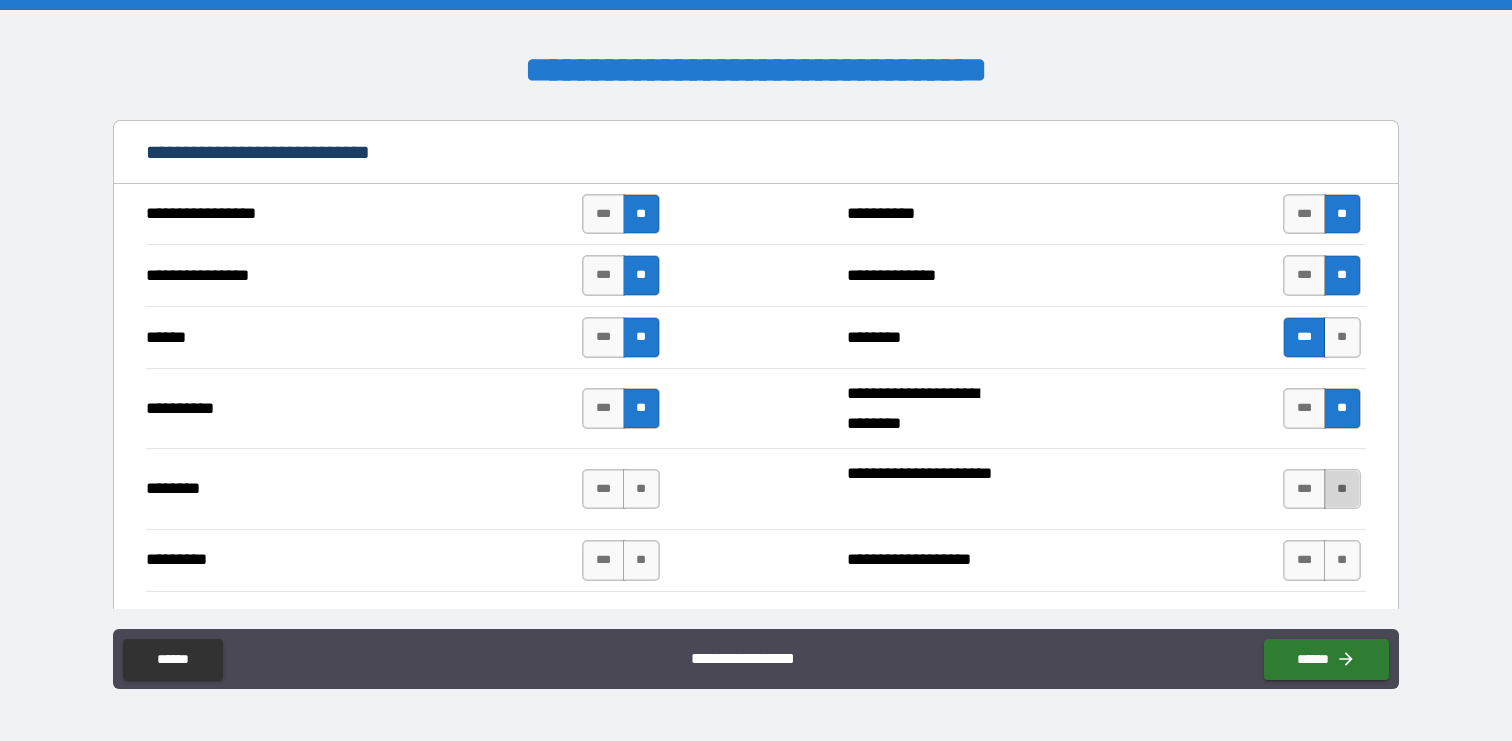 click on "**" at bounding box center (1342, 489) 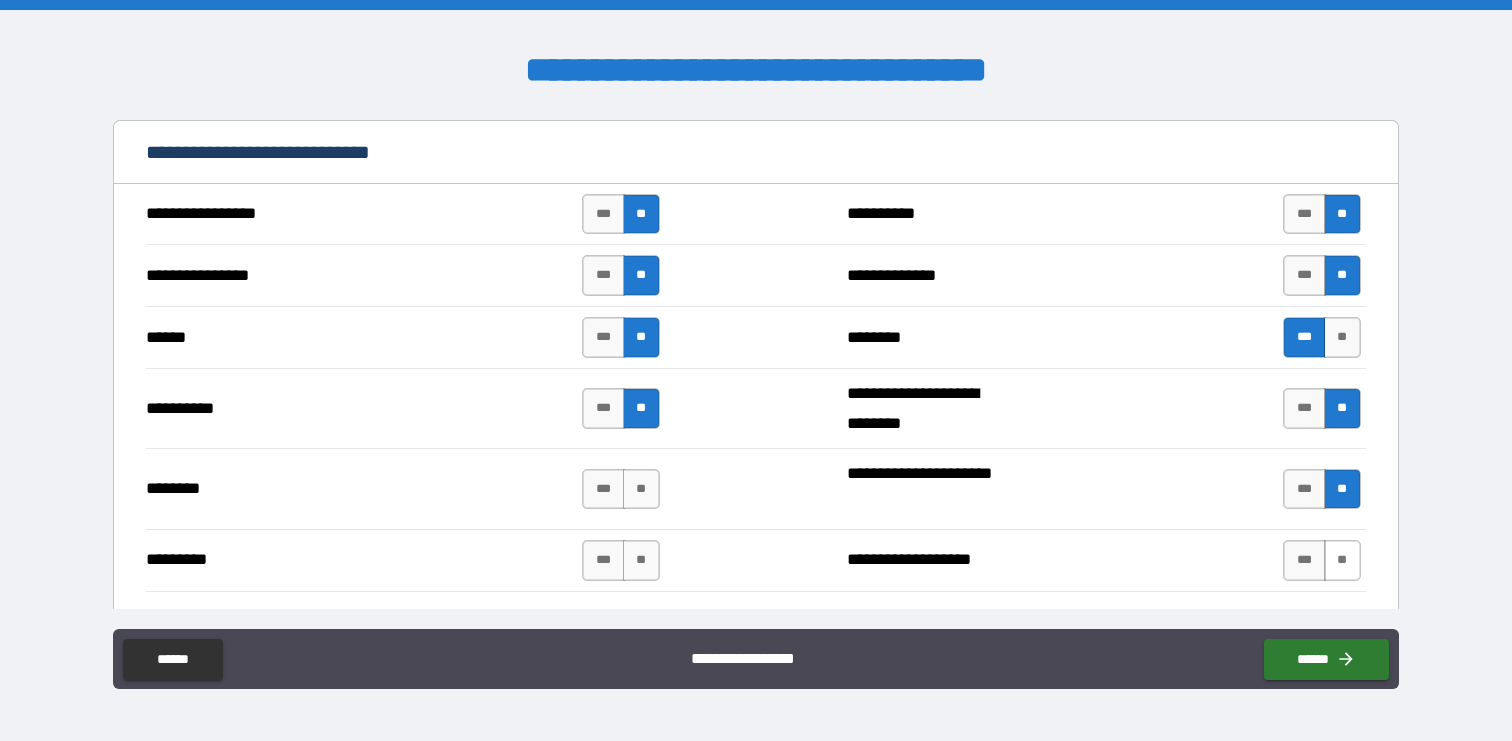 click on "**" at bounding box center (1342, 560) 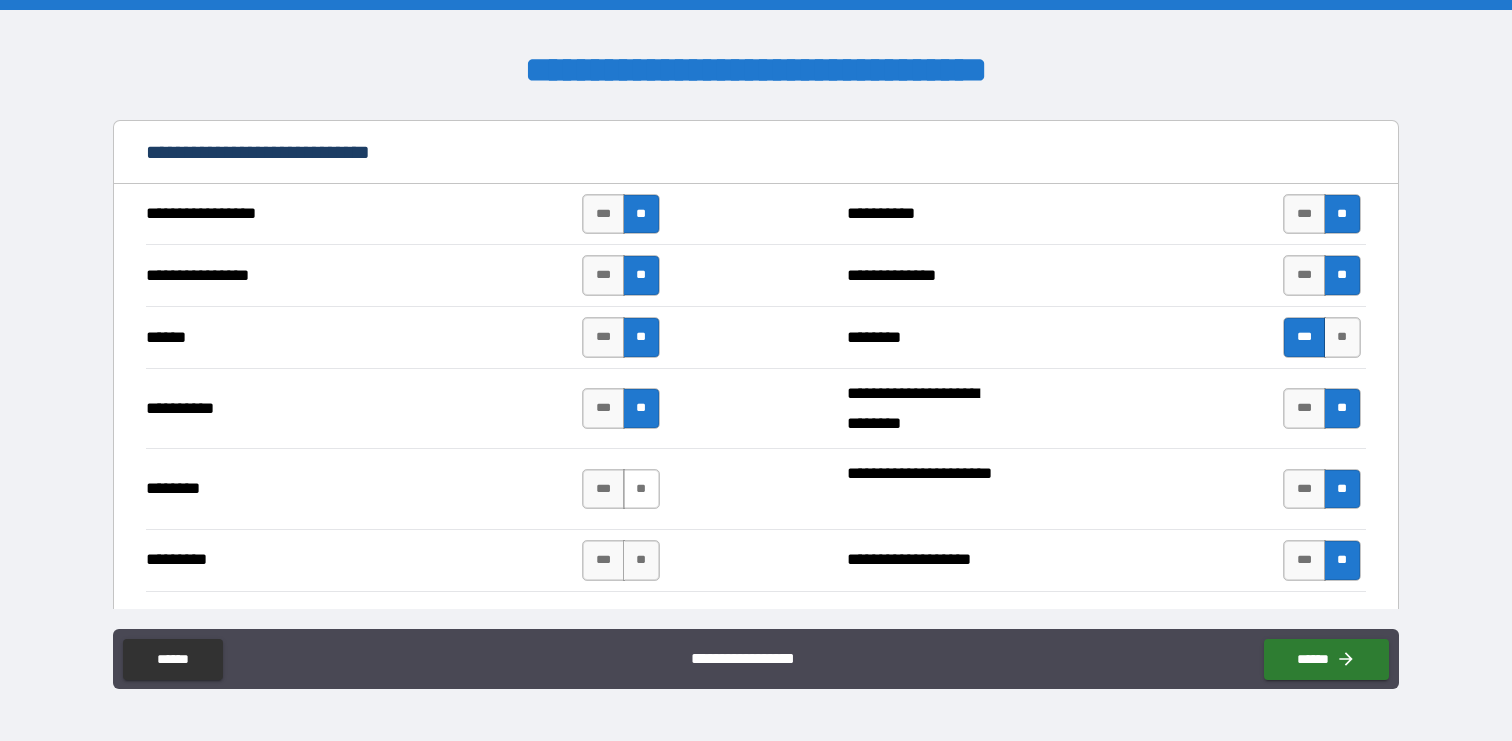 click on "**" at bounding box center [641, 489] 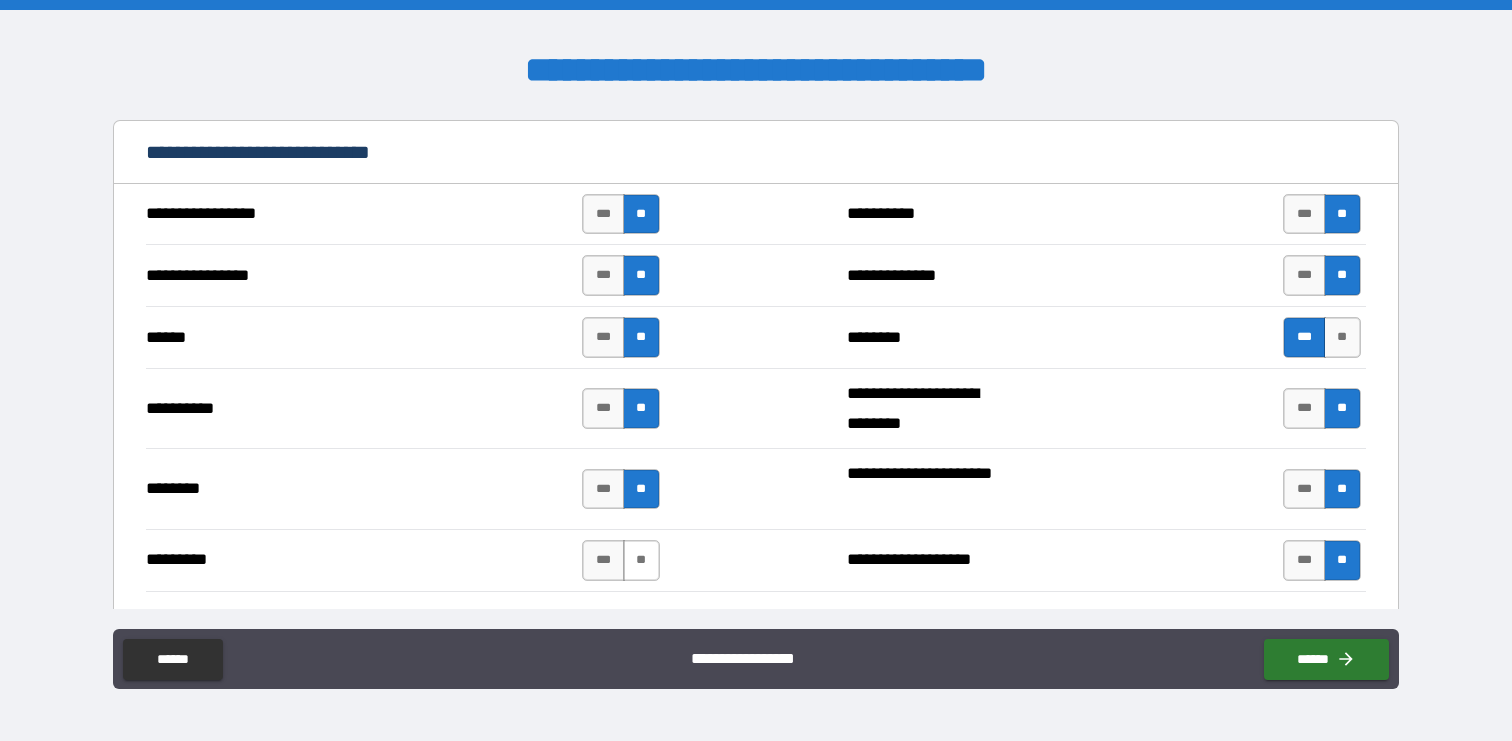 click on "**" at bounding box center (641, 560) 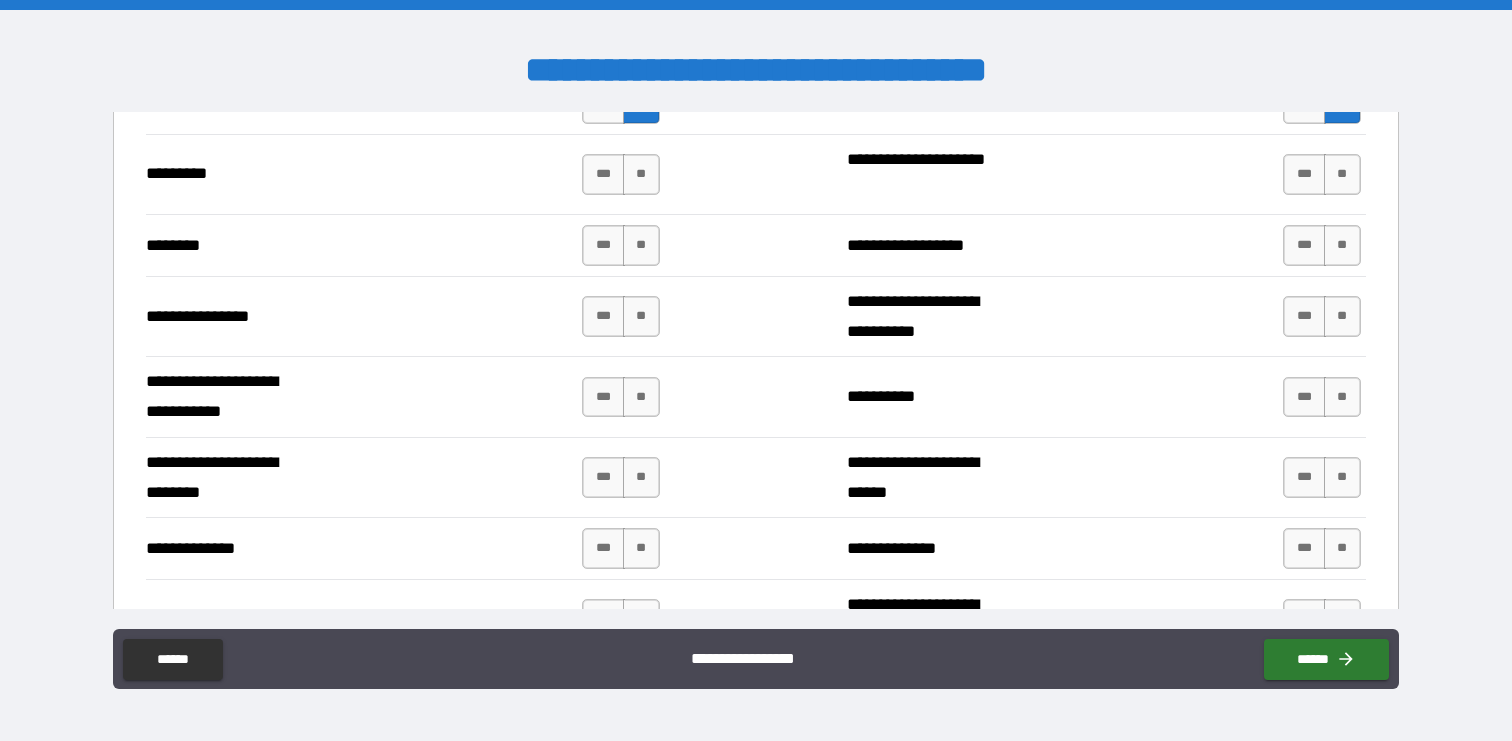 scroll, scrollTop: 5466, scrollLeft: 0, axis: vertical 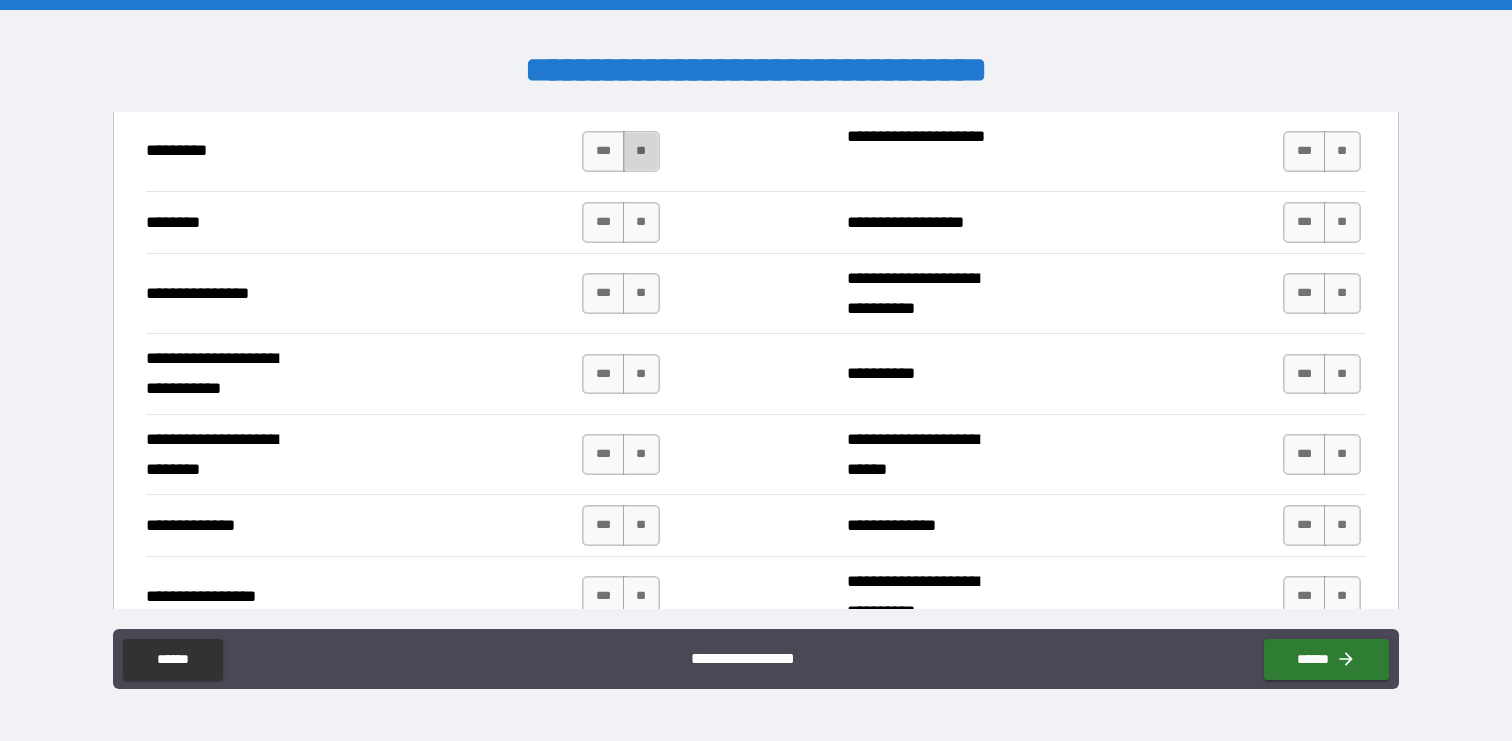 click on "**" at bounding box center [641, 151] 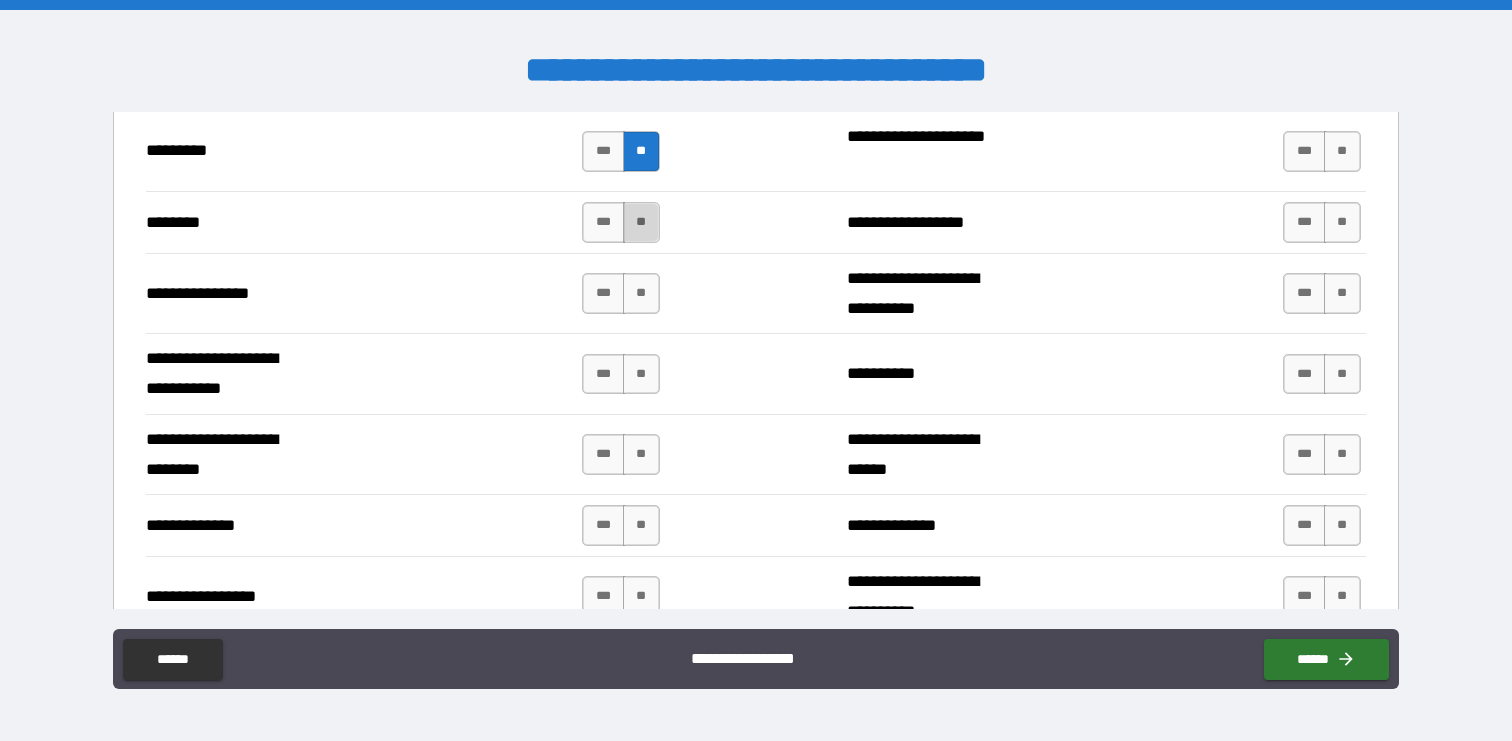 click on "**" at bounding box center [641, 222] 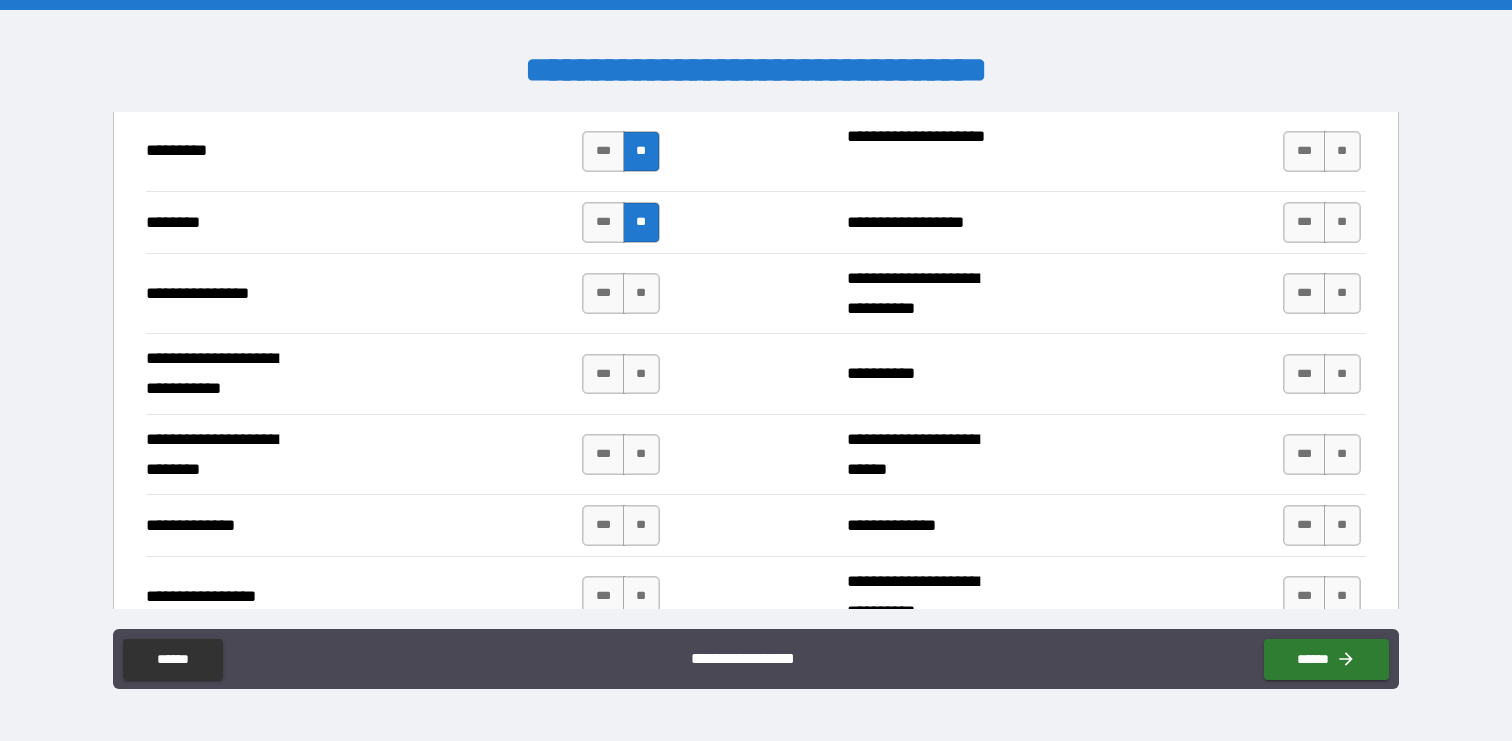 click on "**********" at bounding box center (755, 293) 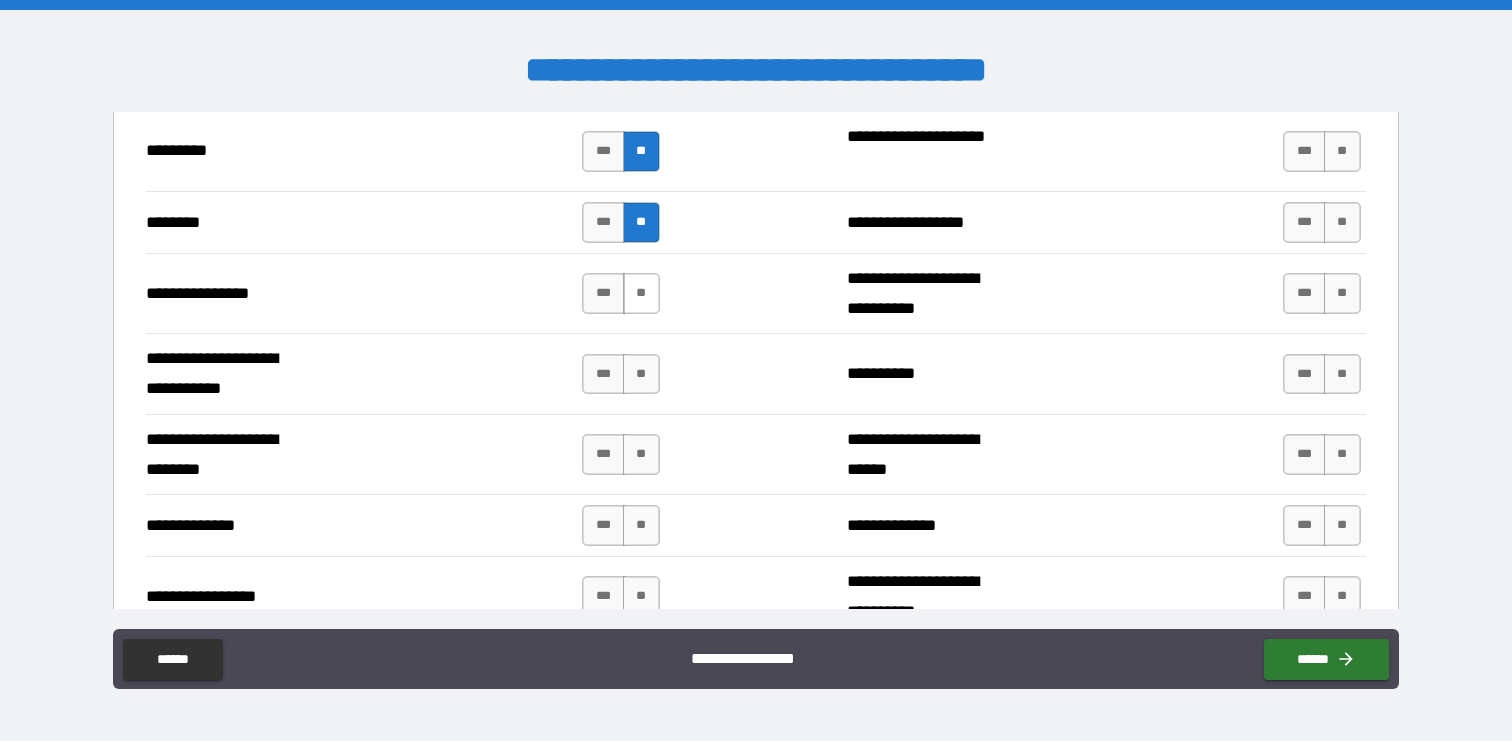 click on "**" at bounding box center [641, 293] 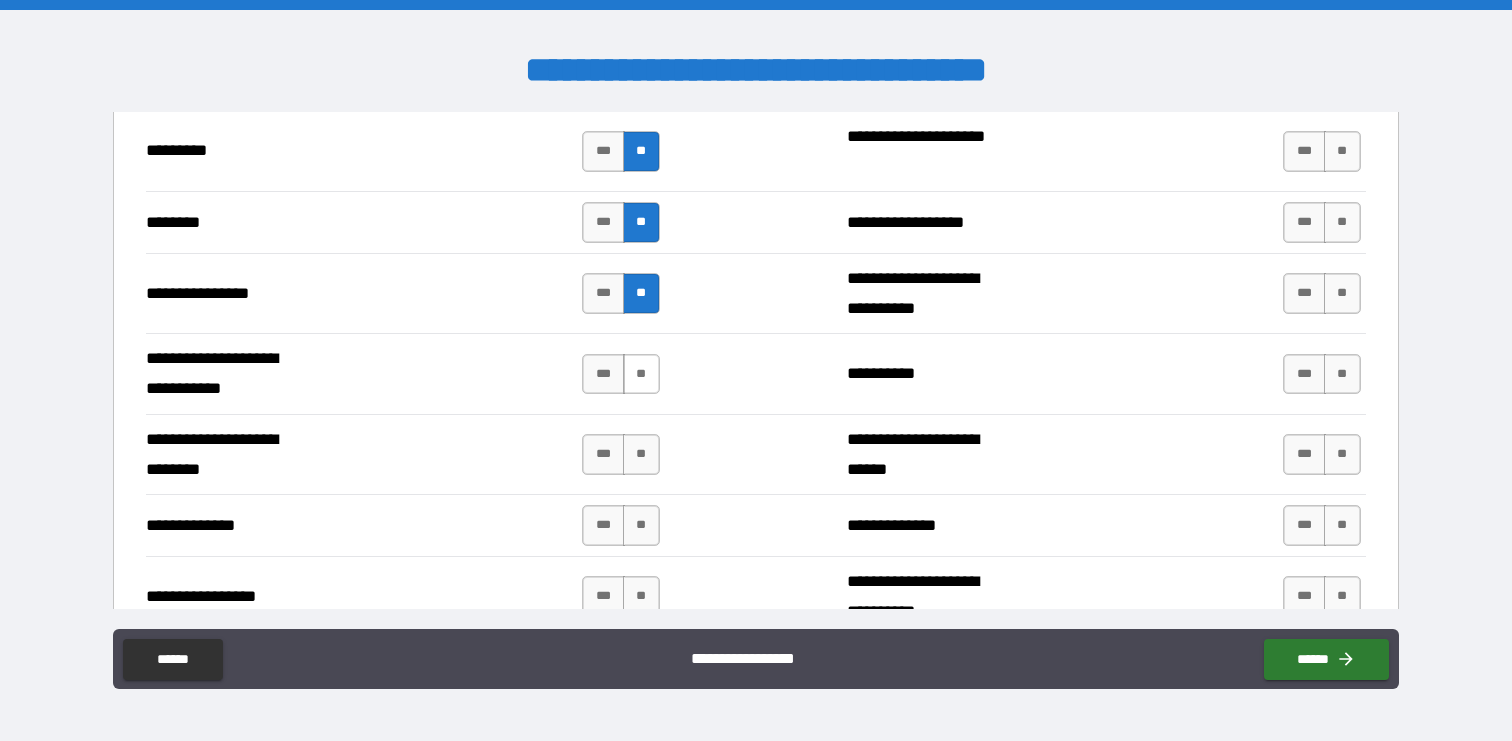 click on "**" at bounding box center [641, 374] 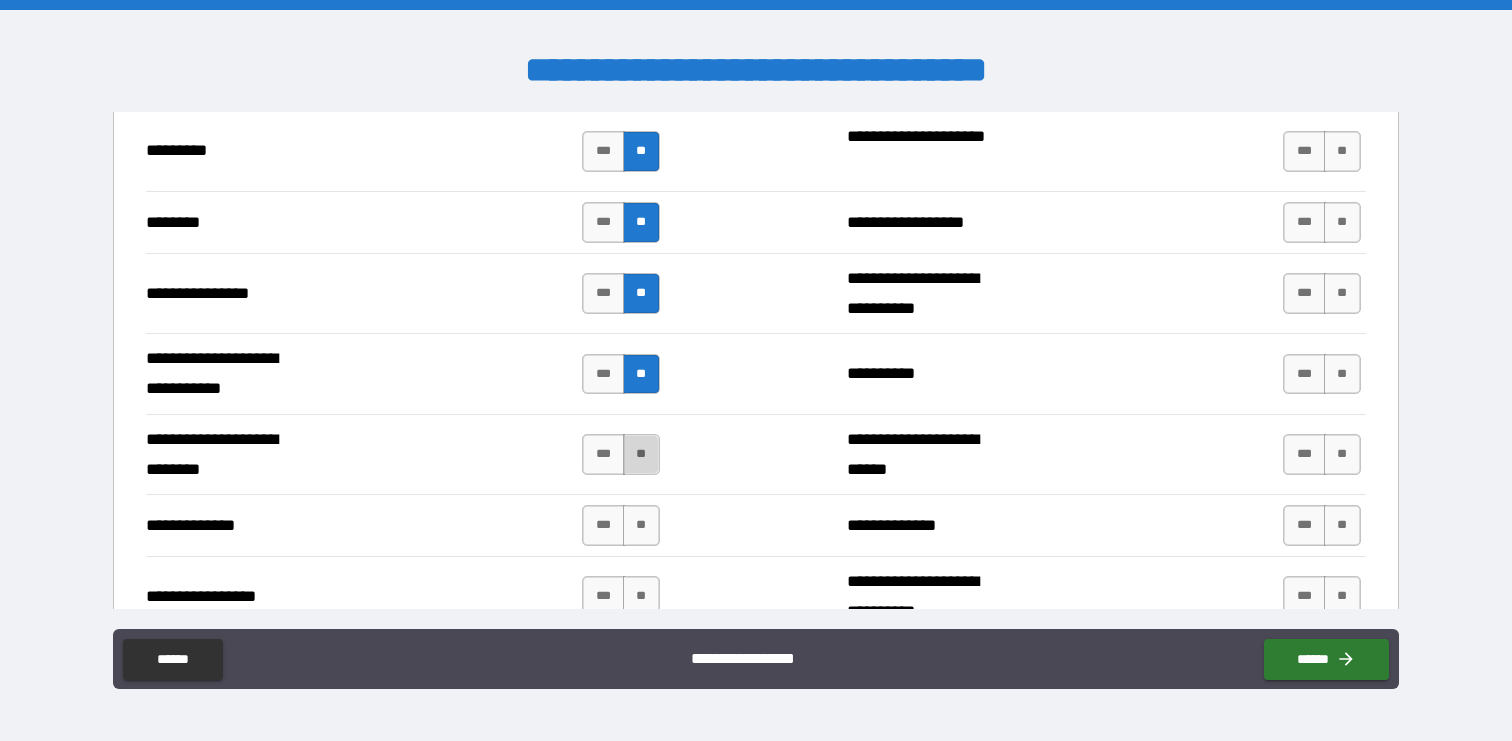 click on "**" at bounding box center (641, 454) 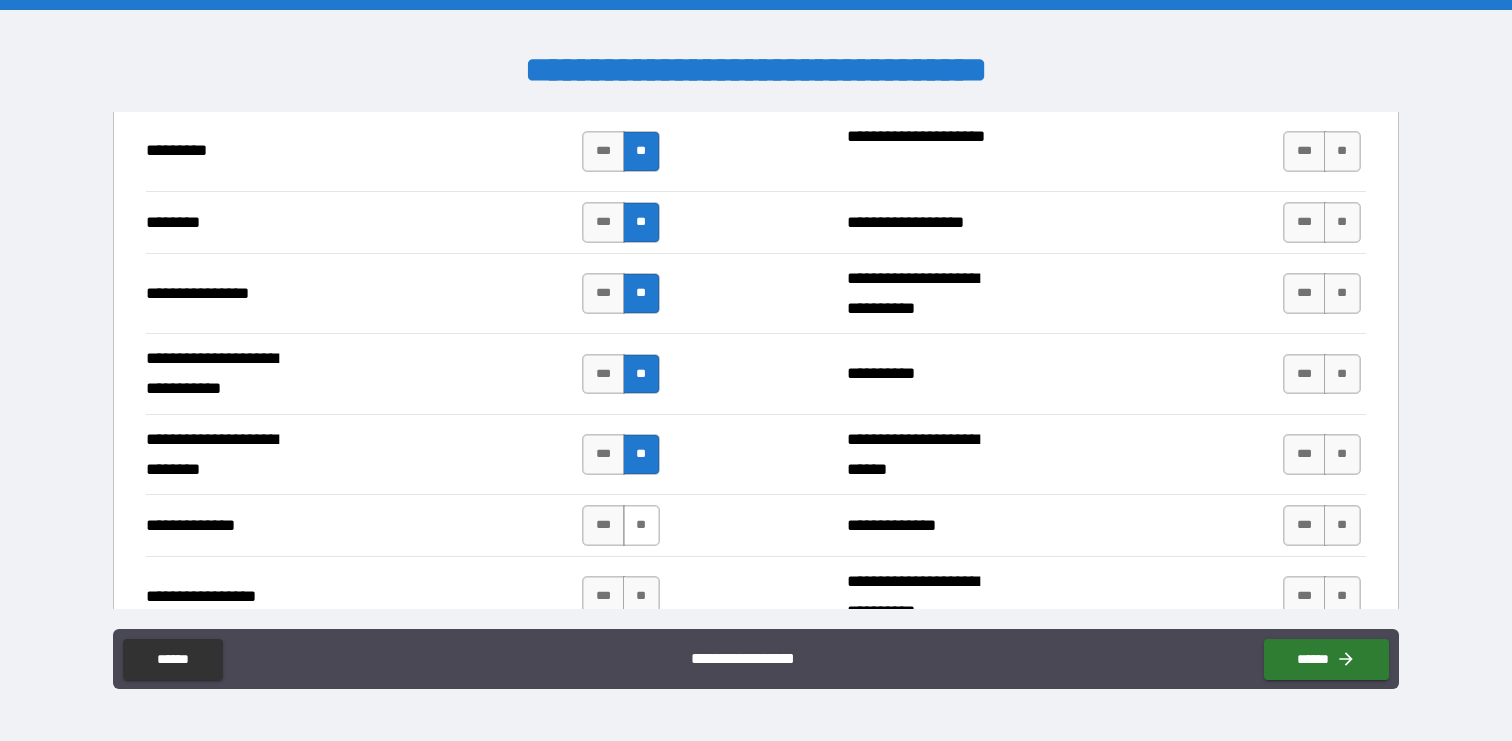 click on "**" at bounding box center (641, 525) 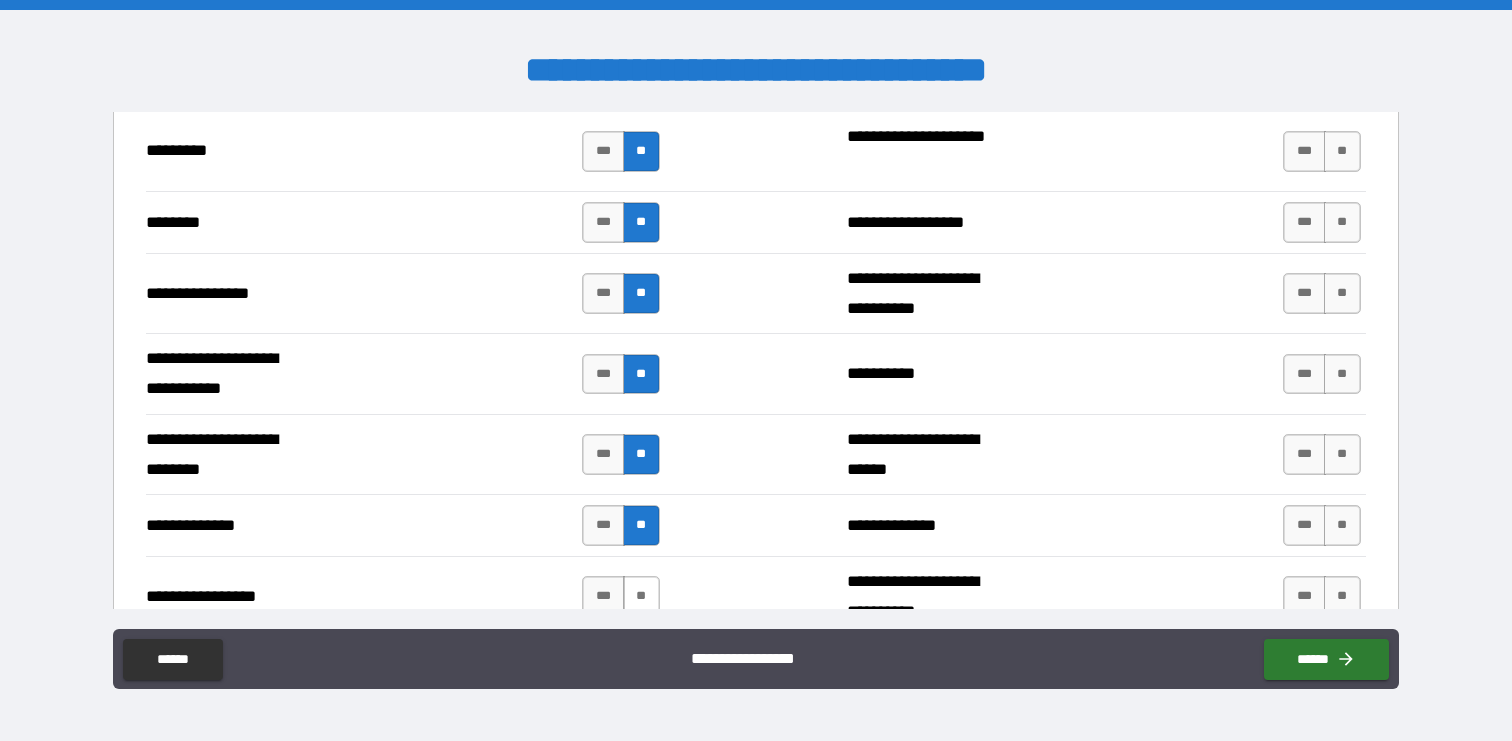 click on "**" at bounding box center (641, 596) 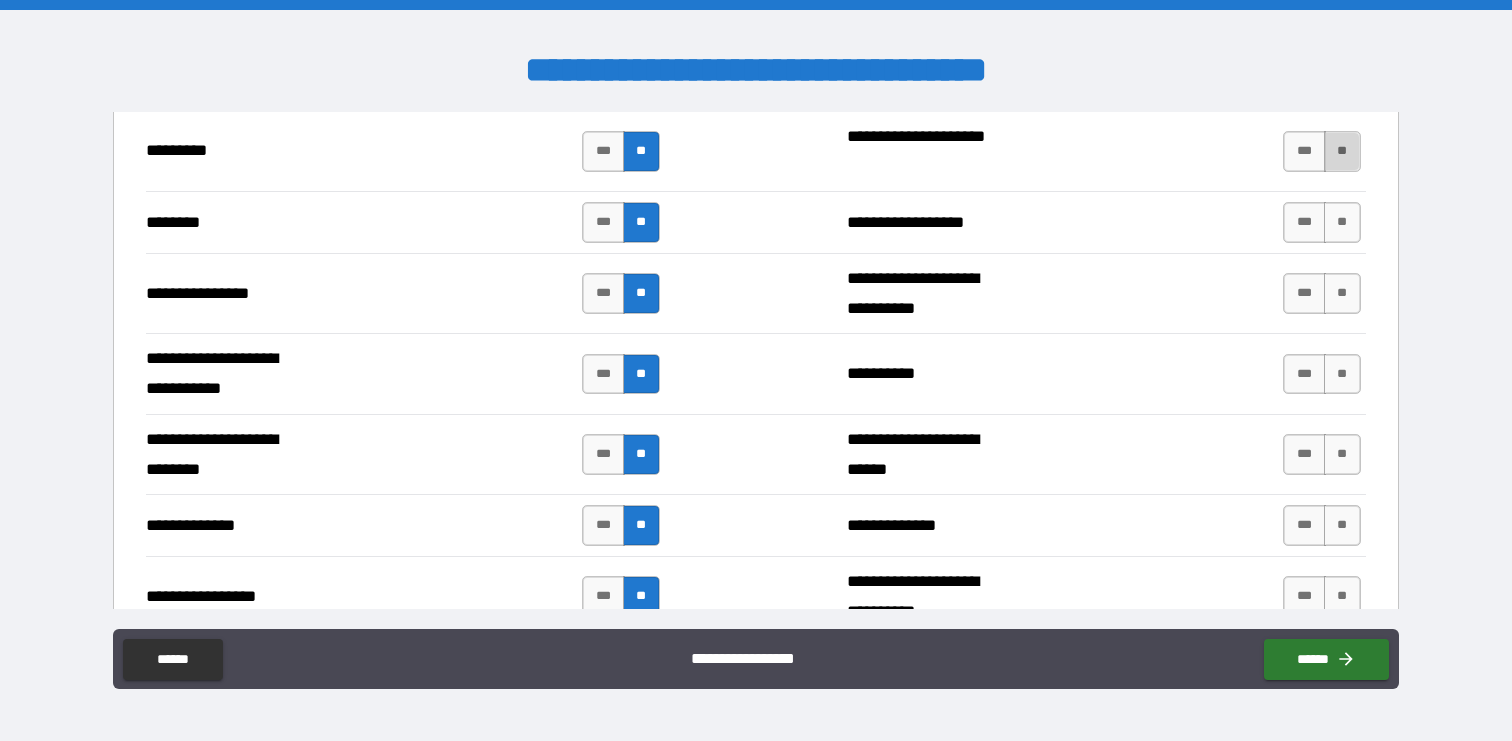 click on "**" at bounding box center [1342, 151] 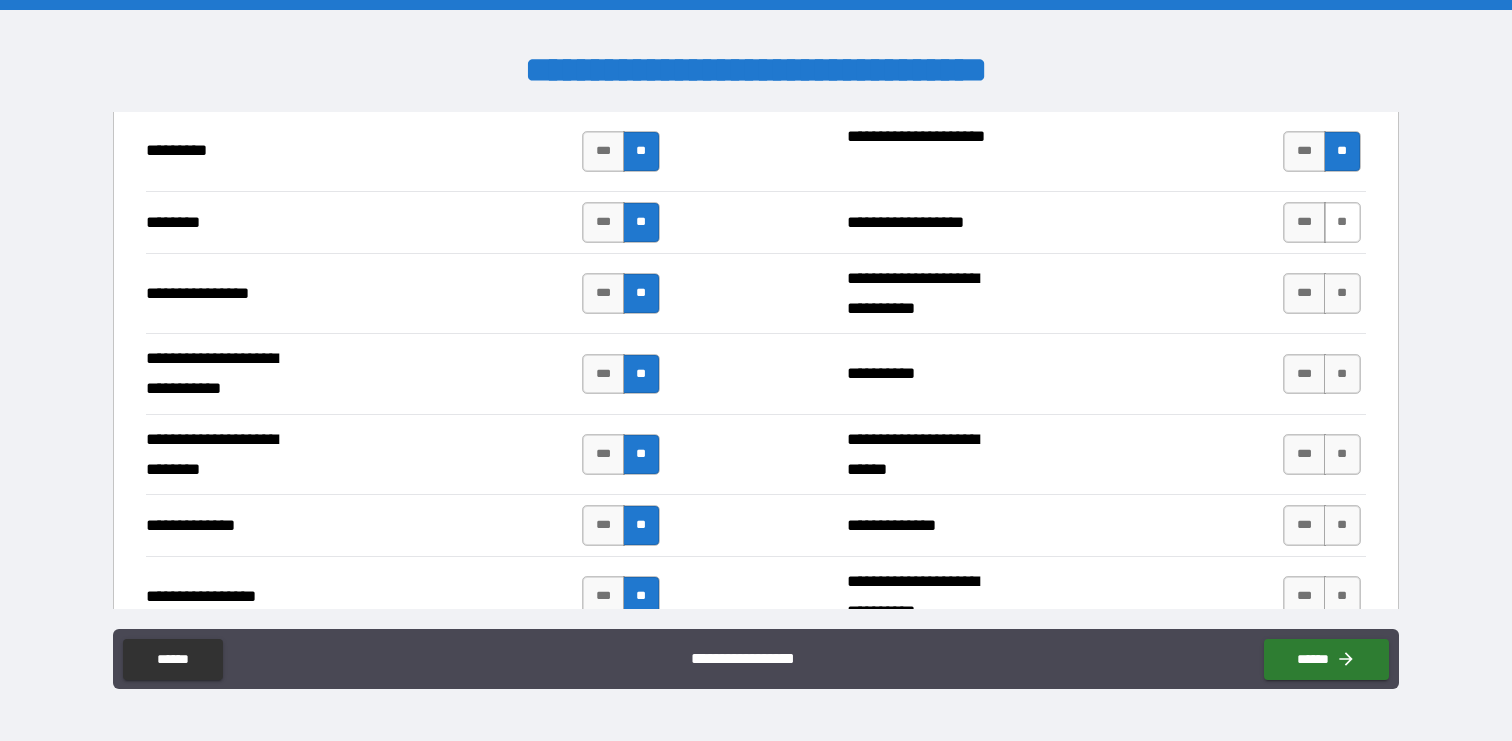 click on "**" at bounding box center (1342, 222) 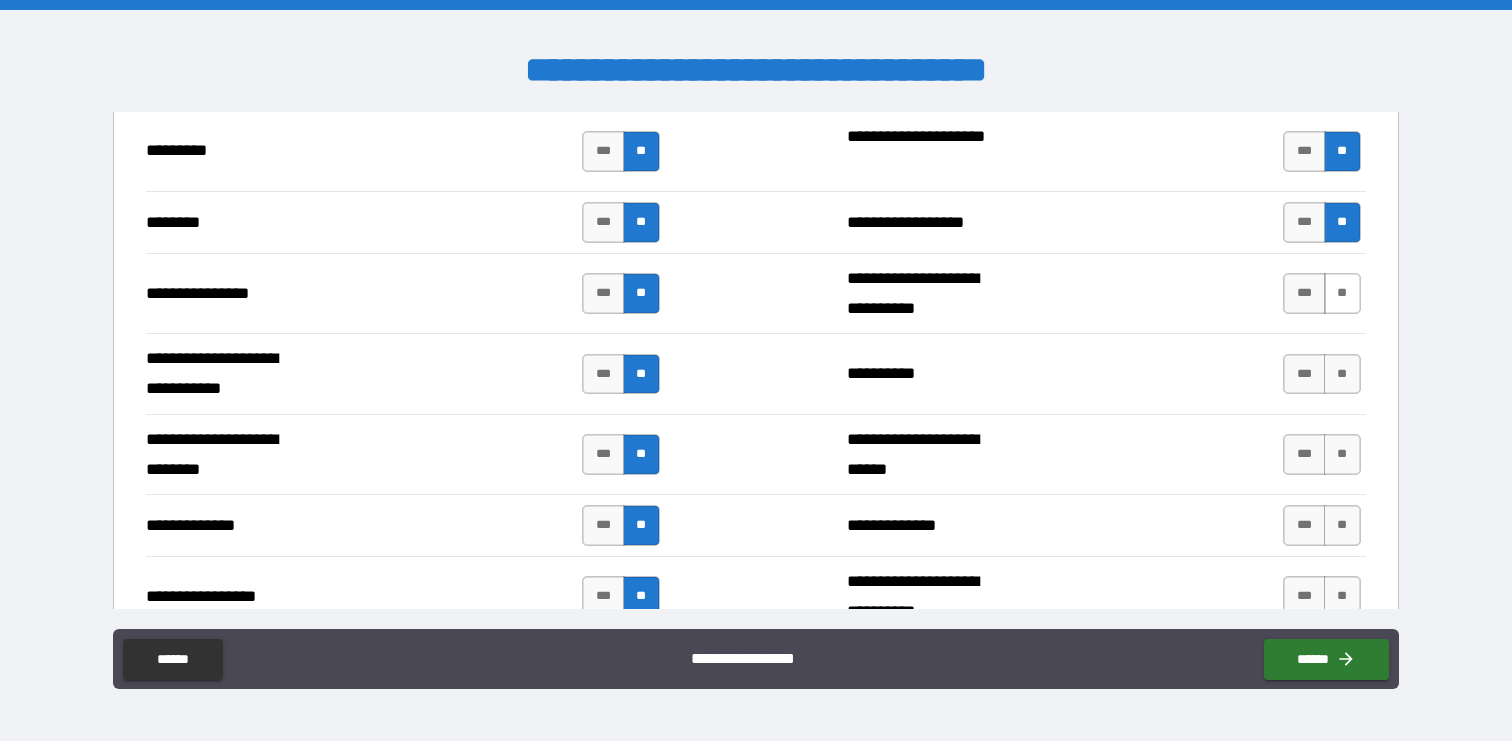 click on "**" at bounding box center (1342, 293) 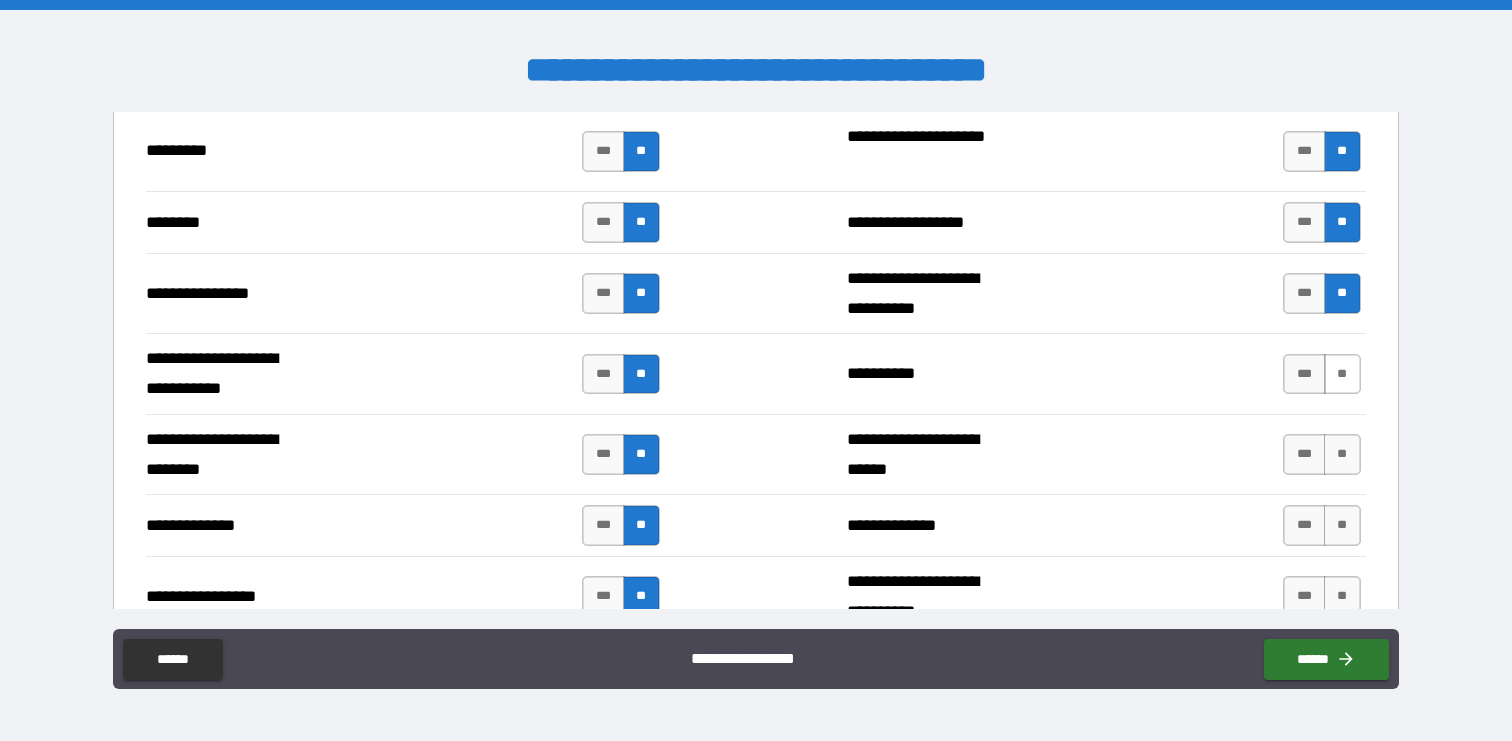 click on "**" at bounding box center [1342, 374] 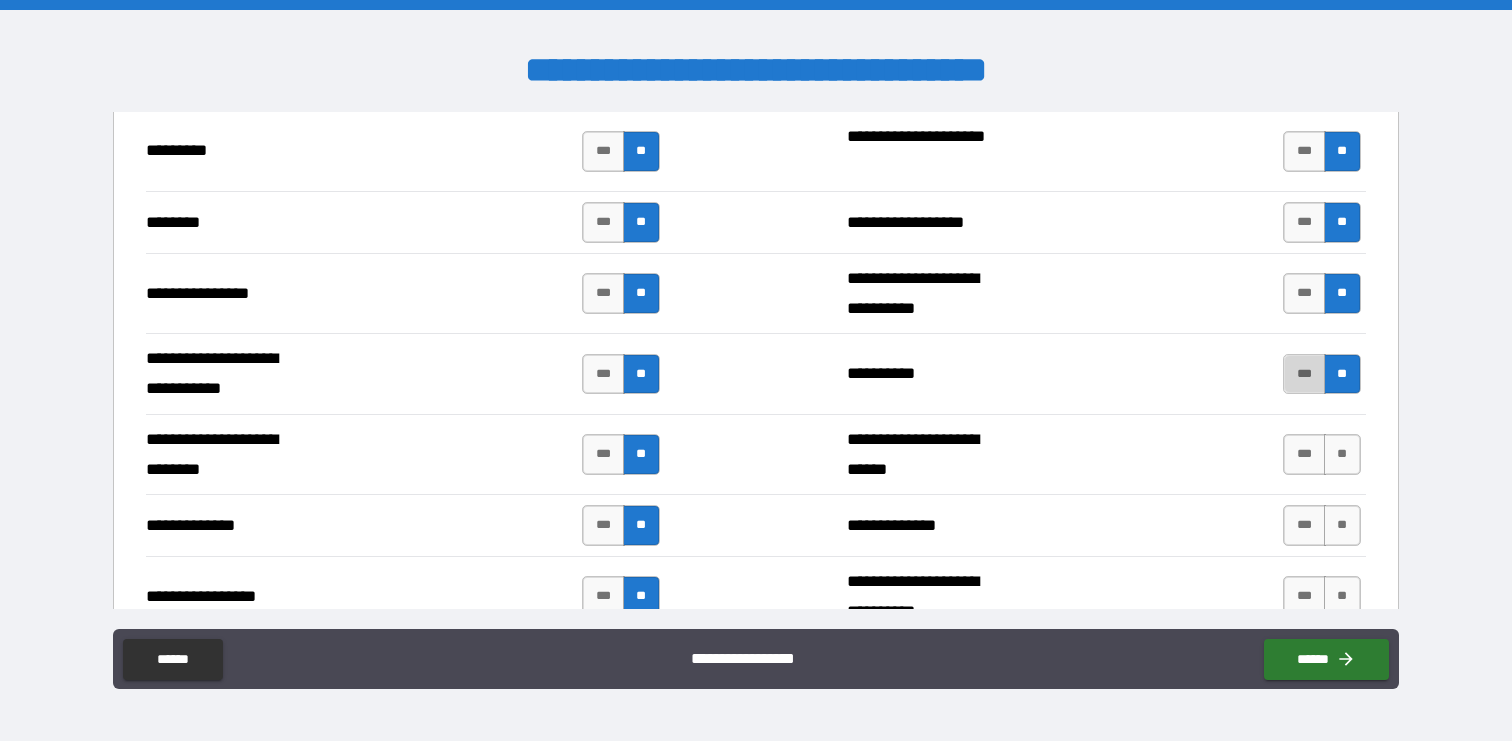 click on "***" at bounding box center (1304, 374) 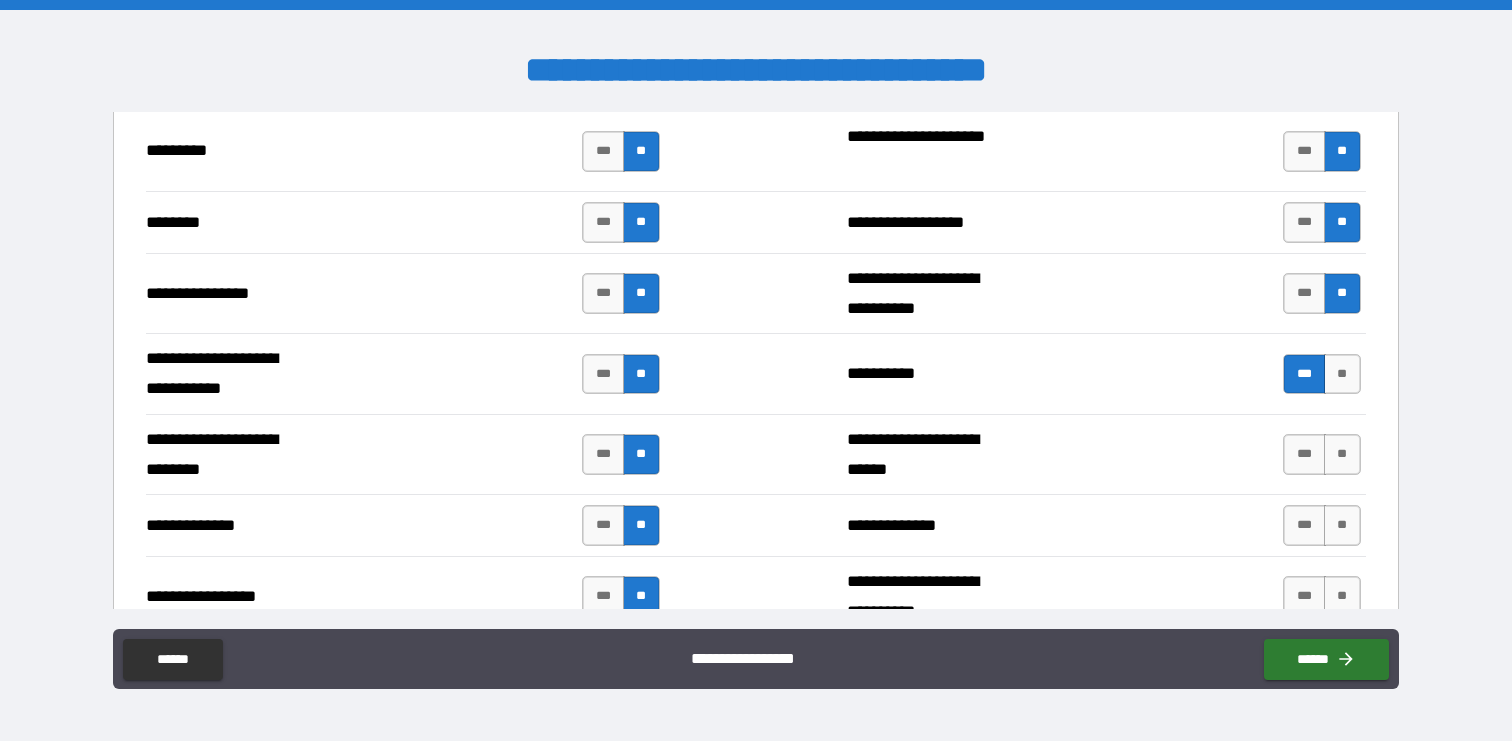 click on "**********" at bounding box center [755, 373] 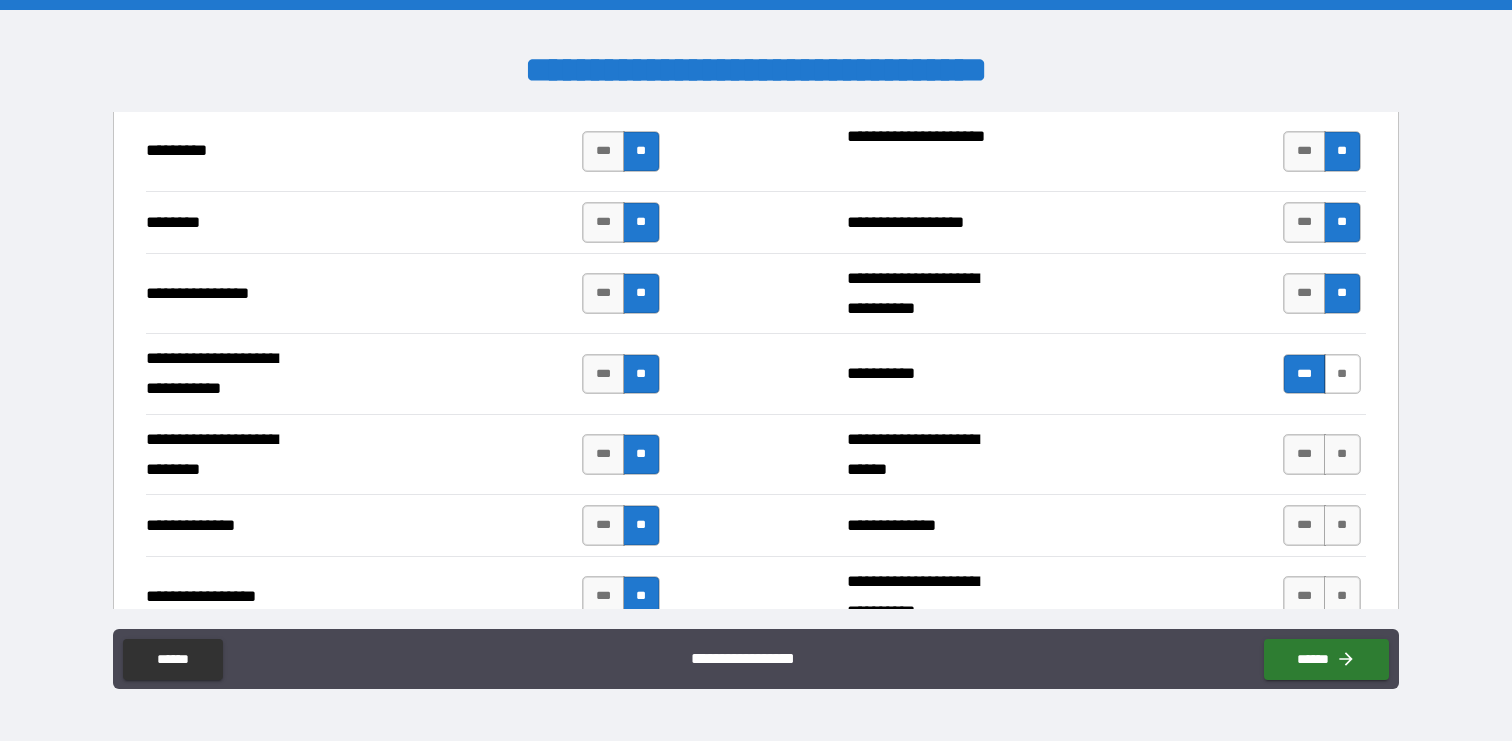 click on "**" at bounding box center [1342, 374] 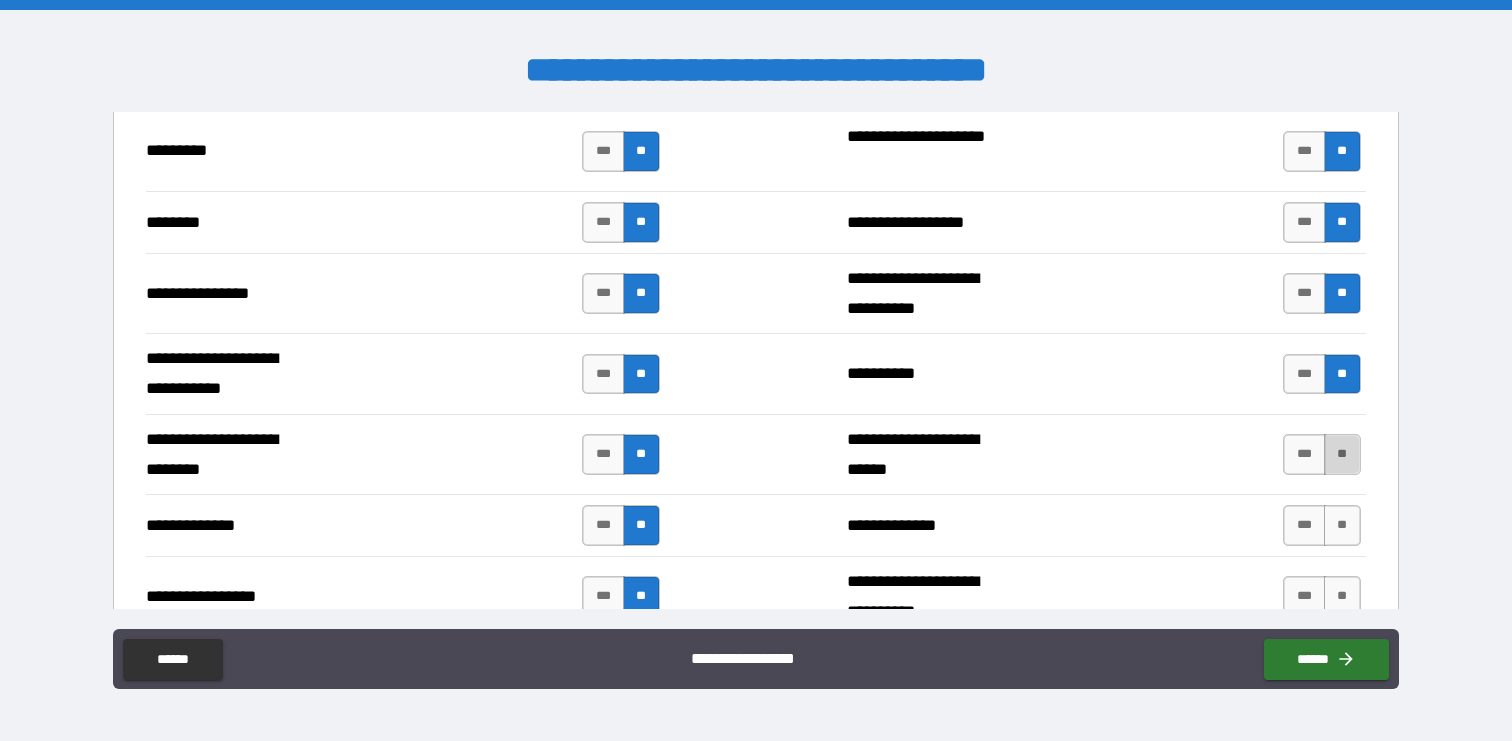 click on "**" at bounding box center (1342, 454) 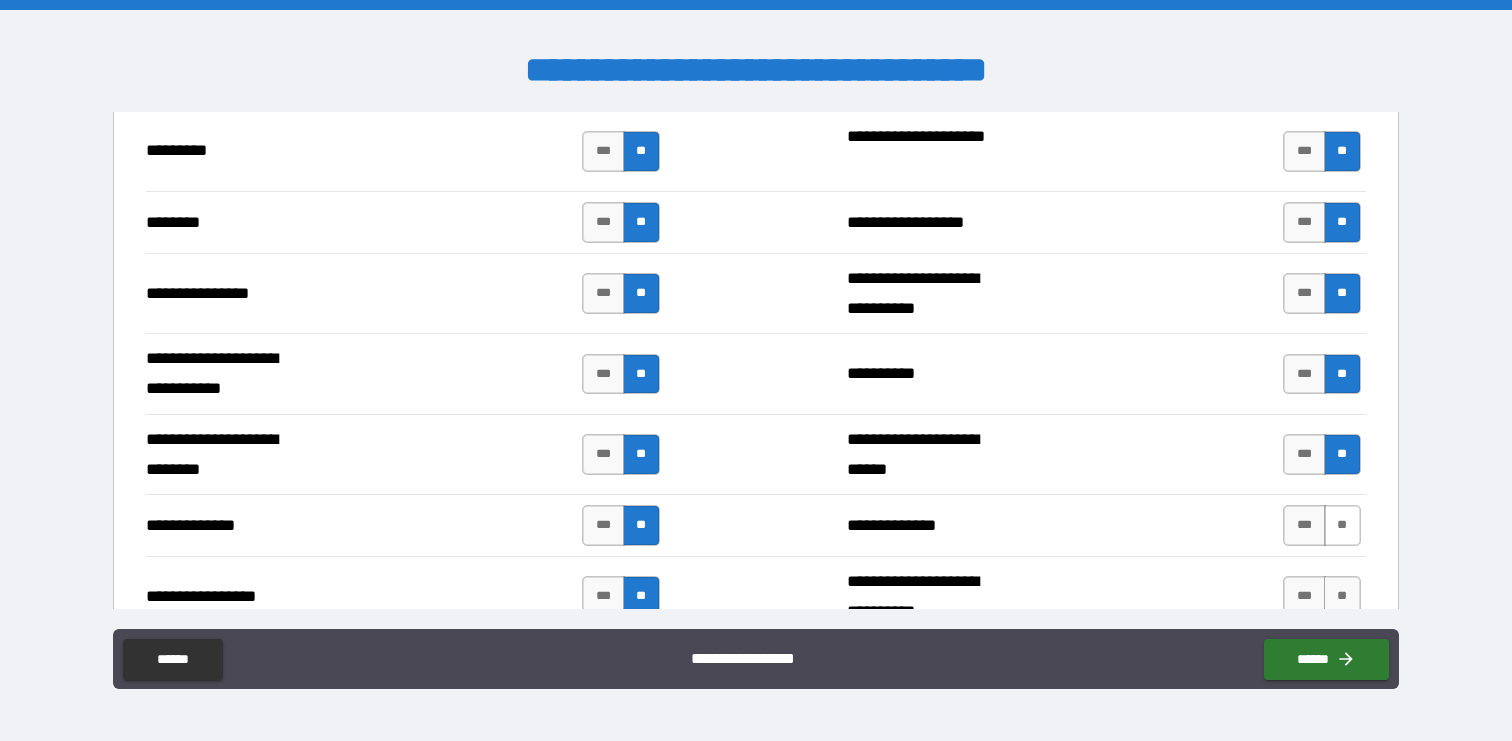 click on "**" at bounding box center (1342, 525) 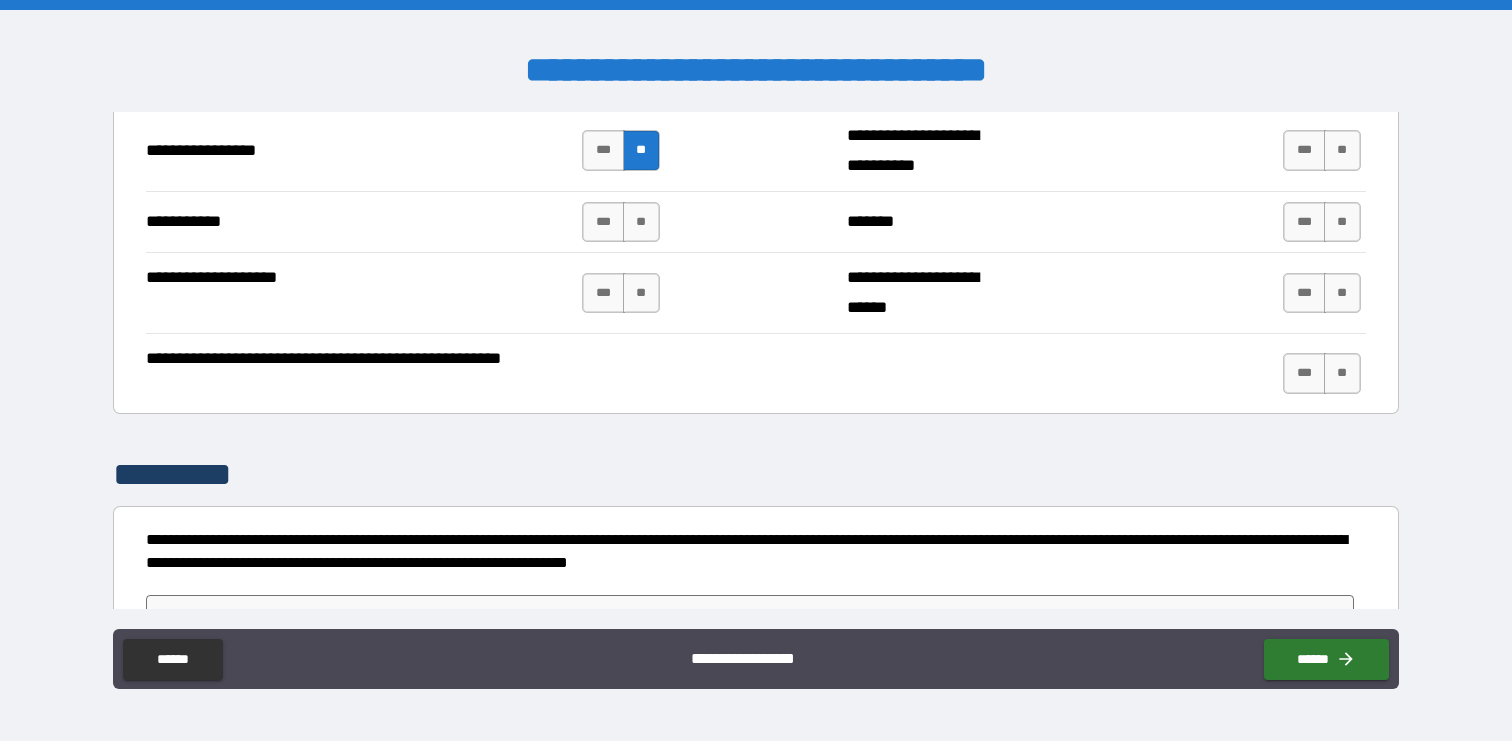 scroll, scrollTop: 5923, scrollLeft: 0, axis: vertical 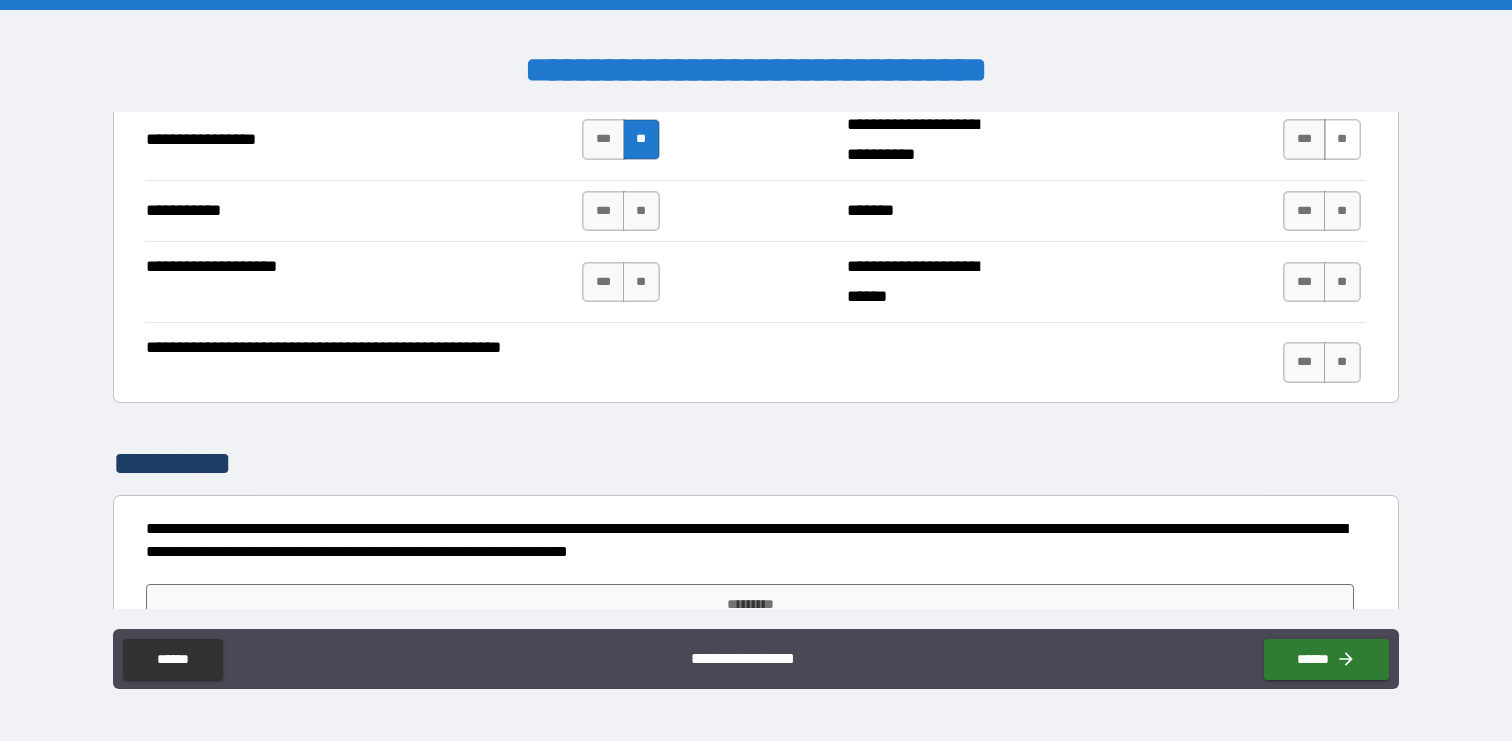 click on "**" at bounding box center [1342, 139] 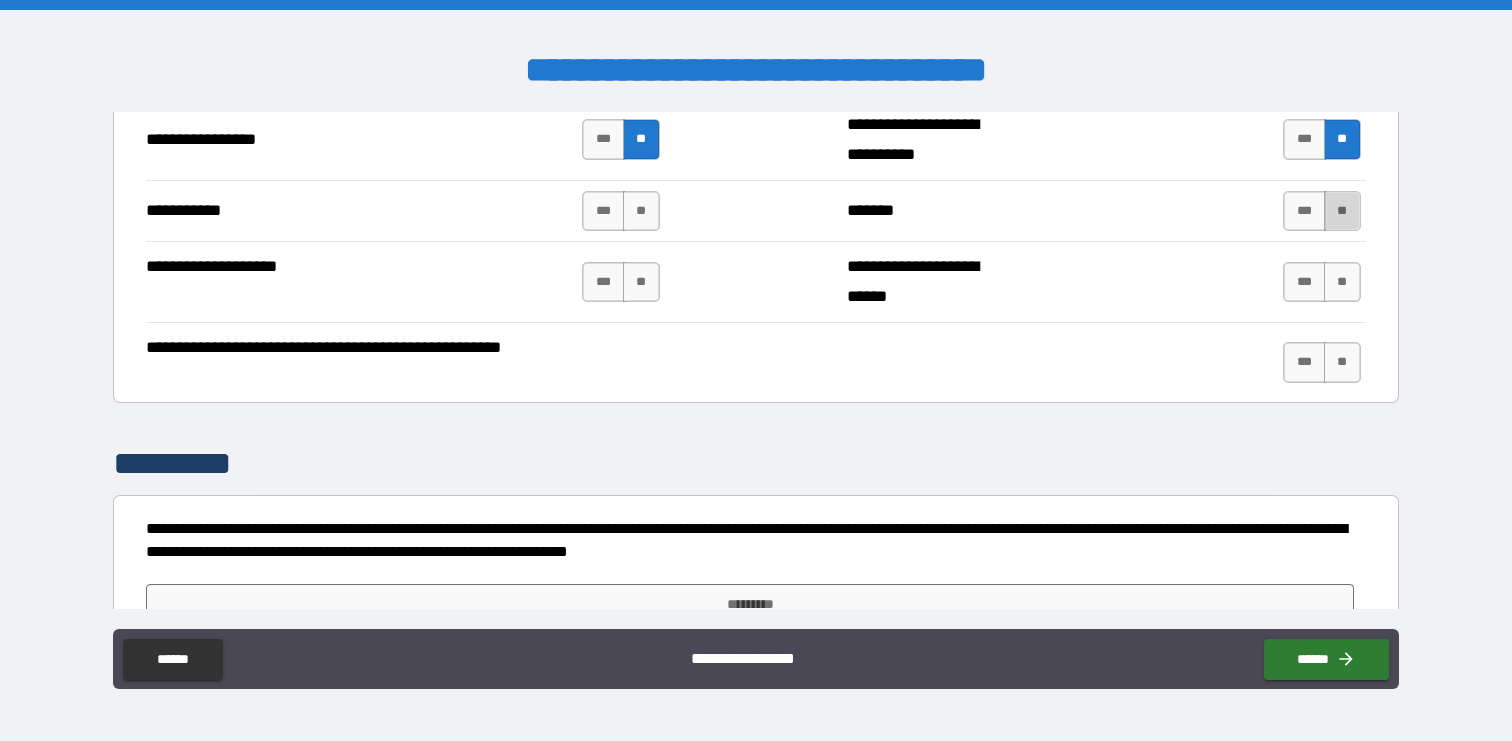 click on "**" at bounding box center (1342, 211) 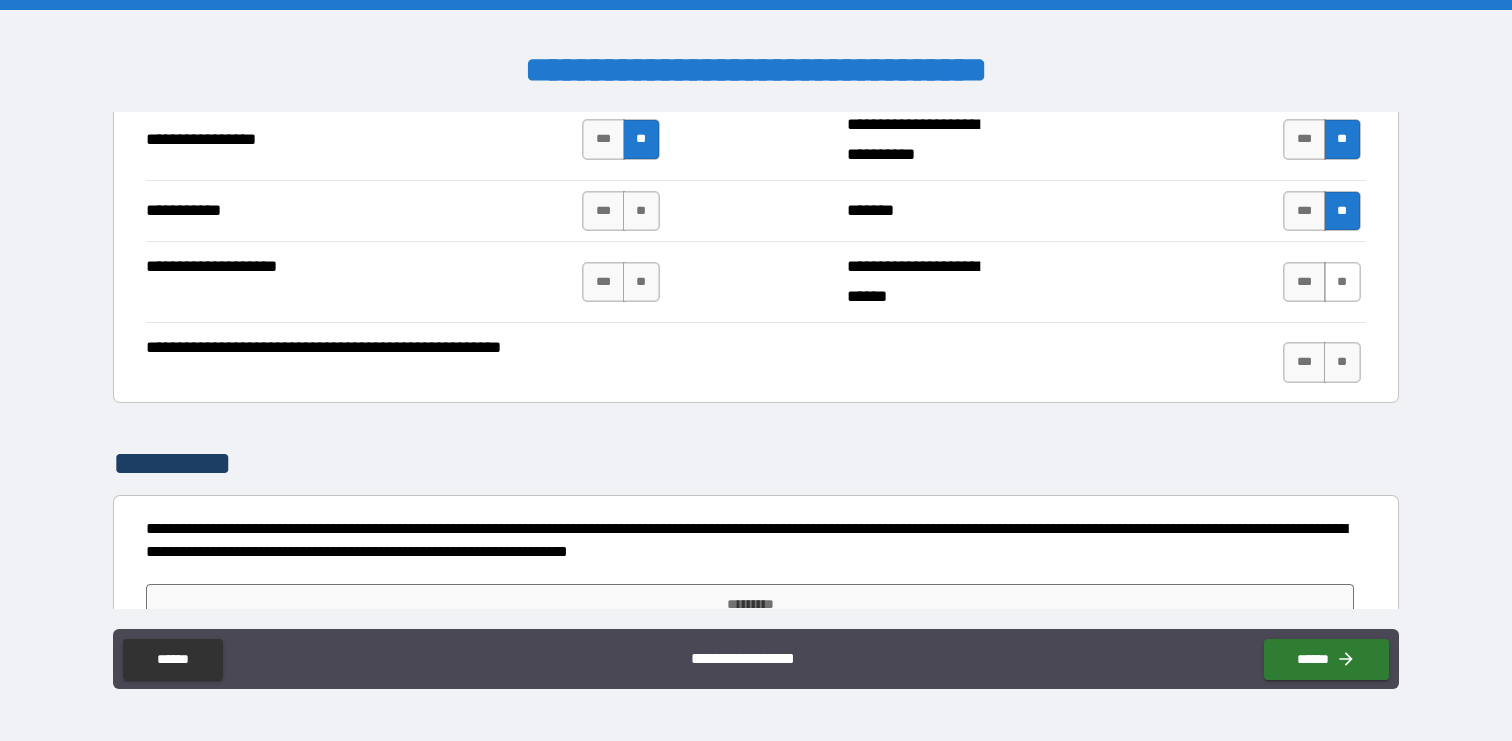 click on "**" at bounding box center [1342, 282] 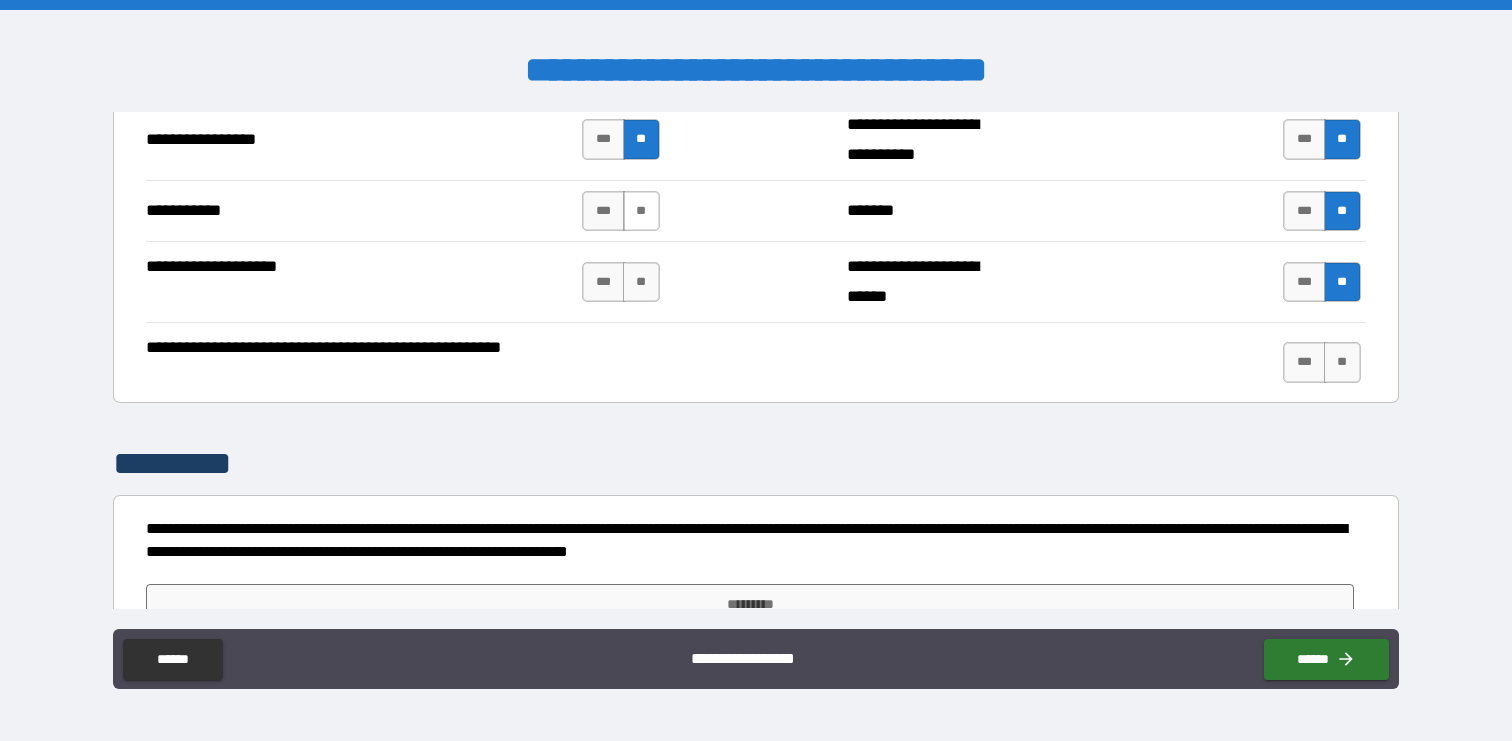 click on "**" at bounding box center [641, 211] 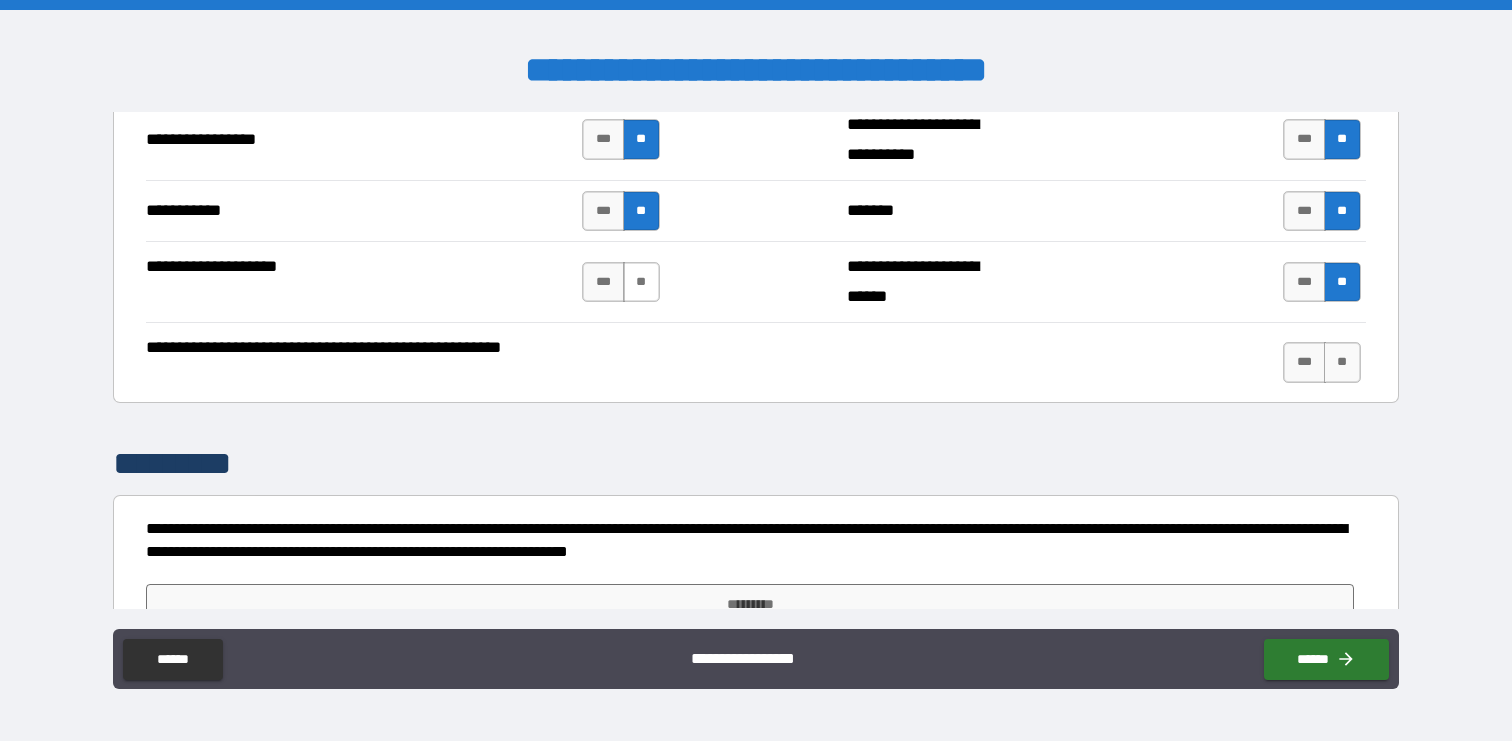 click on "**" at bounding box center [641, 282] 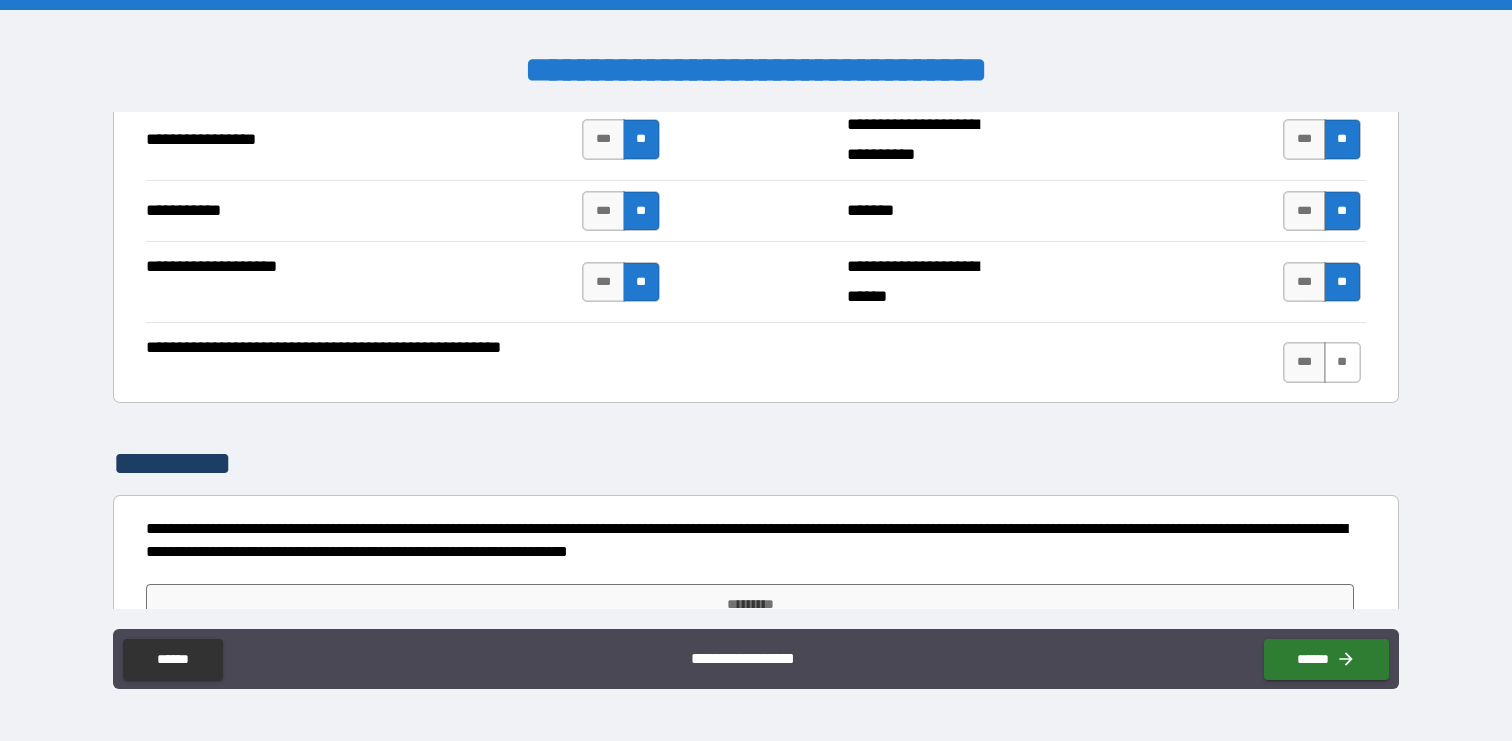 click on "**" at bounding box center [1342, 362] 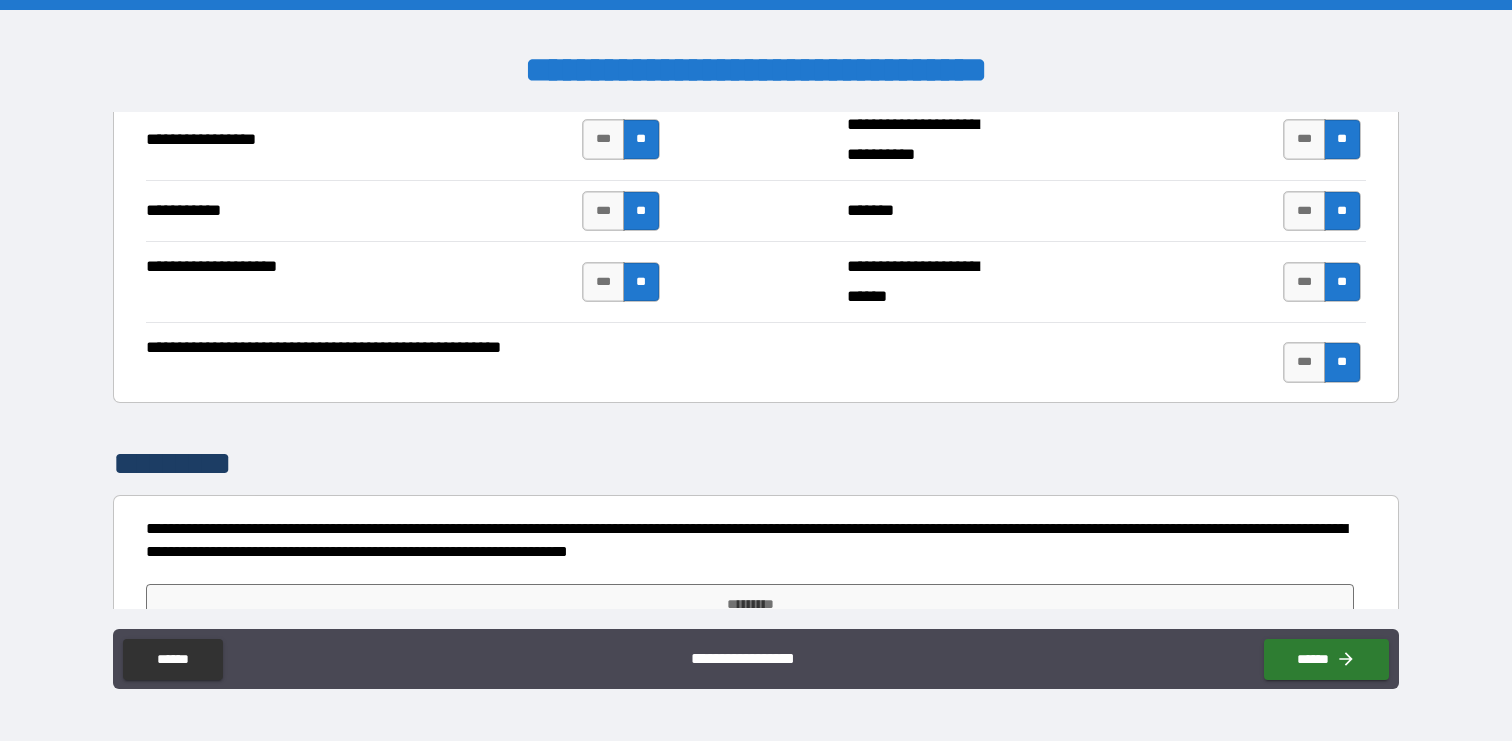 scroll, scrollTop: 5969, scrollLeft: 0, axis: vertical 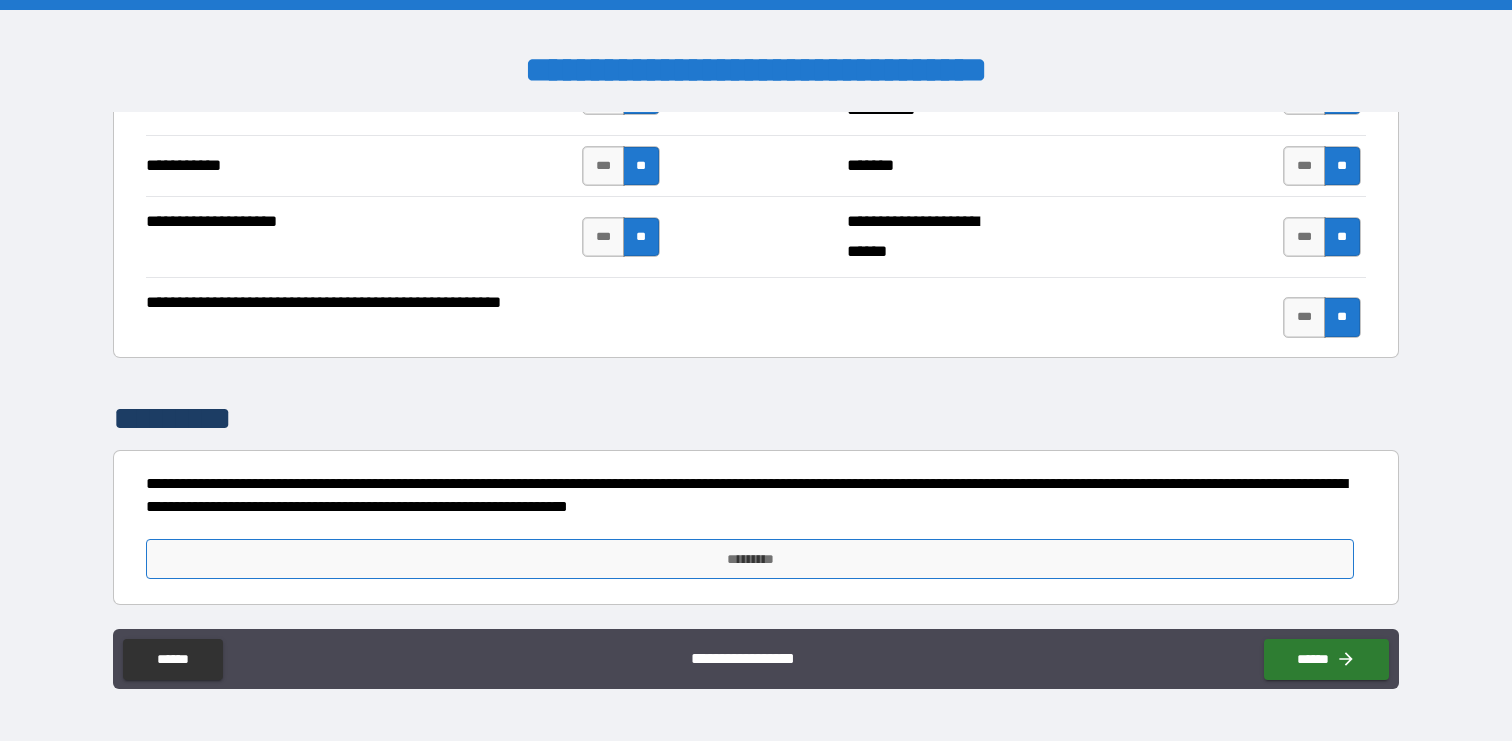 click on "*********" at bounding box center [749, 559] 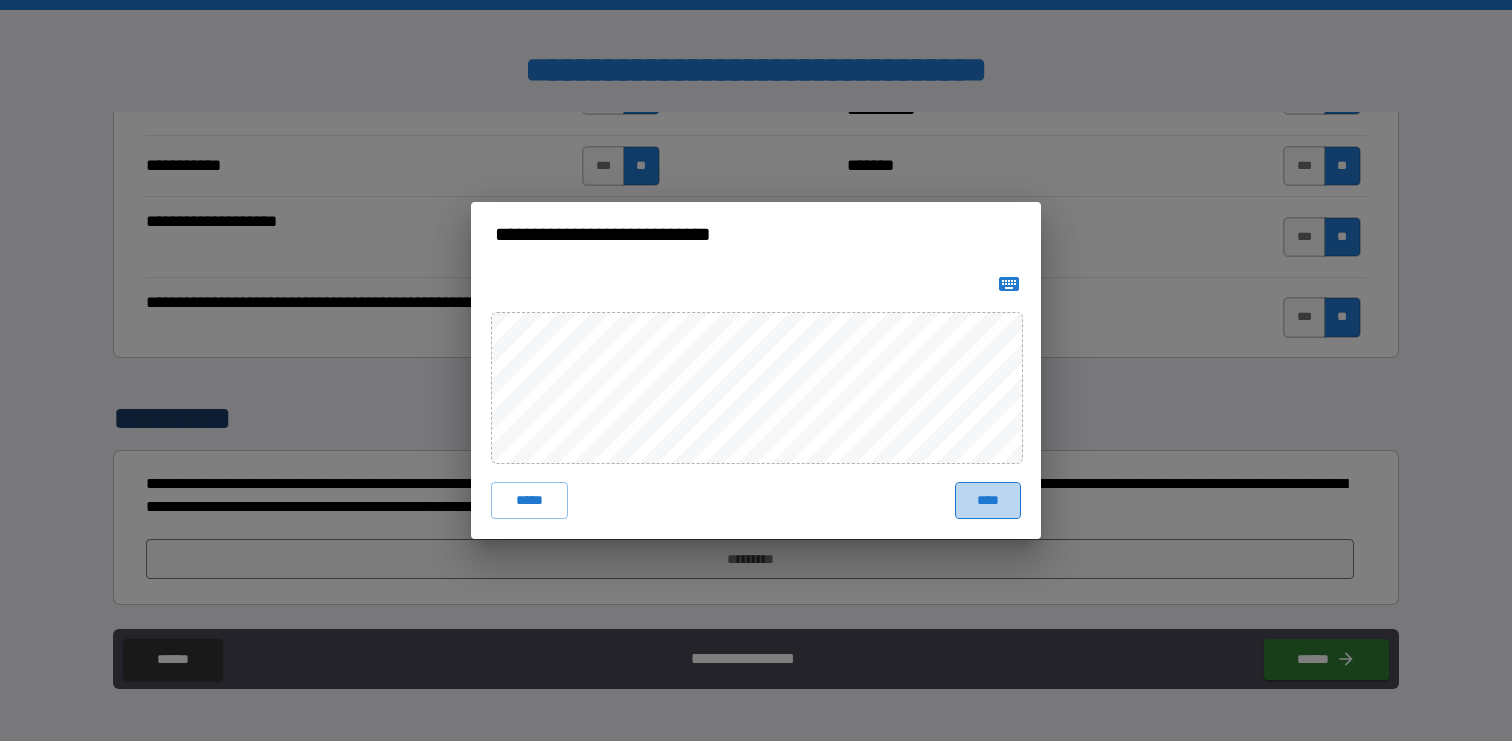 click on "****" at bounding box center (988, 500) 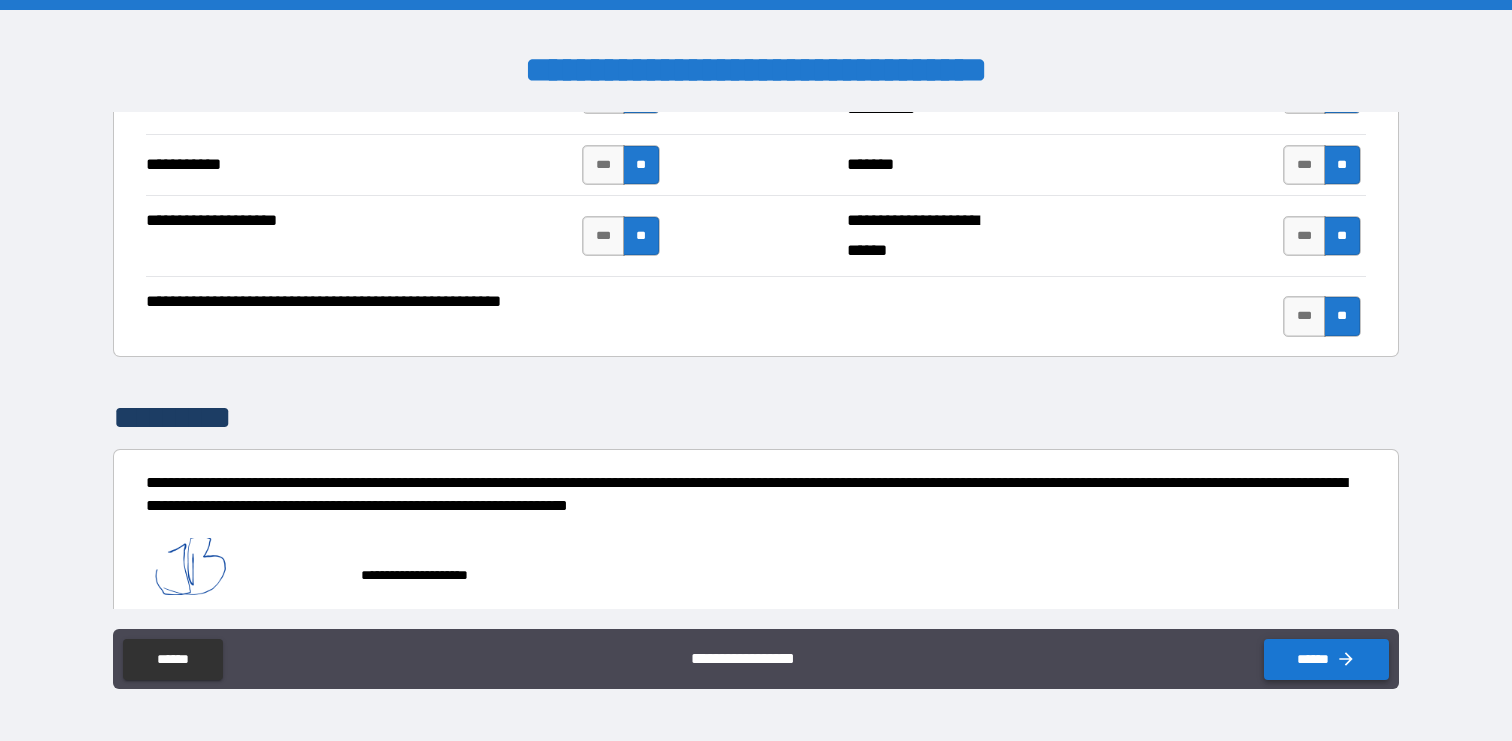 click on "******" at bounding box center [1326, 659] 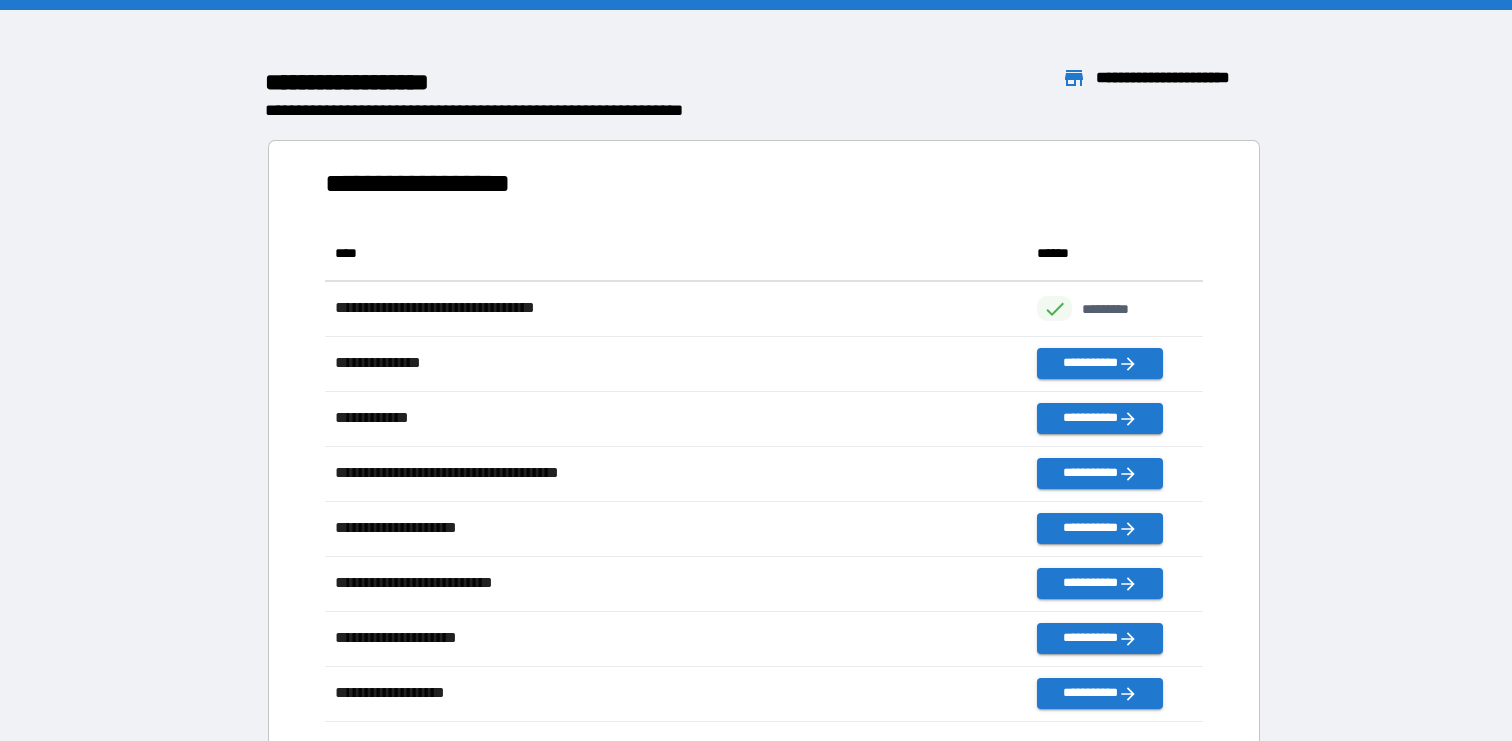 scroll, scrollTop: 1, scrollLeft: 1, axis: both 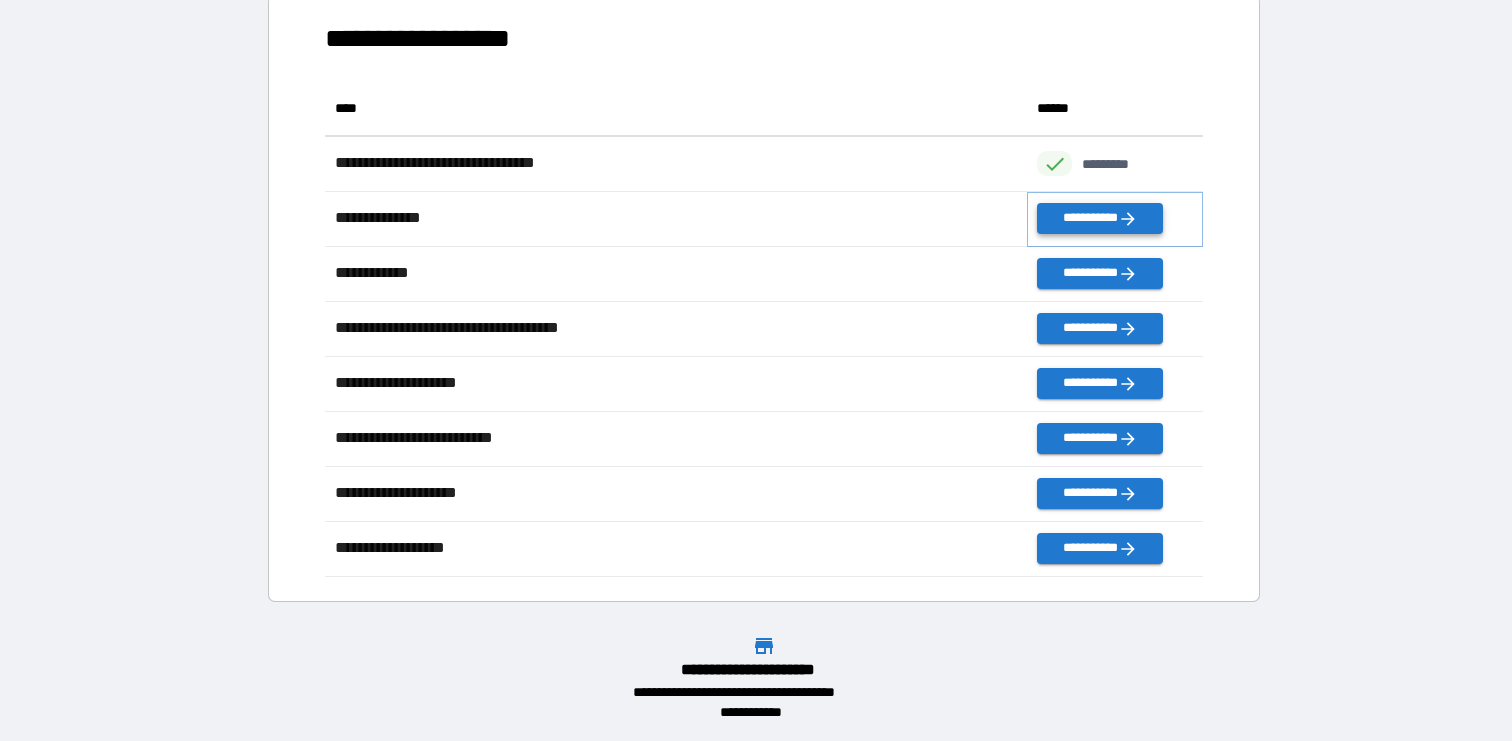 click on "**********" at bounding box center (1099, 218) 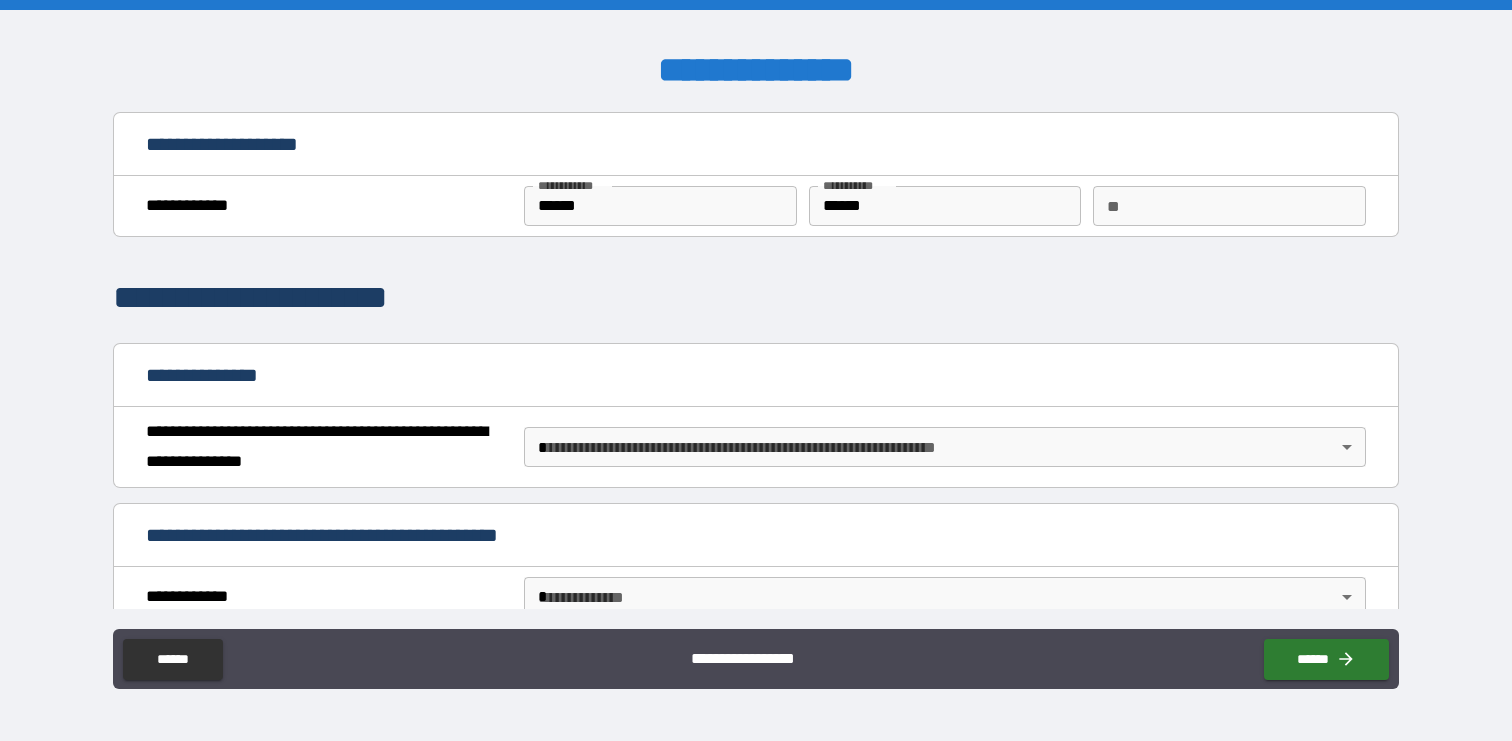 click on "**********" at bounding box center [756, 370] 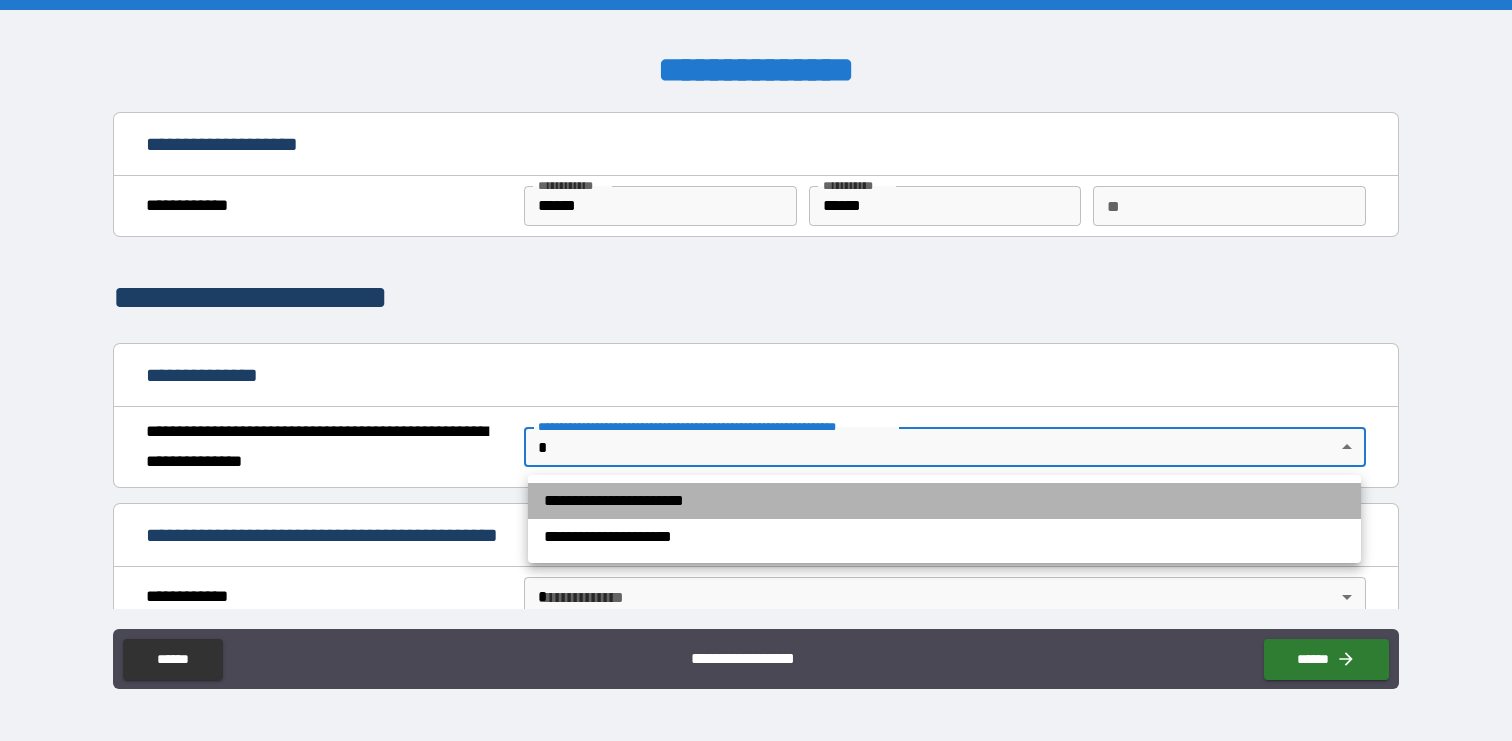 click on "**********" at bounding box center (944, 501) 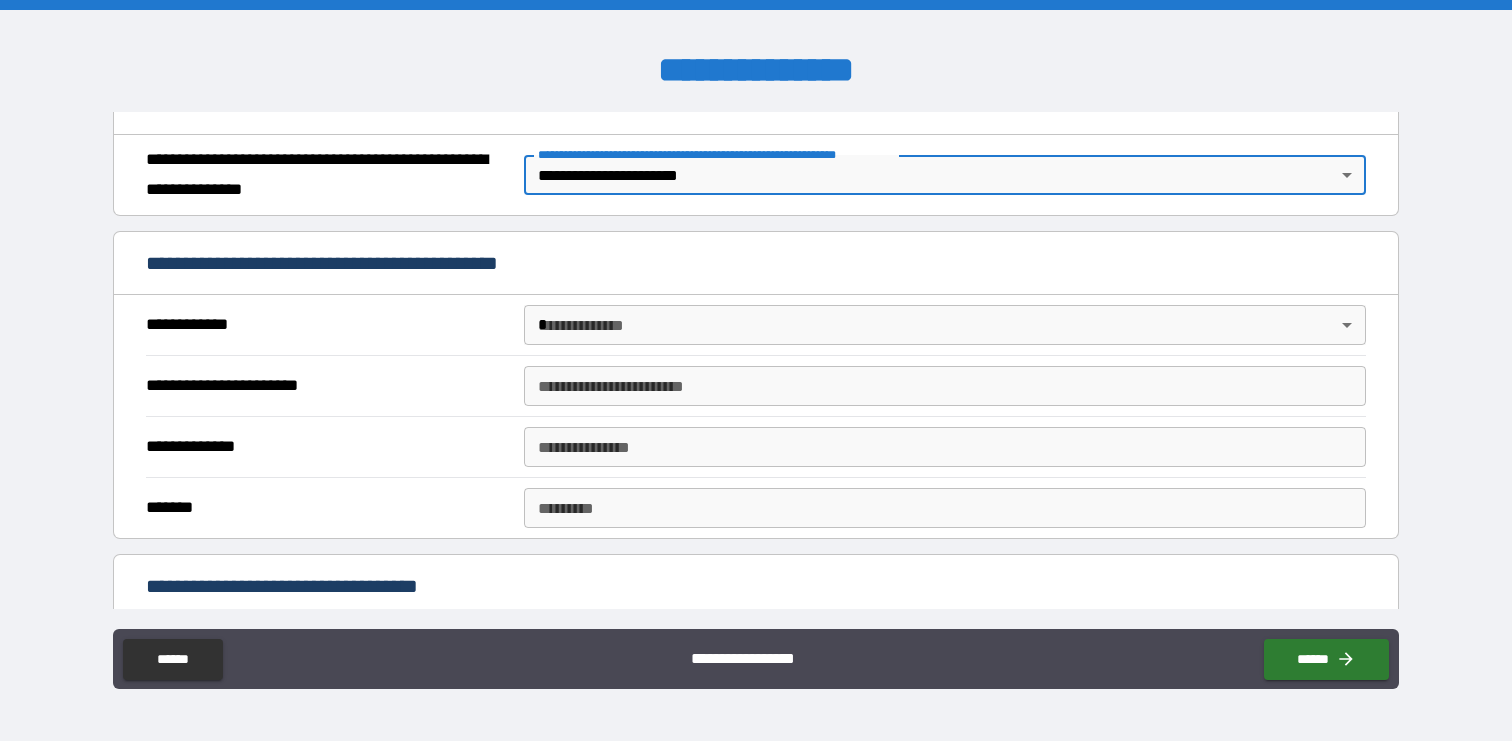 scroll, scrollTop: 287, scrollLeft: 0, axis: vertical 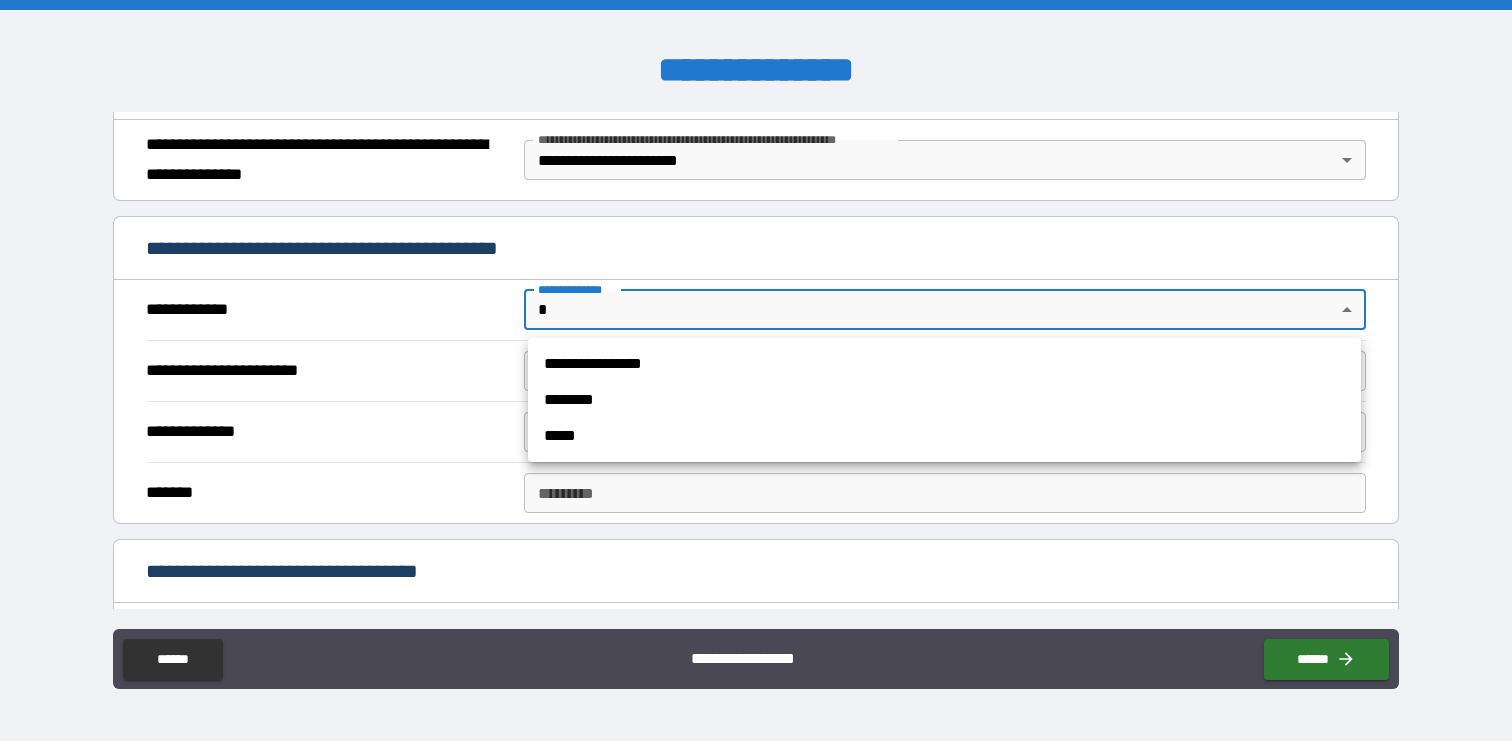 click on "**********" at bounding box center [756, 370] 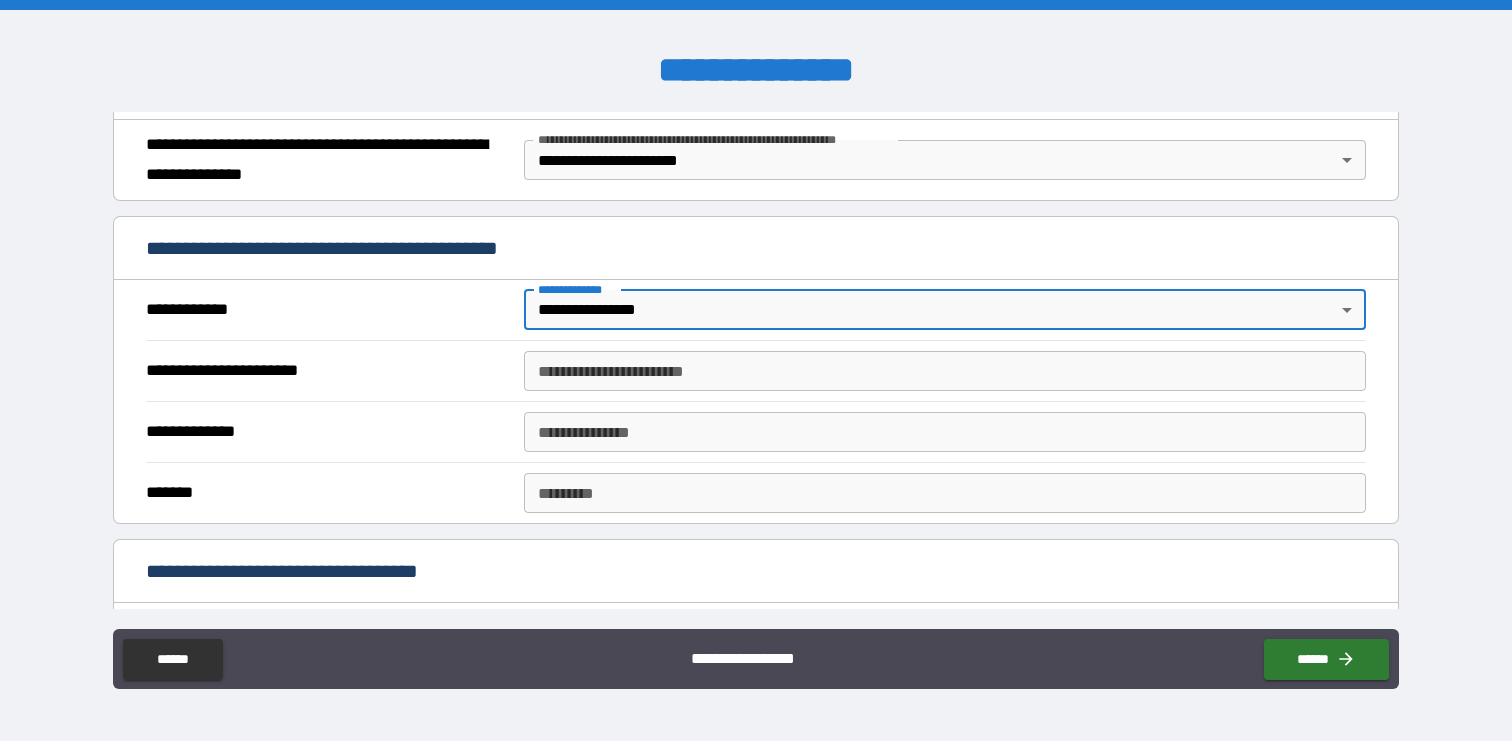 click on "**********" at bounding box center [944, 371] 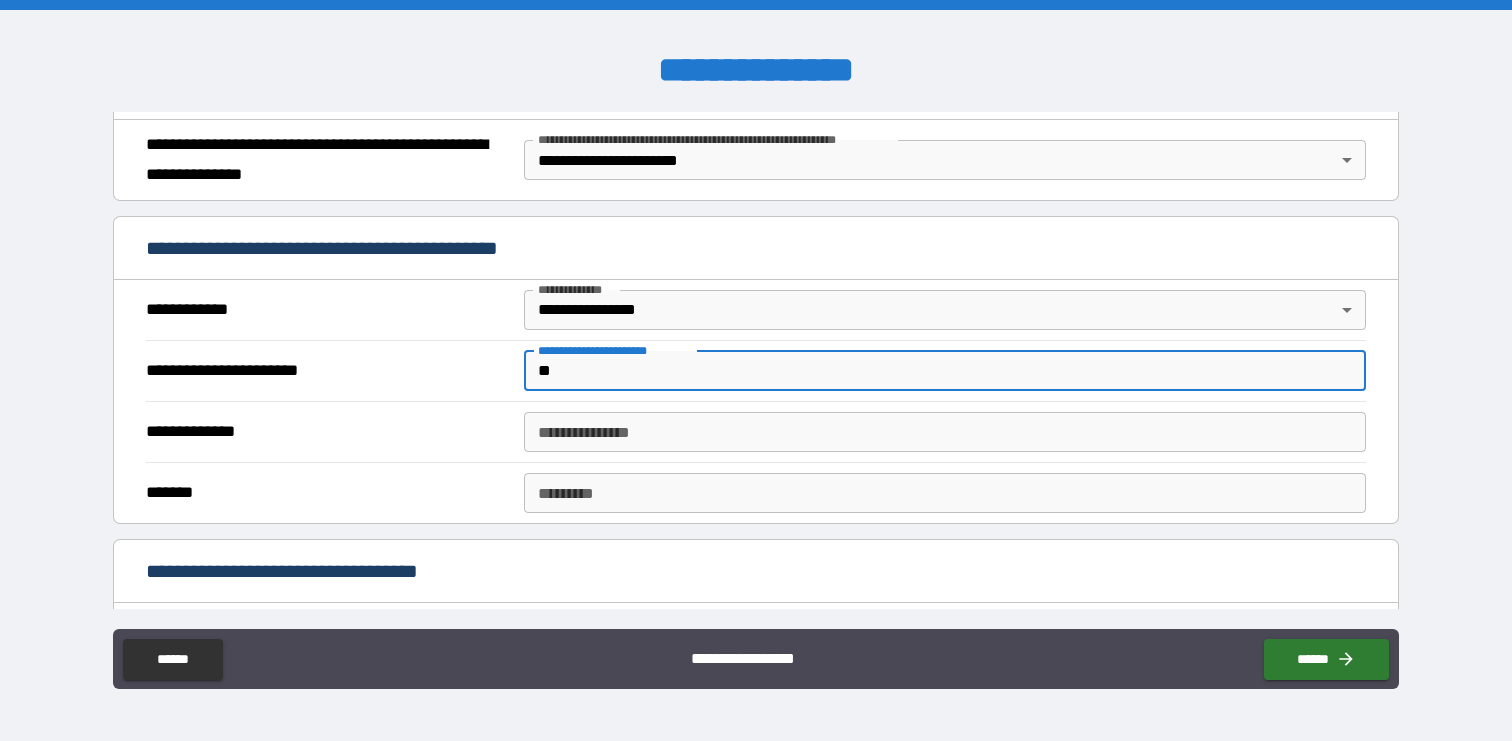 type on "*" 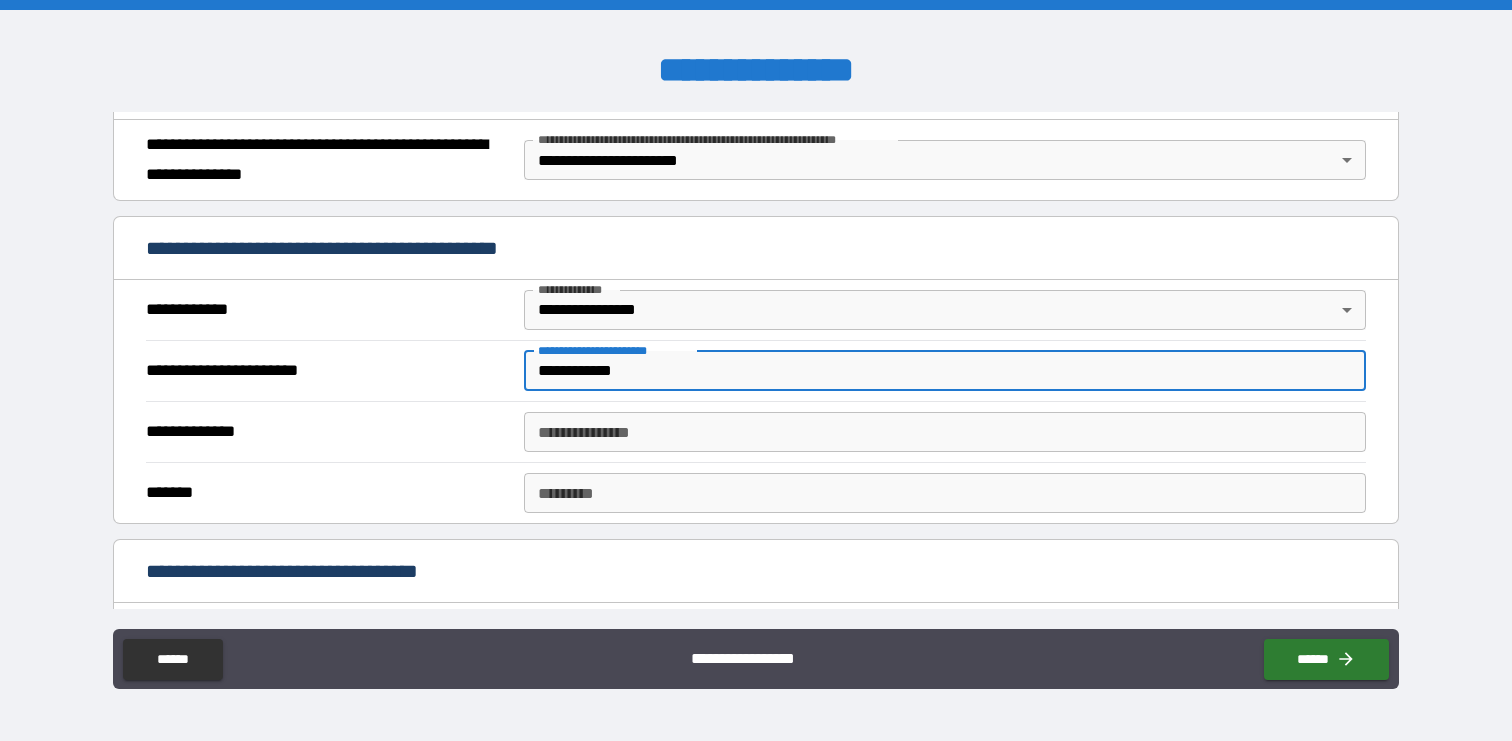 type on "**********" 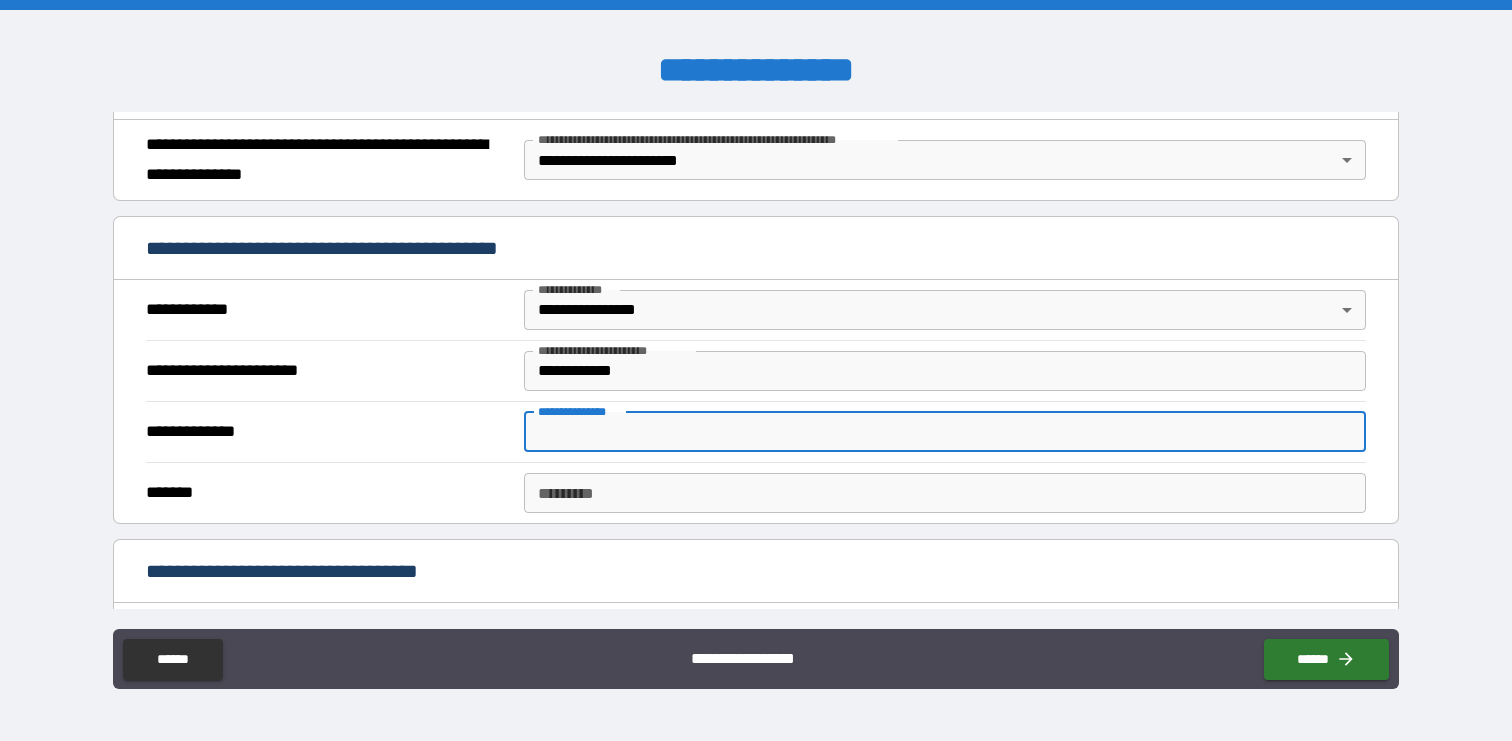 click on "**********" at bounding box center [944, 432] 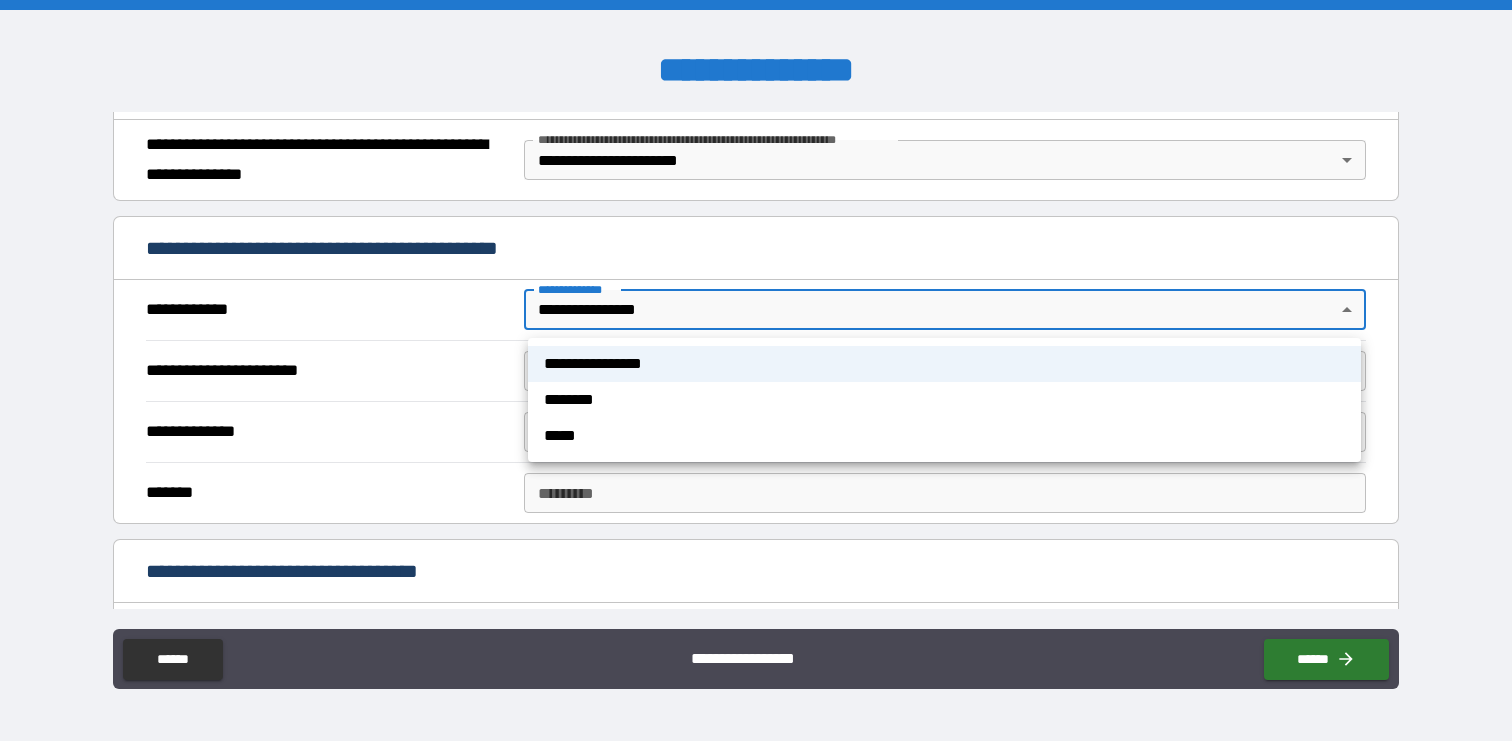 click on "**********" at bounding box center [756, 370] 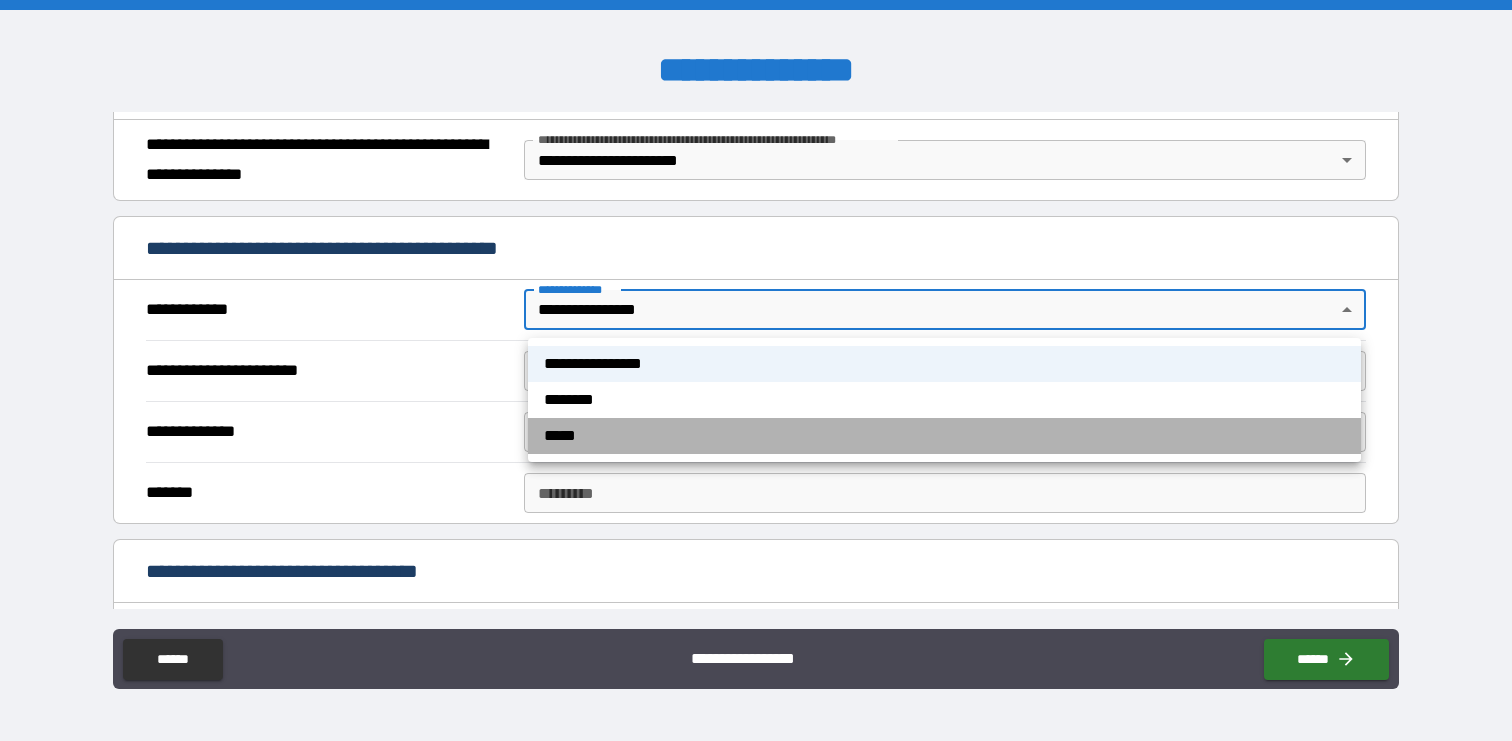 click on "*****" at bounding box center [944, 436] 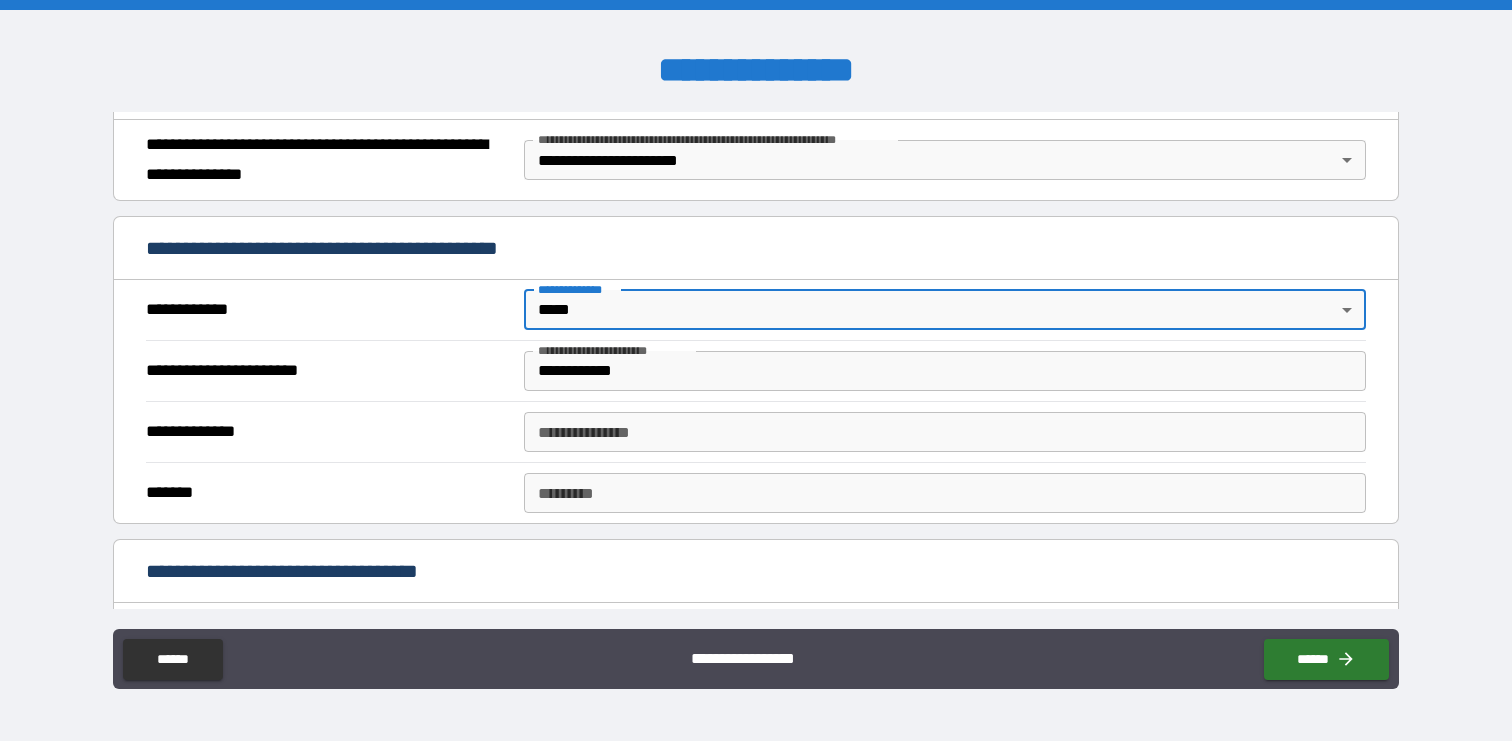 click on "**********" at bounding box center [756, 370] 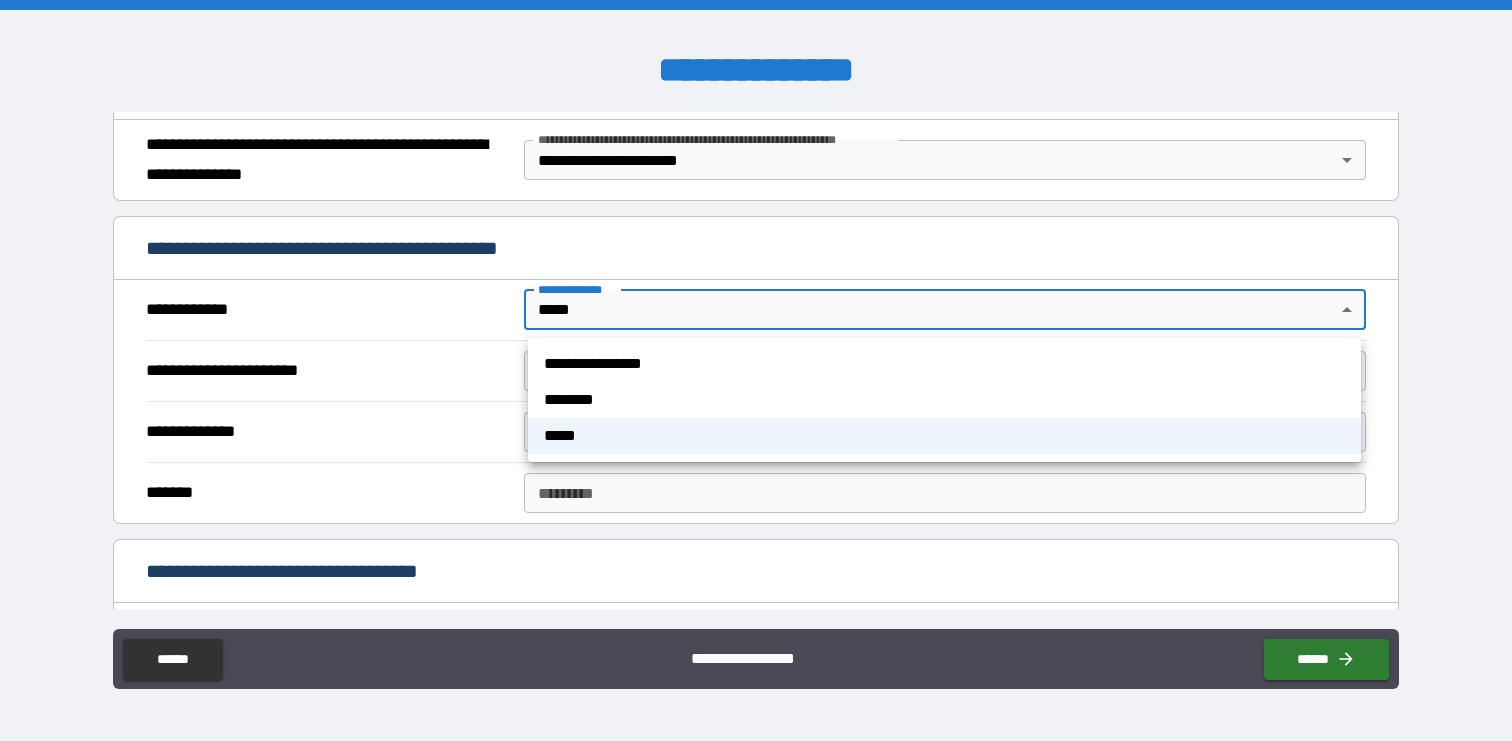 click at bounding box center (756, 370) 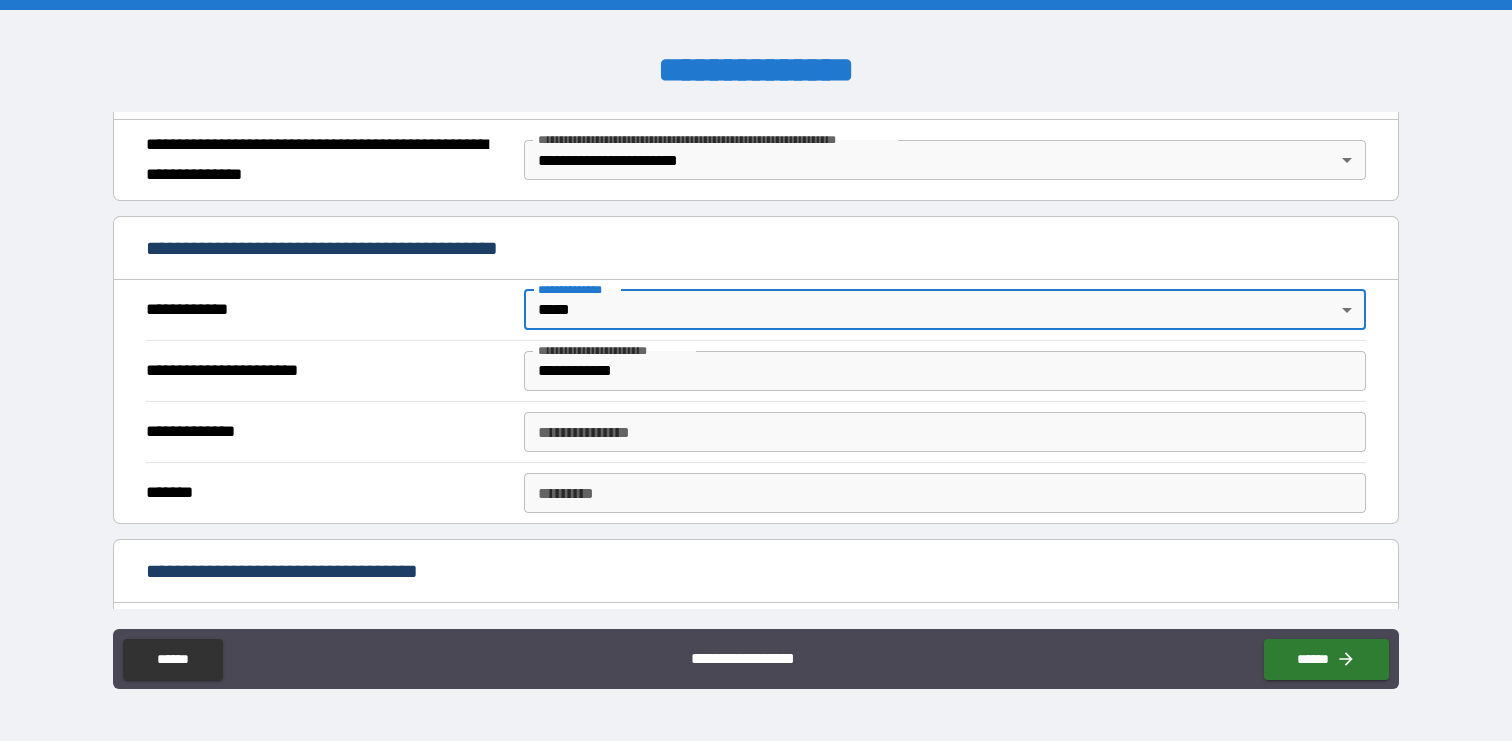 click on "**********" at bounding box center (756, 370) 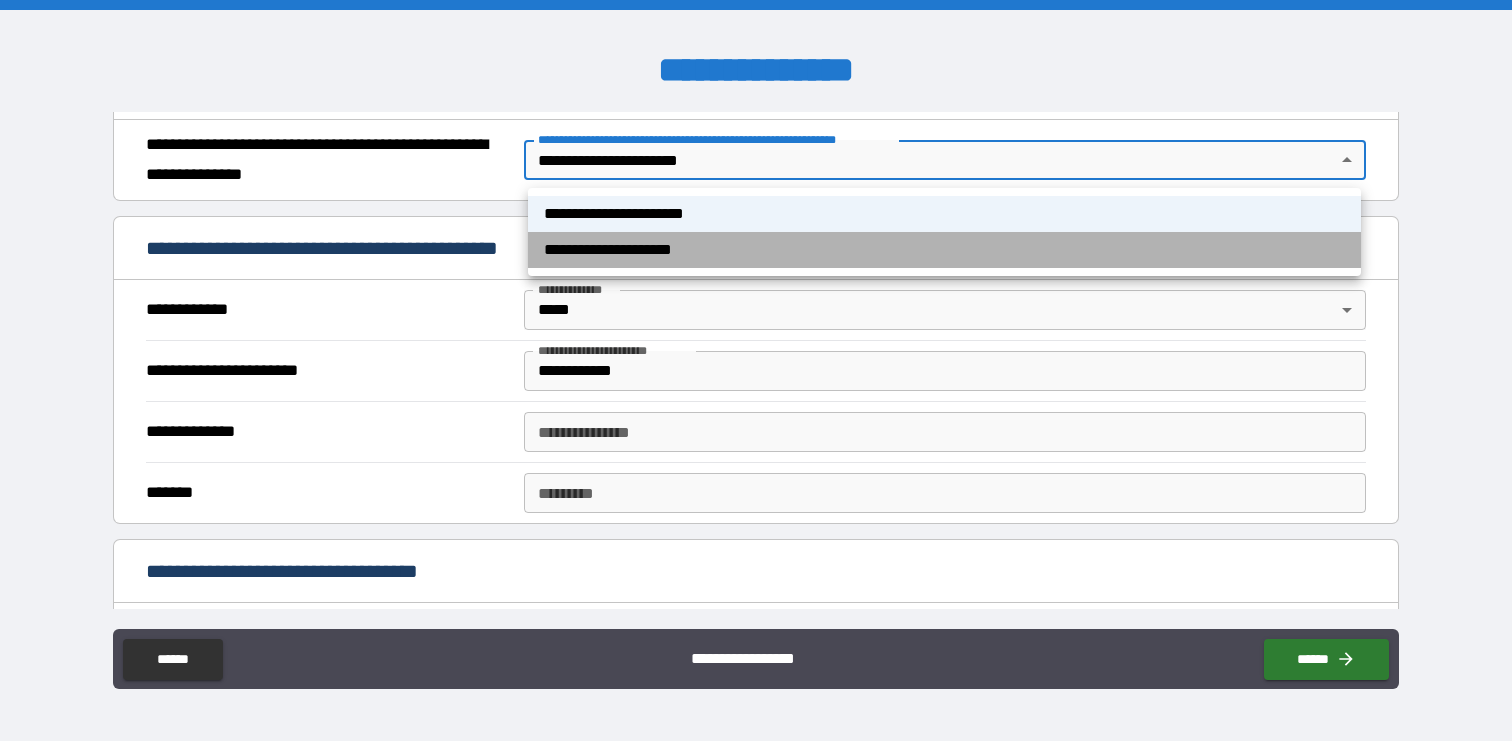 click on "**********" at bounding box center (944, 250) 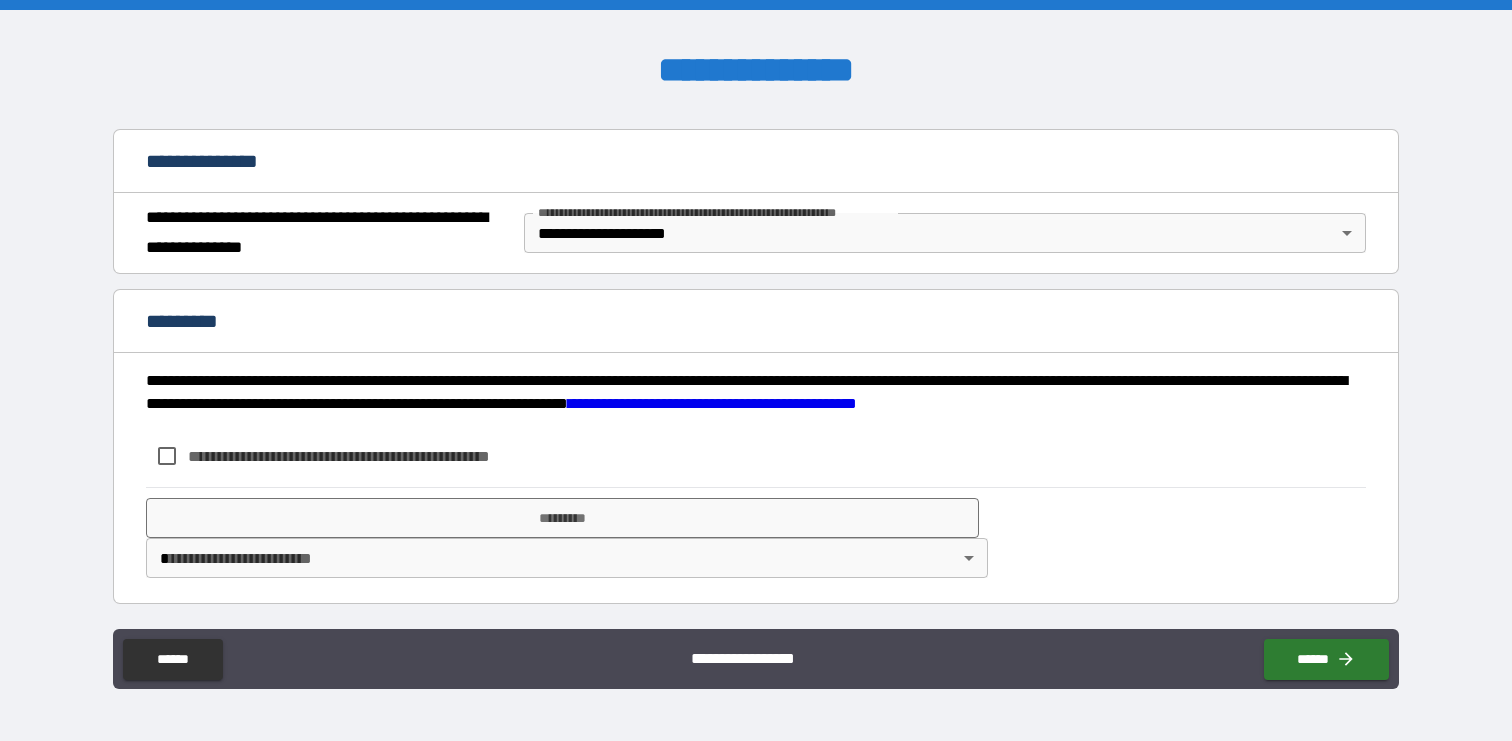 click on "**********" at bounding box center (372, 456) 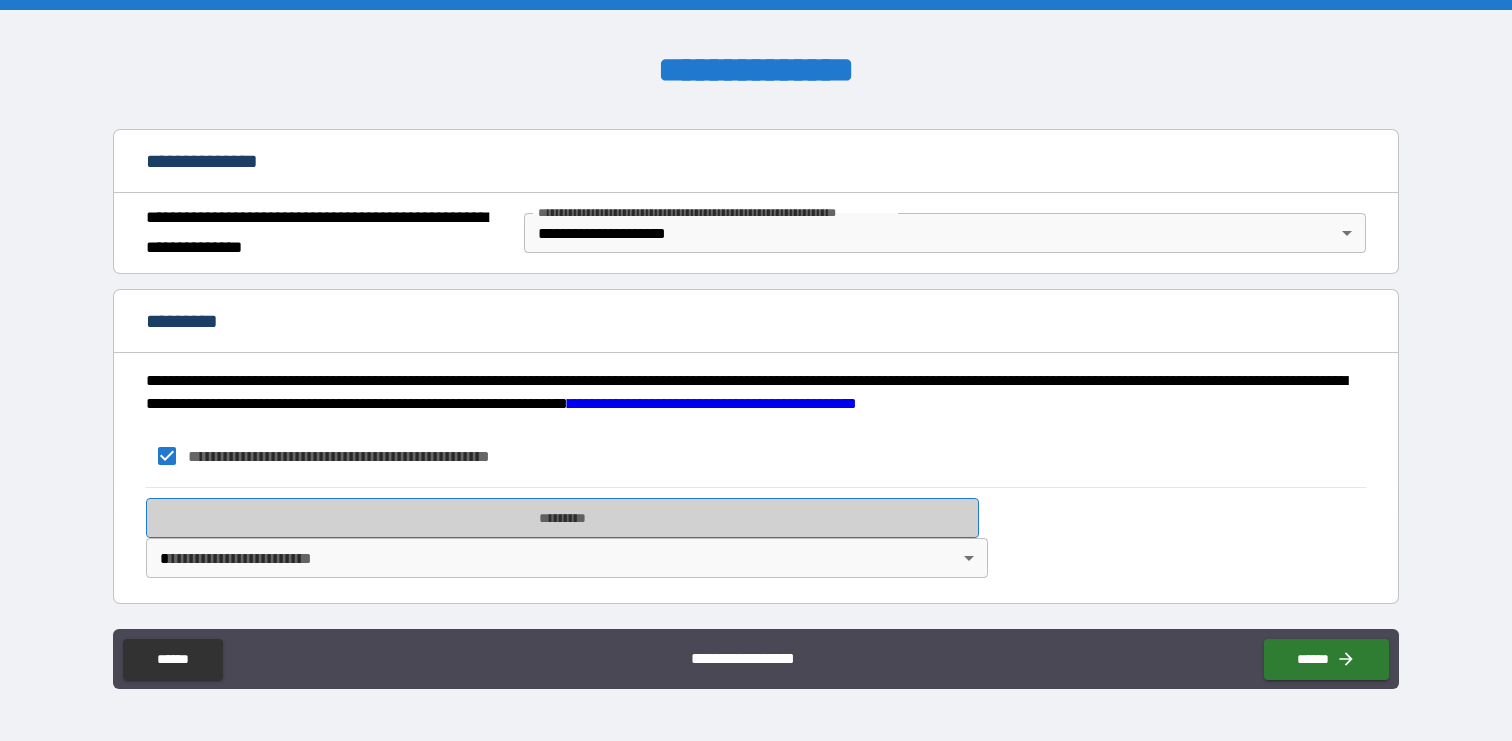 click on "*********" at bounding box center (562, 518) 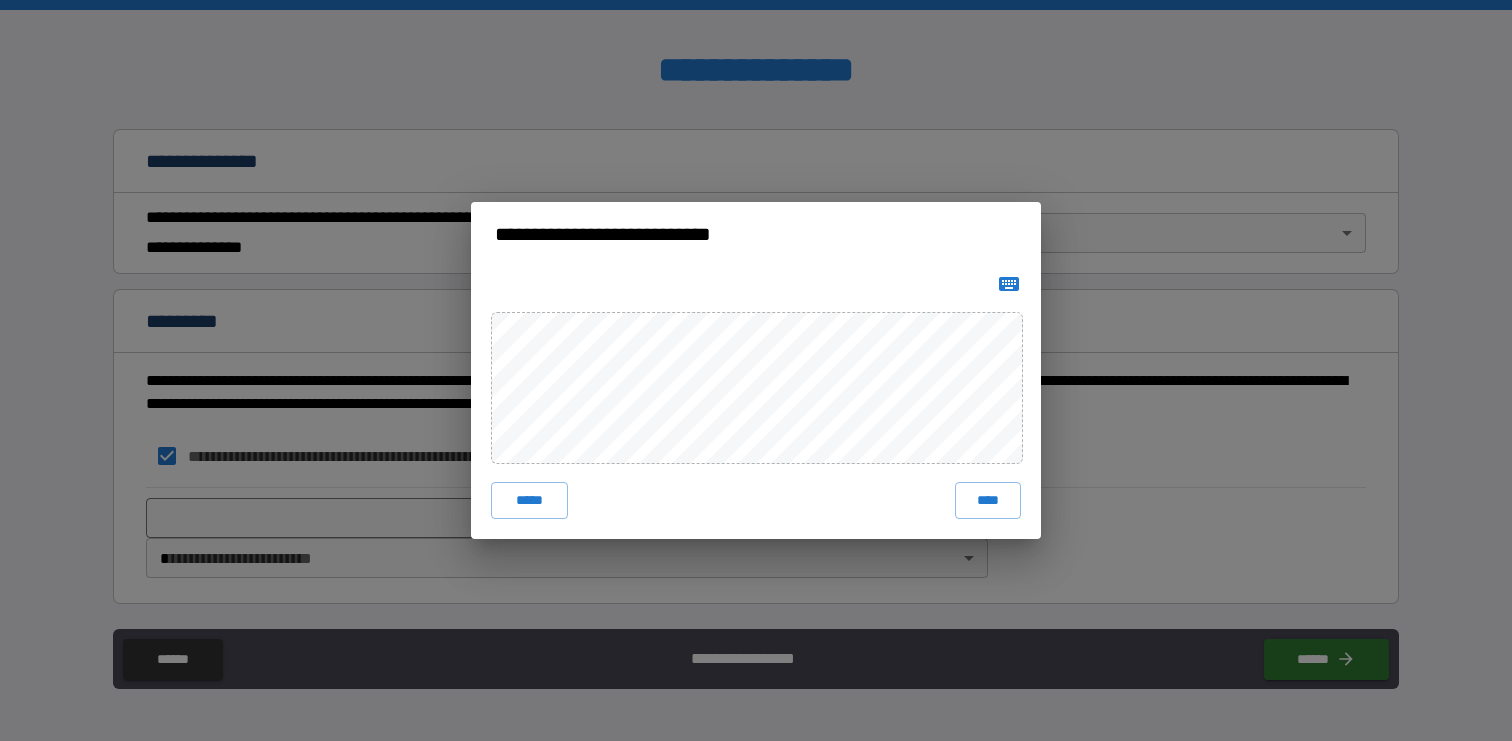 click on "***** ****" at bounding box center (756, 402) 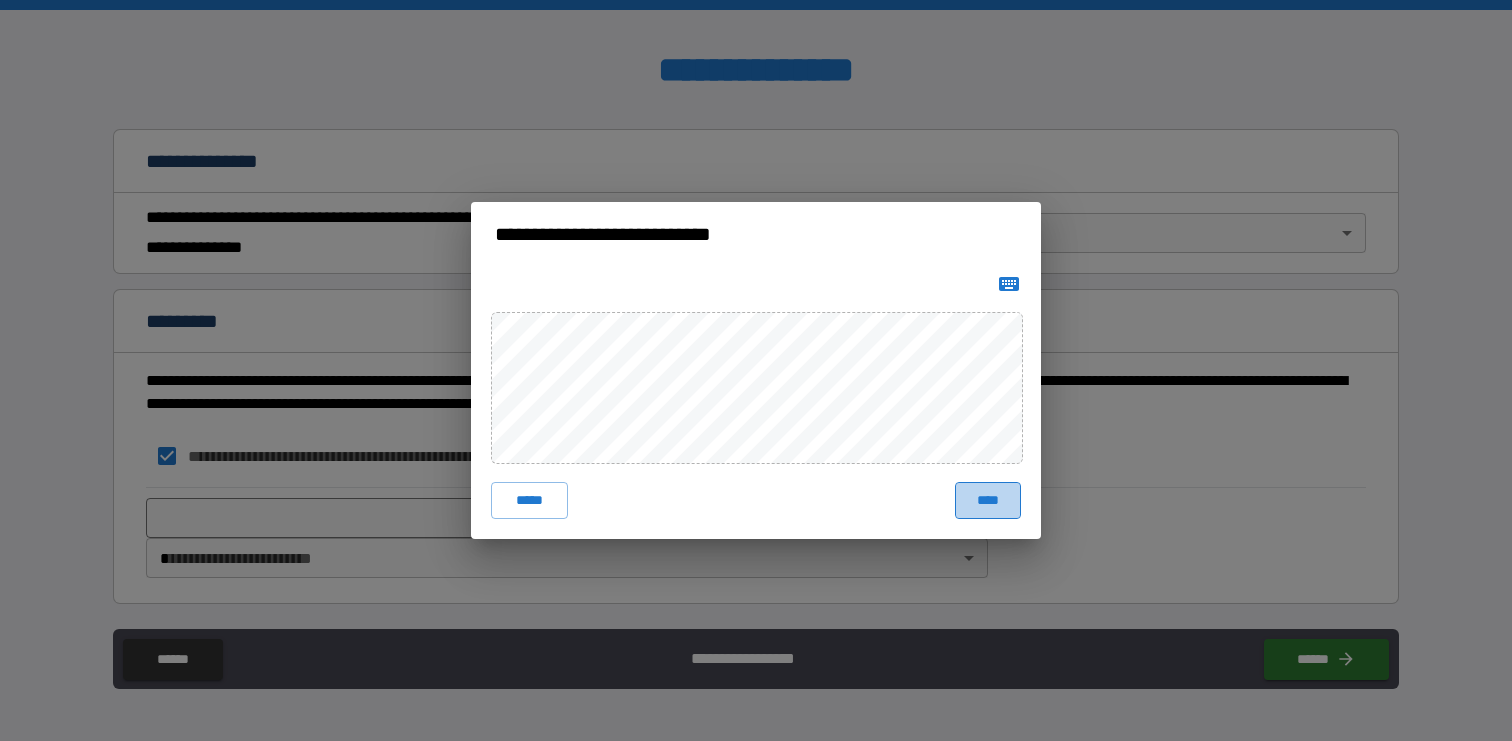 click on "****" at bounding box center (988, 500) 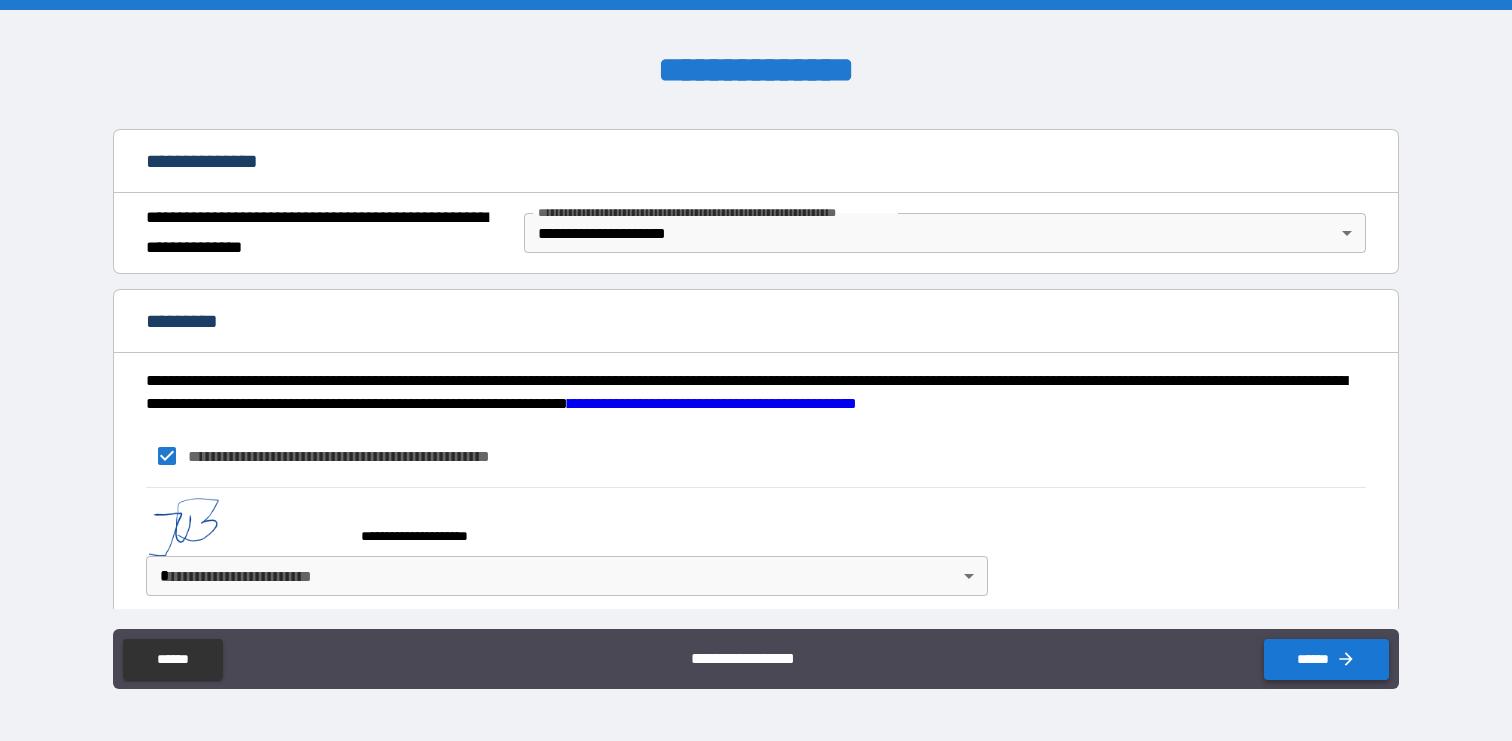 click on "******" at bounding box center [1326, 659] 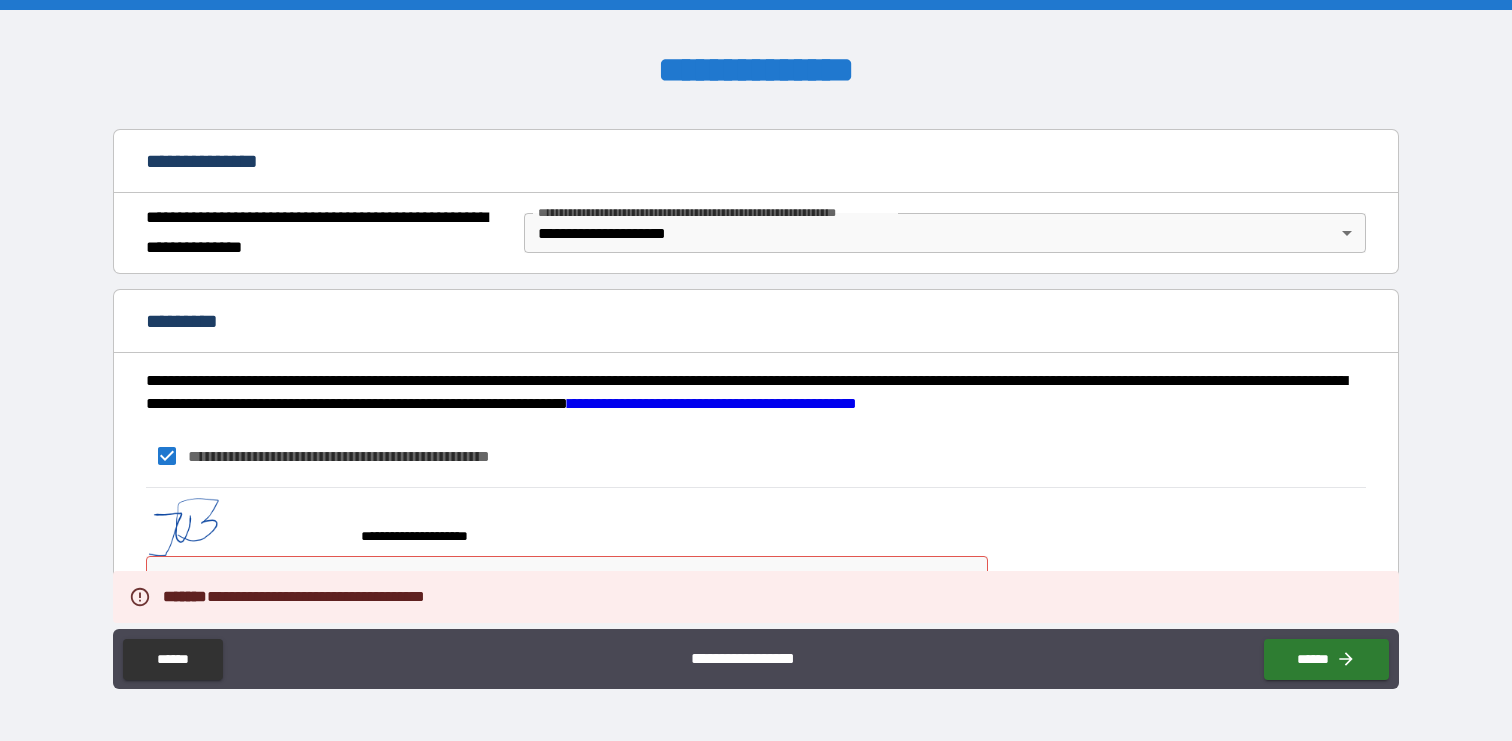 scroll, scrollTop: 231, scrollLeft: 0, axis: vertical 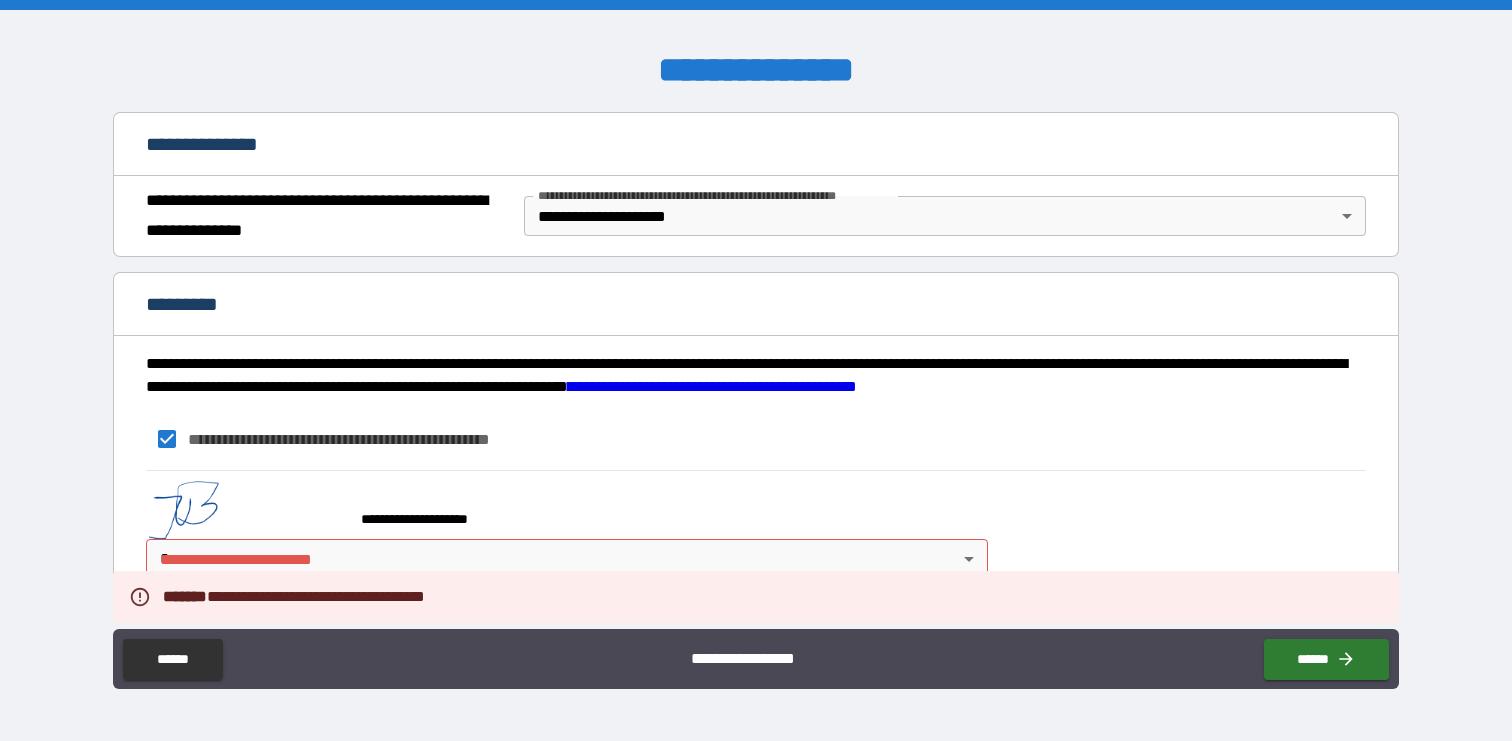 click on "**********" at bounding box center (756, 370) 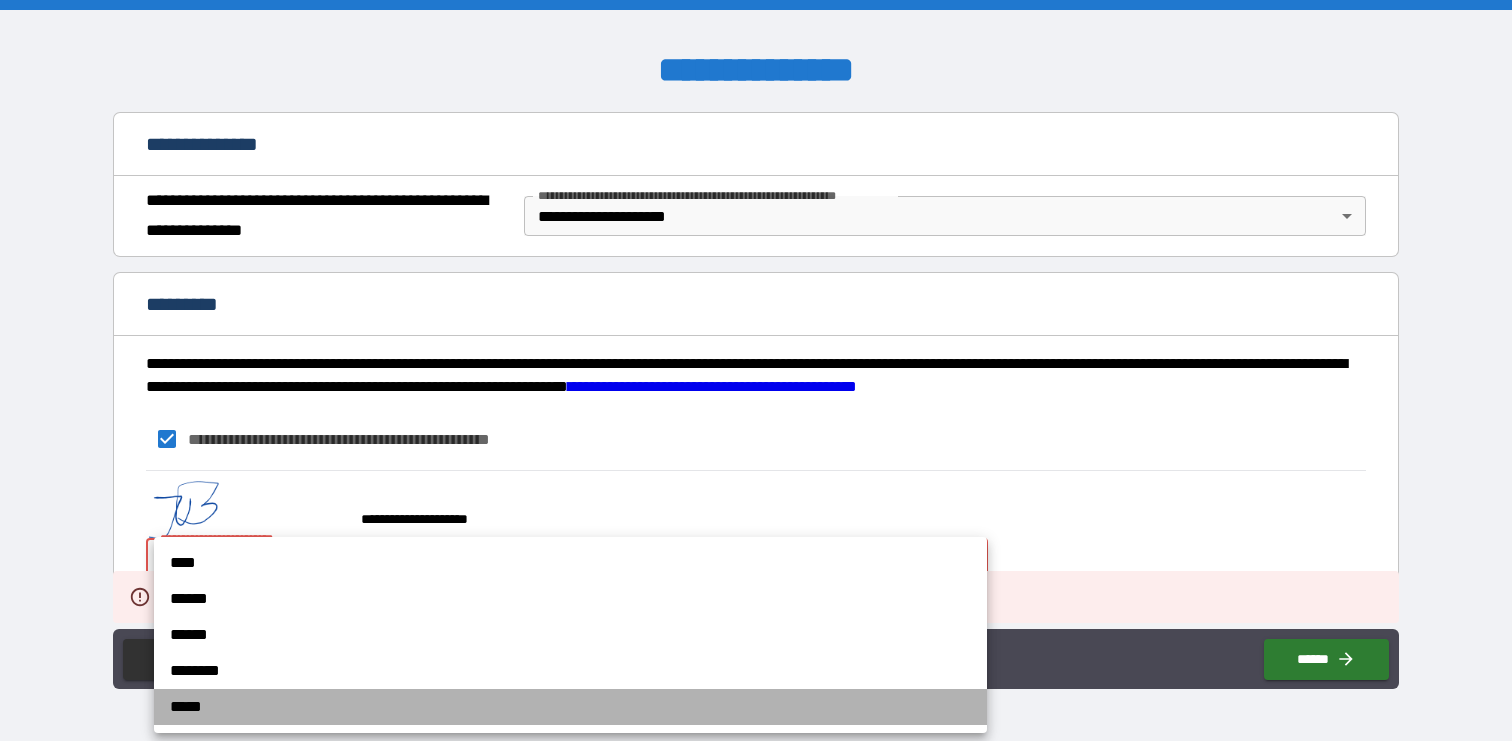 click on "*****" at bounding box center [570, 707] 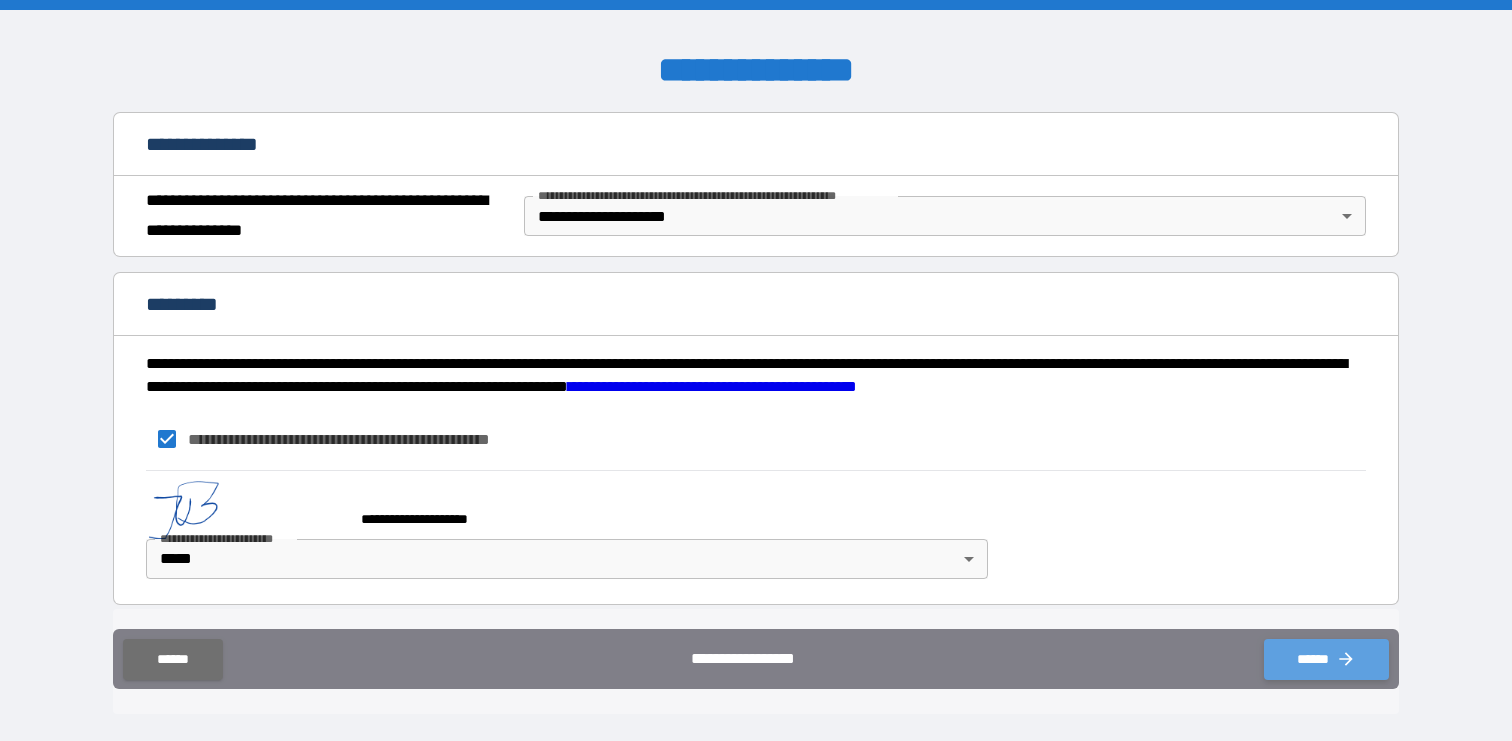click 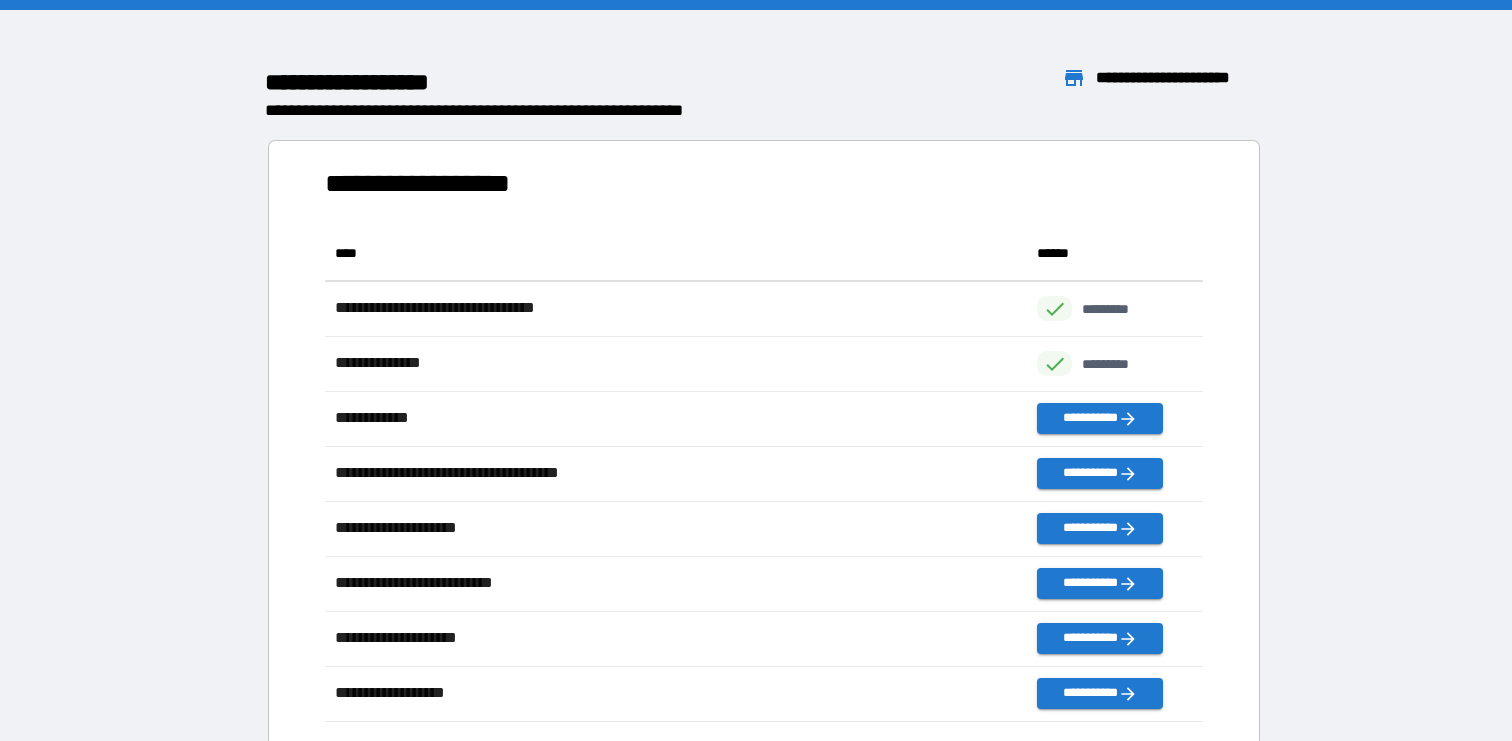 scroll, scrollTop: 1, scrollLeft: 1, axis: both 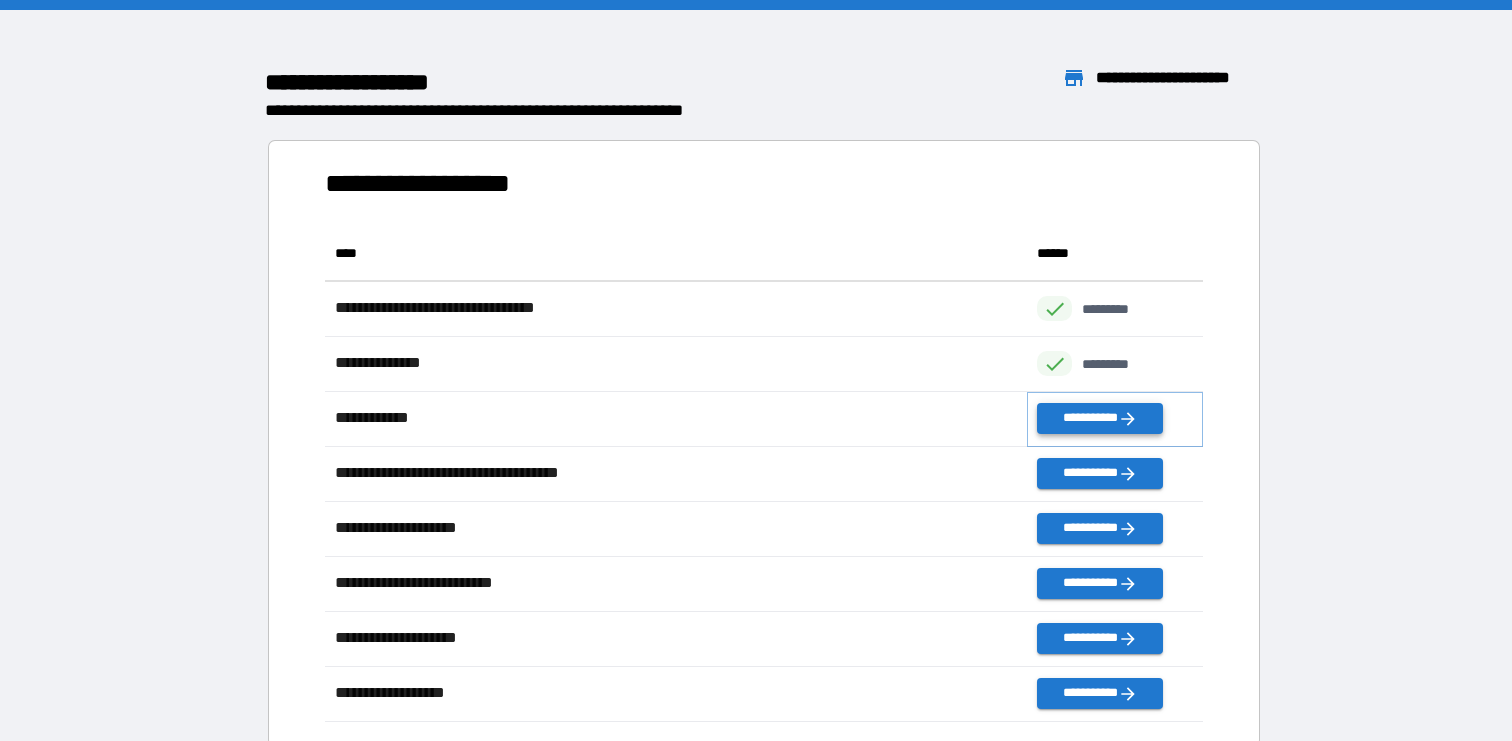 click on "**********" at bounding box center [1099, 418] 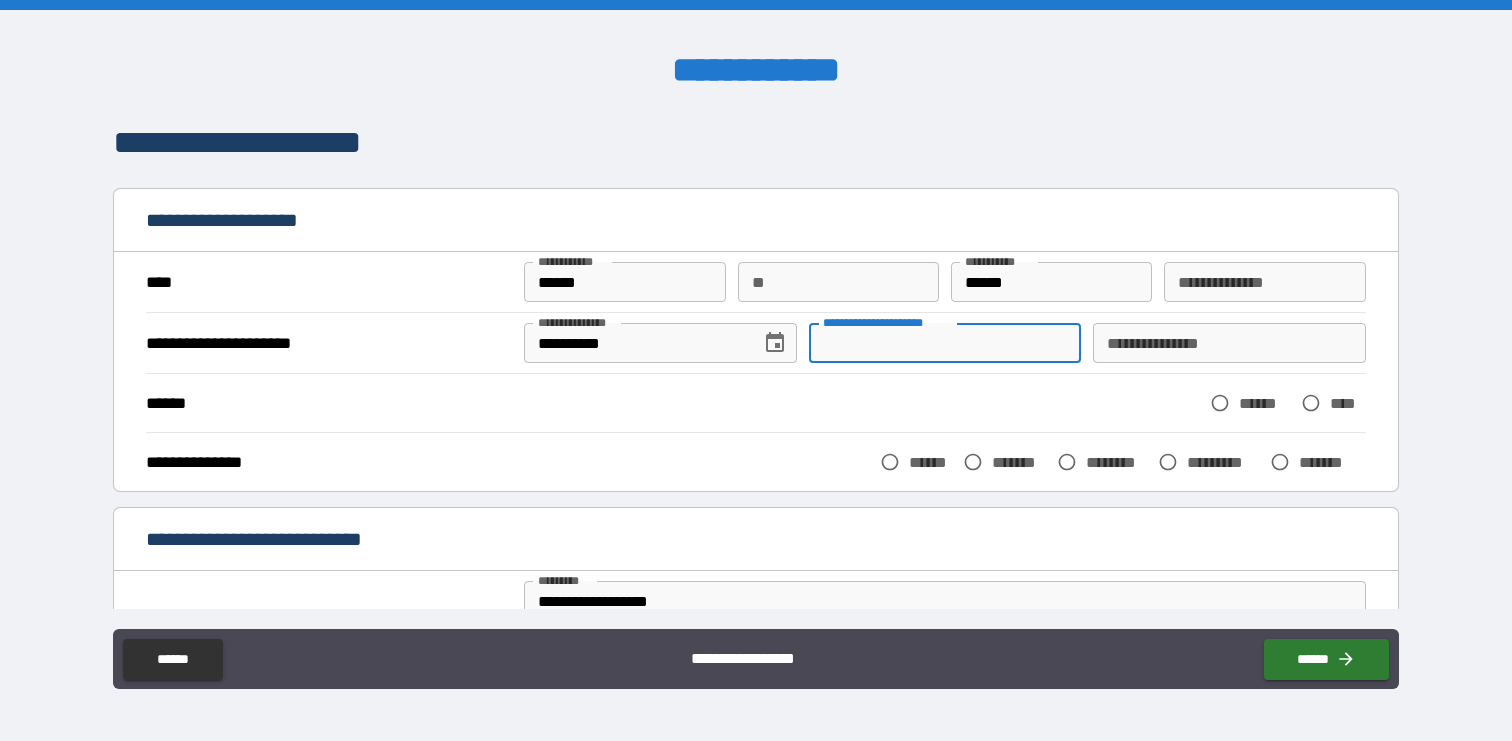 click on "**********" at bounding box center [945, 343] 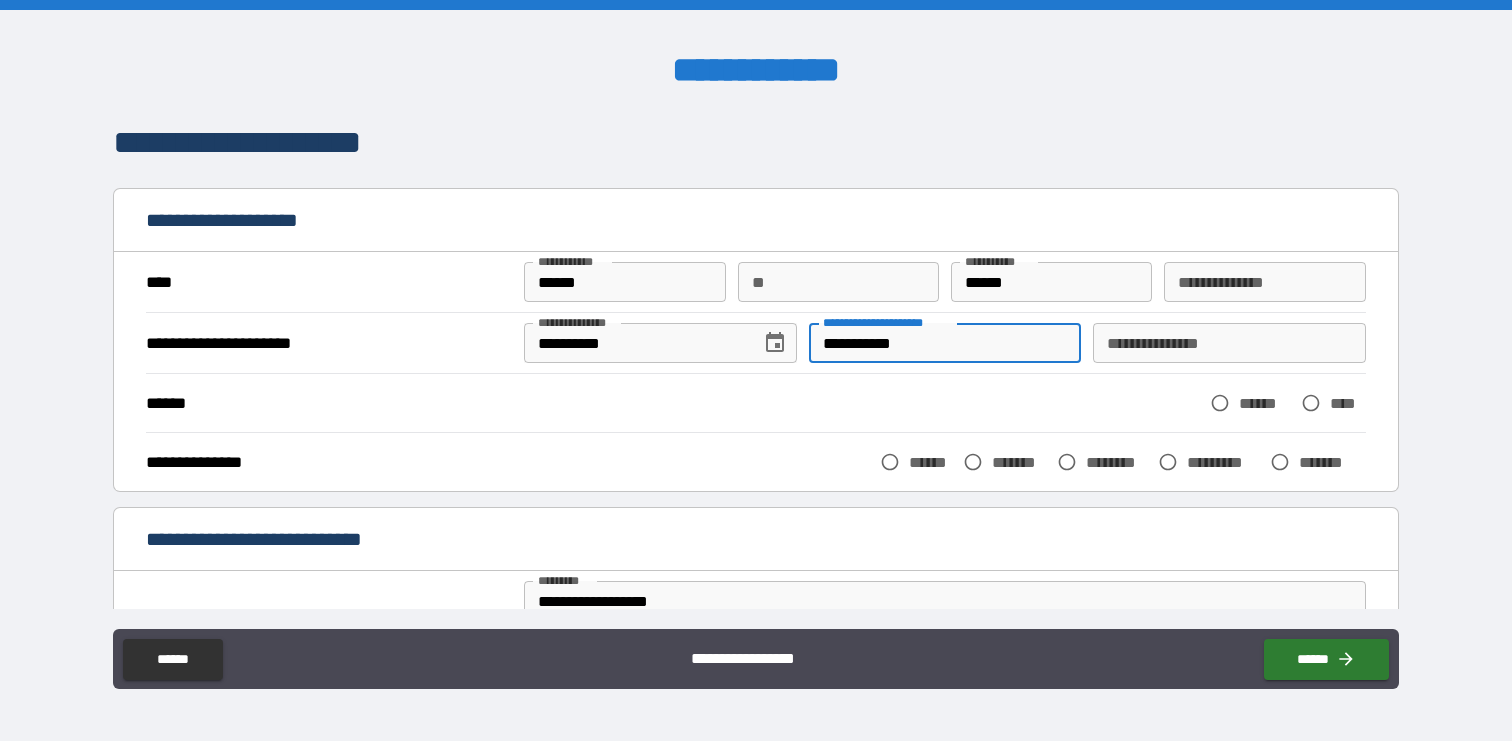 click on "**********" at bounding box center [945, 343] 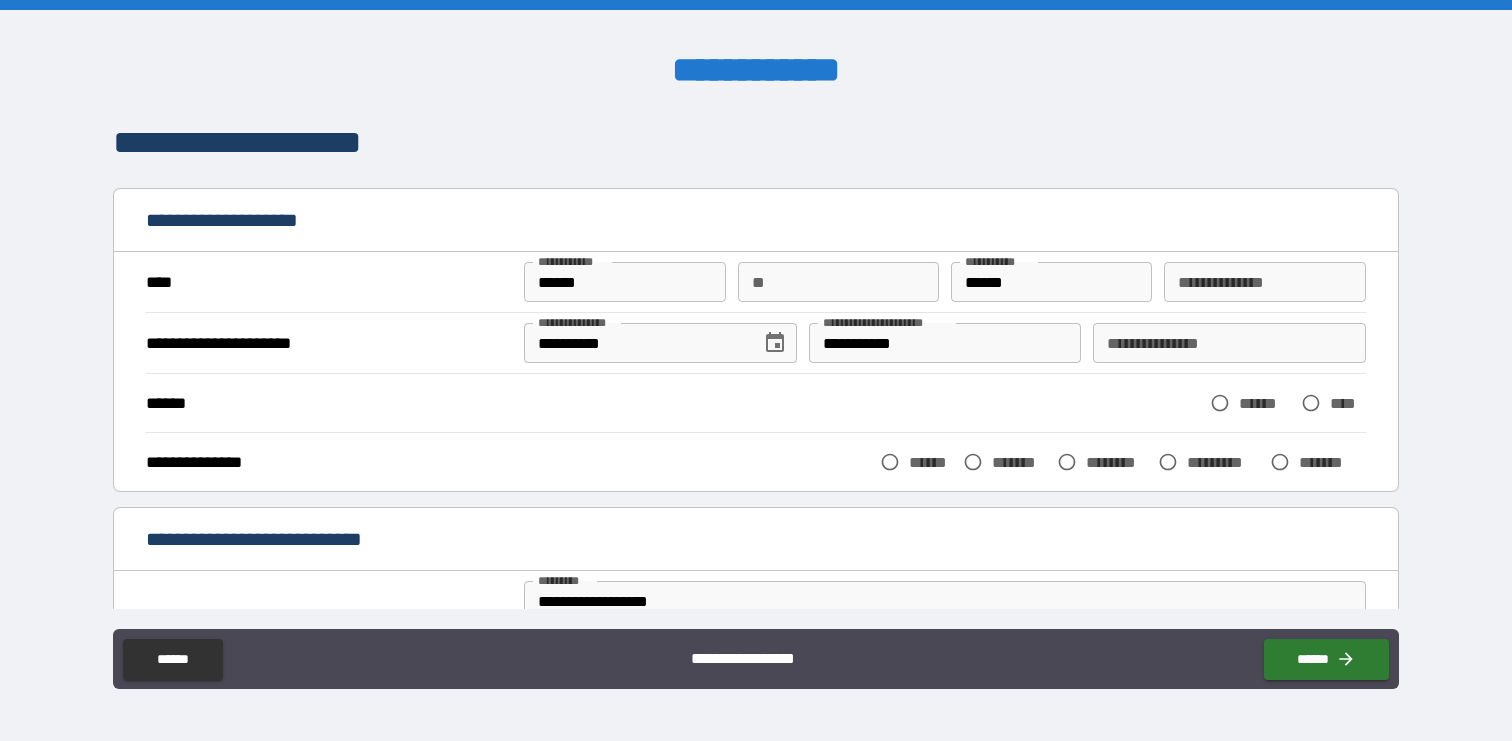 click on "******" at bounding box center [1265, 403] 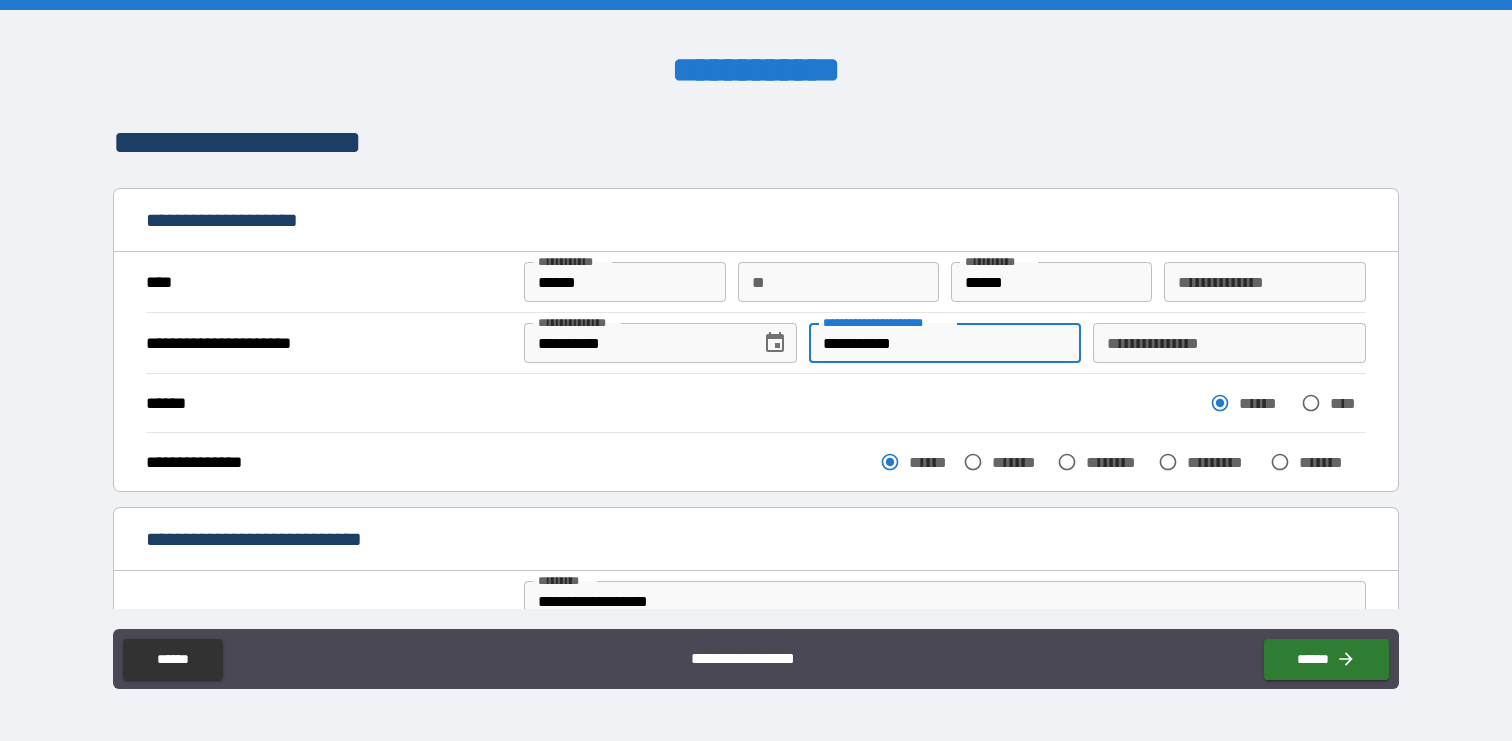click on "**********" at bounding box center (945, 343) 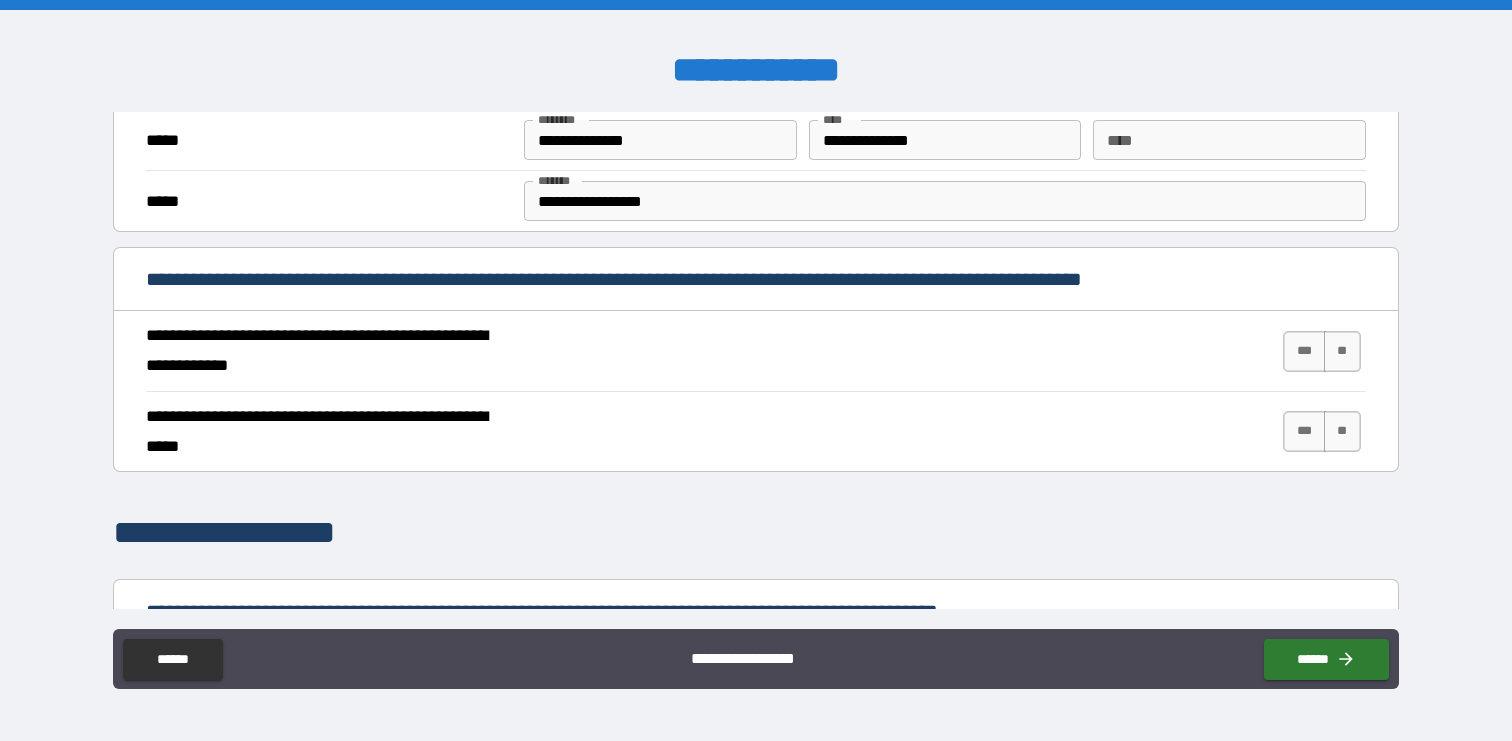 scroll, scrollTop: 636, scrollLeft: 0, axis: vertical 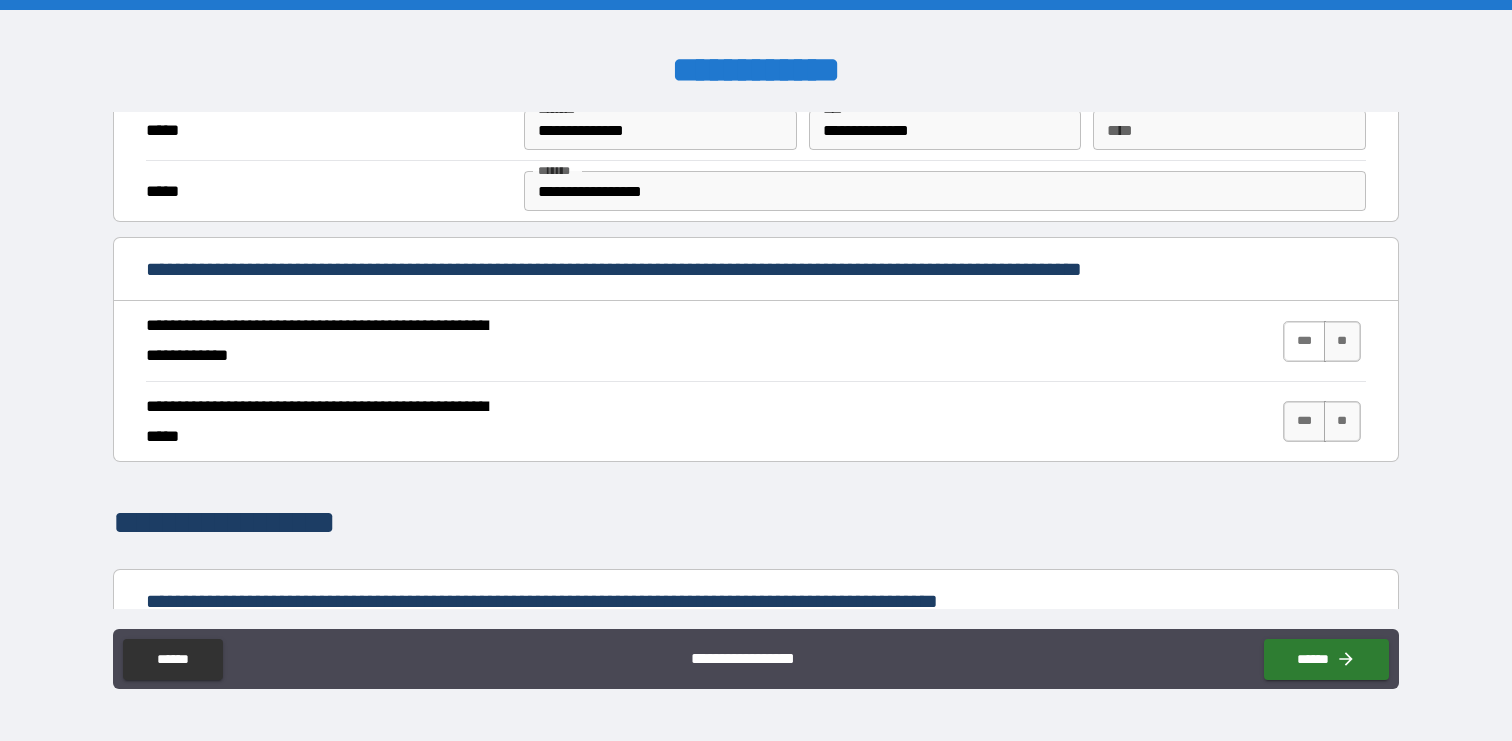 type on "**********" 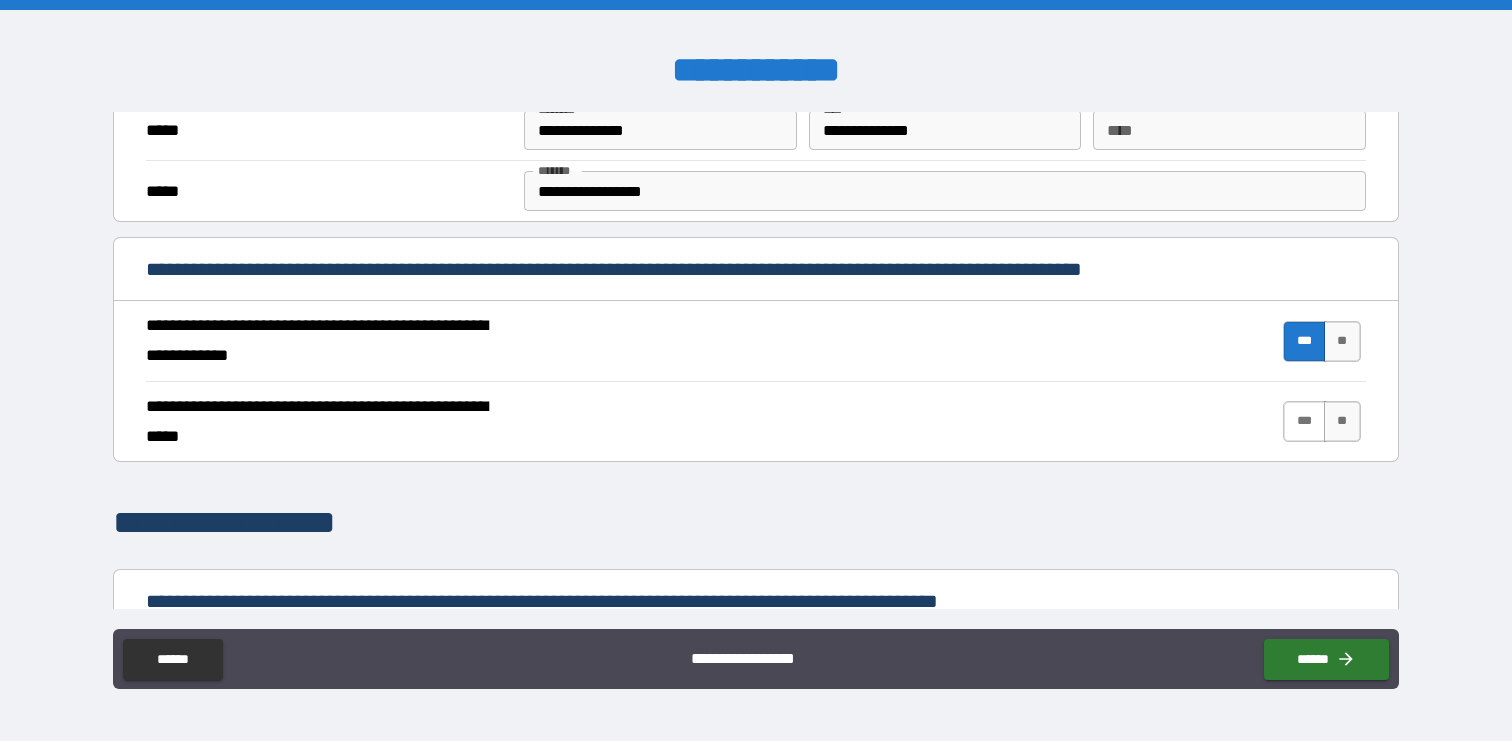 click on "***" at bounding box center [1304, 421] 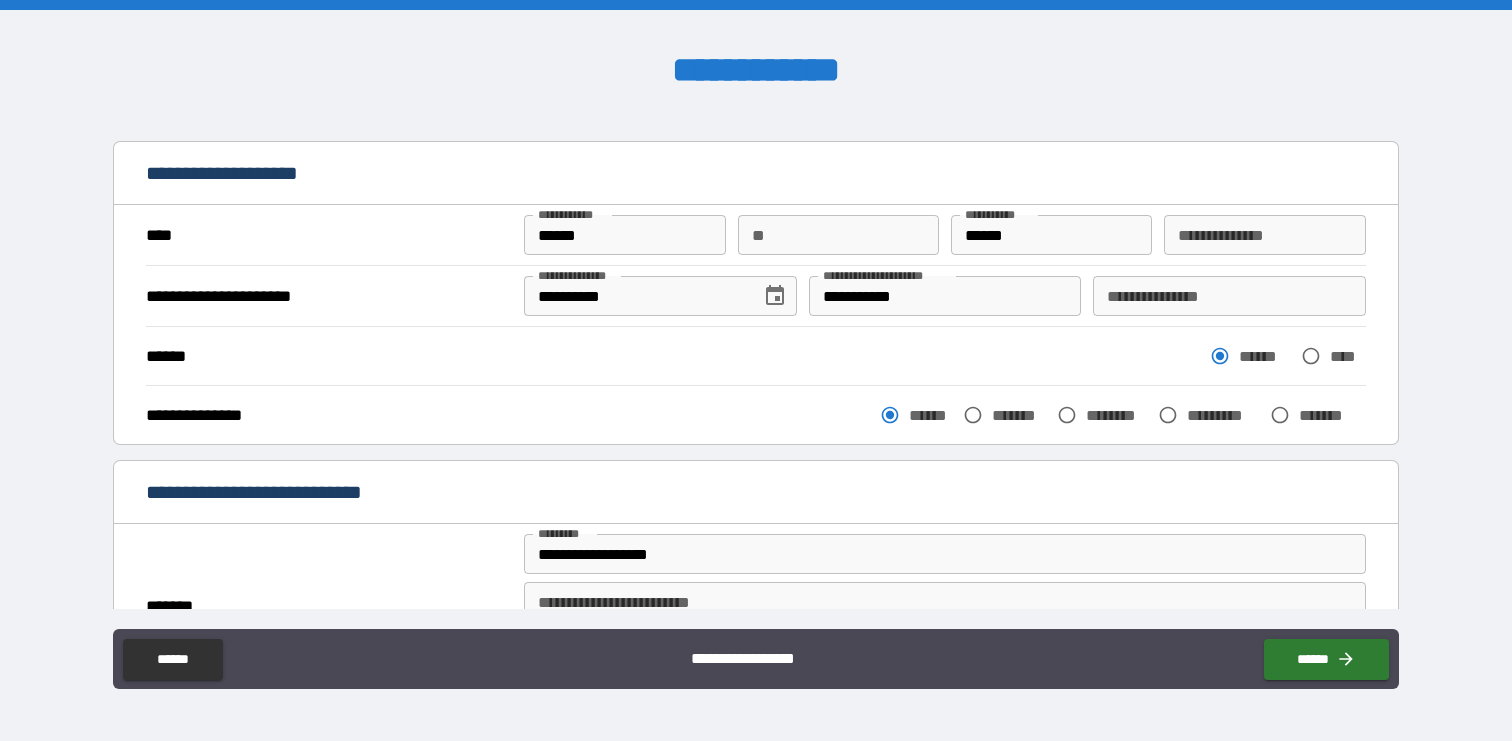 scroll, scrollTop: 35, scrollLeft: 0, axis: vertical 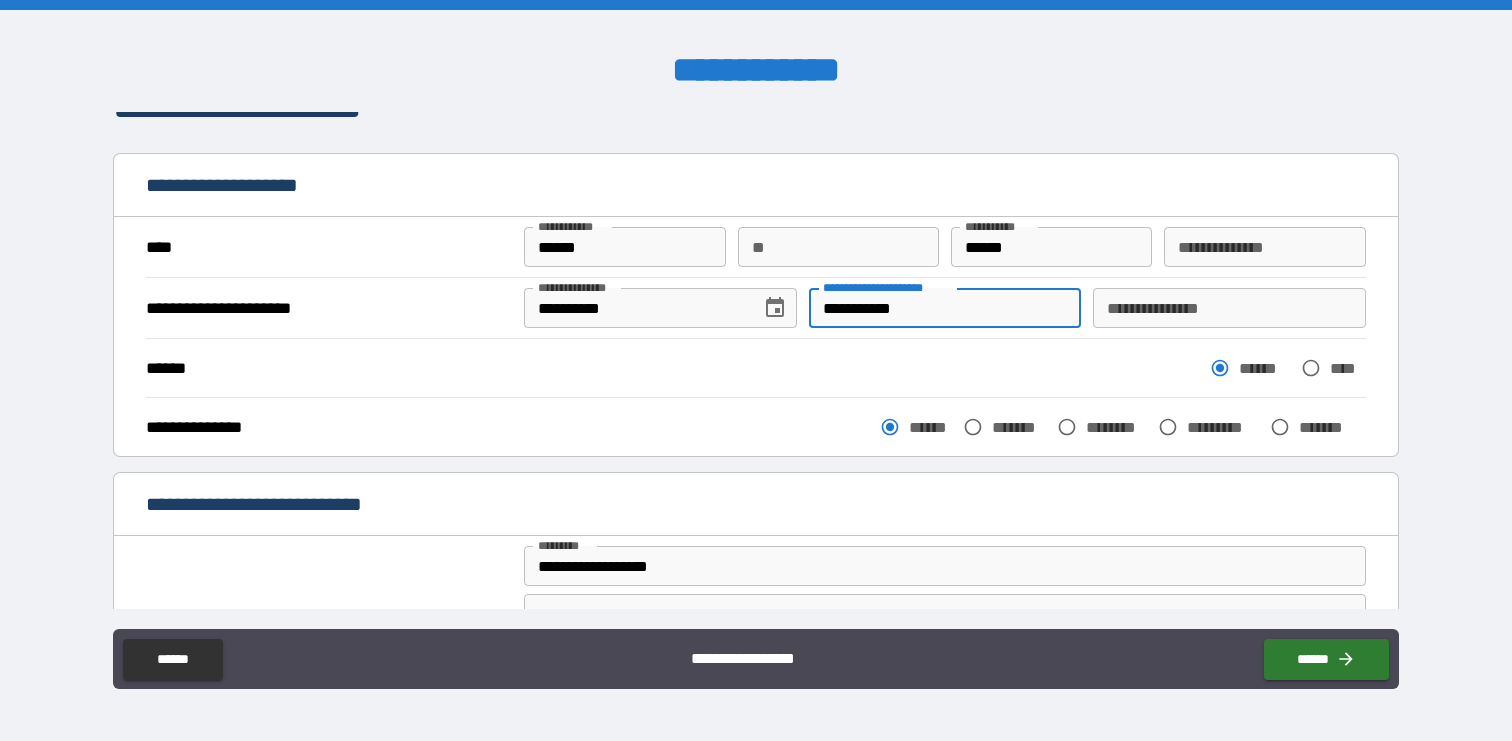 click on "**********" at bounding box center [945, 308] 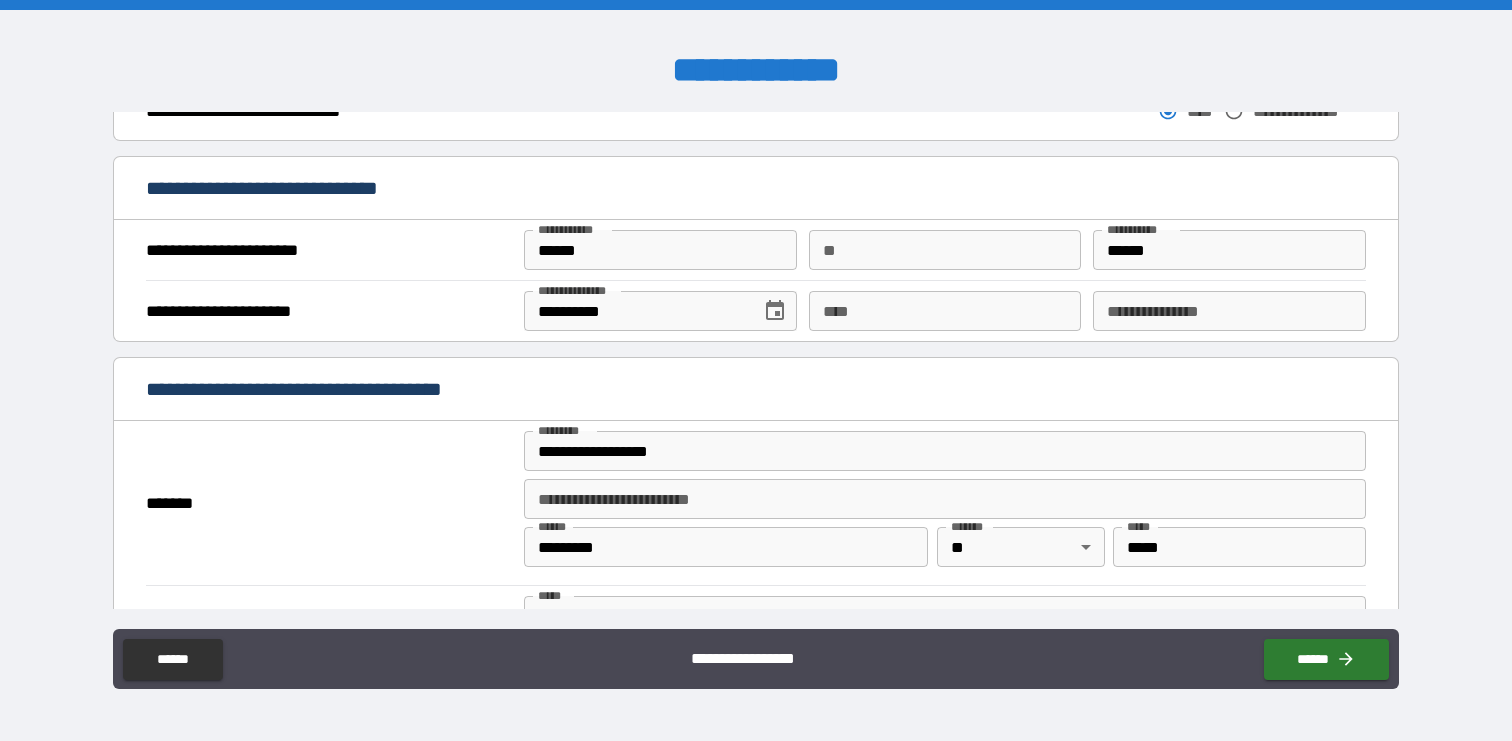 scroll, scrollTop: 1241, scrollLeft: 0, axis: vertical 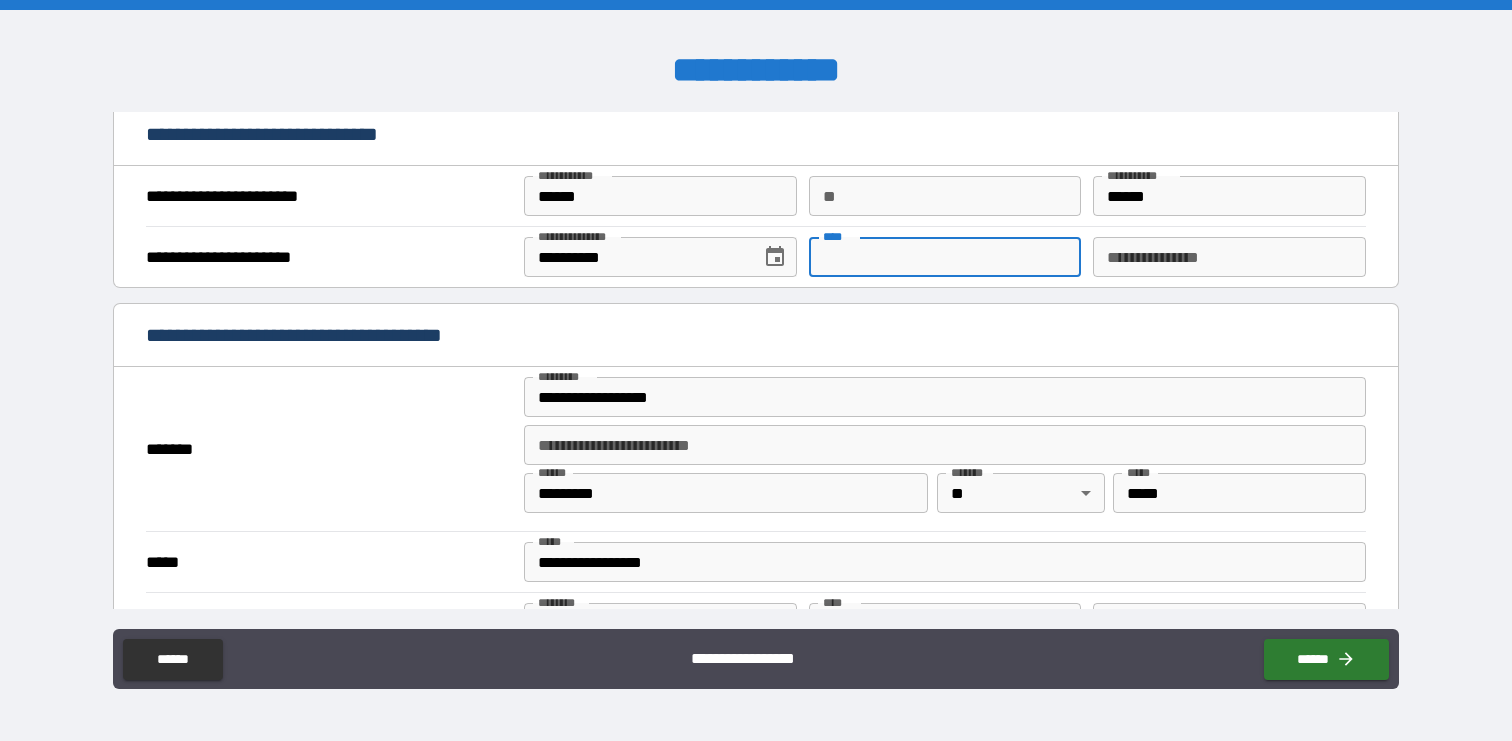 click on "****" at bounding box center (945, 257) 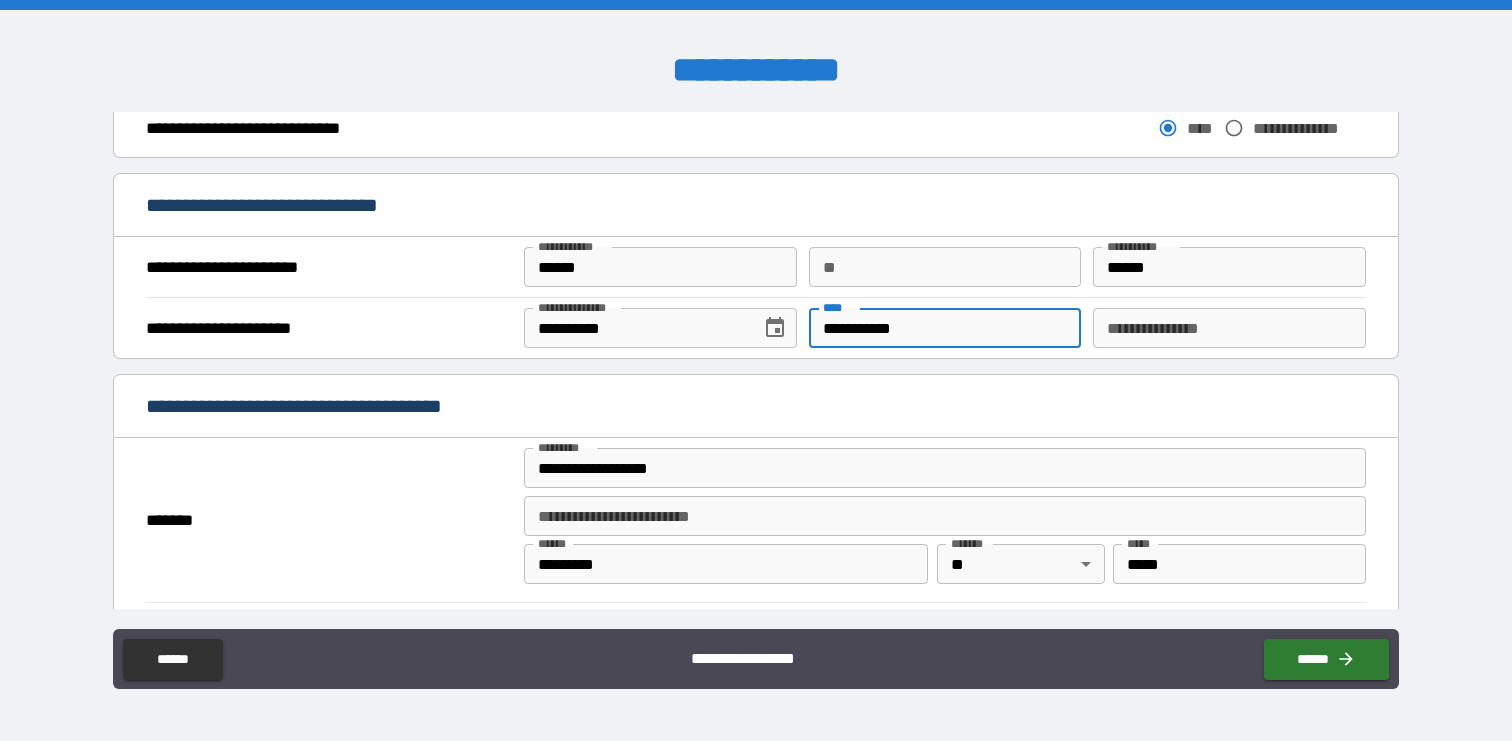 scroll, scrollTop: 1135, scrollLeft: 0, axis: vertical 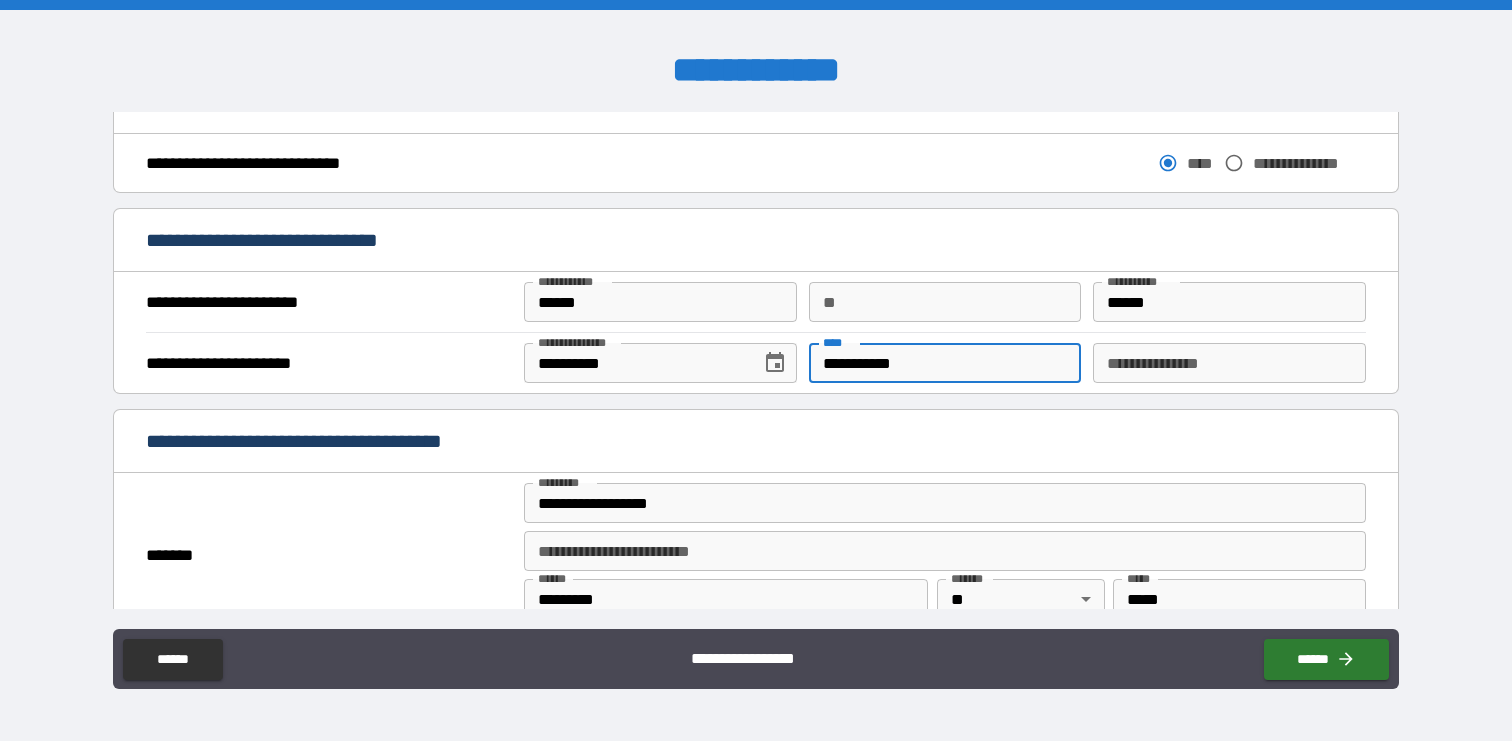 type on "**********" 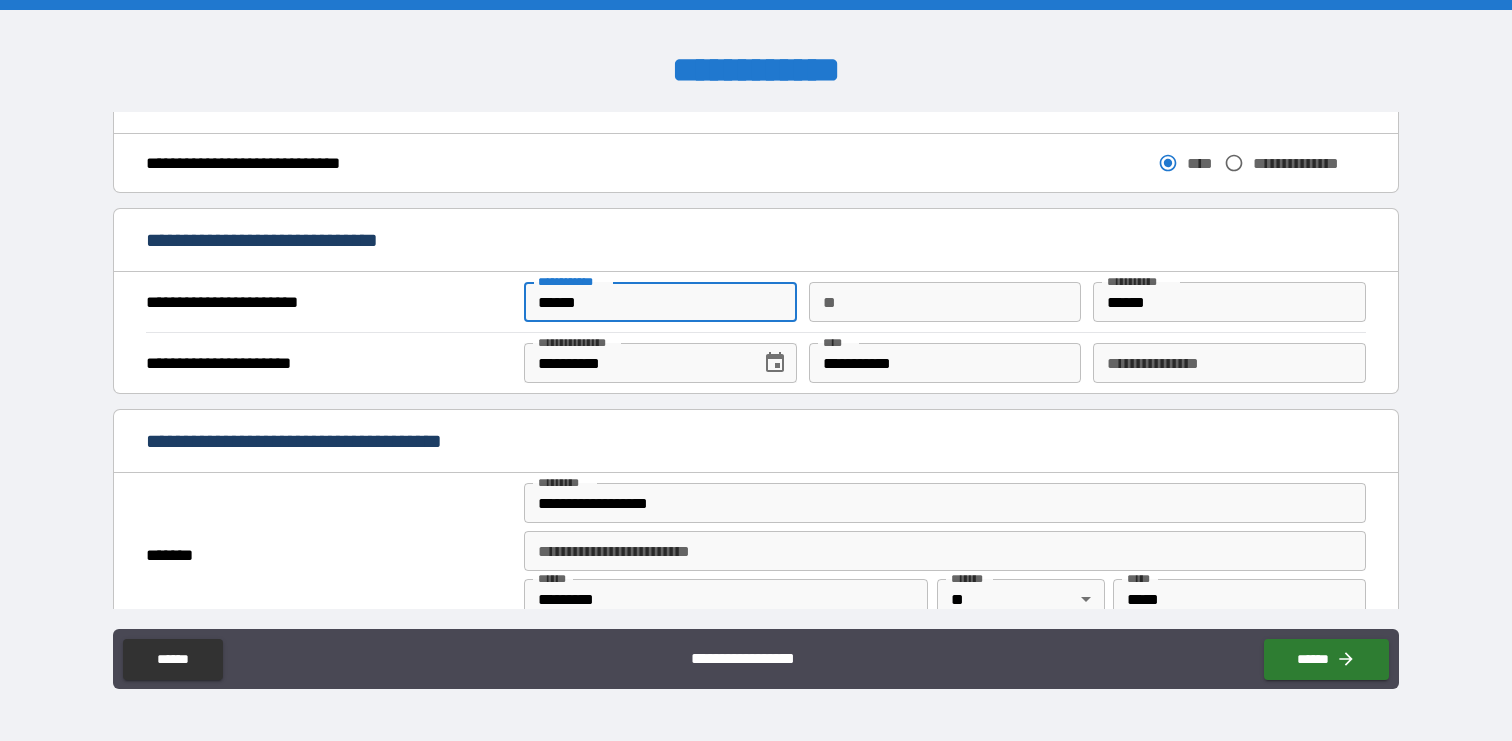 click on "******" at bounding box center [660, 302] 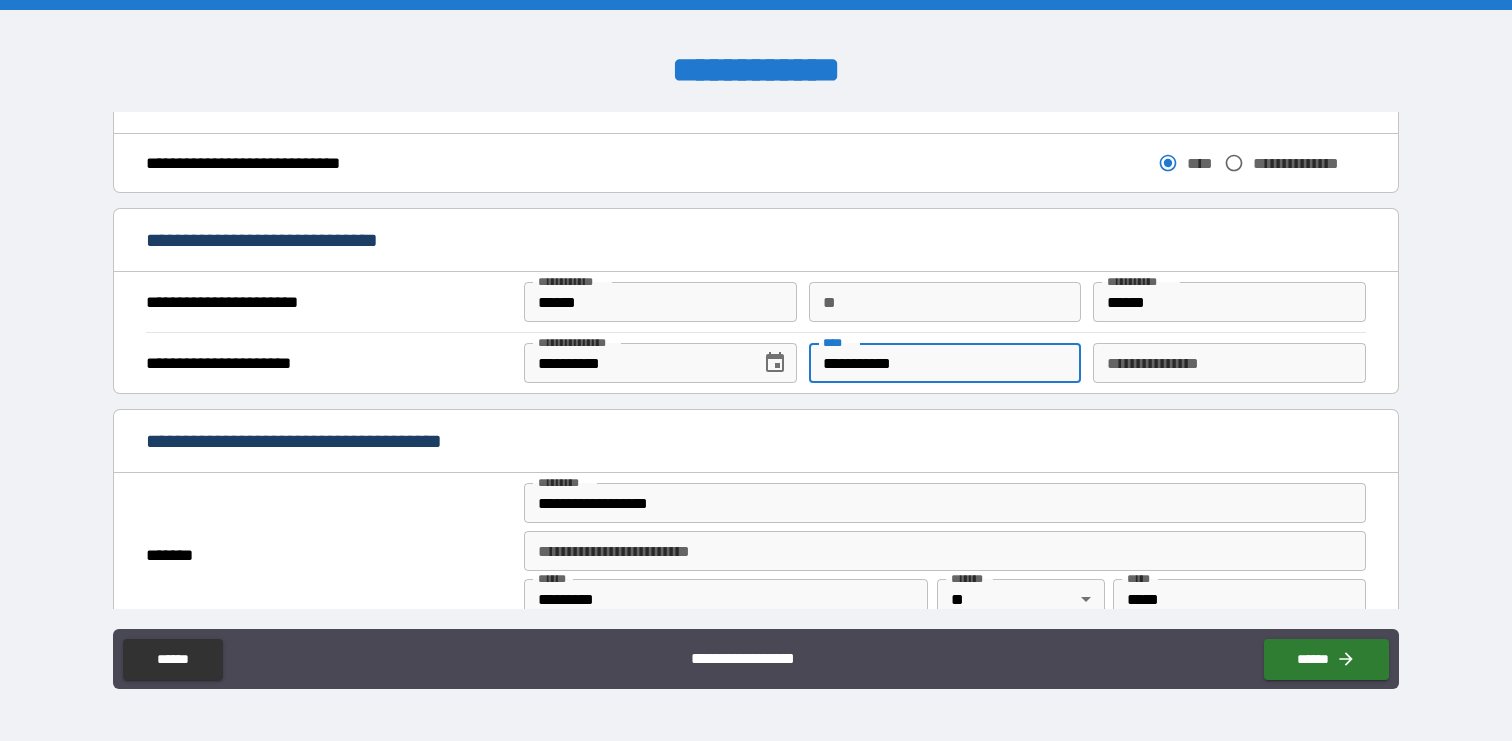 click on "**********" at bounding box center [945, 363] 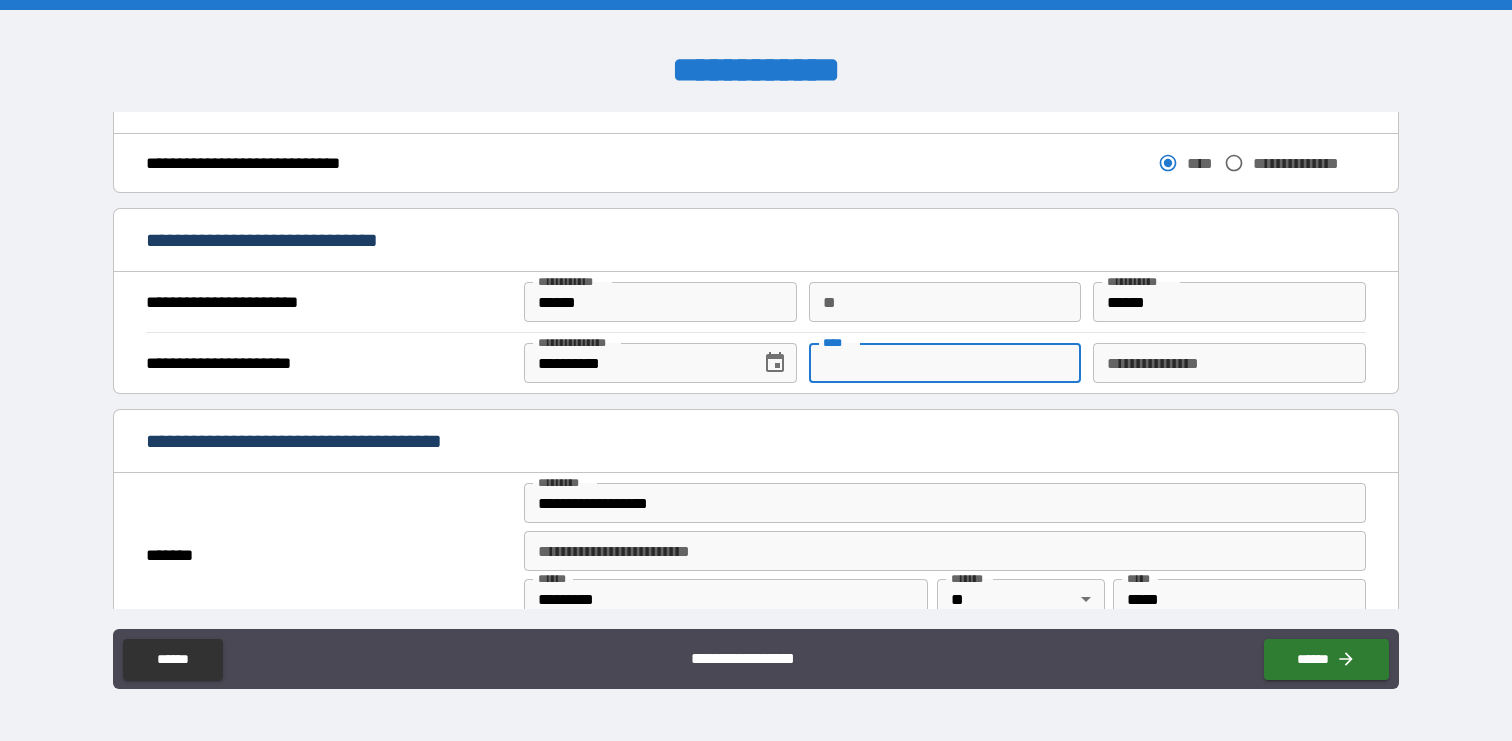 type 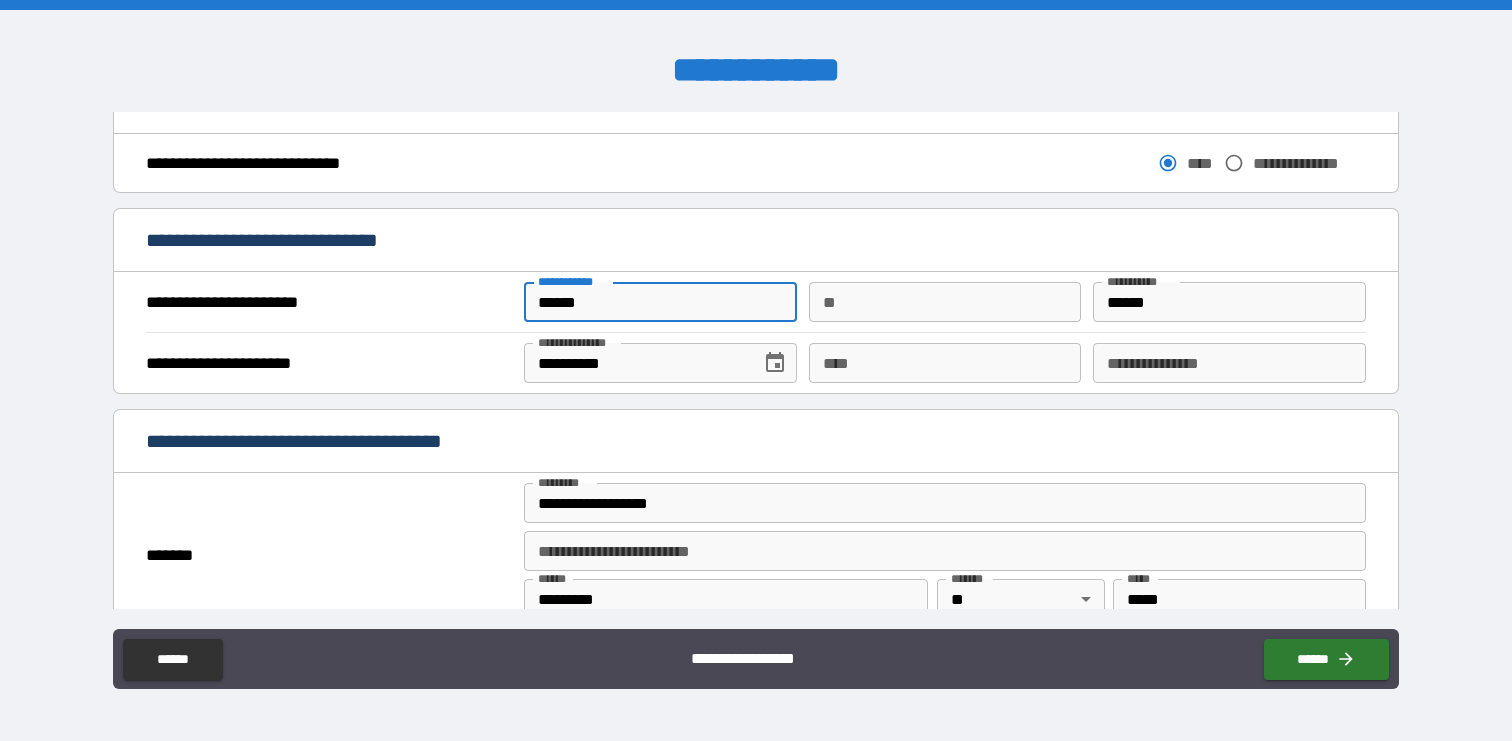 click on "******" at bounding box center (660, 302) 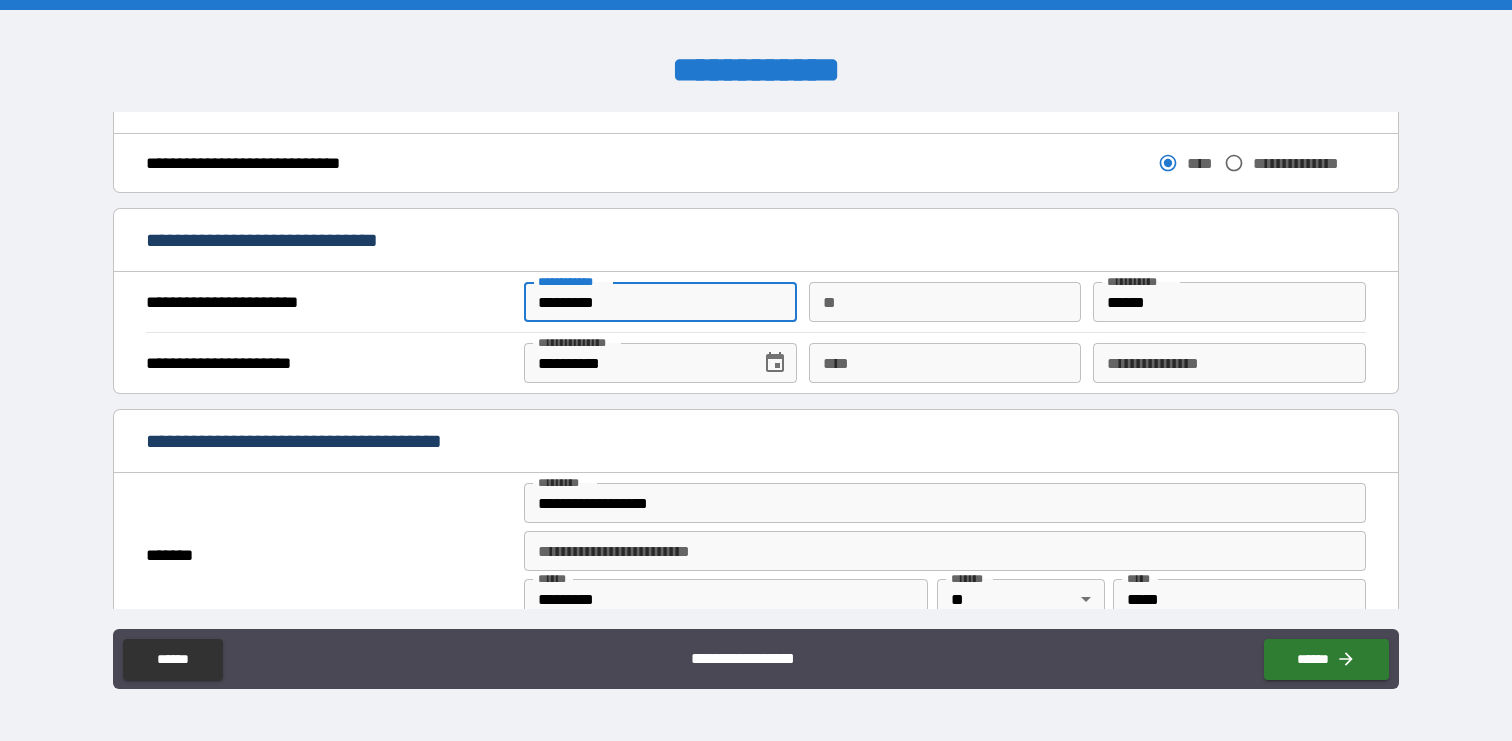type on "*********" 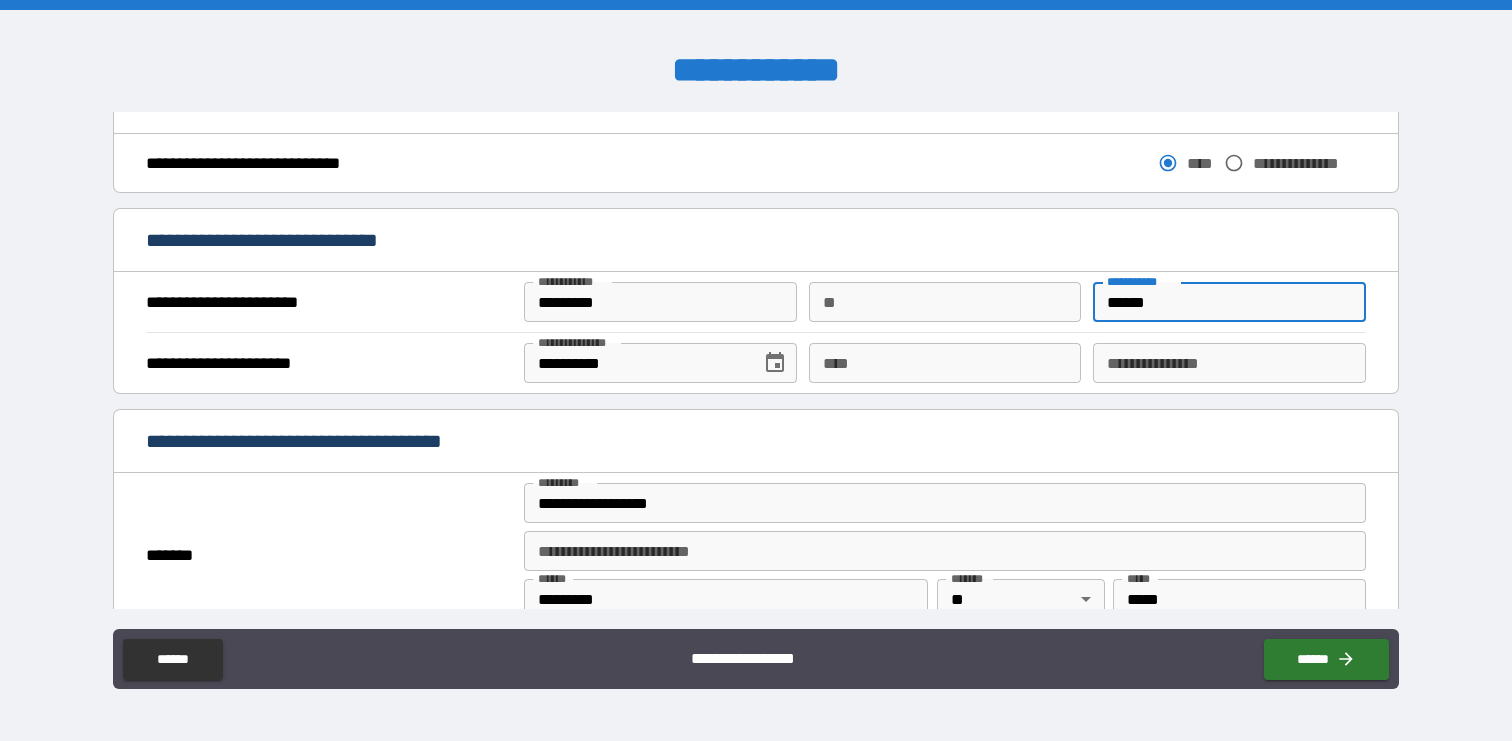 click on "**********" at bounding box center [635, 363] 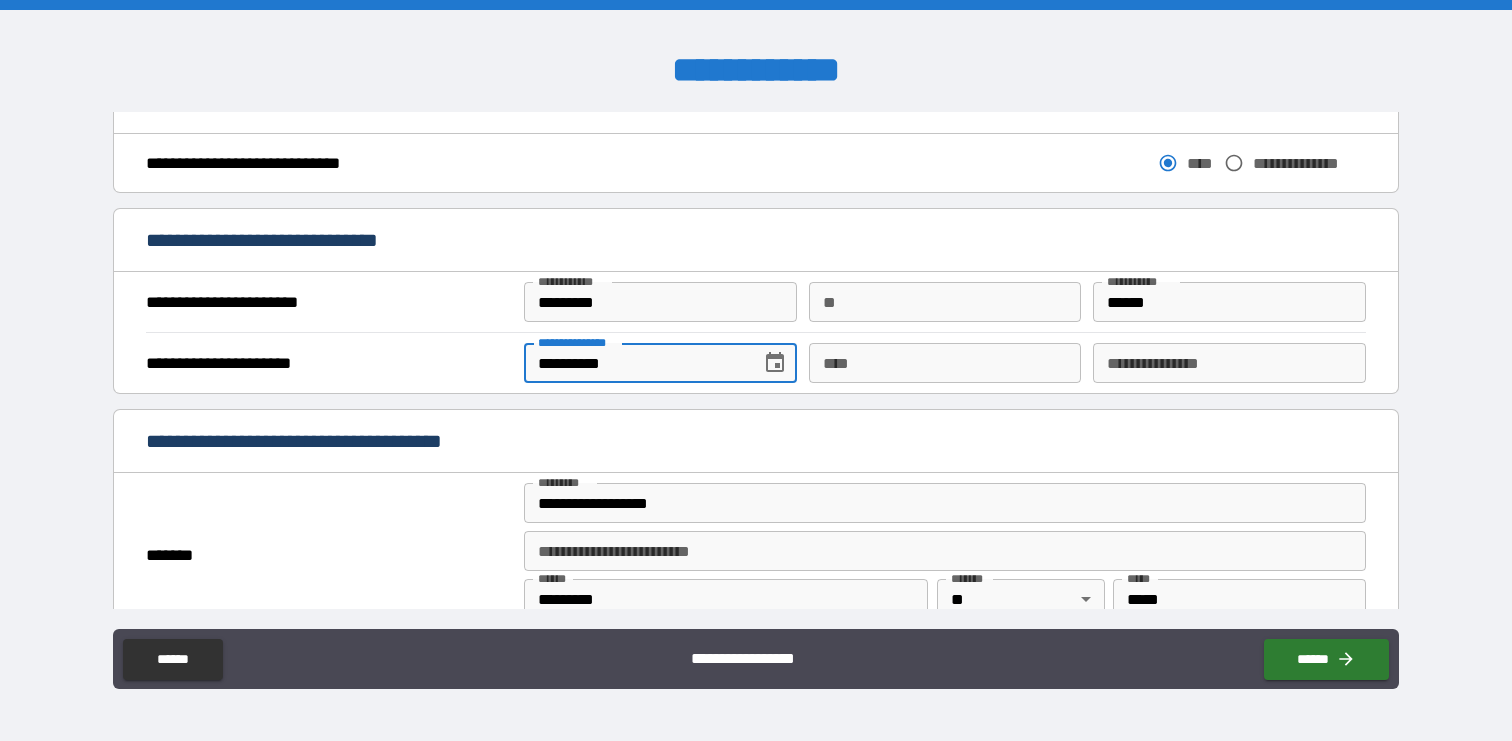 click on "**********" at bounding box center [635, 363] 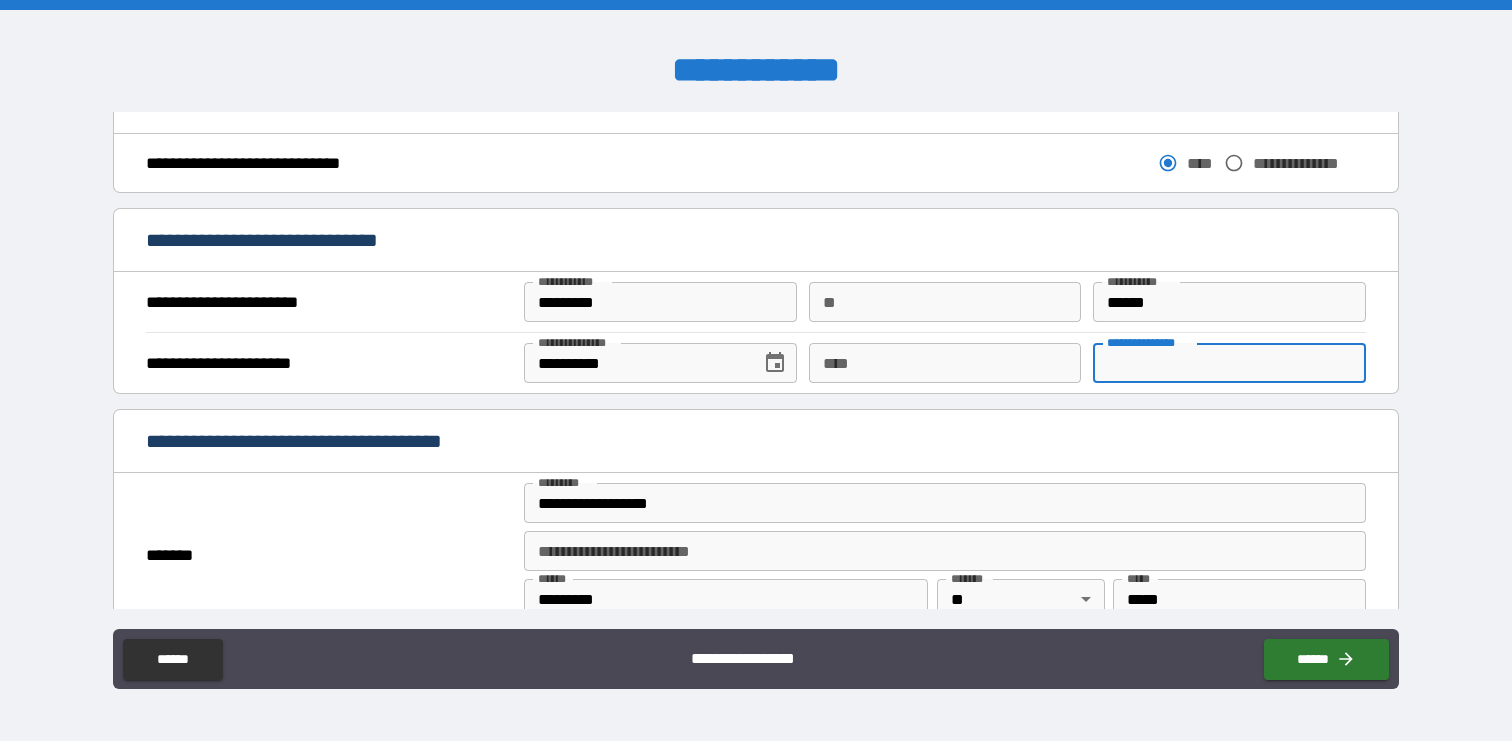 click on "**********" at bounding box center (1229, 363) 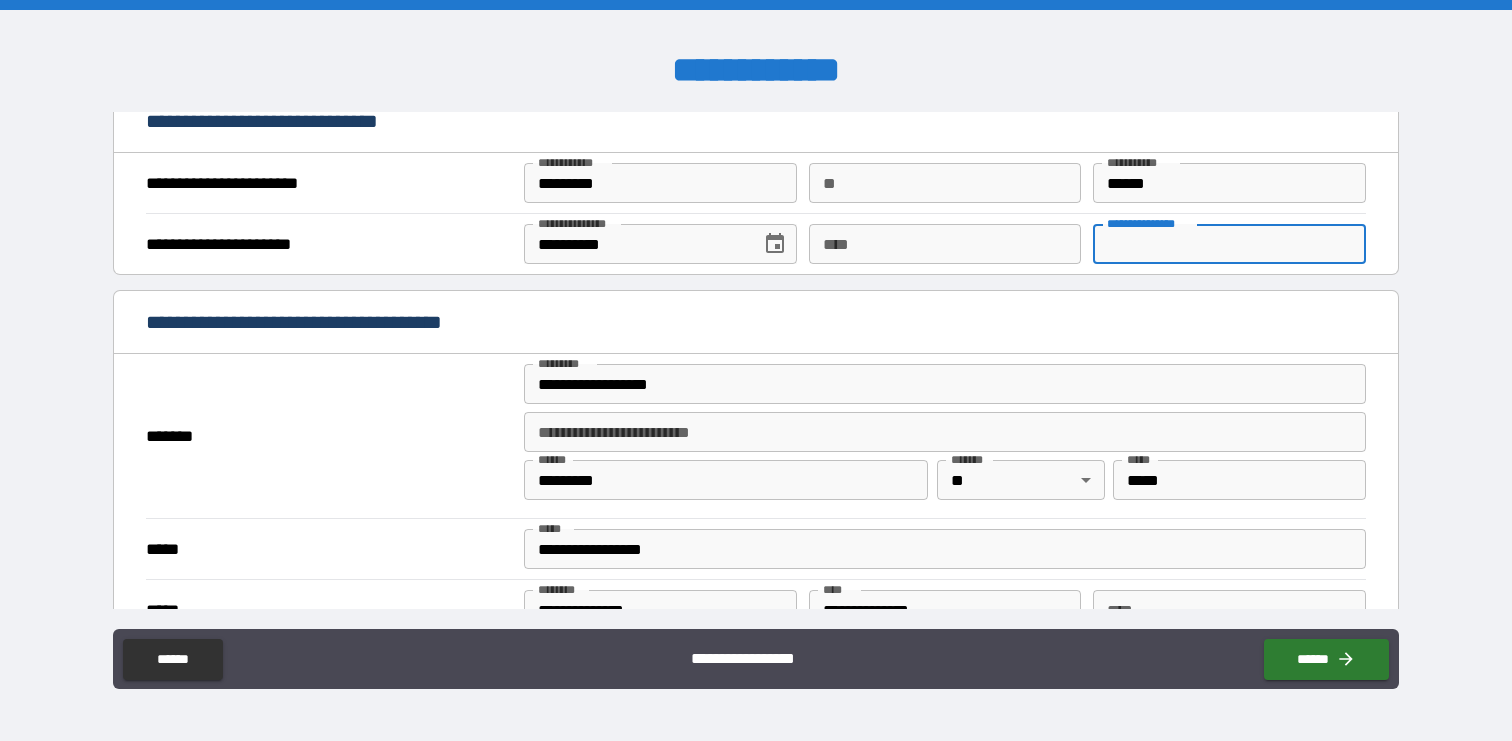 scroll, scrollTop: 1282, scrollLeft: 0, axis: vertical 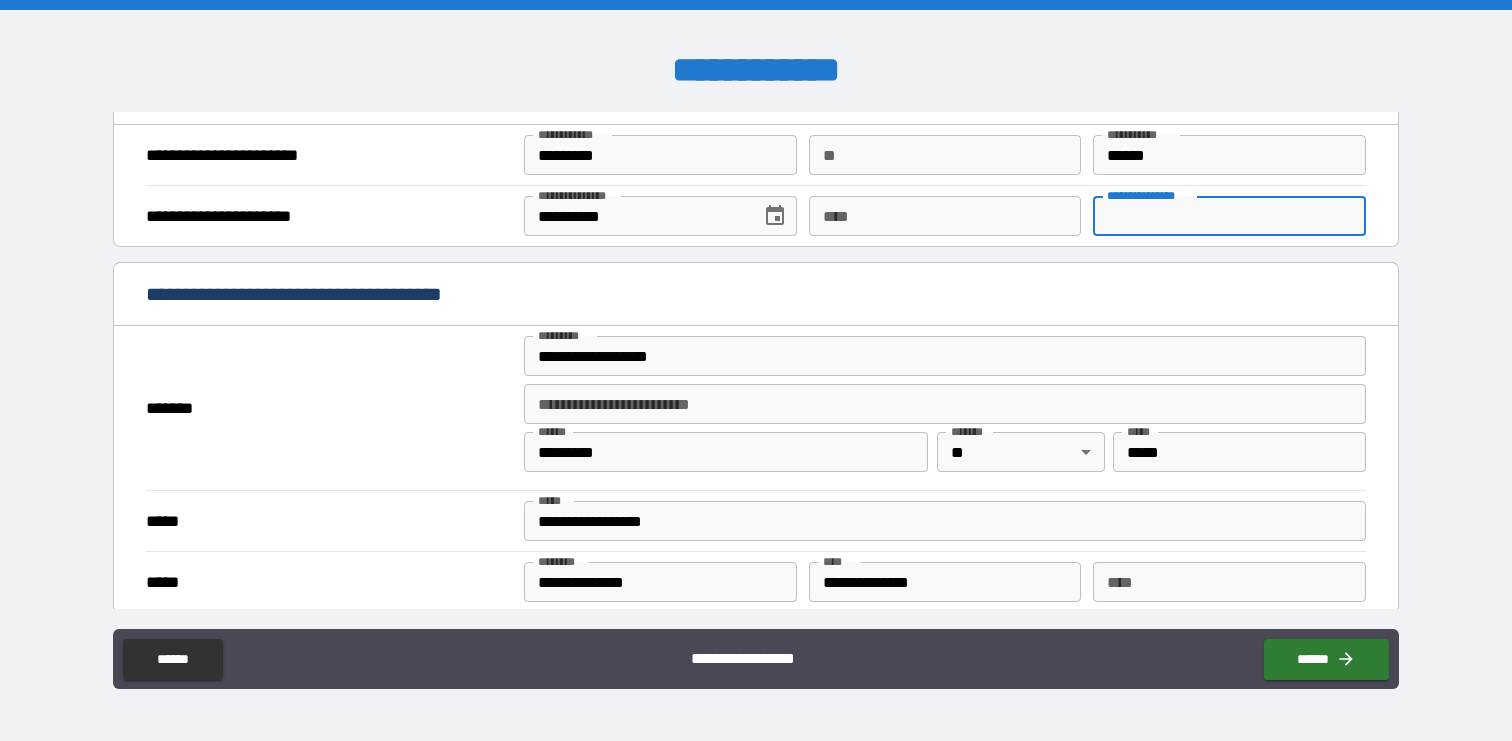 click on "****" at bounding box center [945, 216] 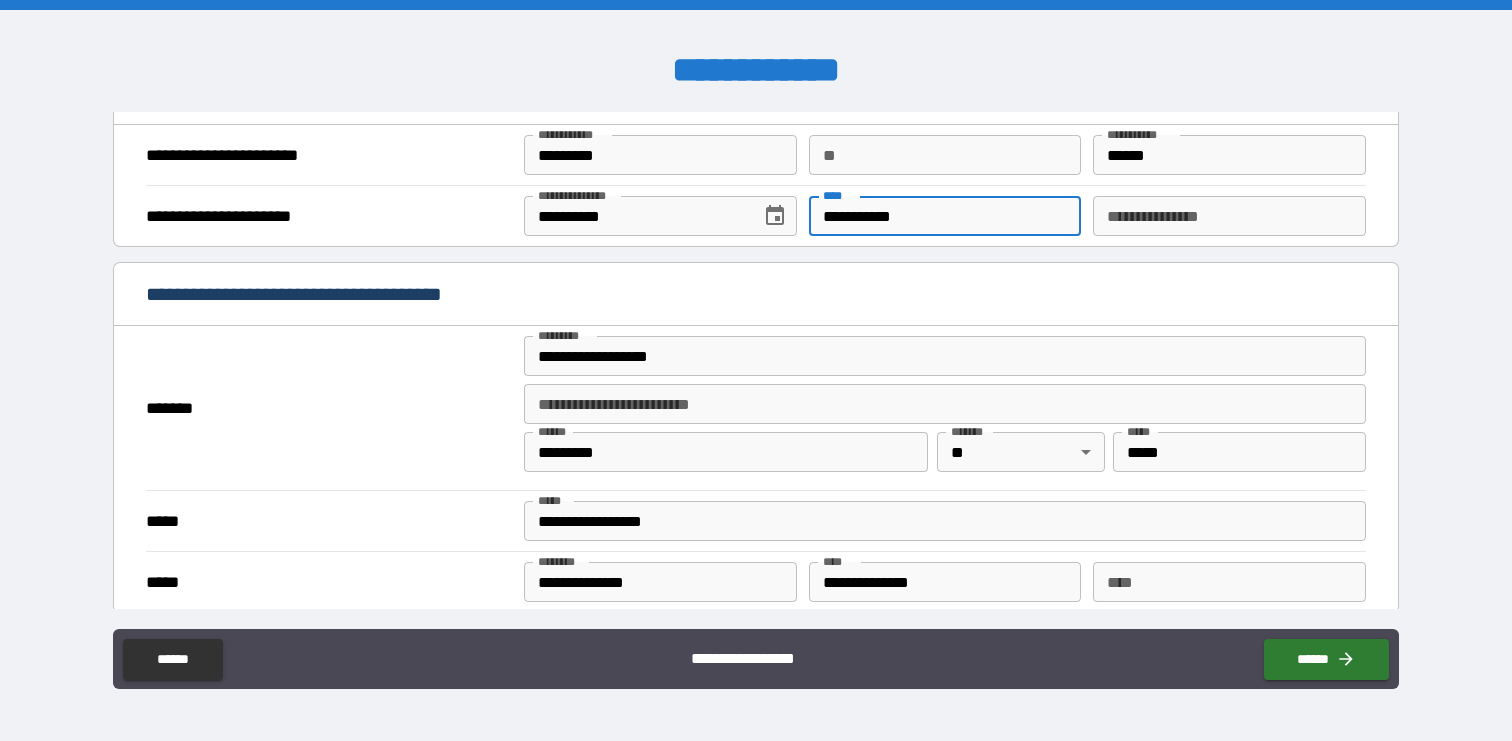 type on "**********" 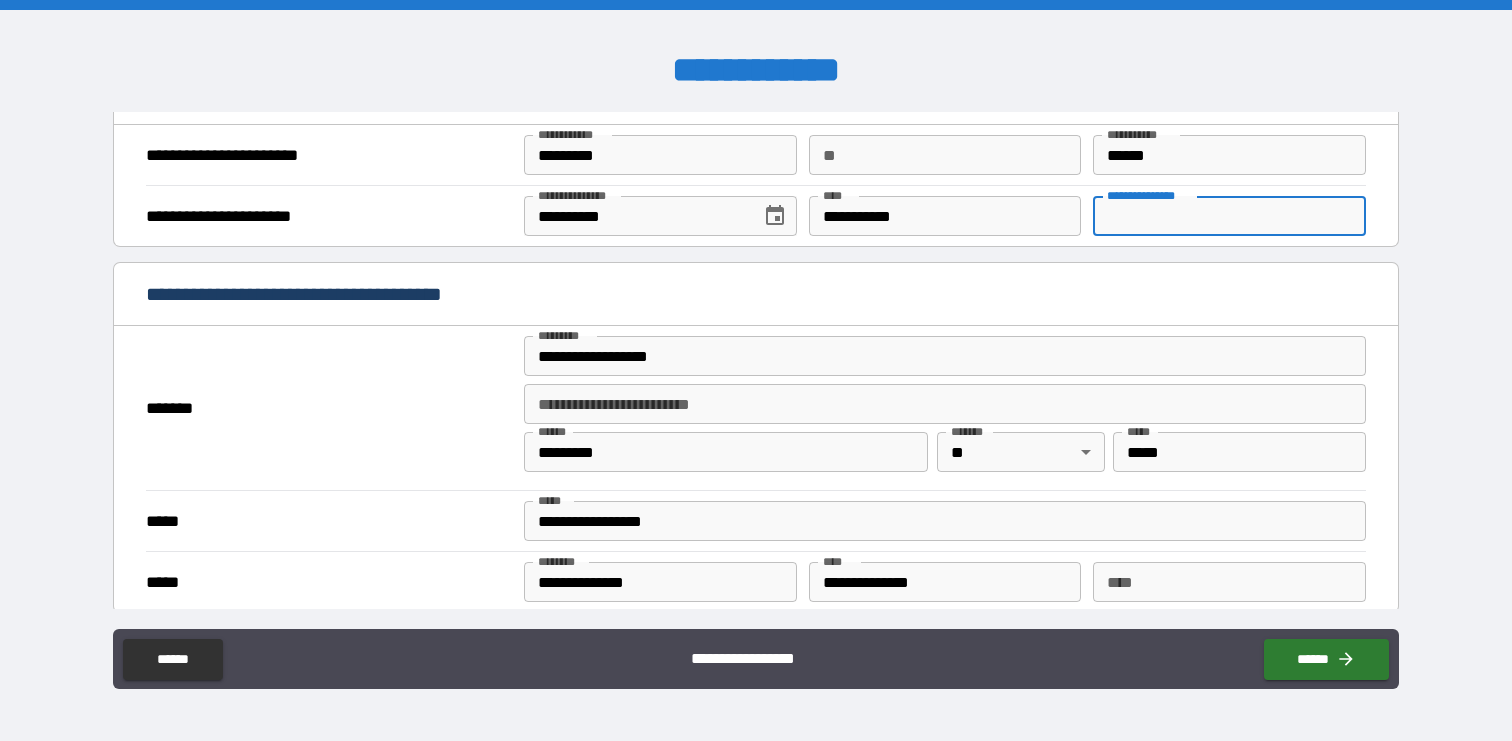 click on "**********" at bounding box center (1229, 216) 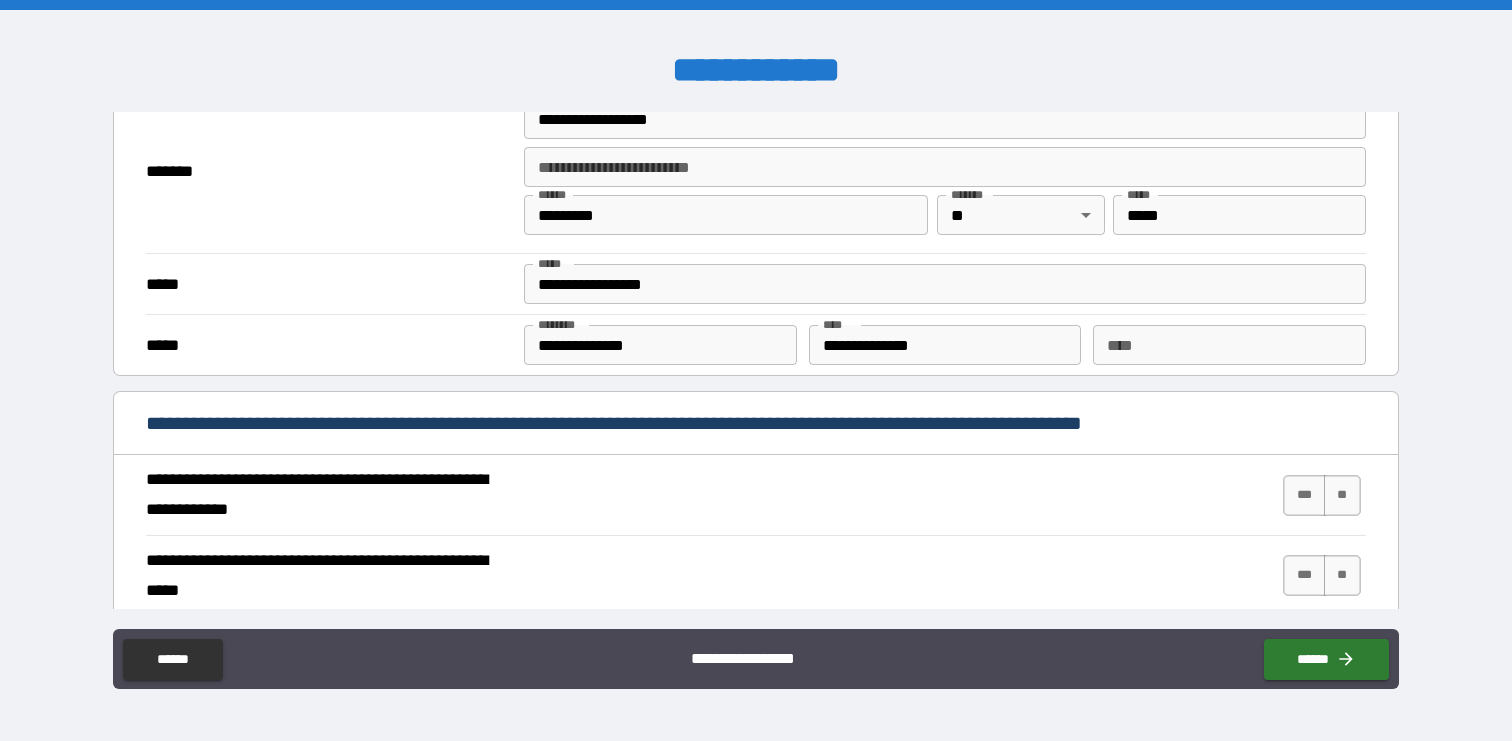 scroll, scrollTop: 1793, scrollLeft: 0, axis: vertical 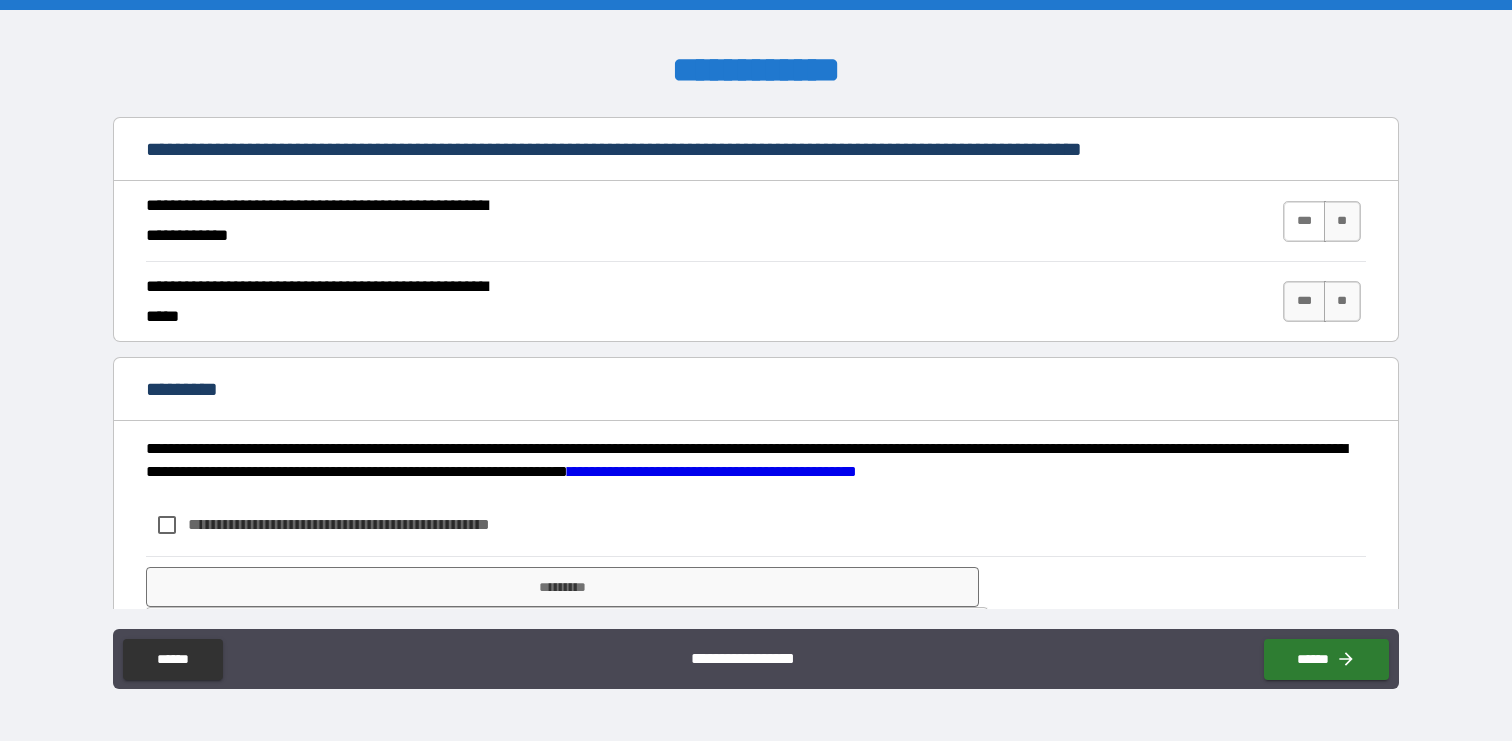 click on "***" at bounding box center (1304, 221) 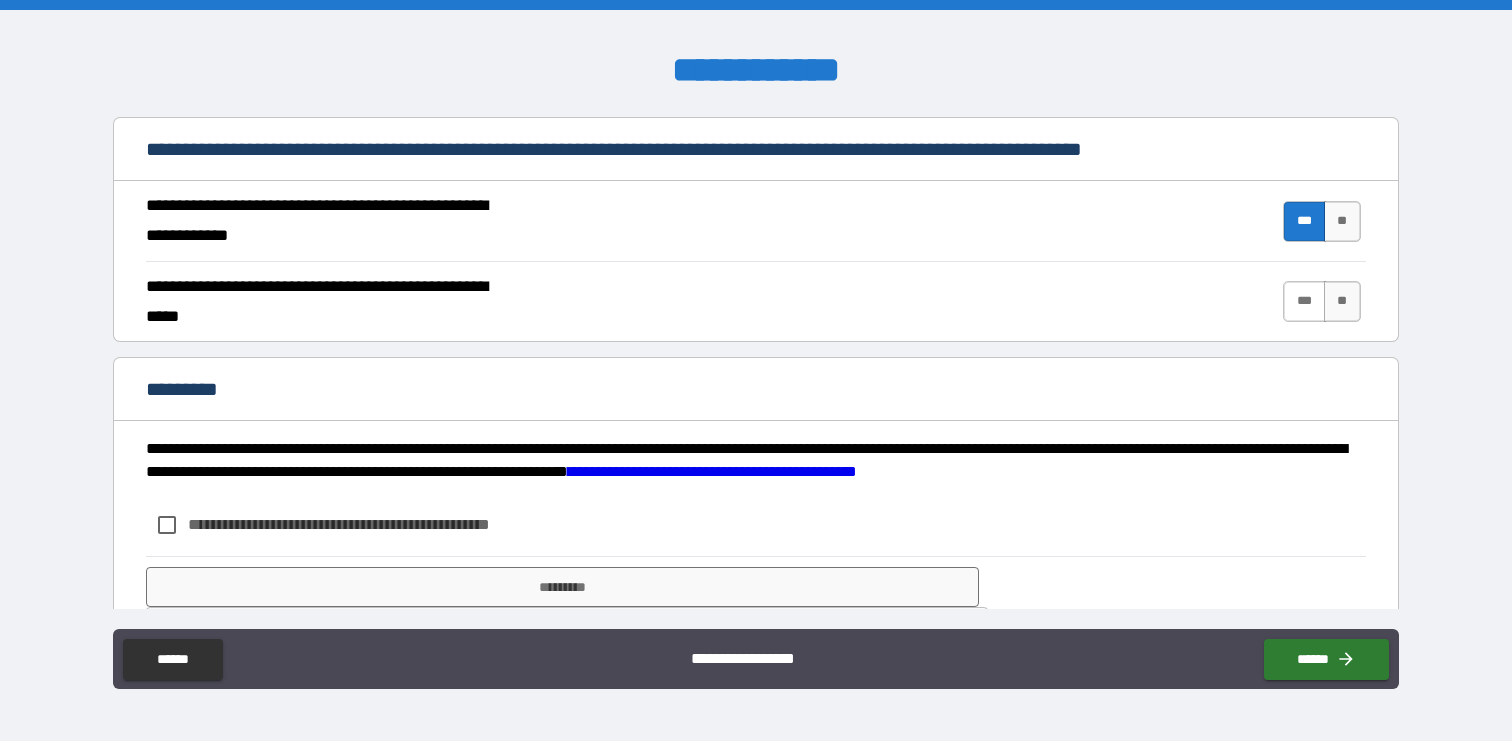 click on "***" at bounding box center [1304, 301] 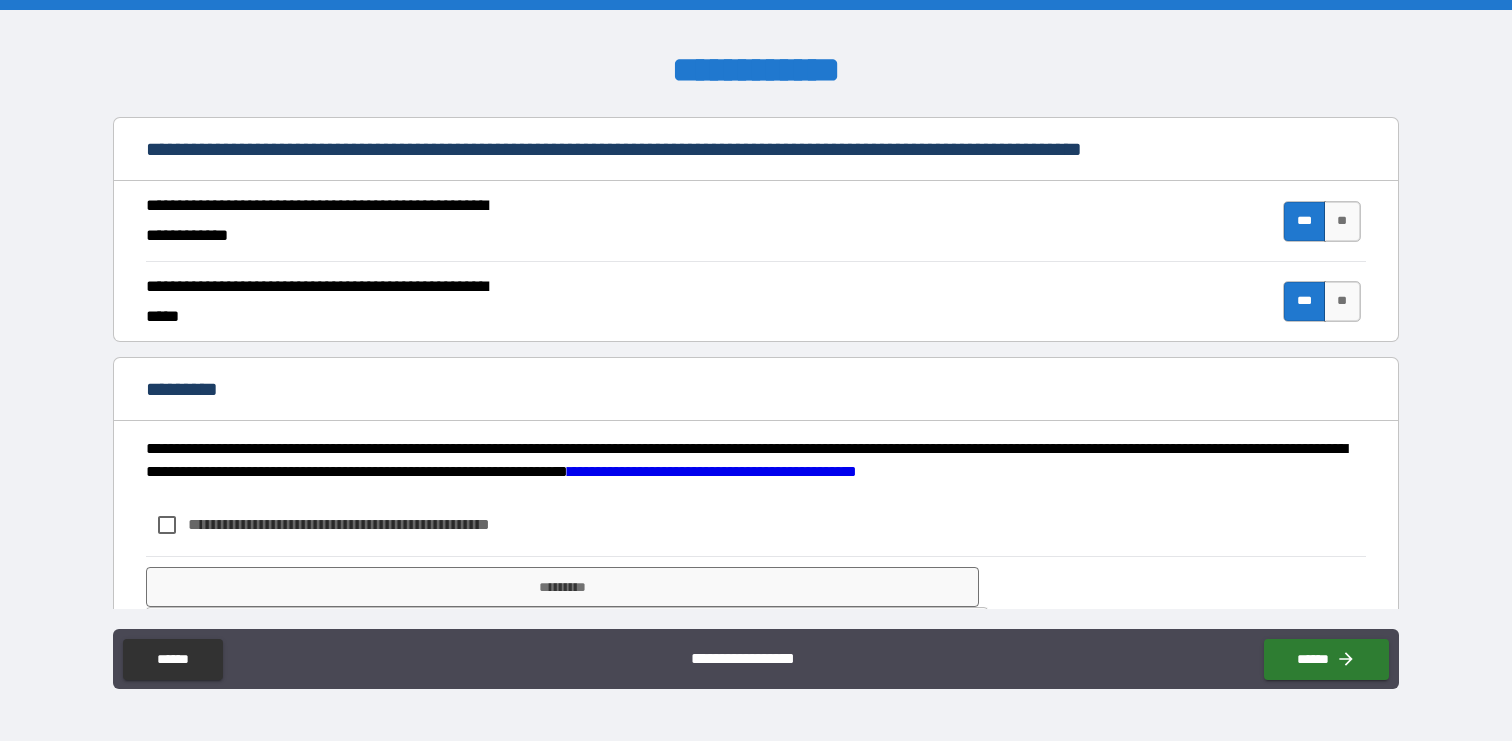 click on "**********" at bounding box center (372, 524) 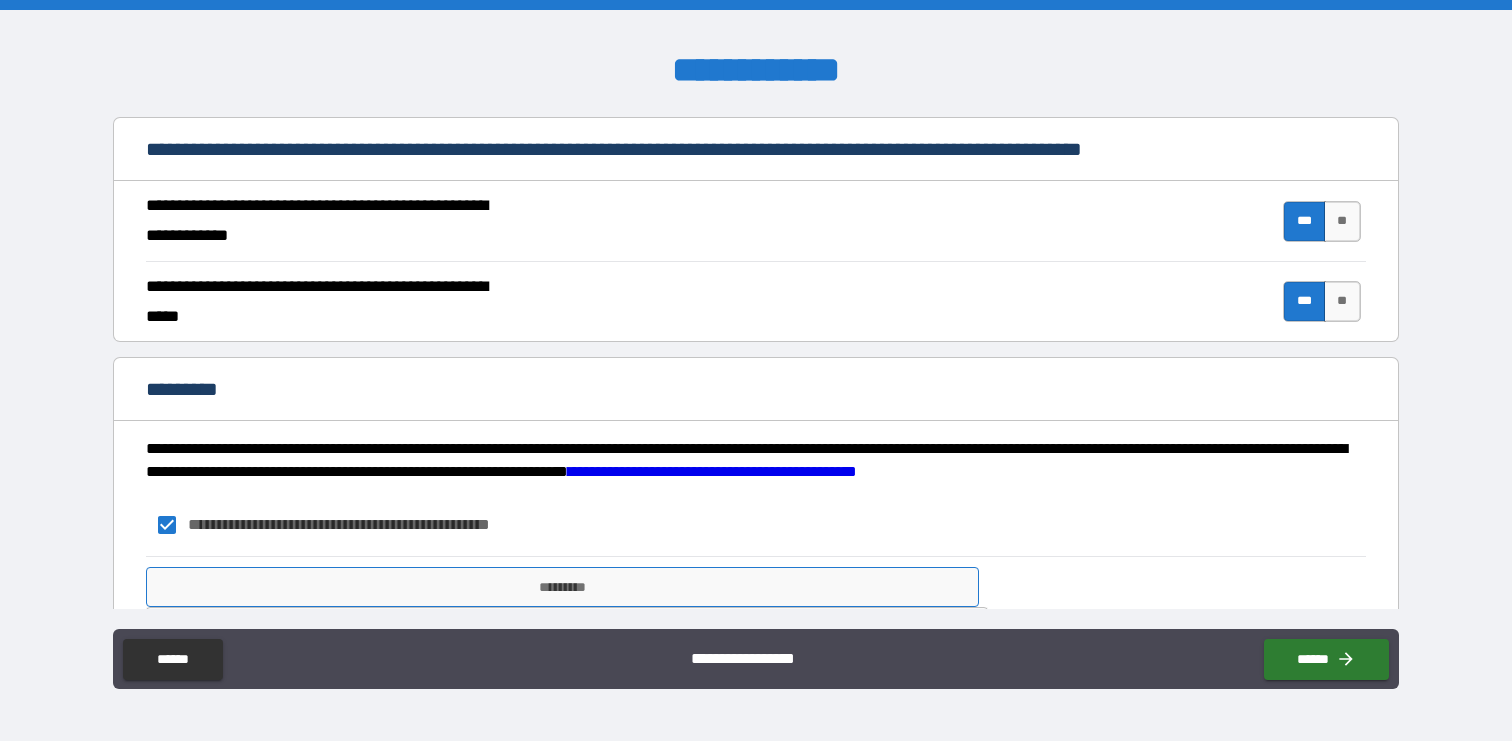 click on "*********" at bounding box center [562, 587] 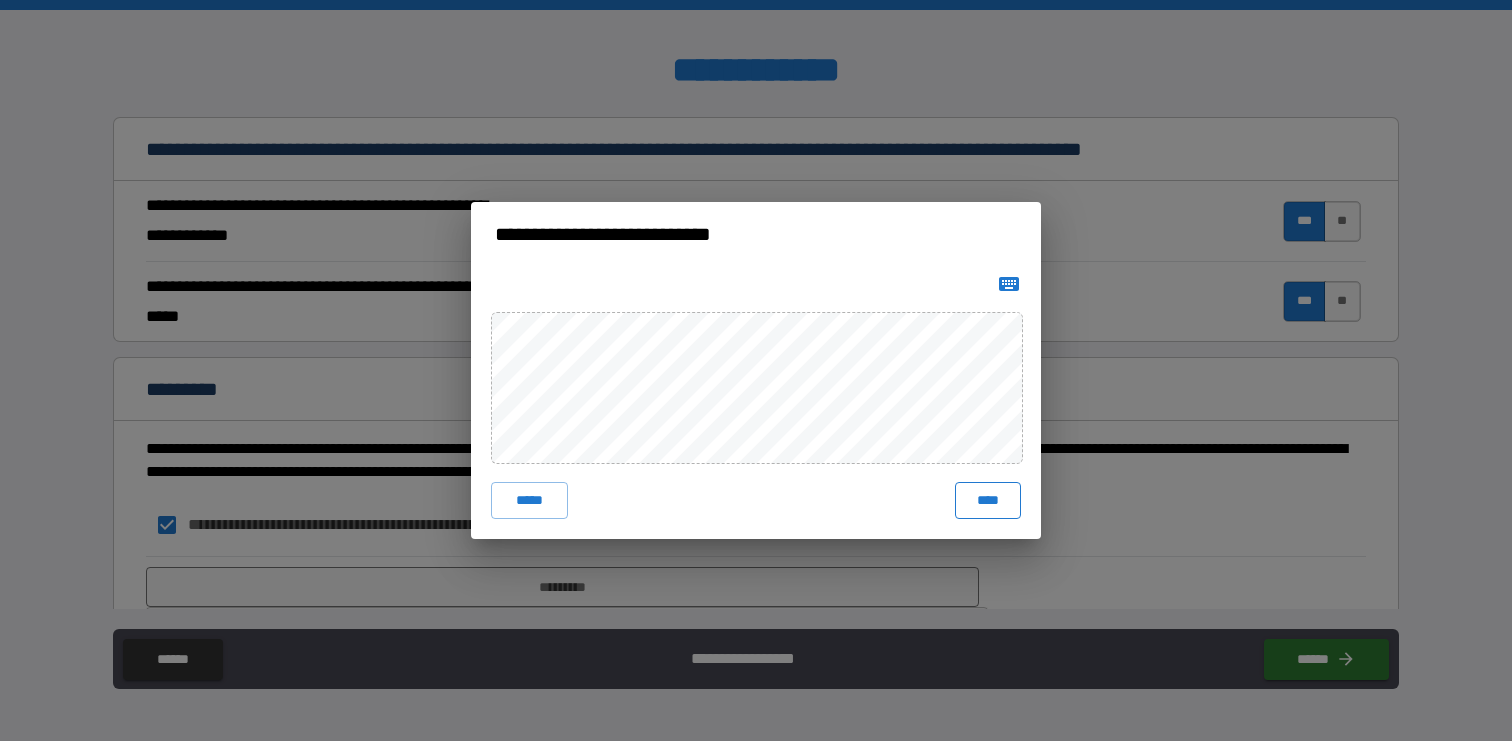click on "****" at bounding box center [988, 500] 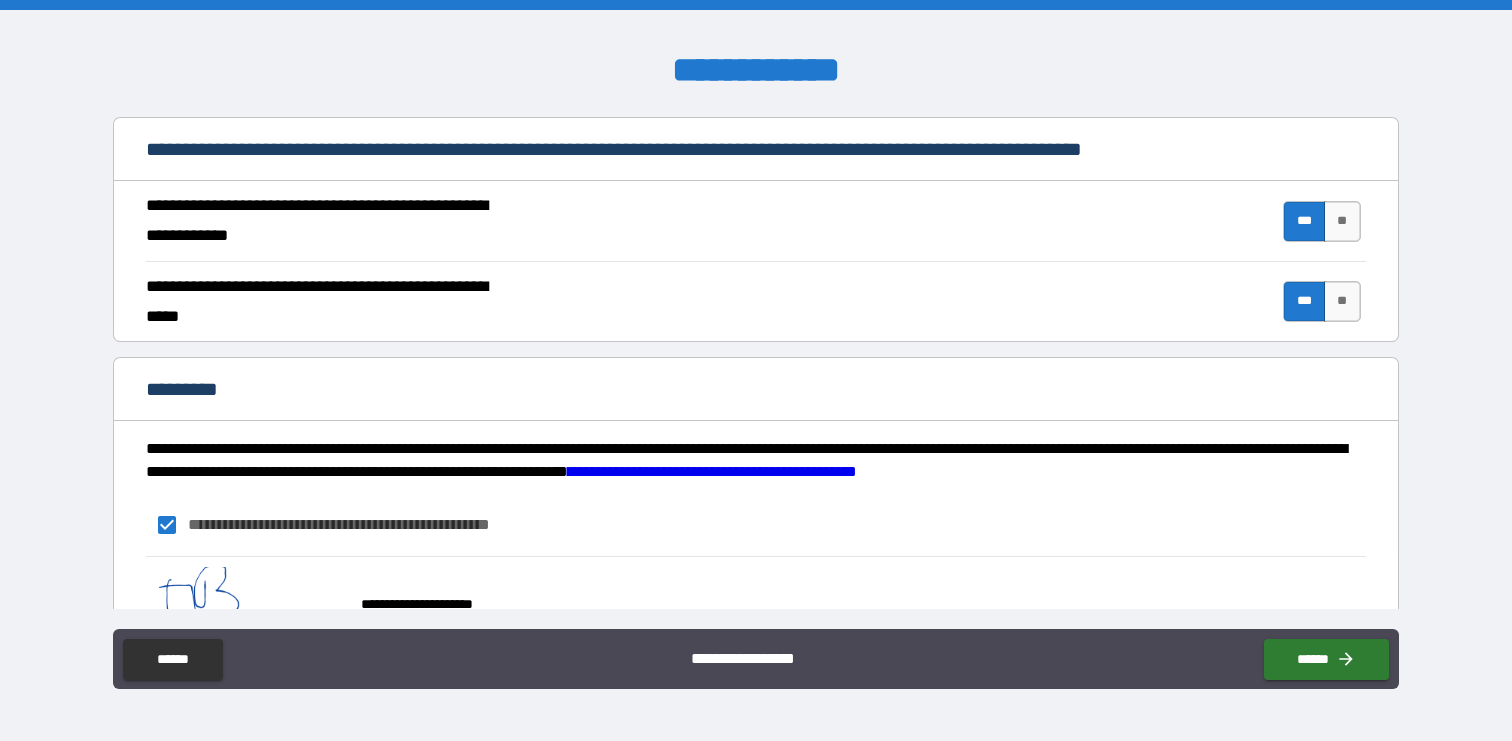 scroll, scrollTop: 1879, scrollLeft: 0, axis: vertical 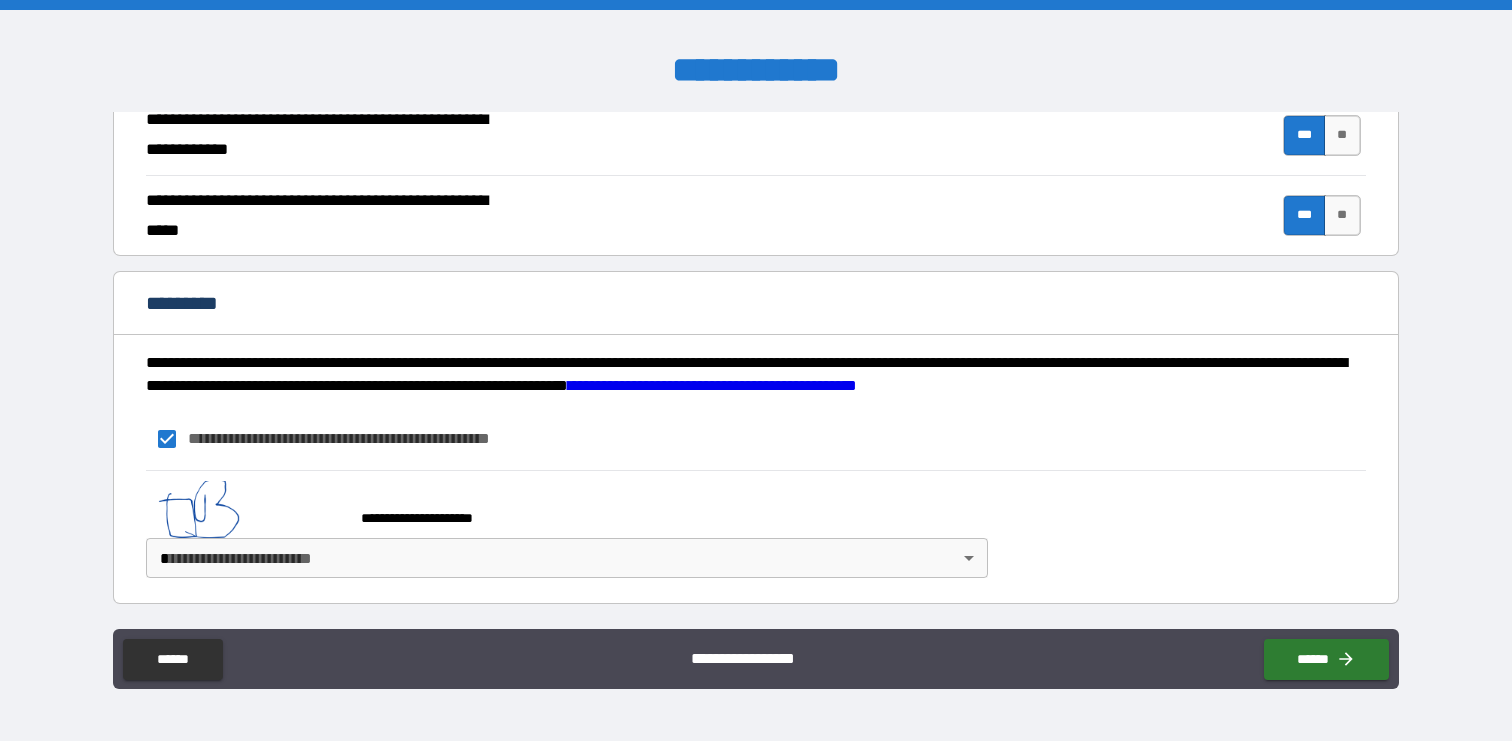 click on "**********" at bounding box center [756, 370] 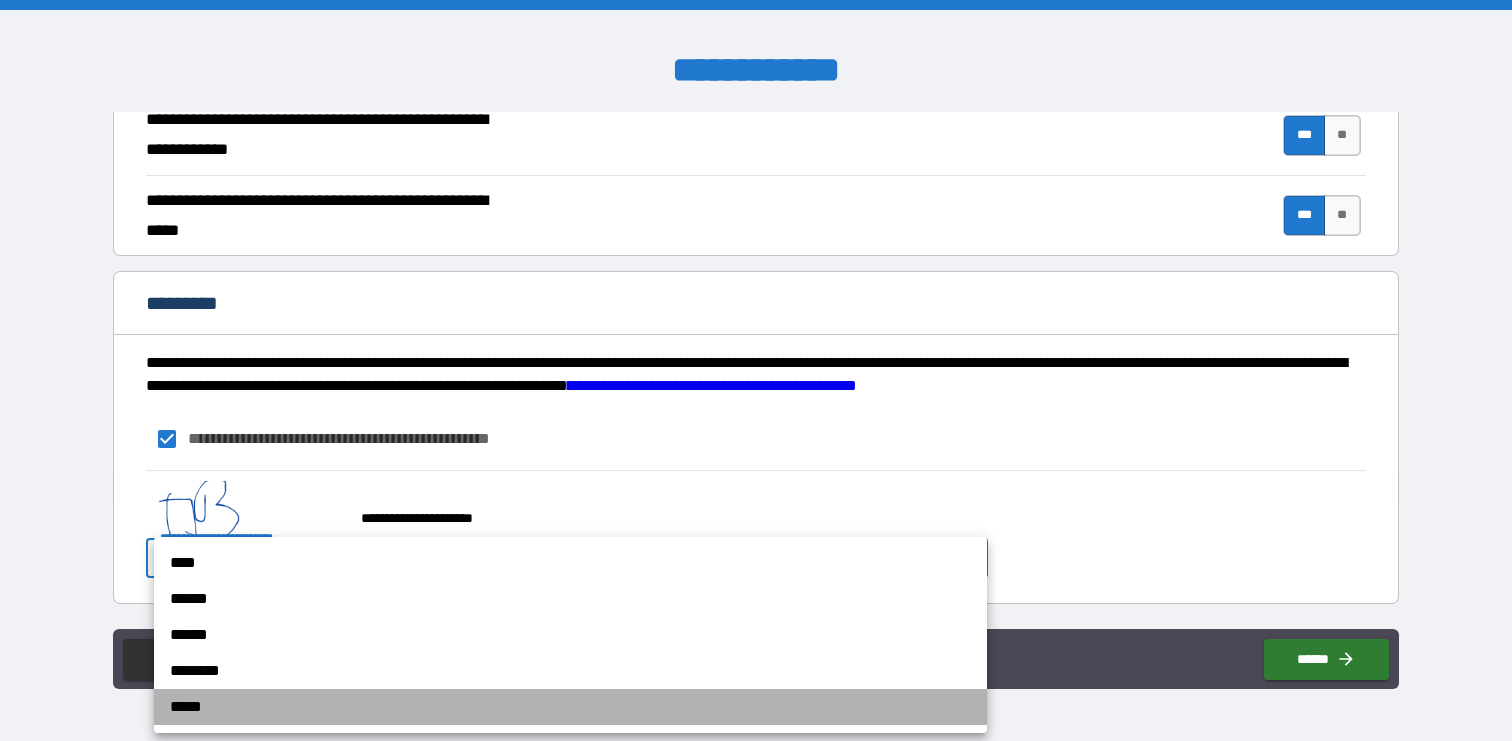 click on "*****" at bounding box center (570, 707) 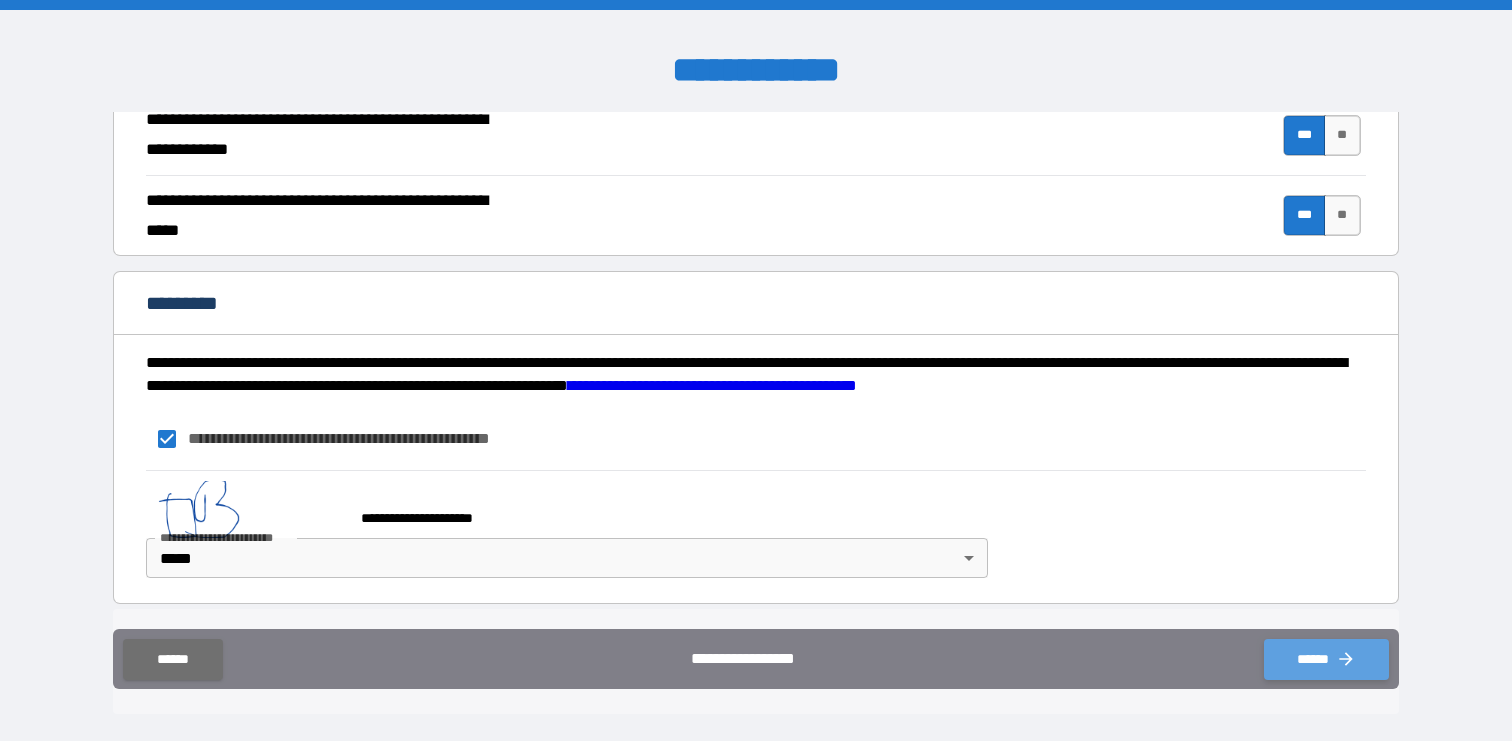 click on "******" at bounding box center [1326, 659] 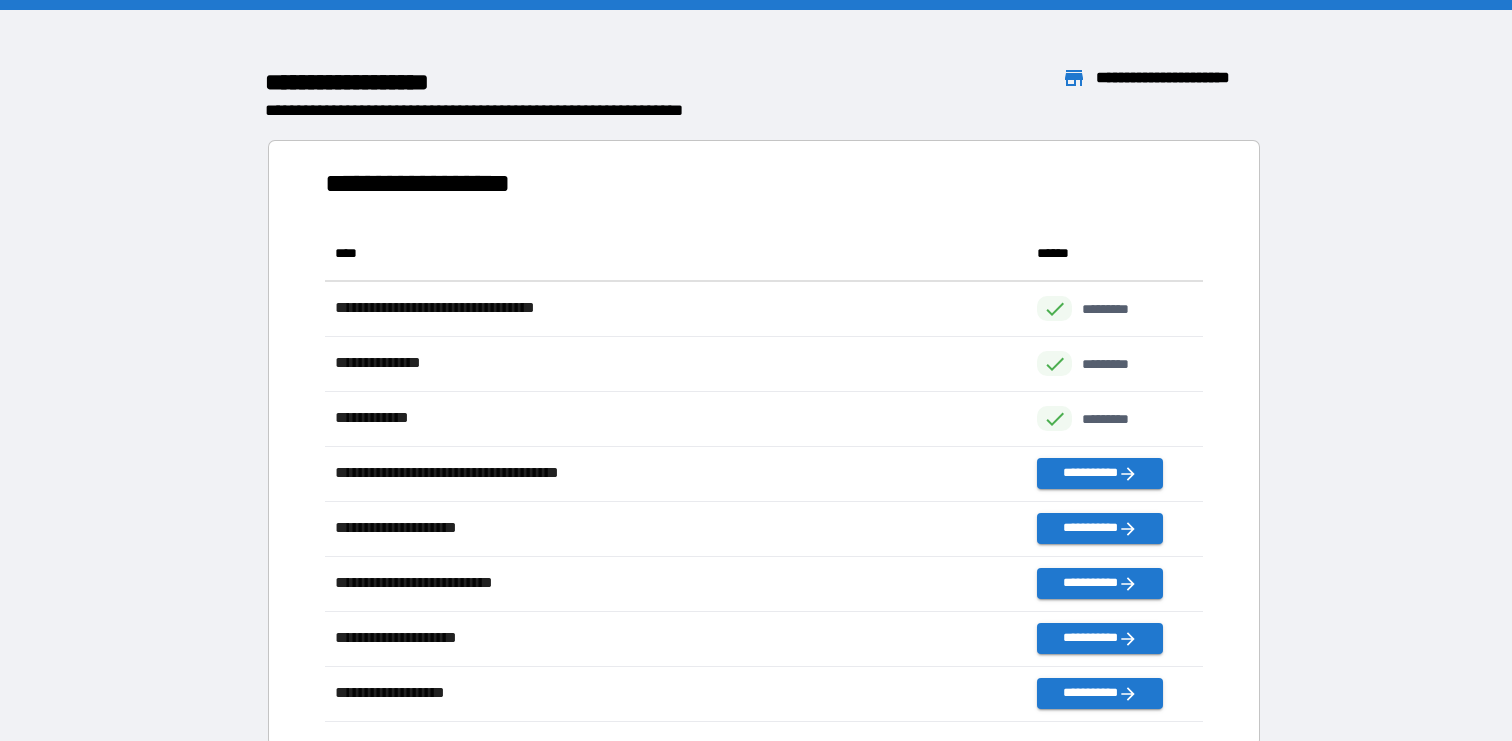 scroll, scrollTop: 1, scrollLeft: 1, axis: both 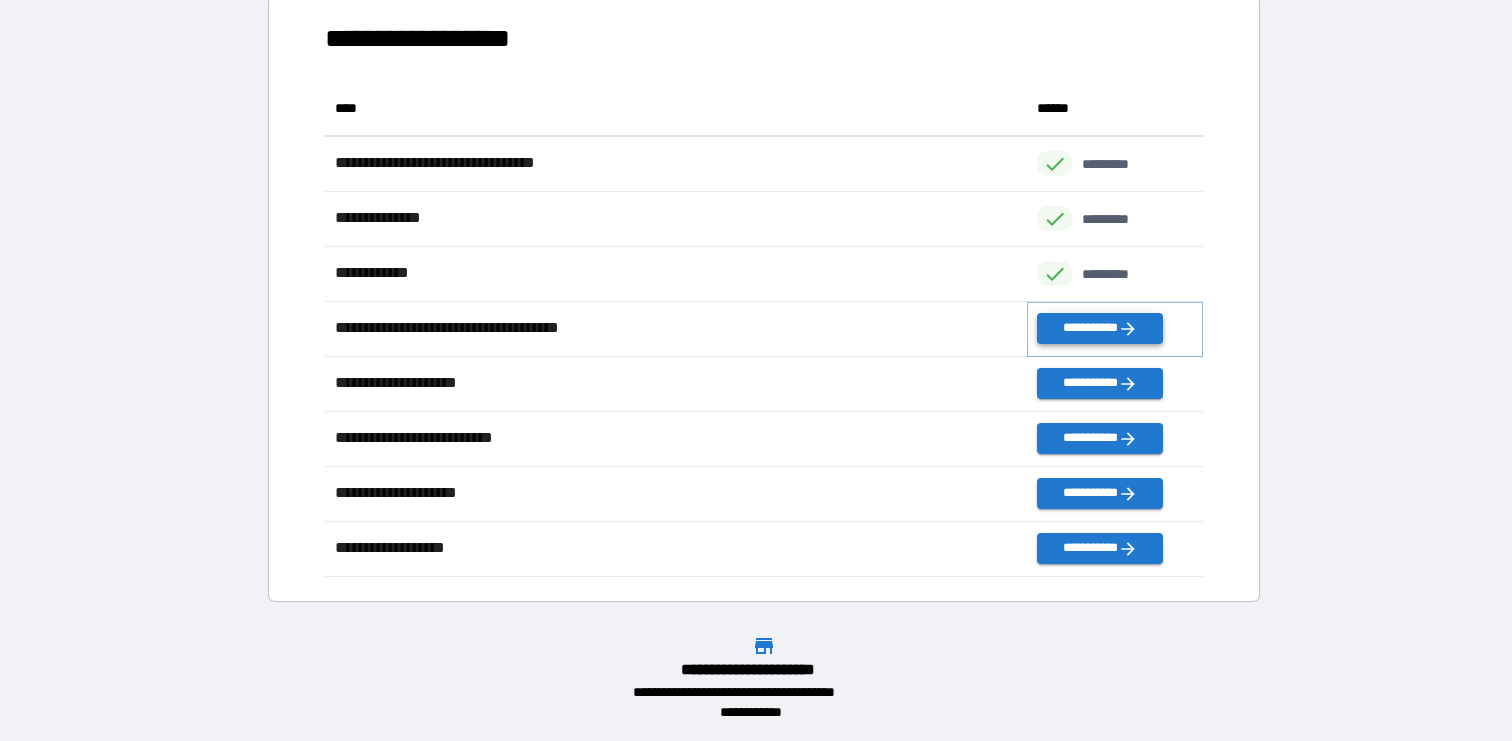 click on "**********" at bounding box center [1099, 328] 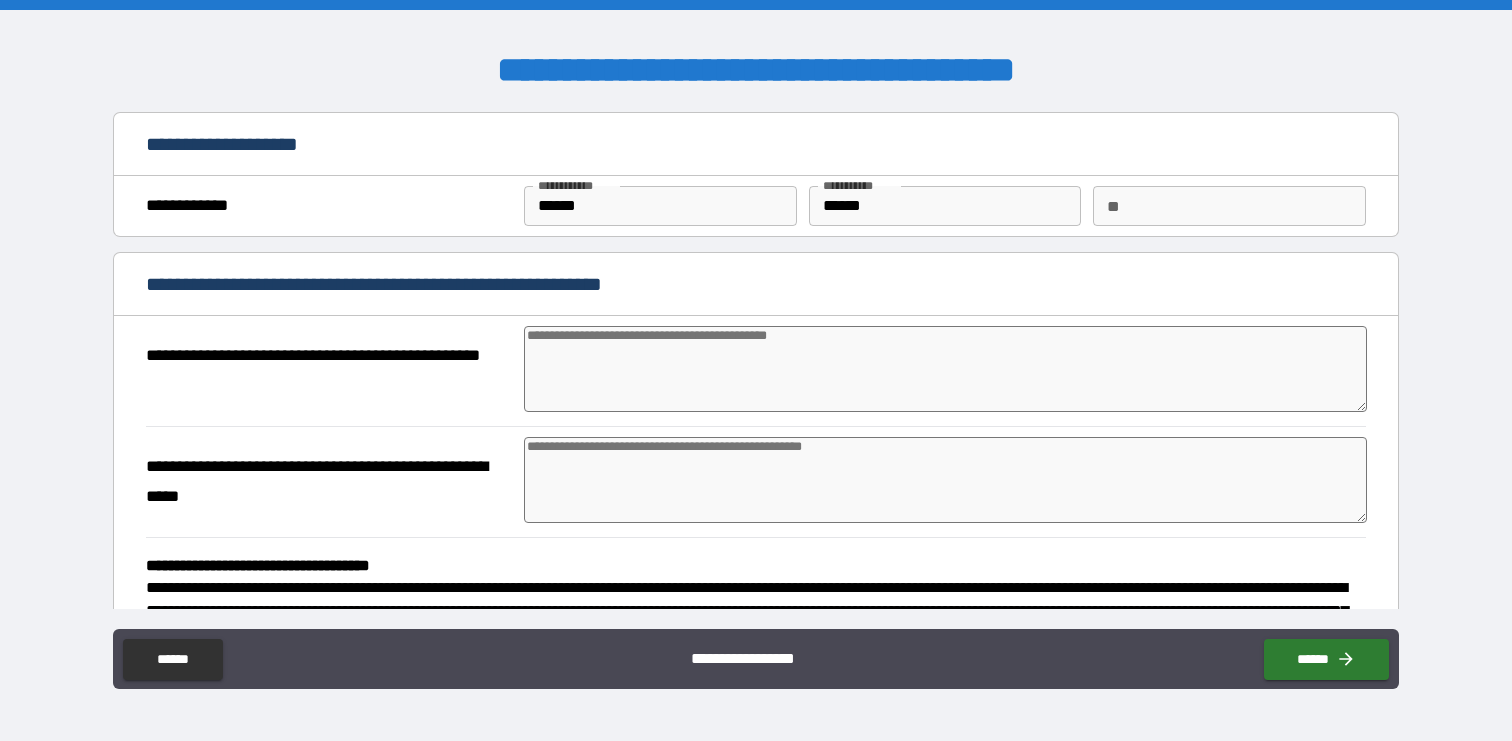 type on "*" 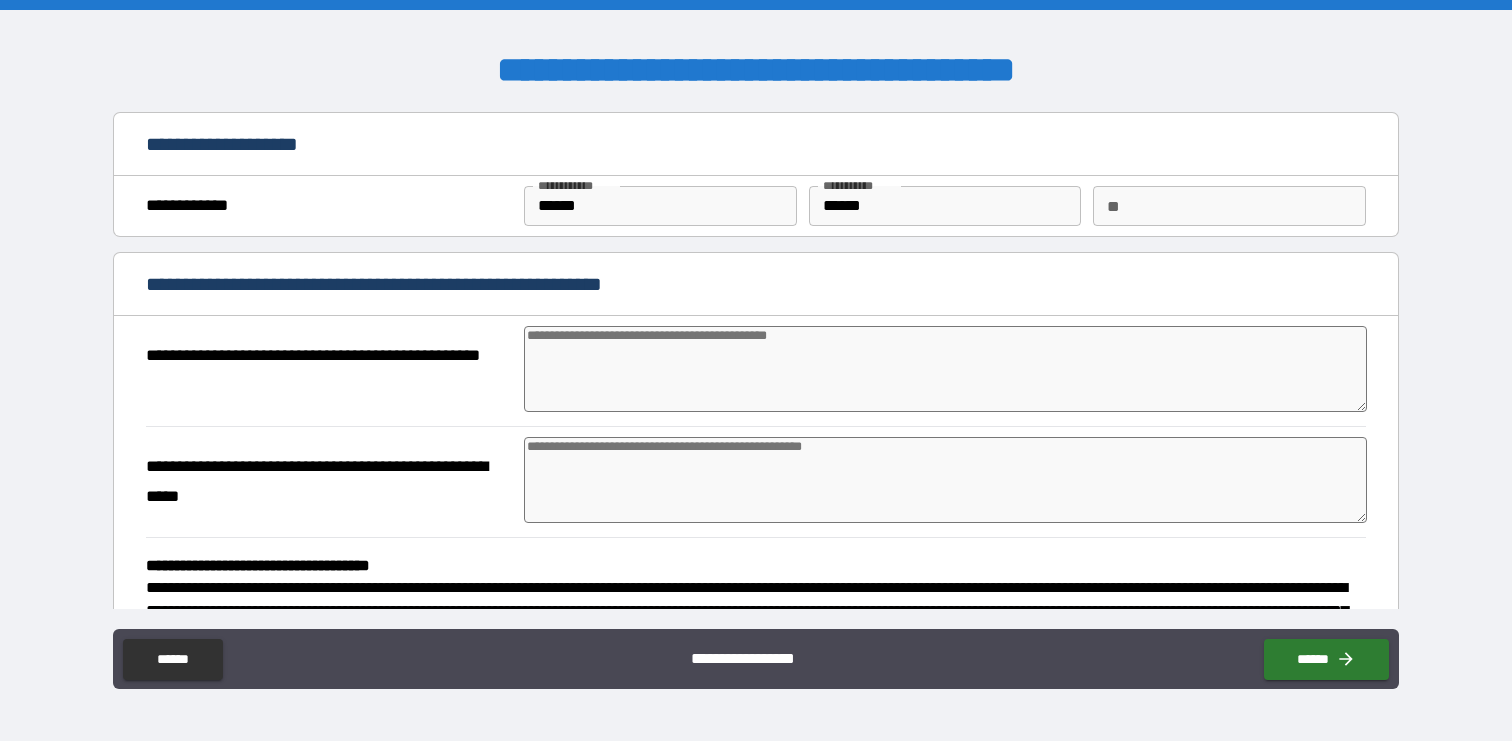 type on "*" 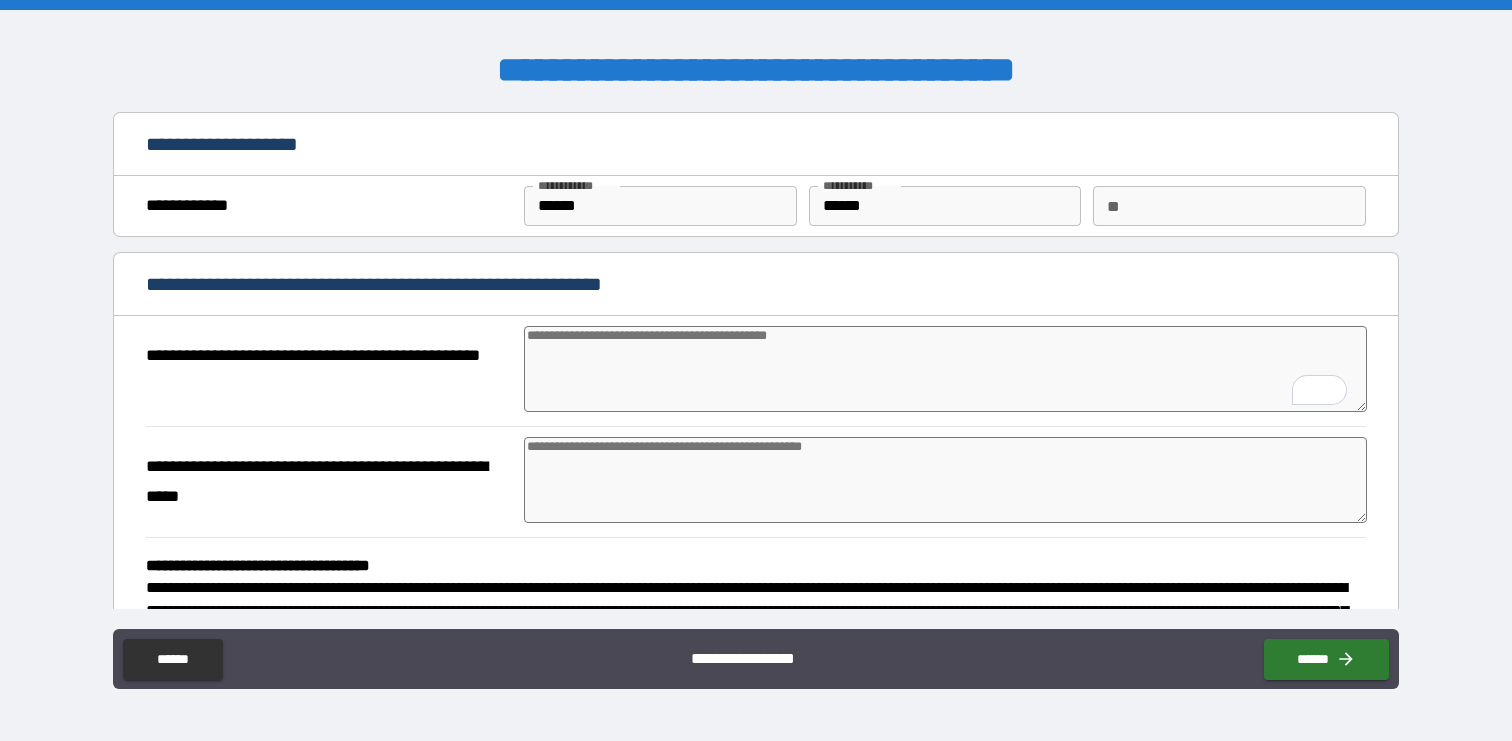 type on "*" 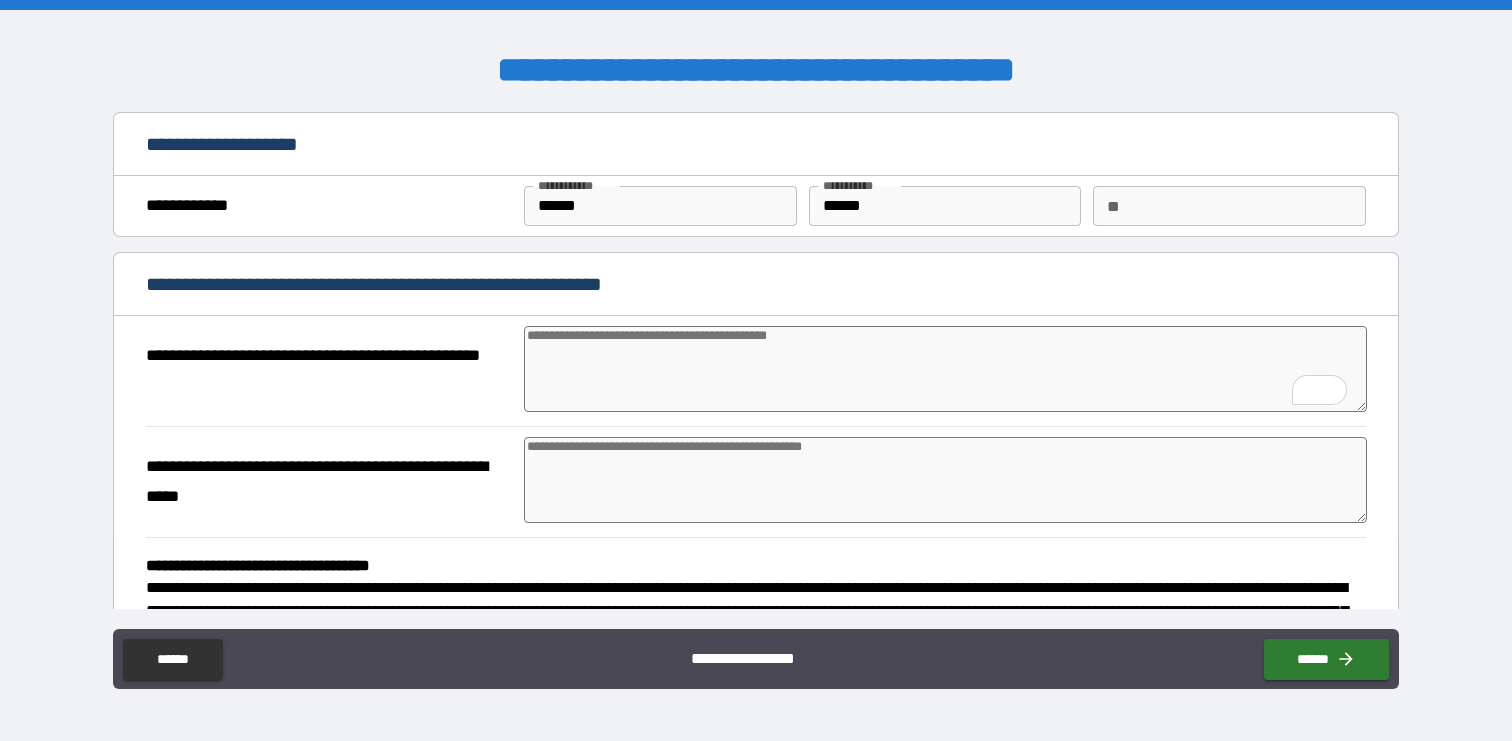 type on "*" 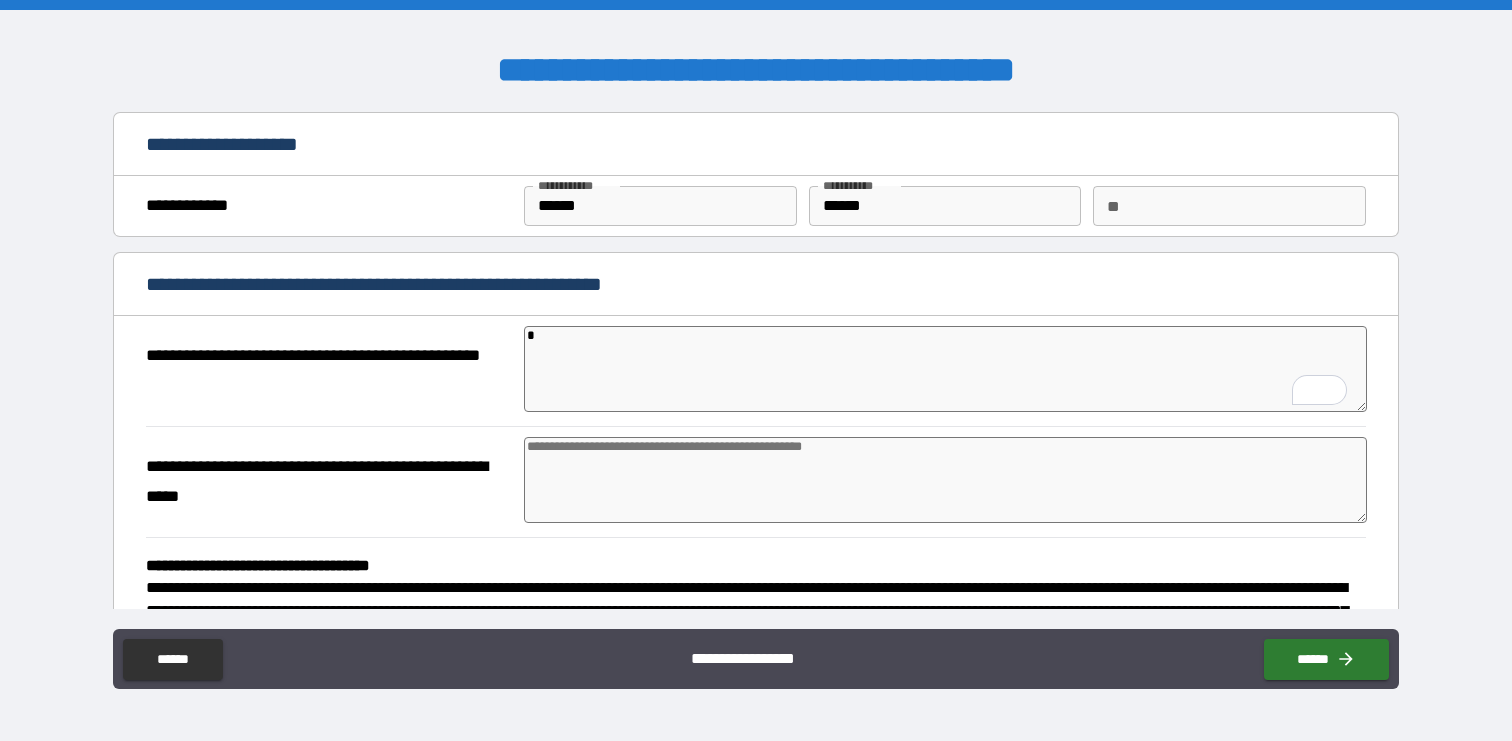 type on "*" 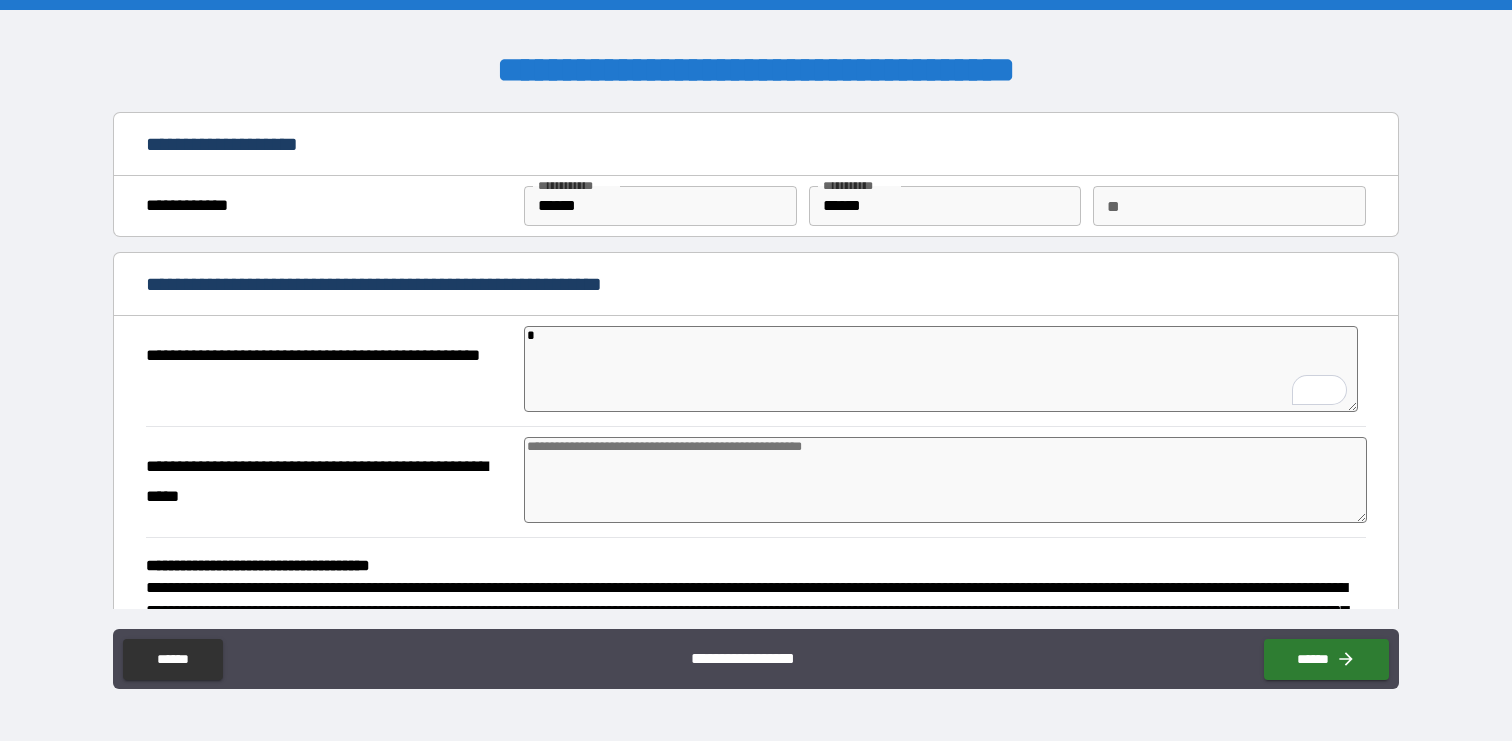 type on "**" 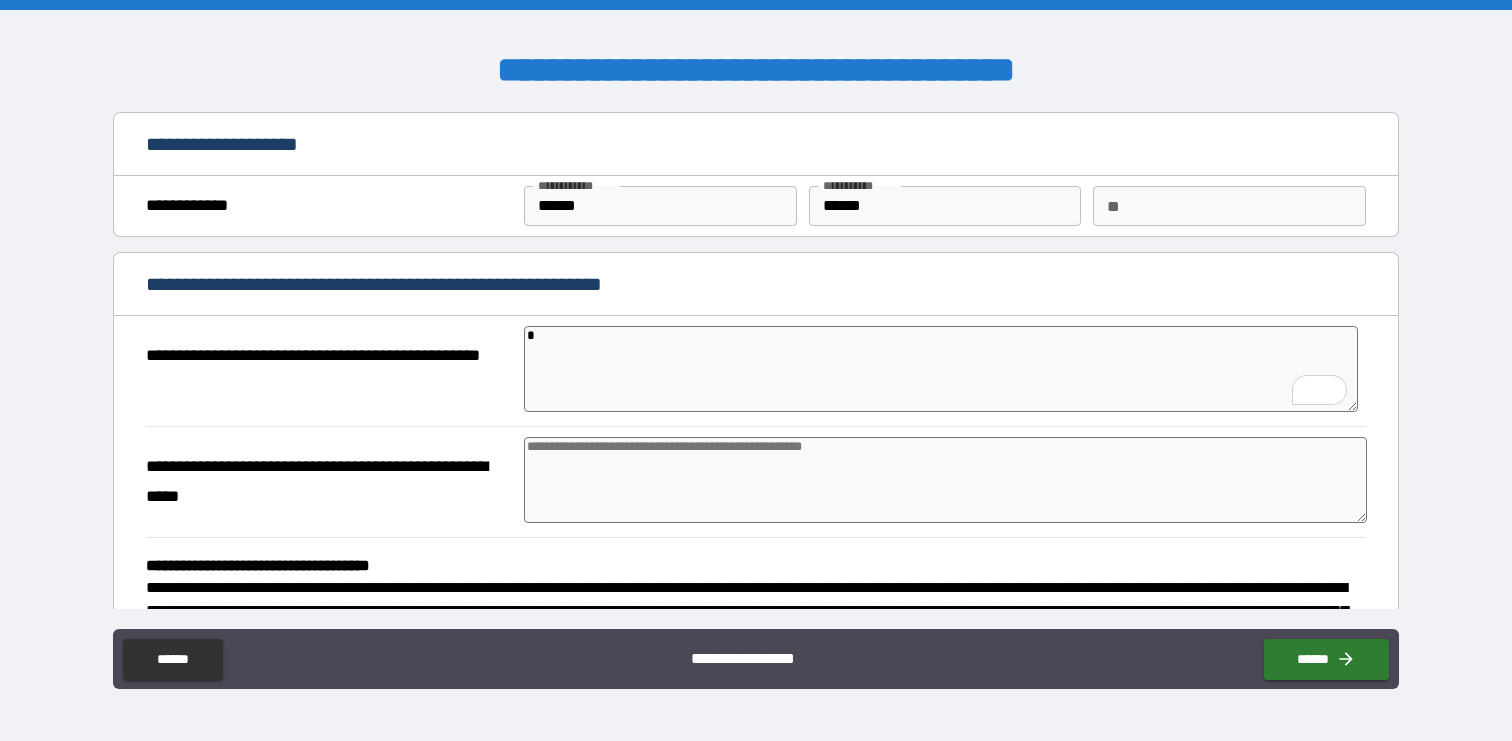 type on "*" 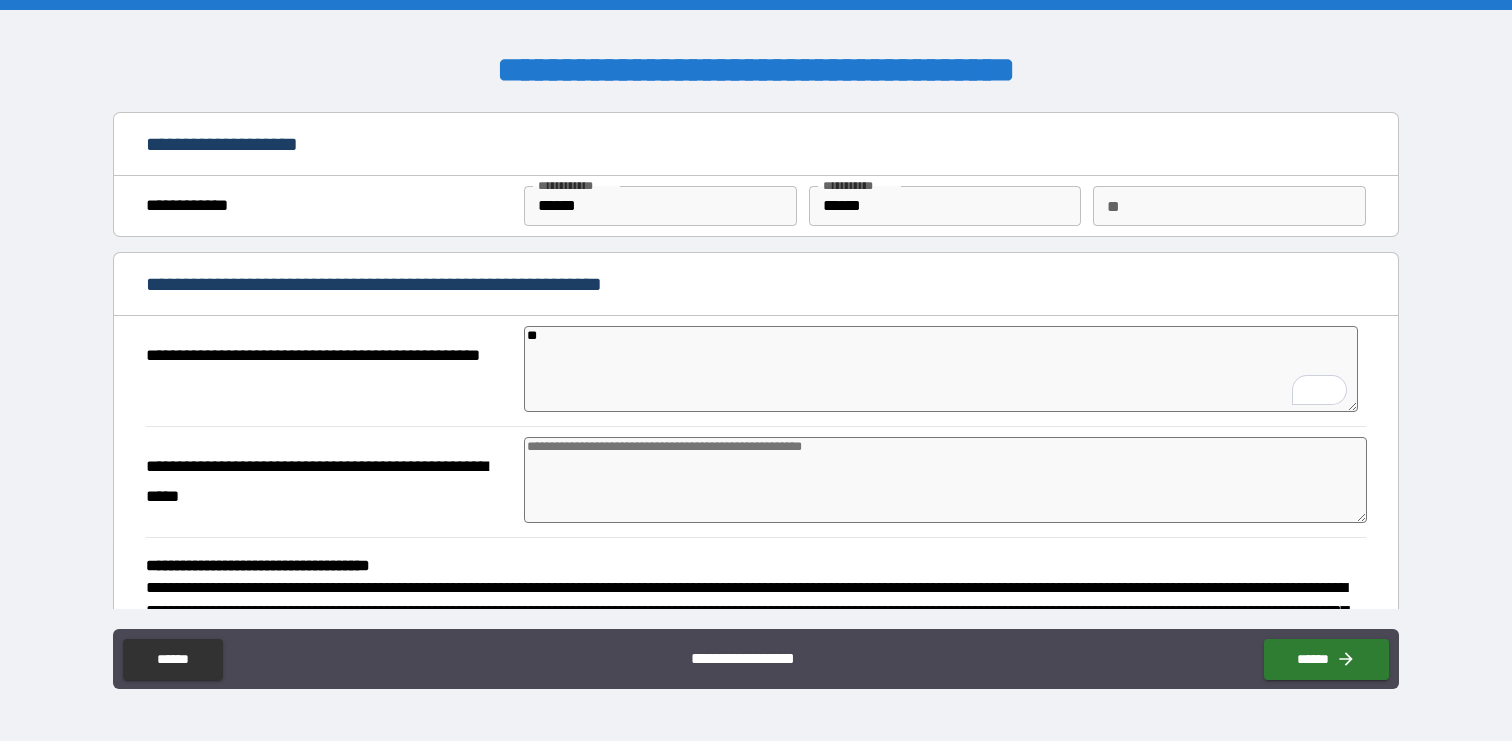 type on "***" 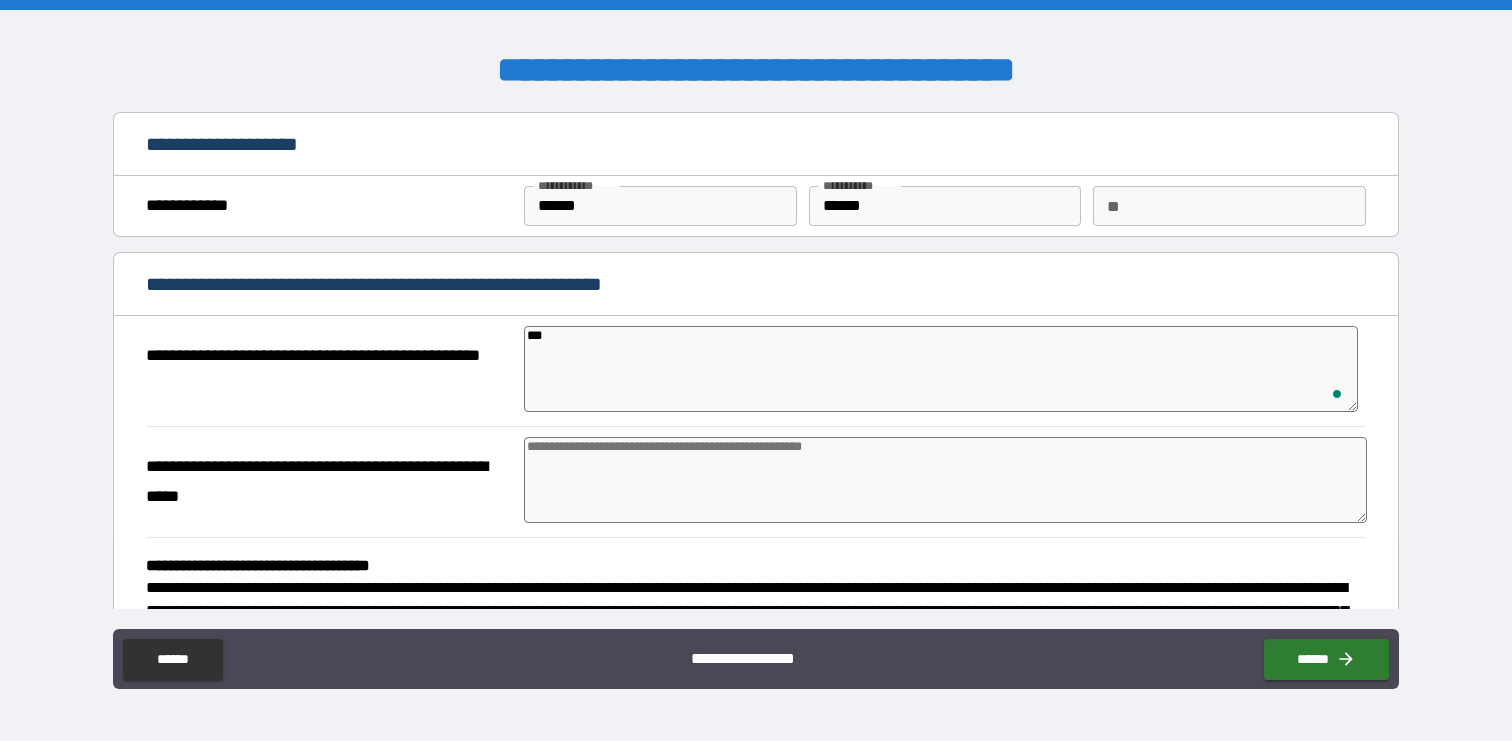 type on "****" 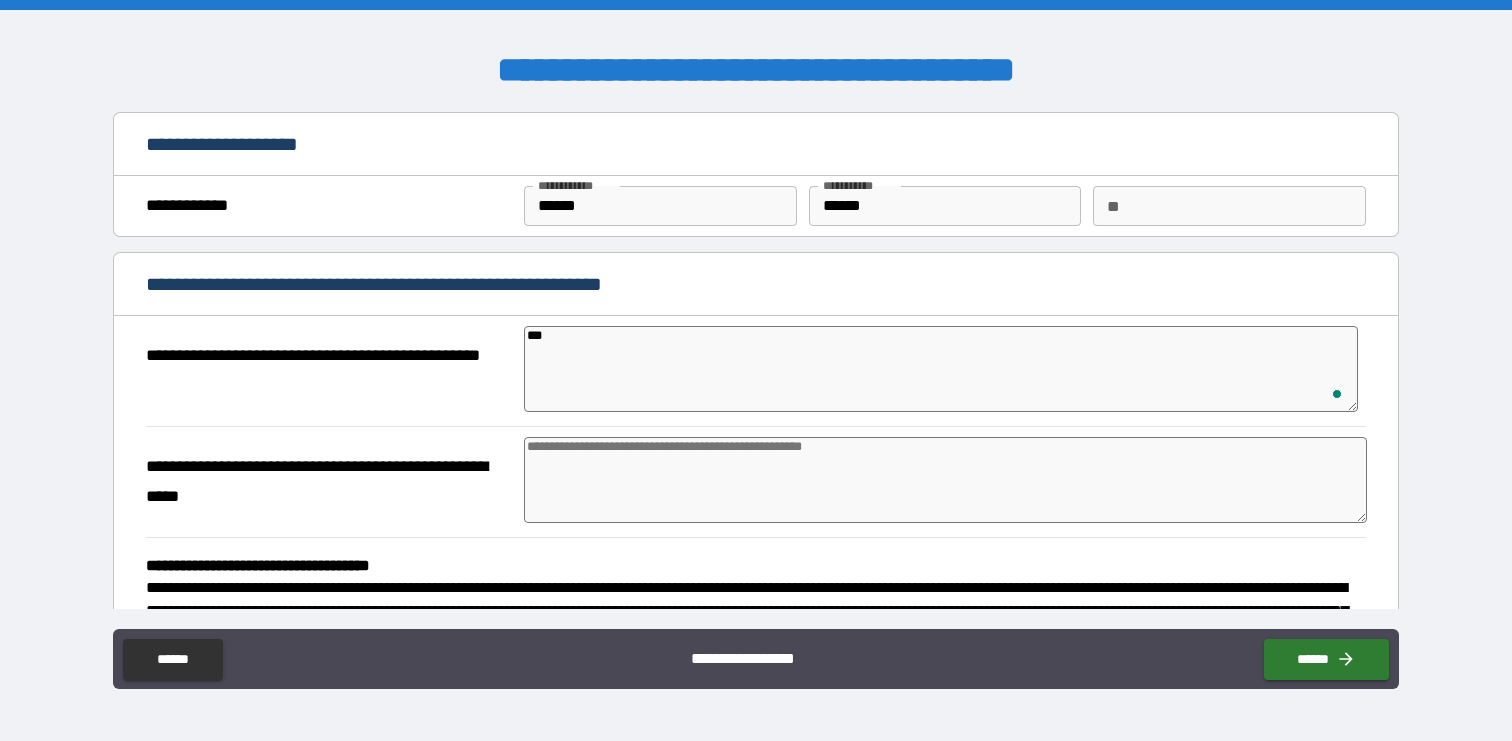 type on "*" 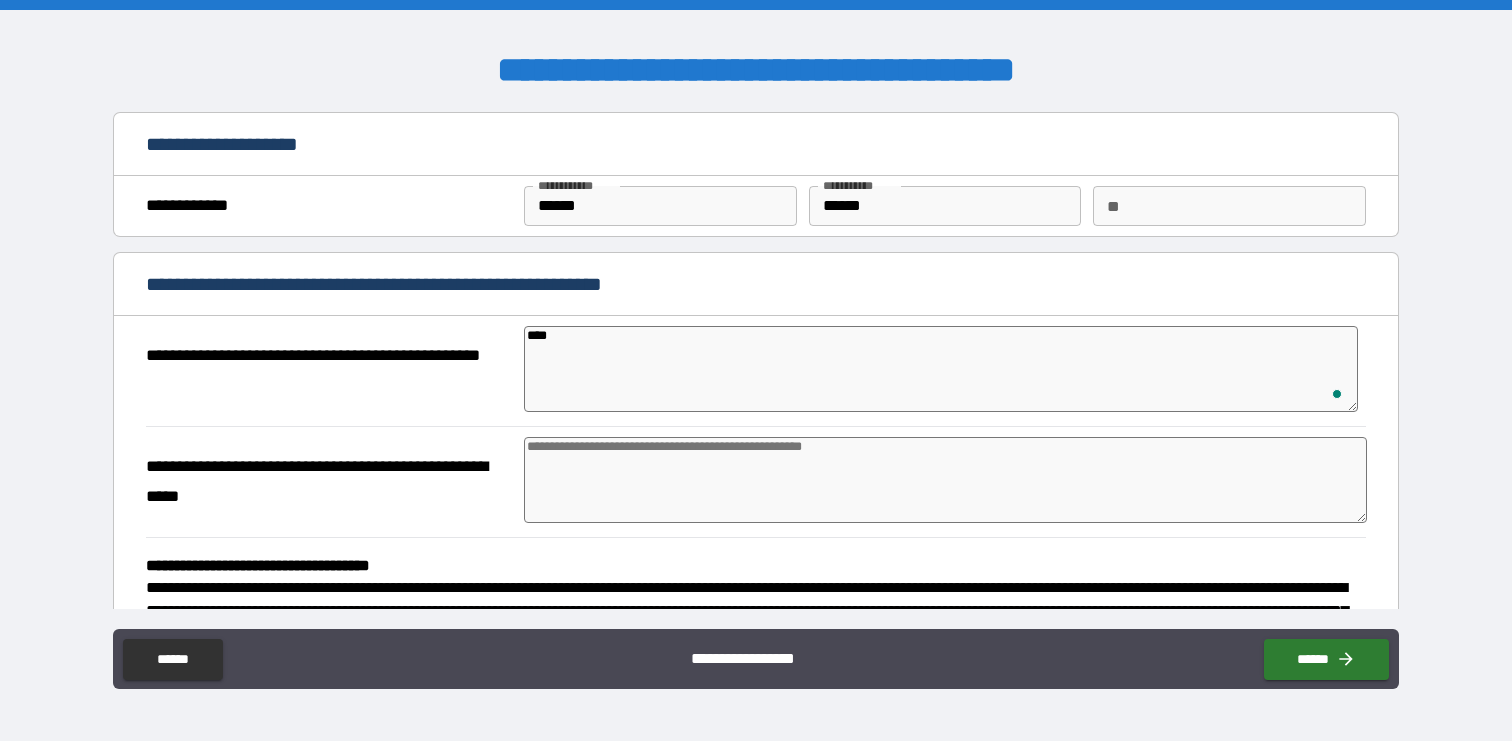type on "*****" 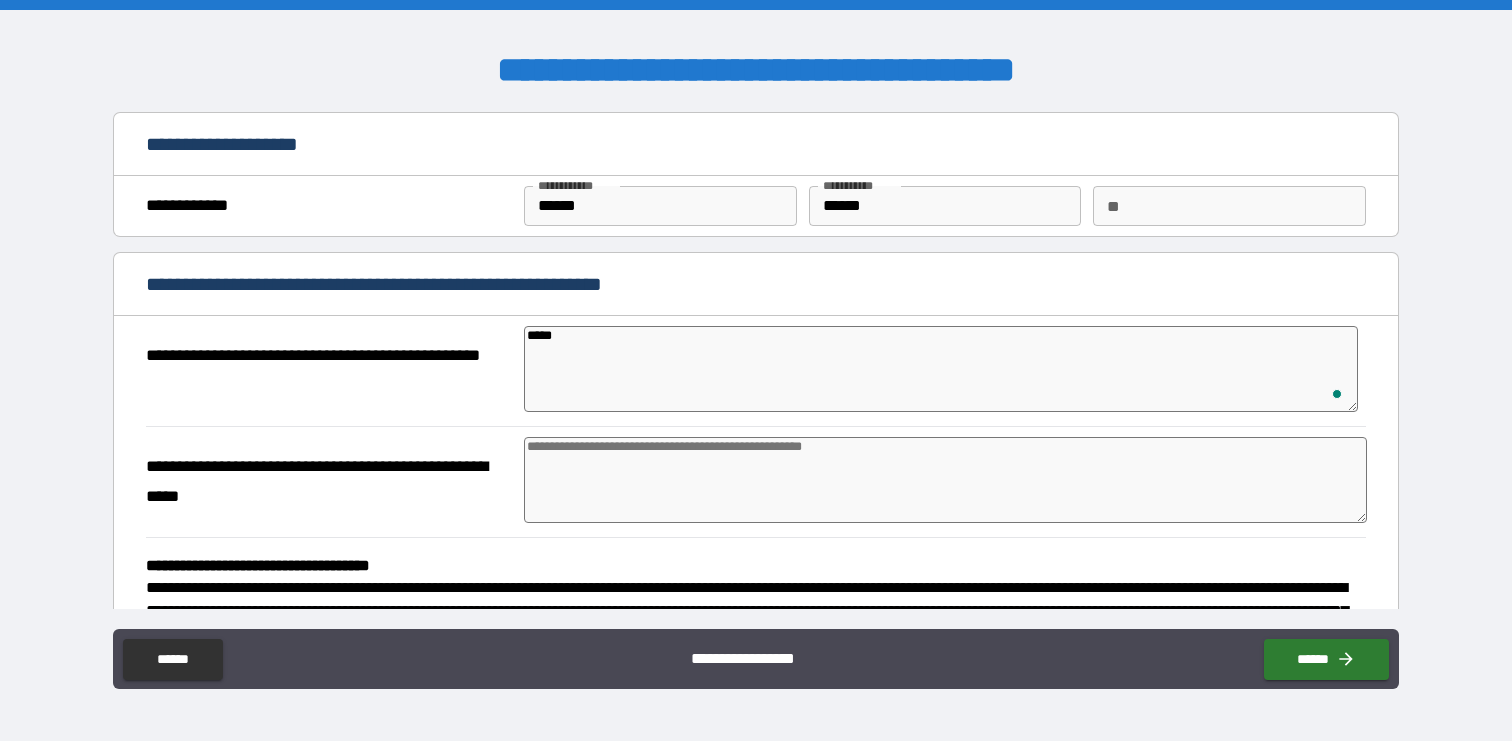 type on "******" 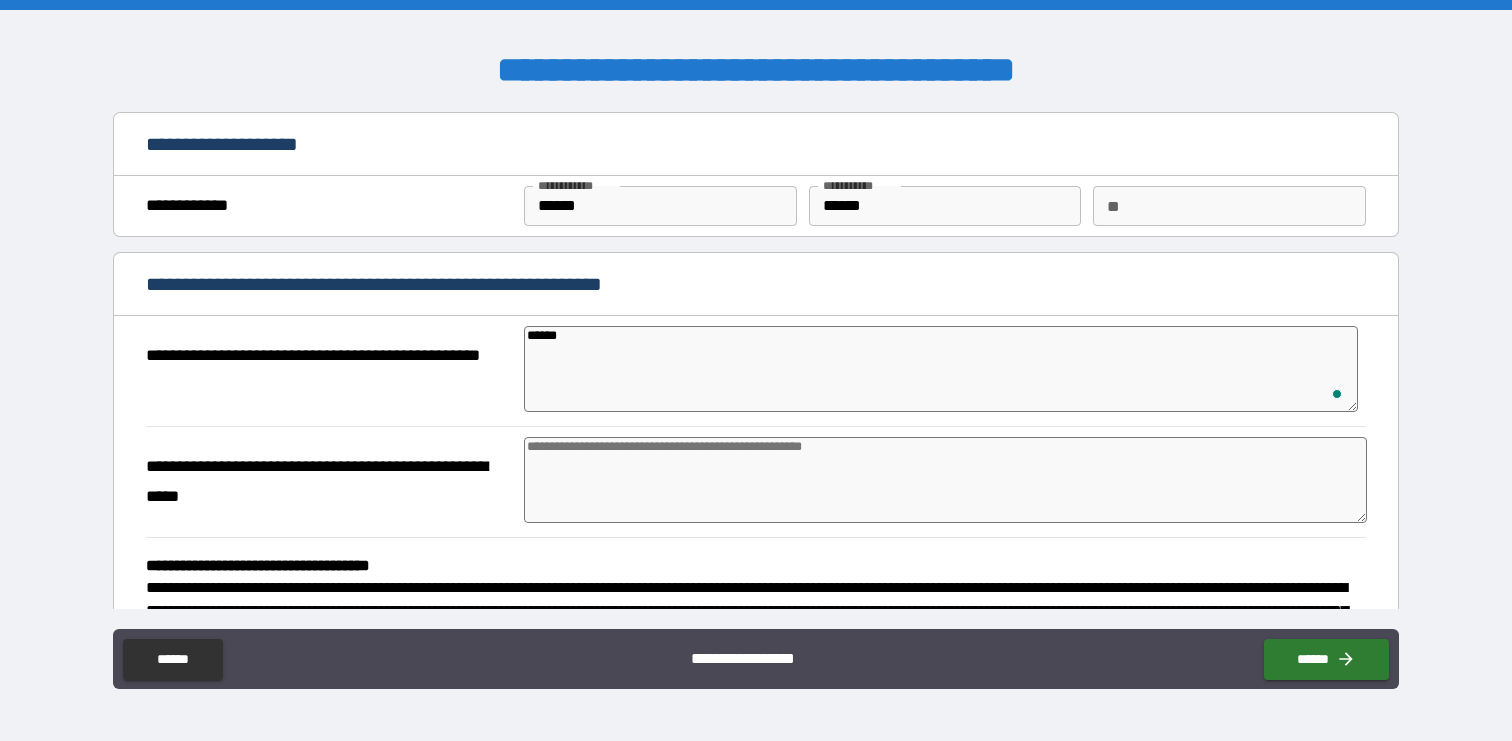 type on "*******" 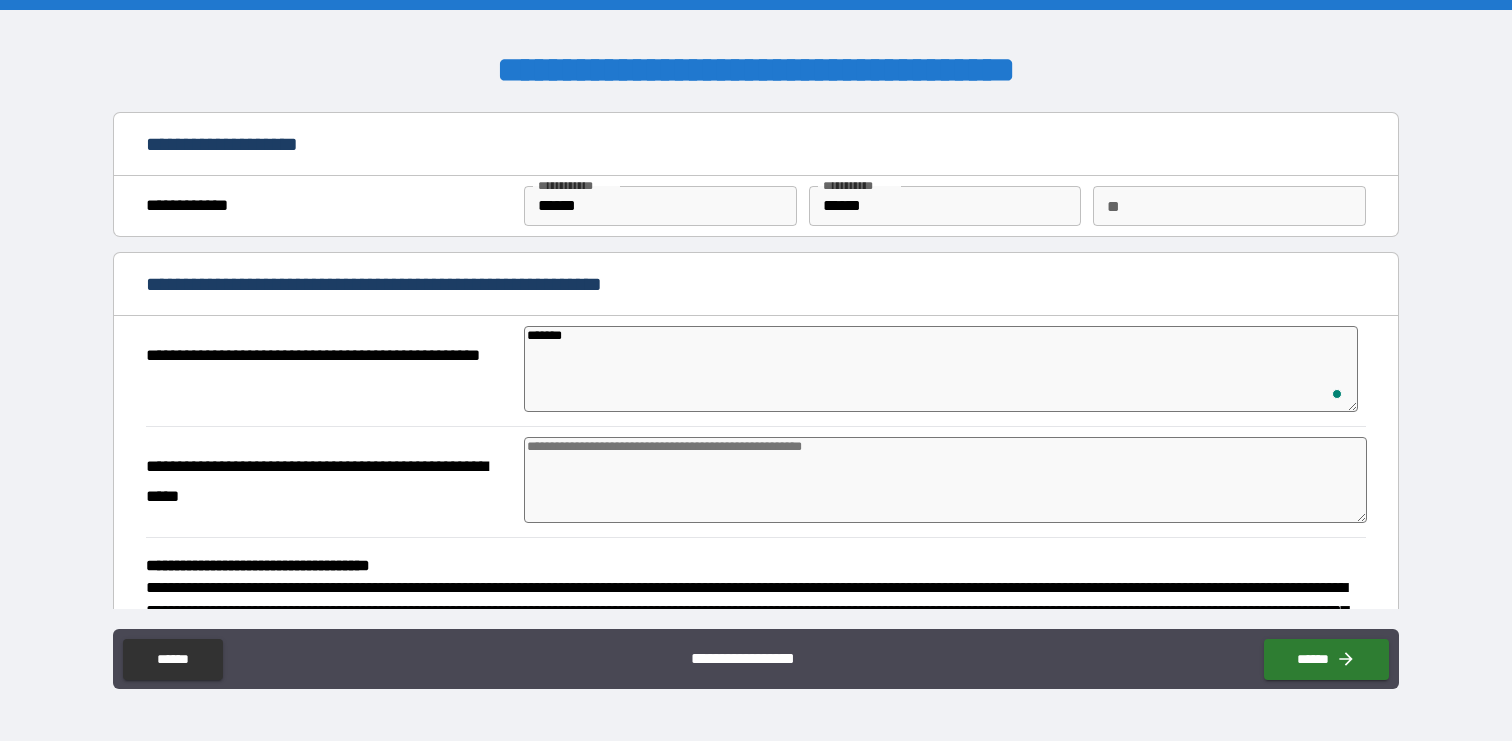 type on "********" 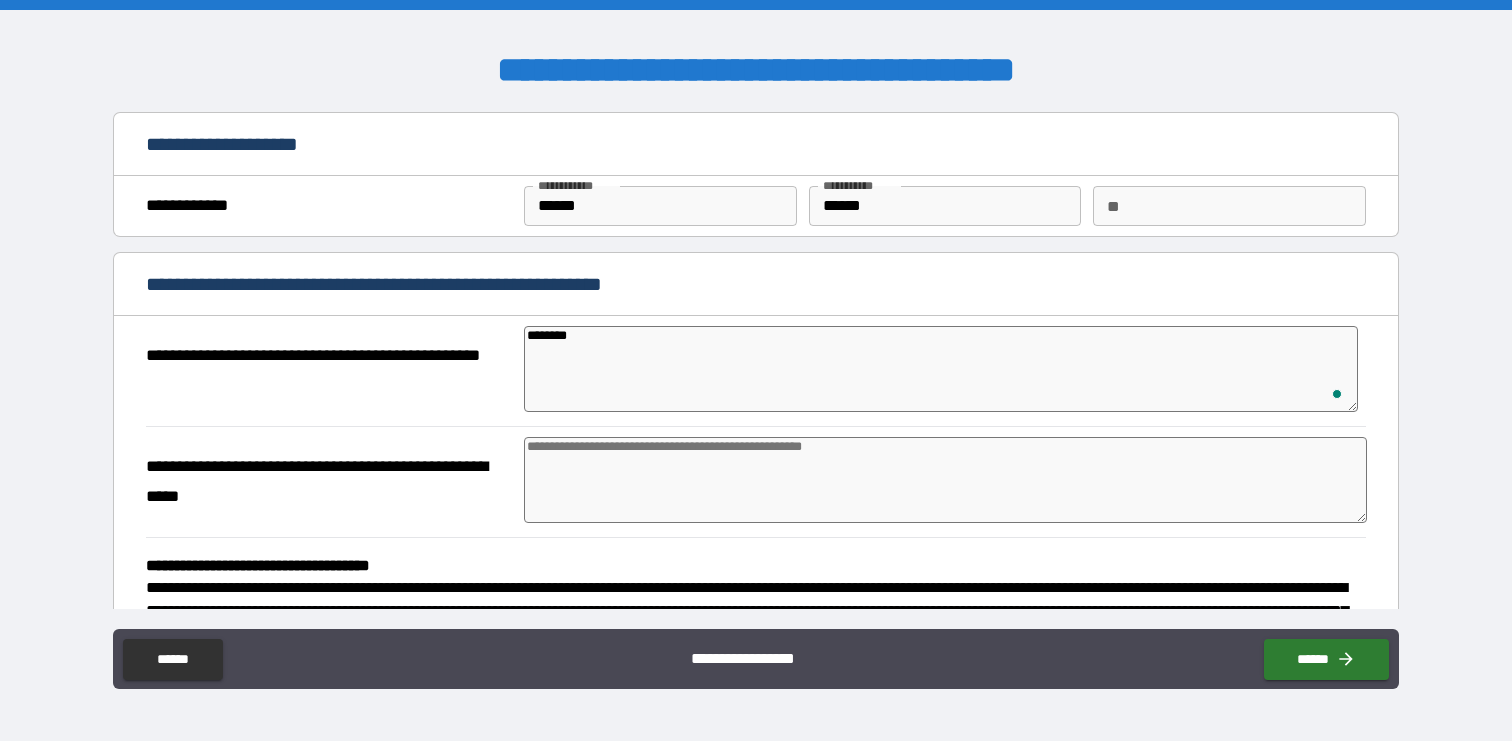 type on "*********" 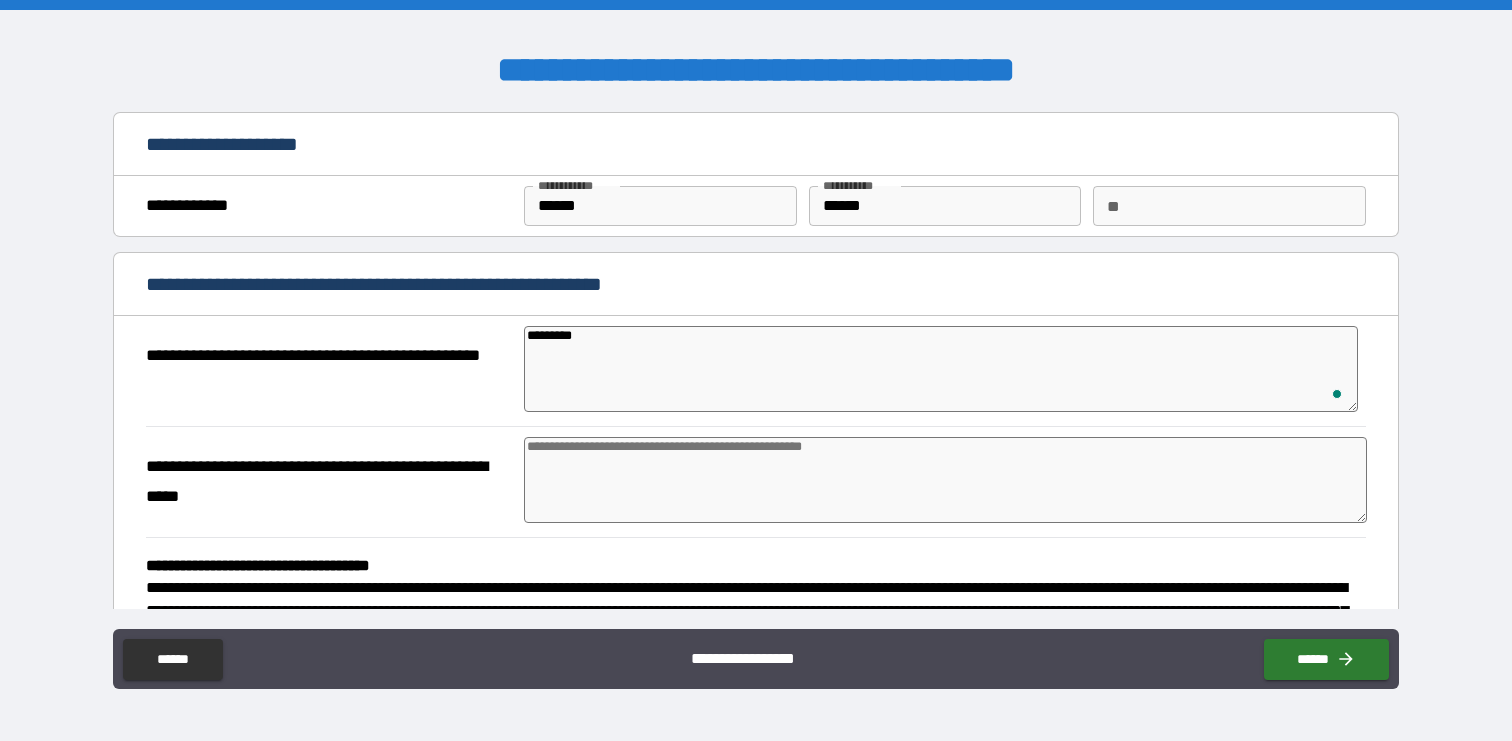 type on "*********" 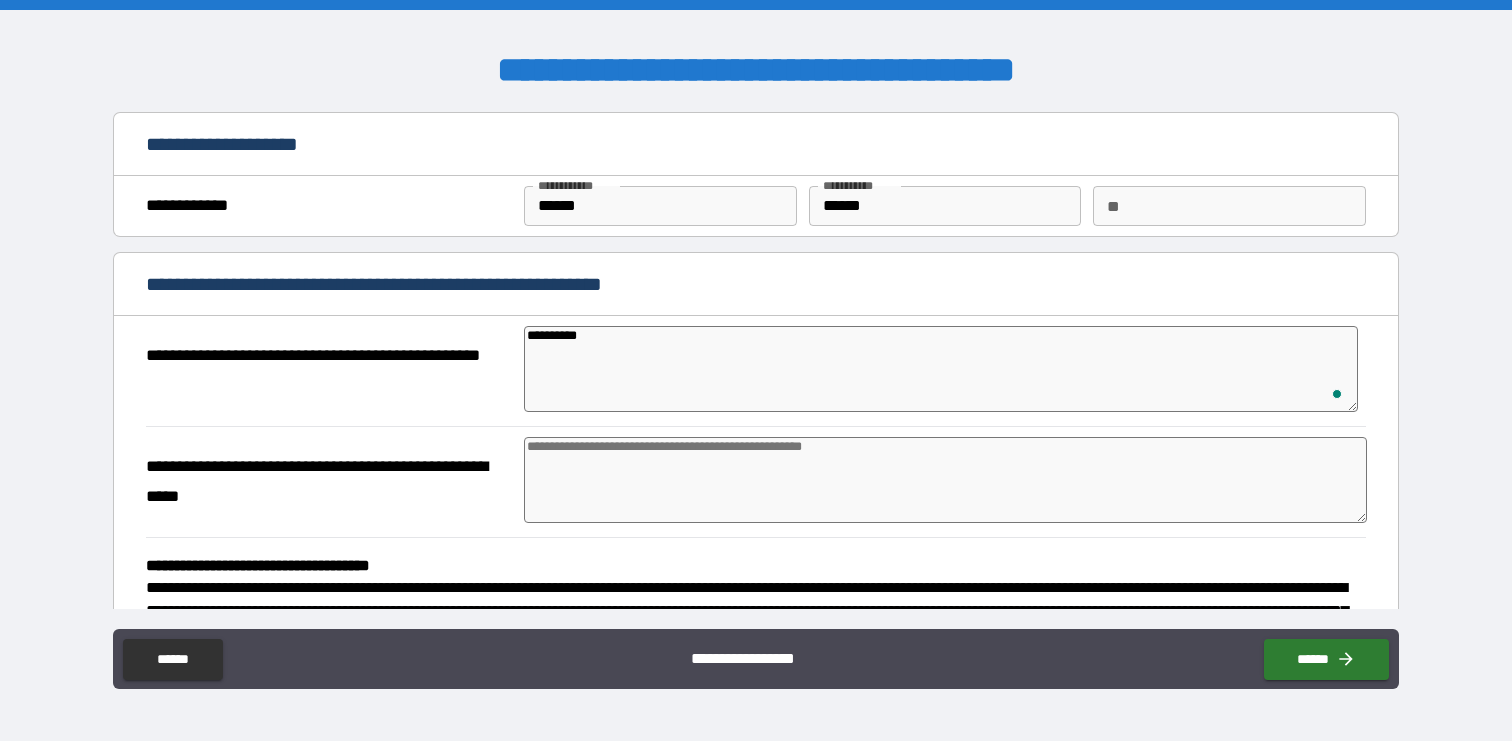 type on "*" 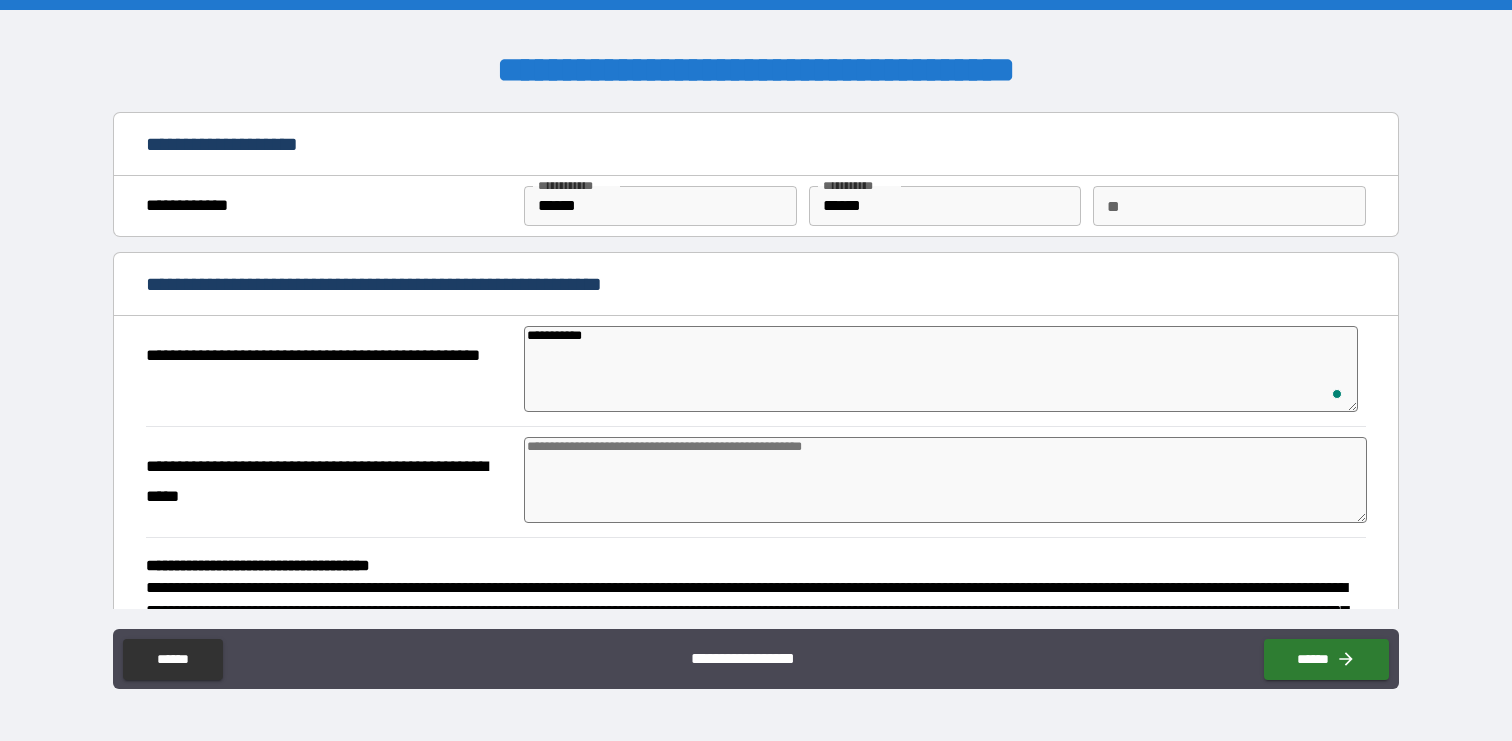type on "*" 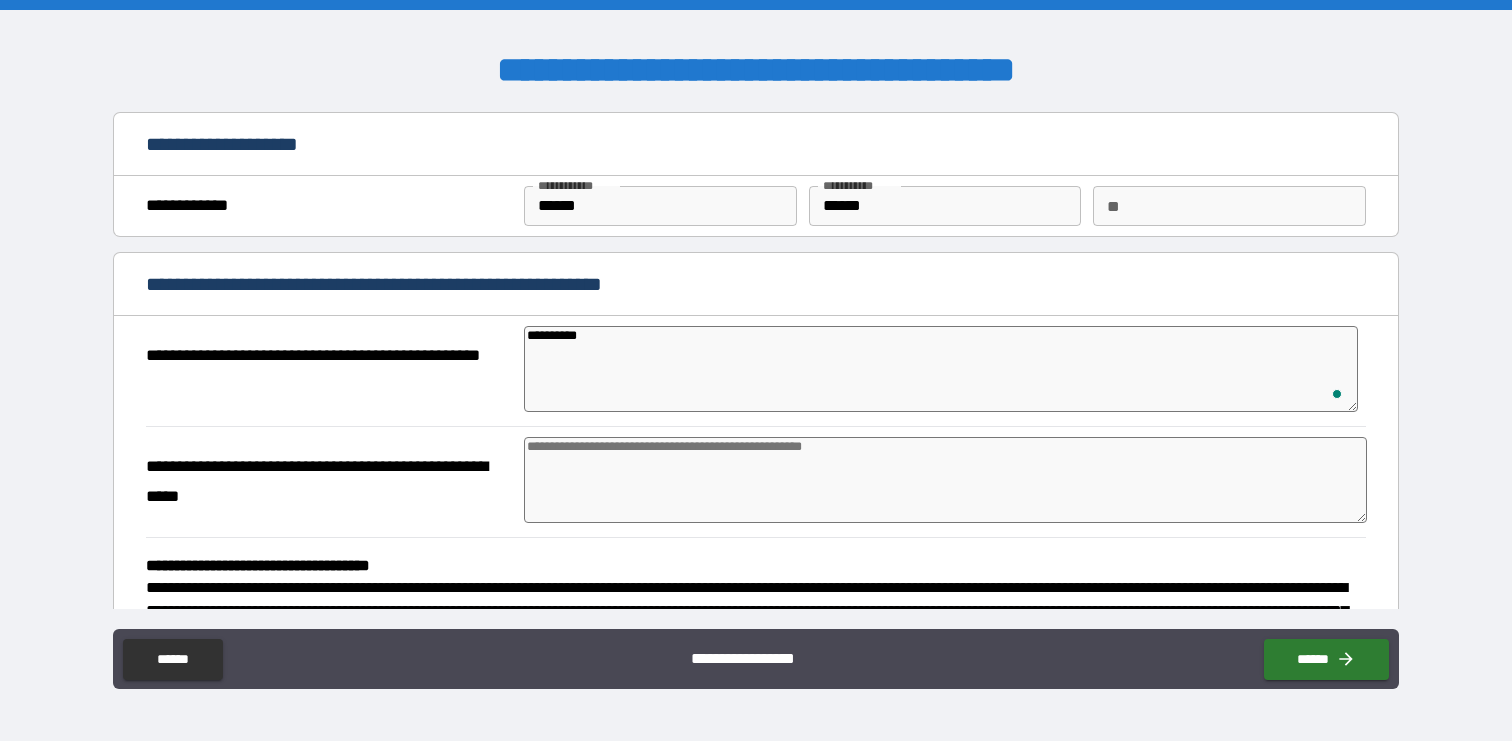 type on "*" 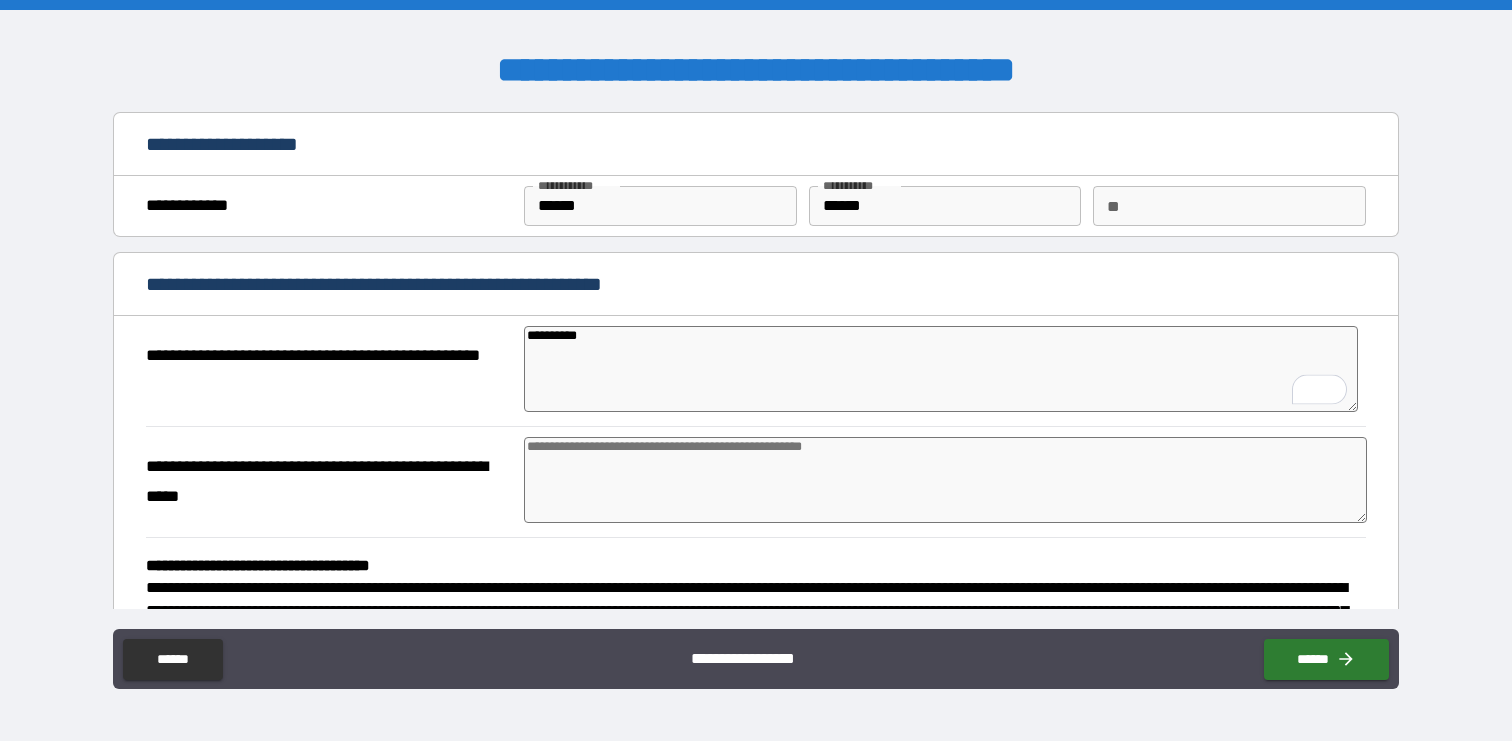 click on "*********" at bounding box center (941, 369) 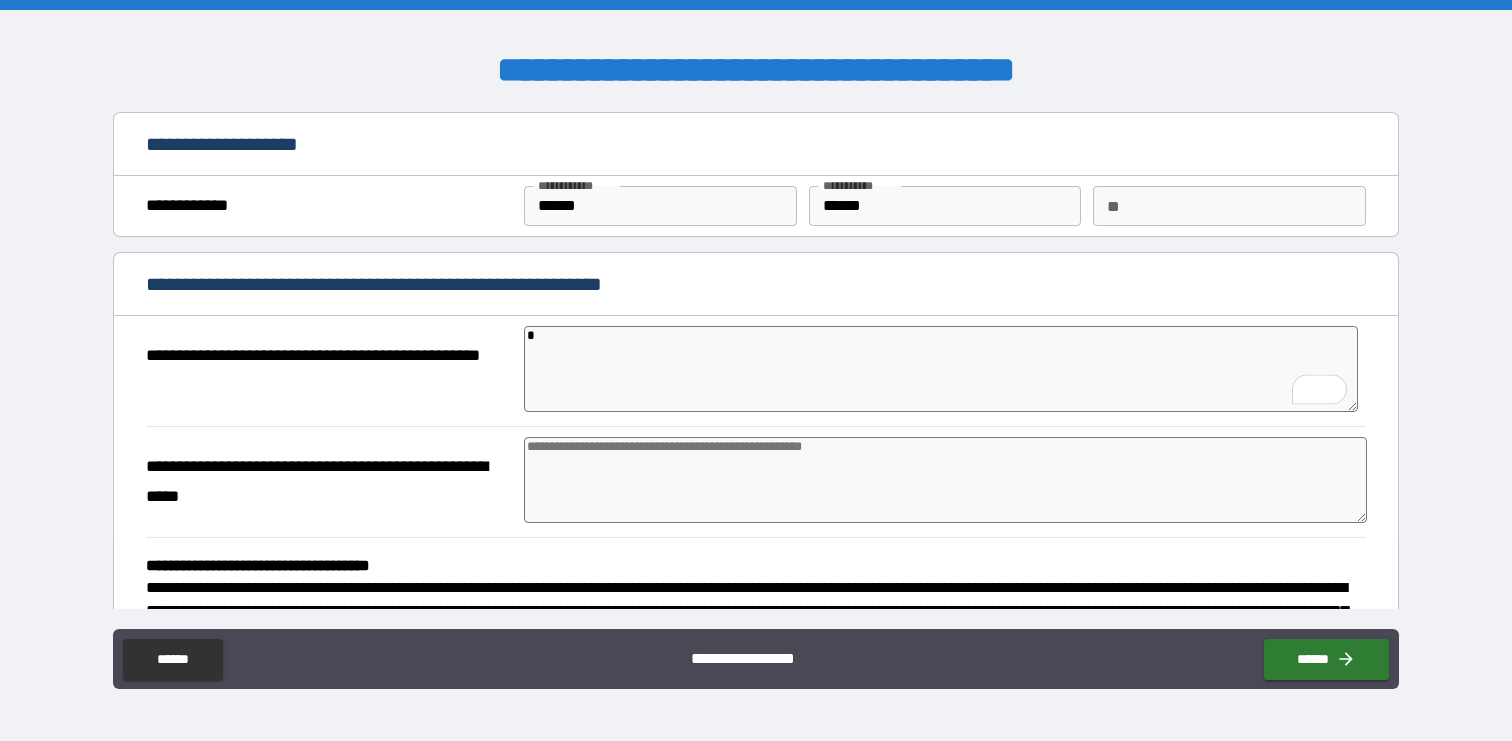 type on "**" 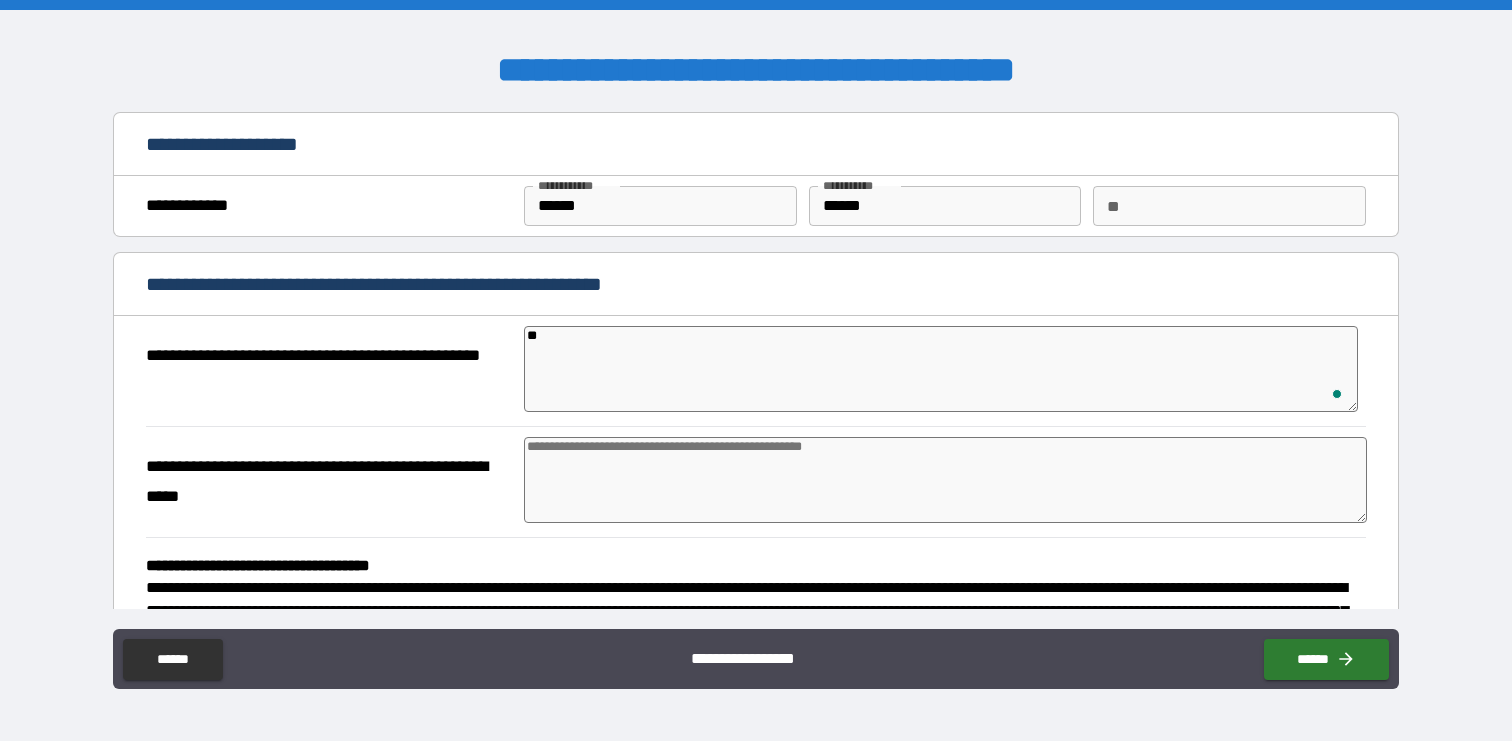 type on "***" 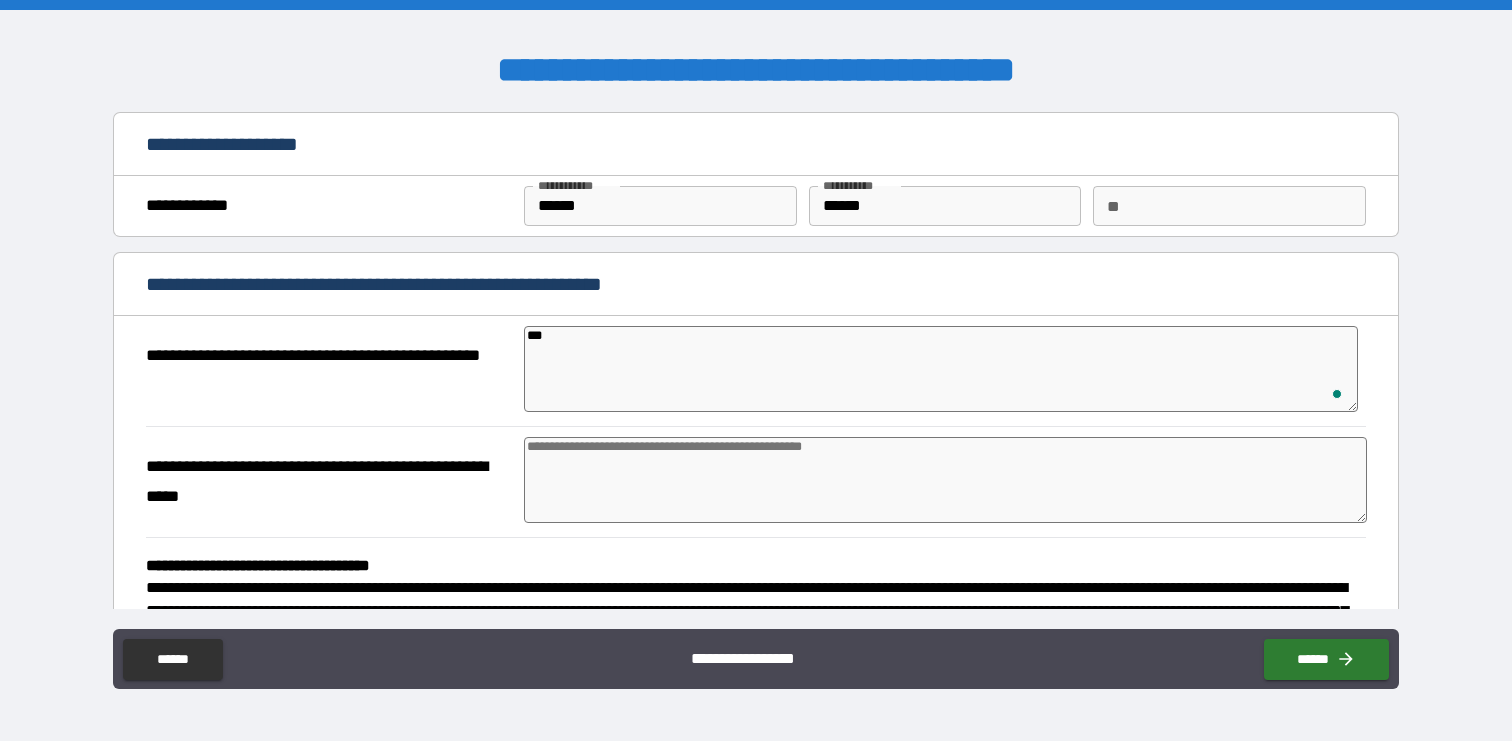 type on "*" 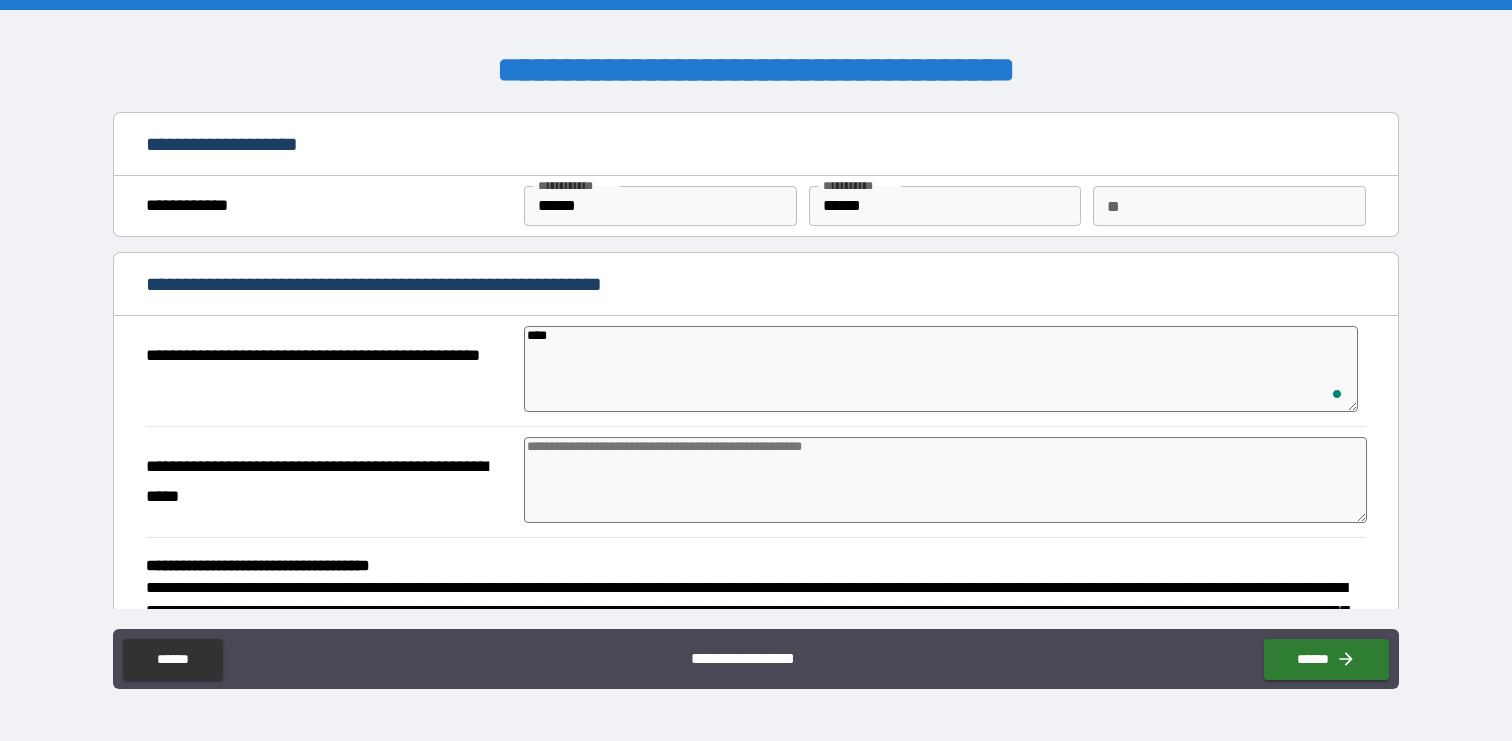 type on "*****" 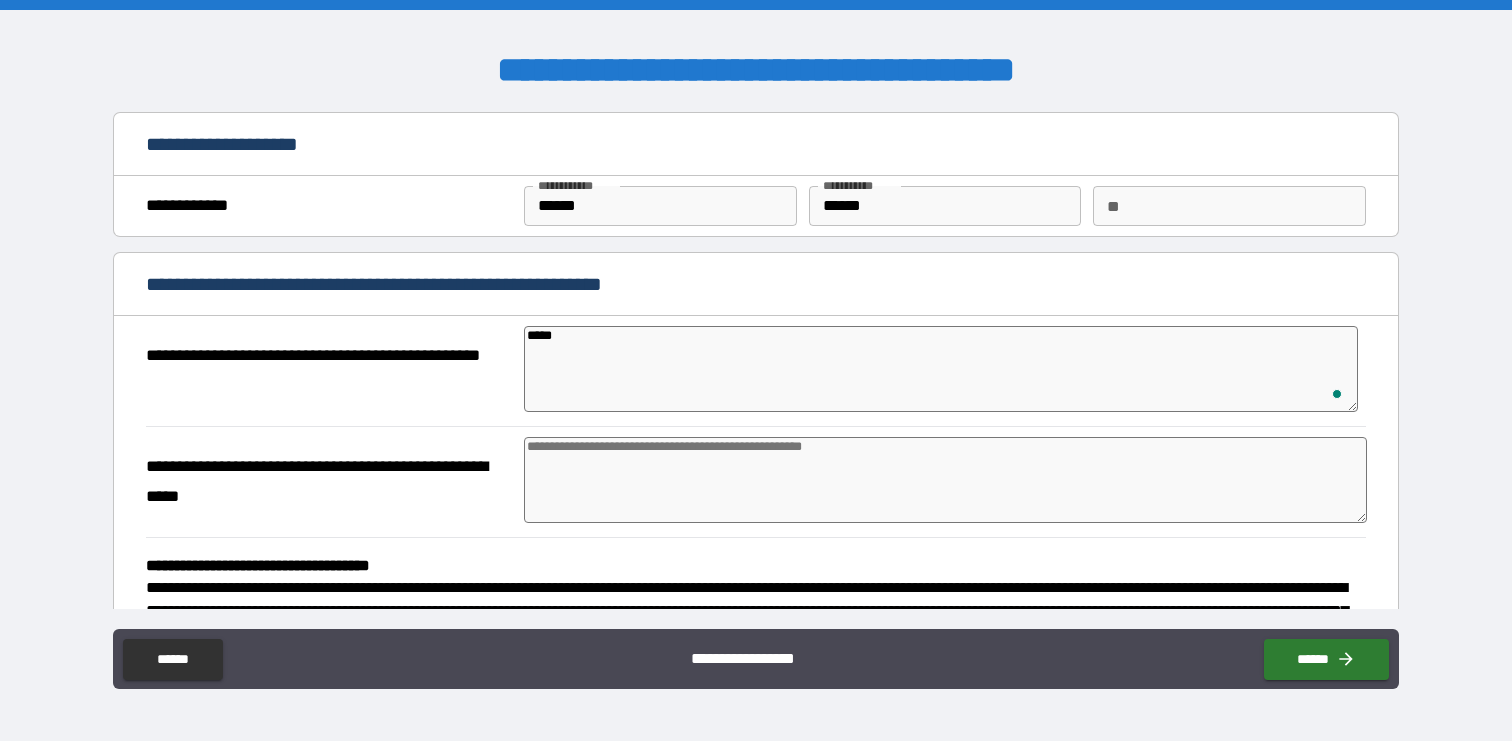 type on "*" 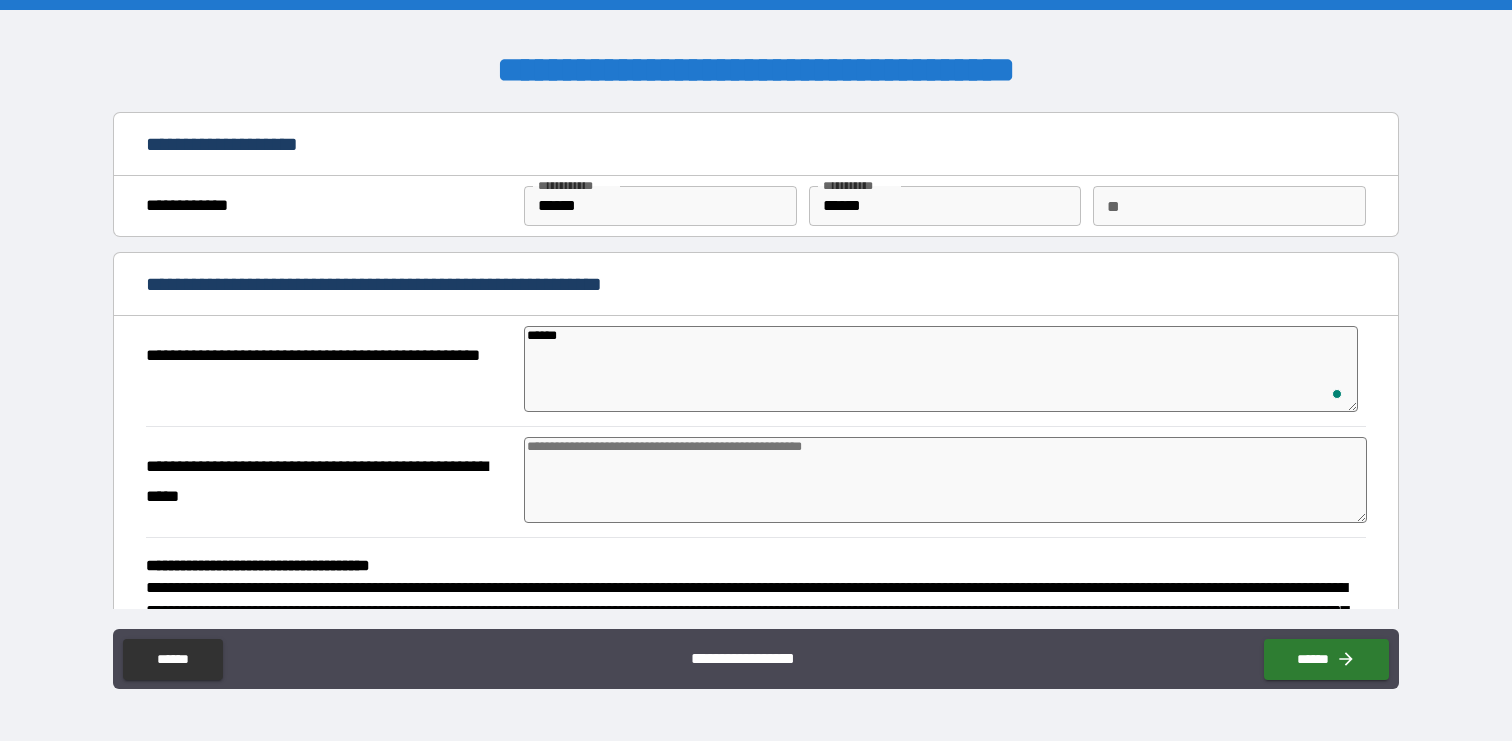 type on "*******" 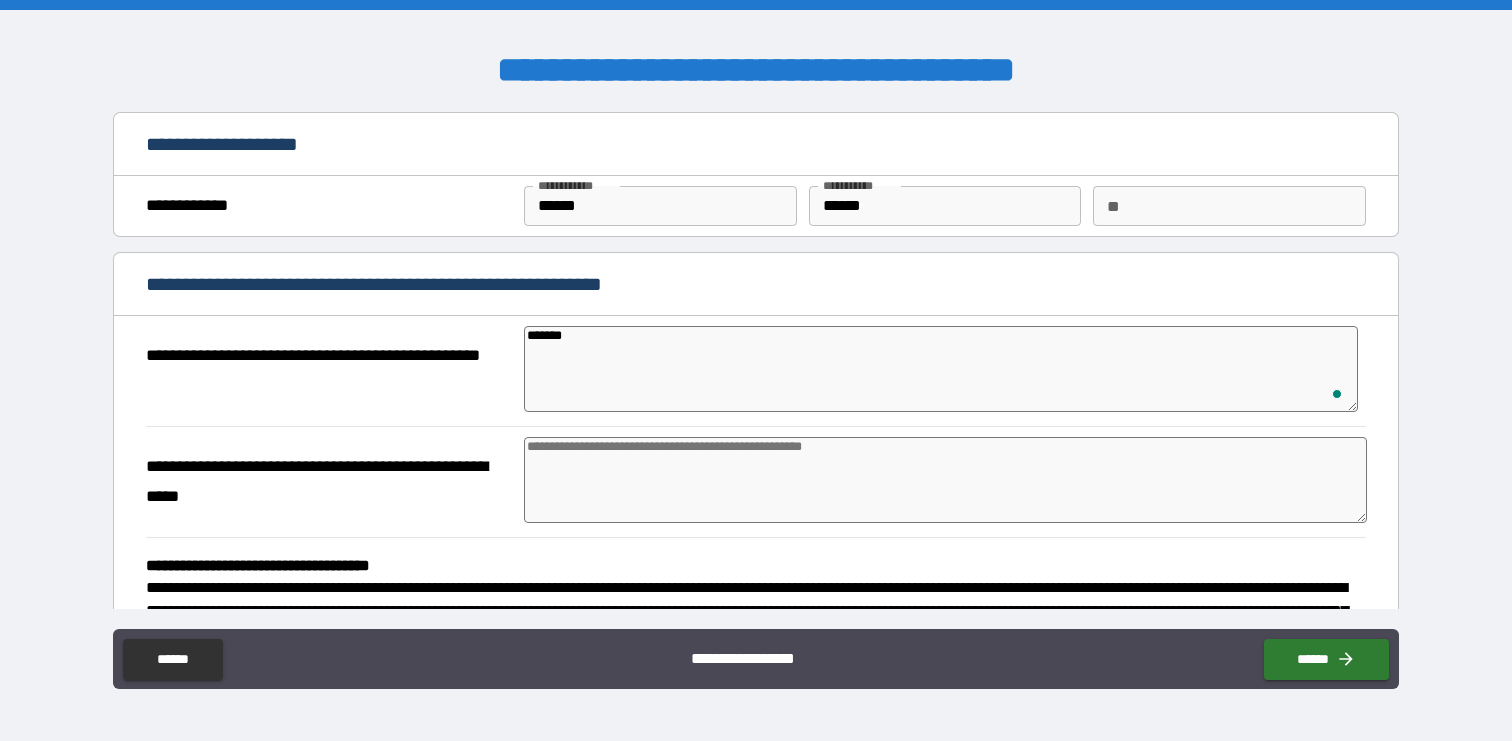 type on "********" 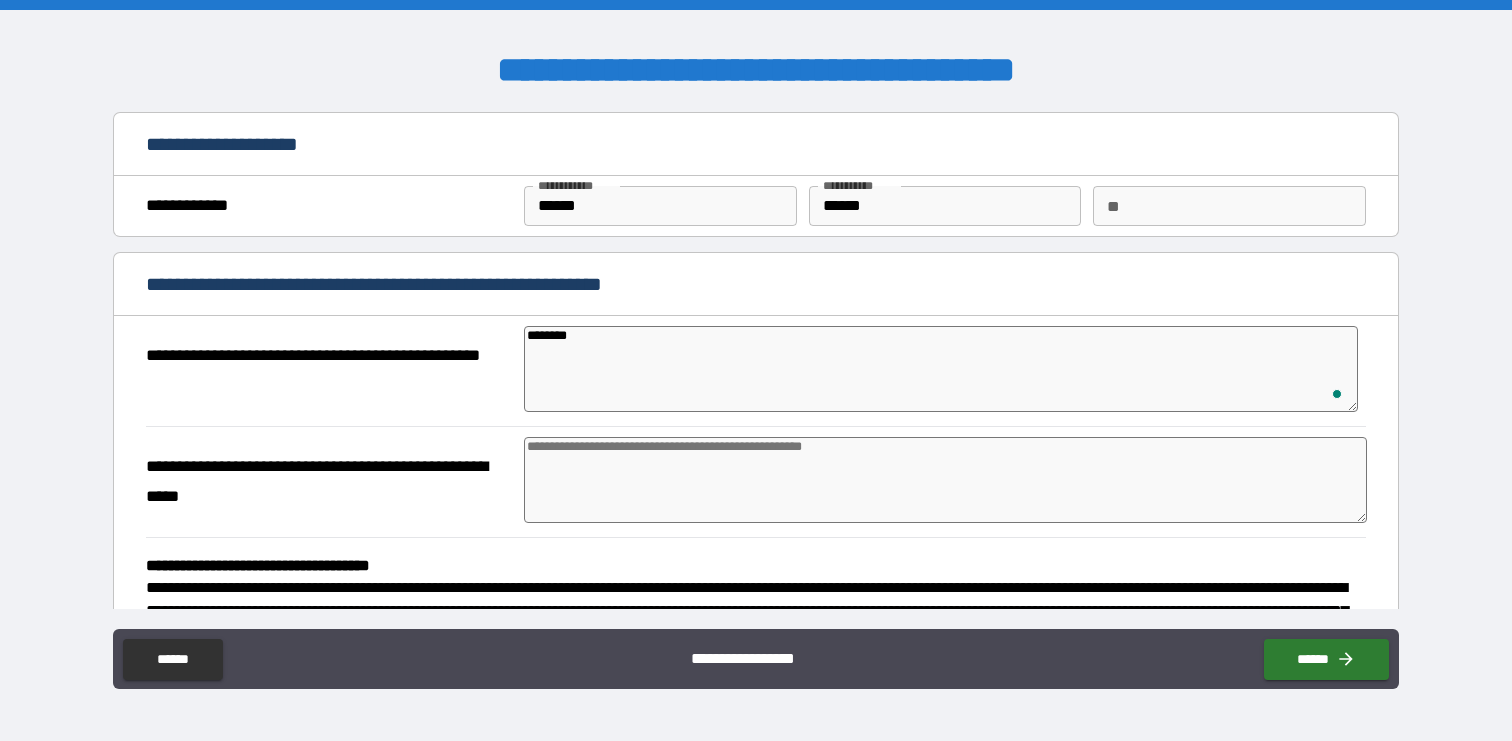 type on "*********" 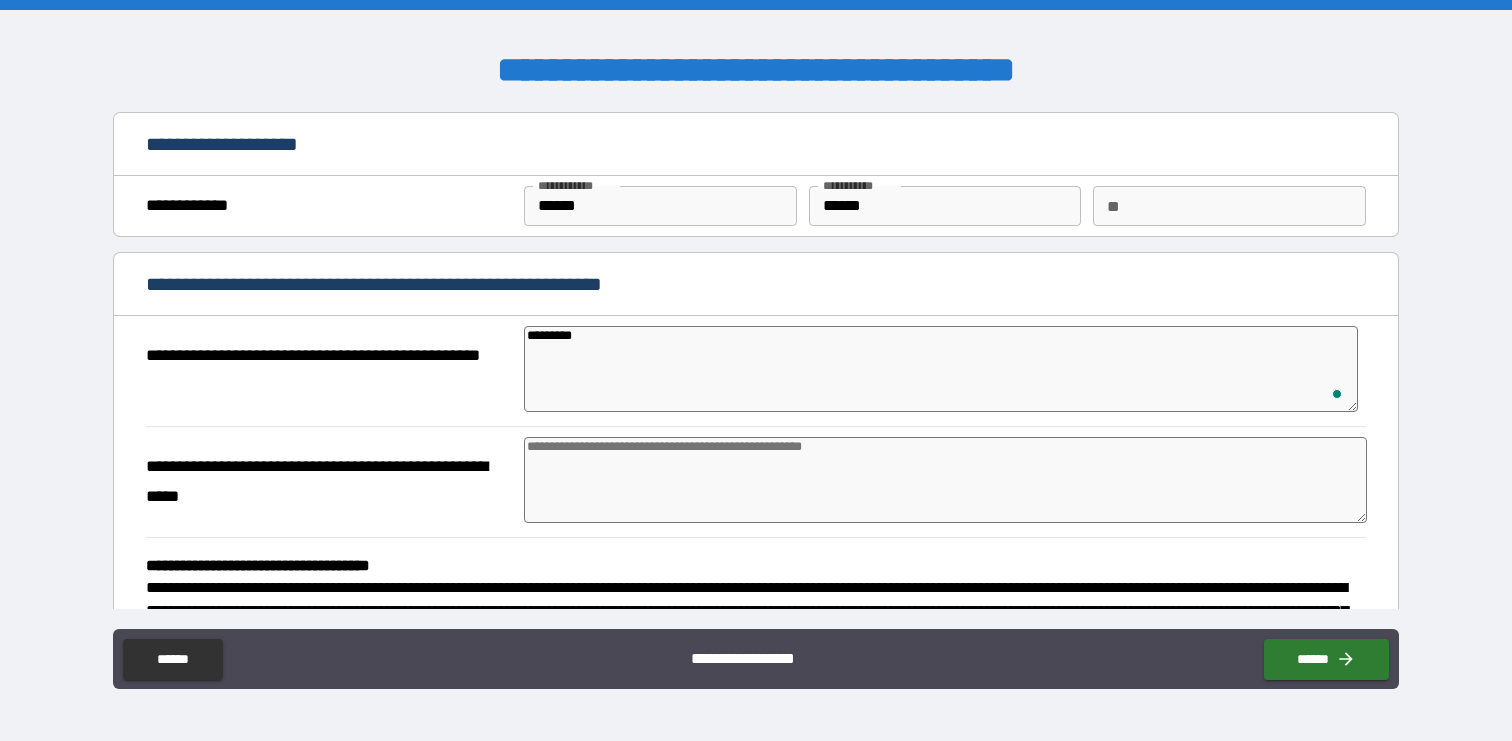 type on "*" 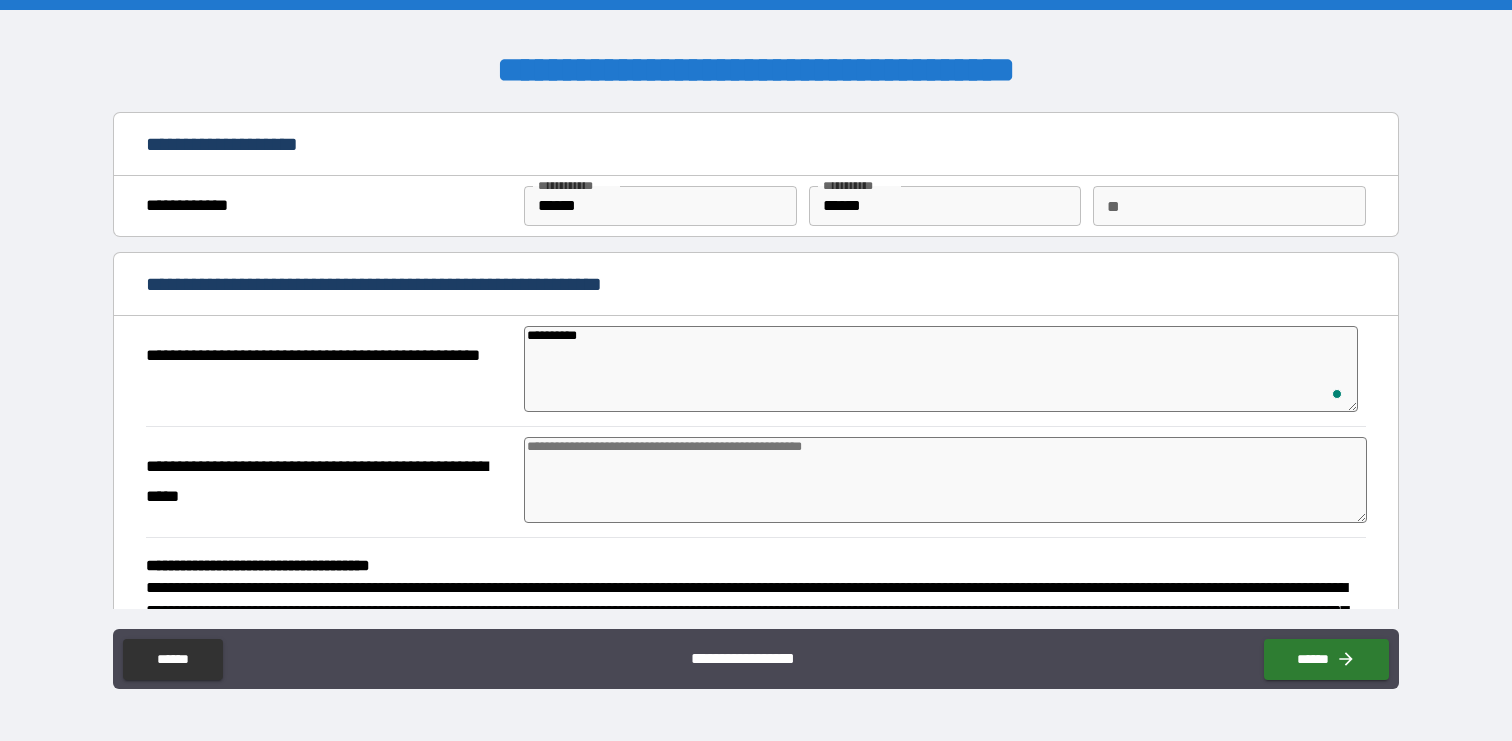 type on "**********" 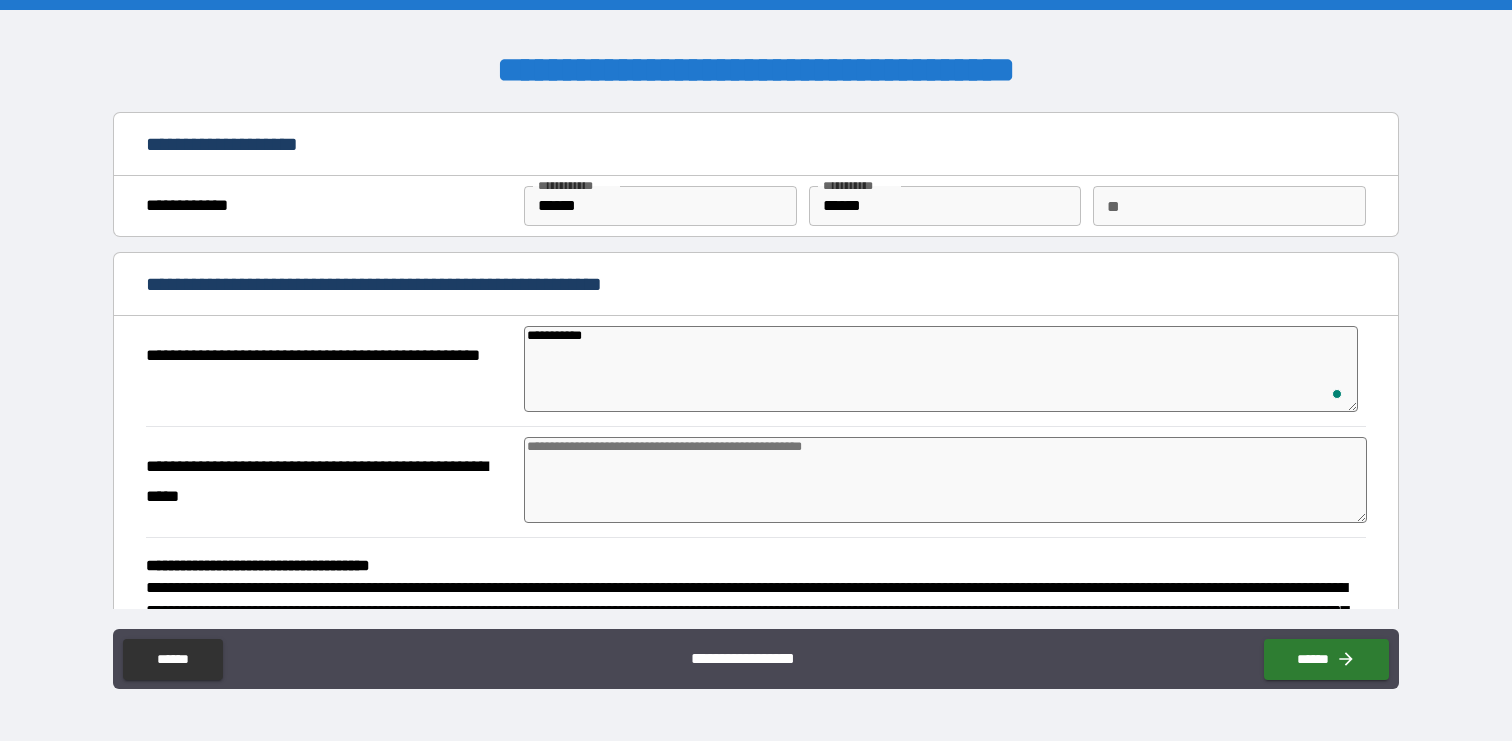 type on "*" 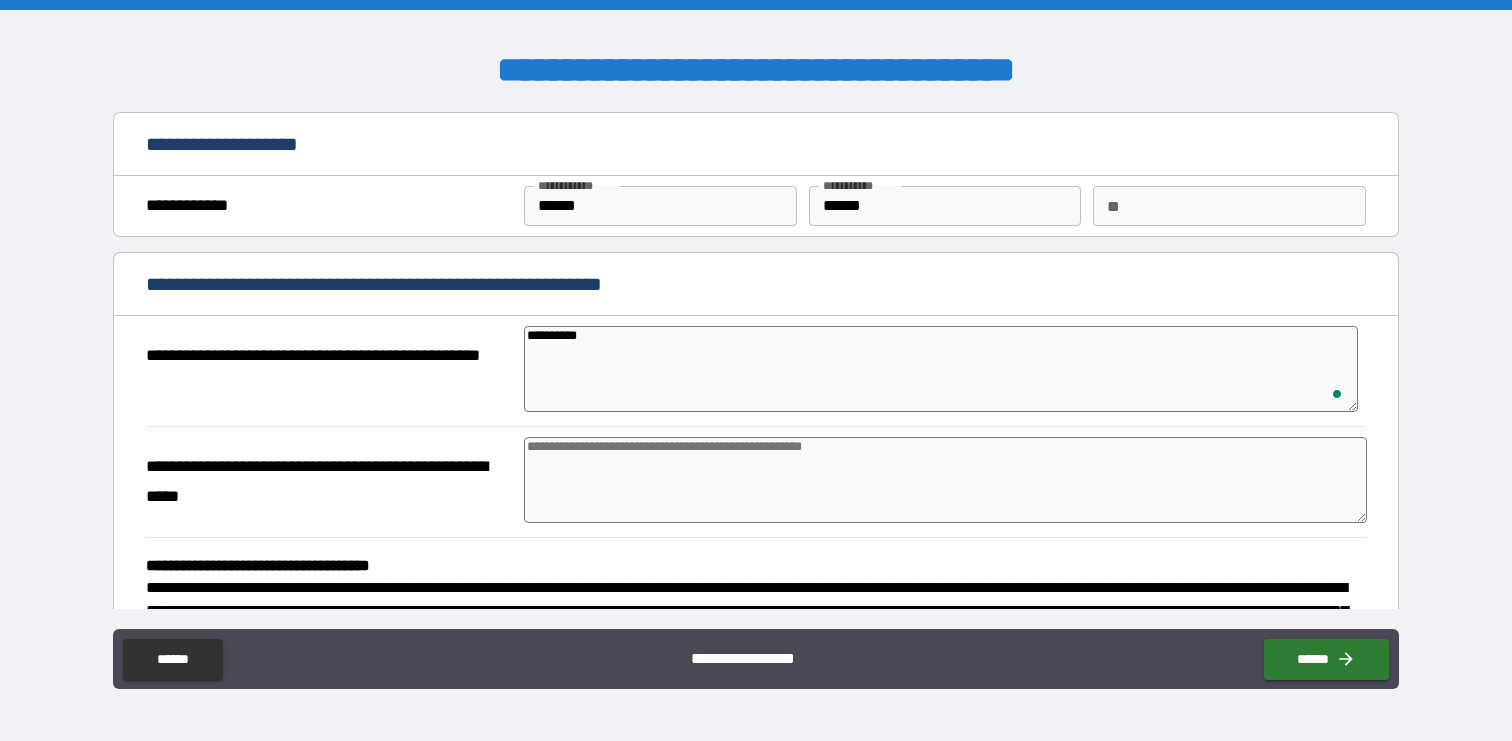 type on "**********" 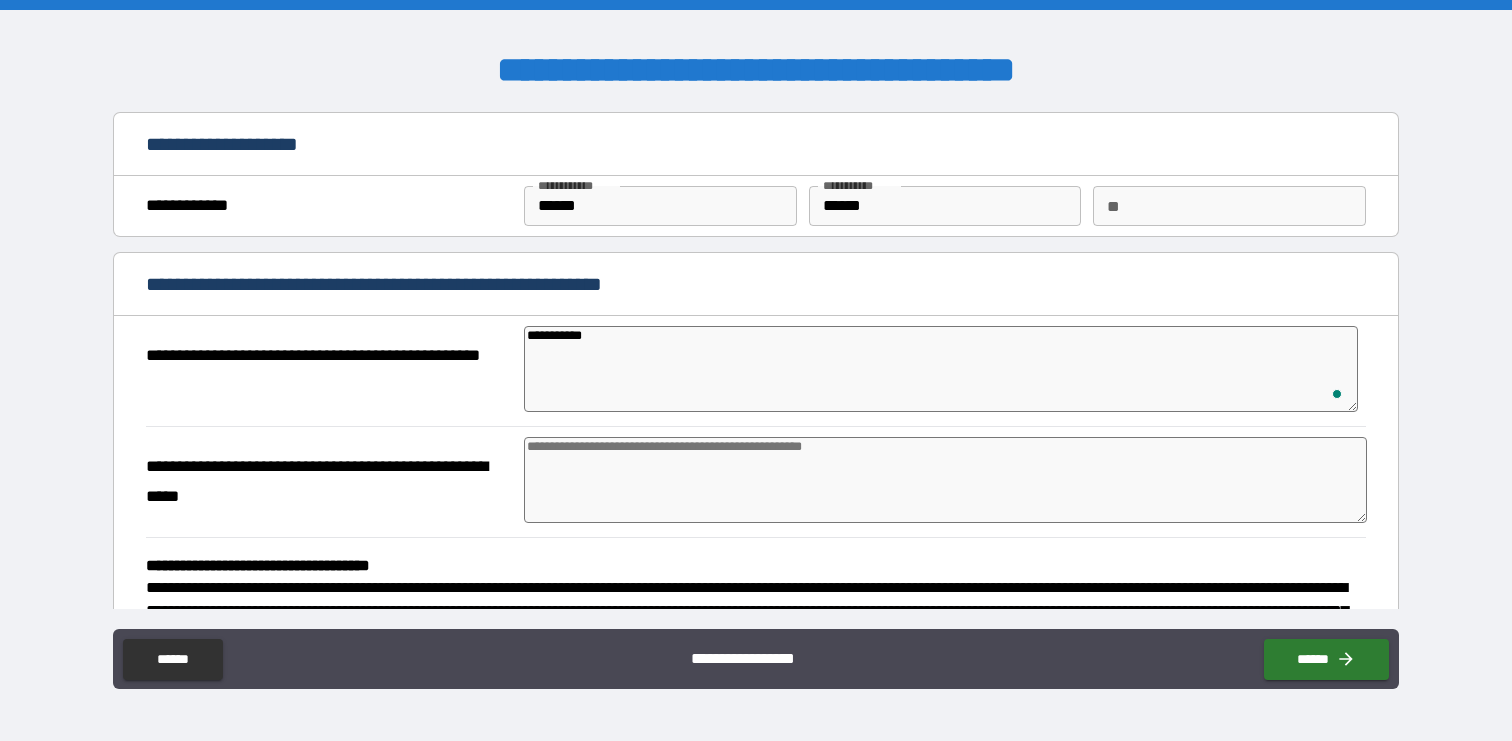 type on "*" 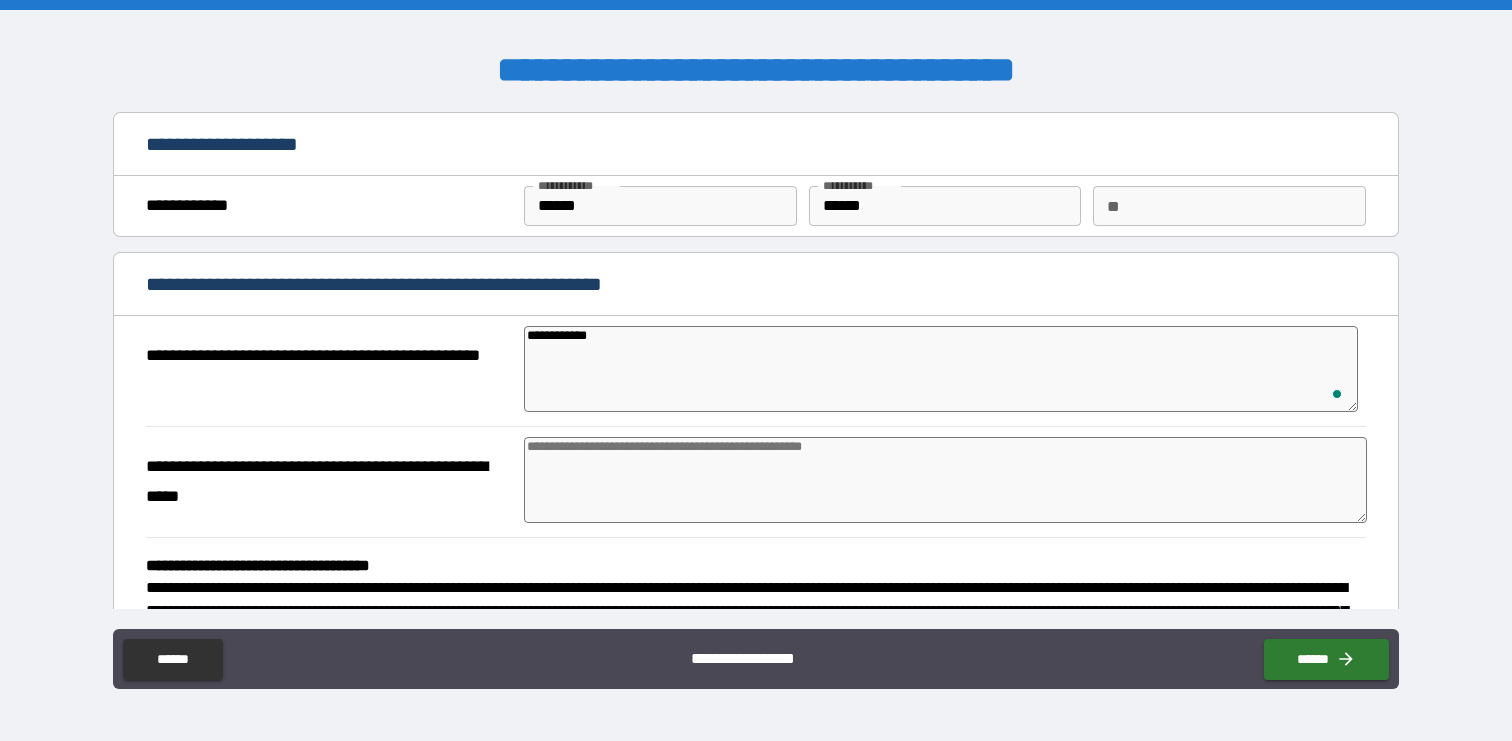 type on "*" 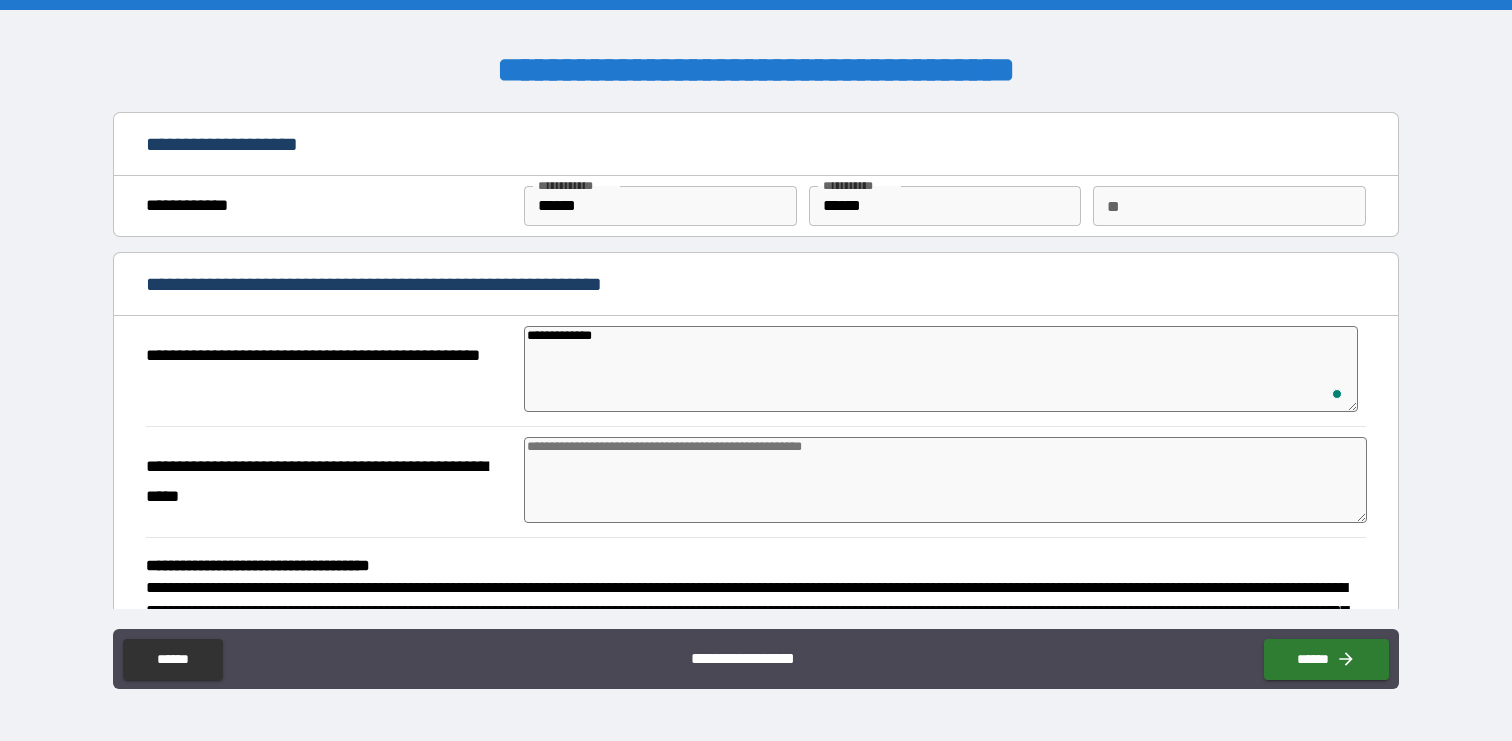 type on "**********" 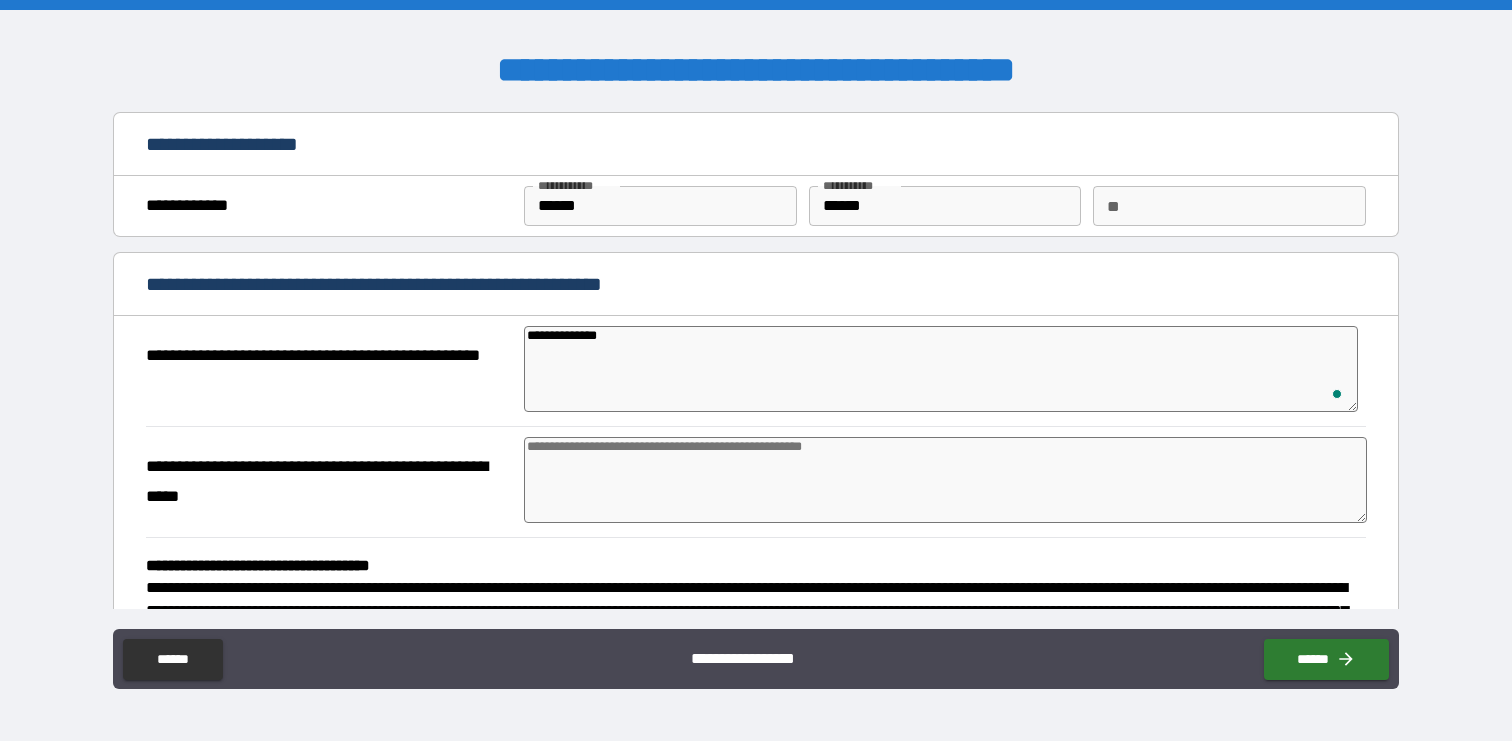 type on "**********" 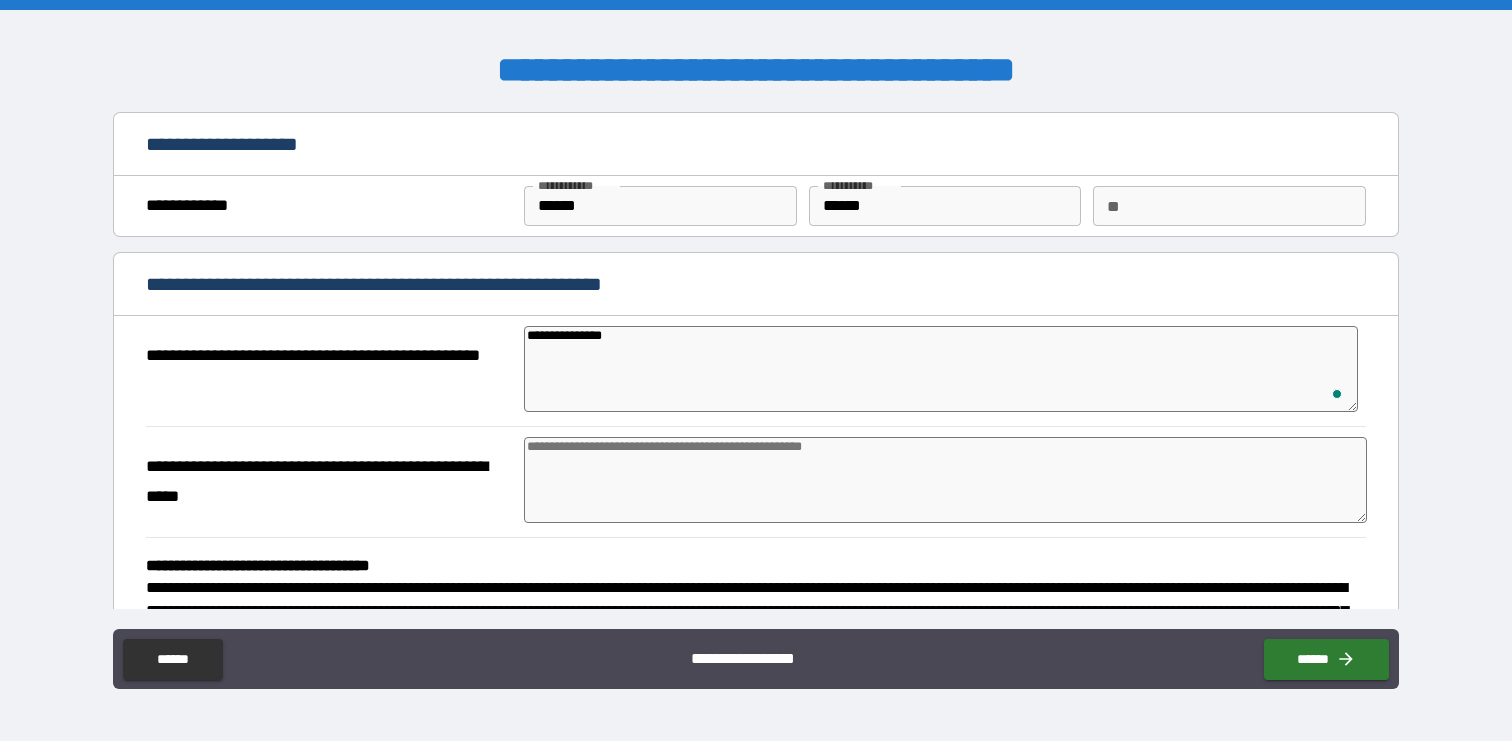 type on "*" 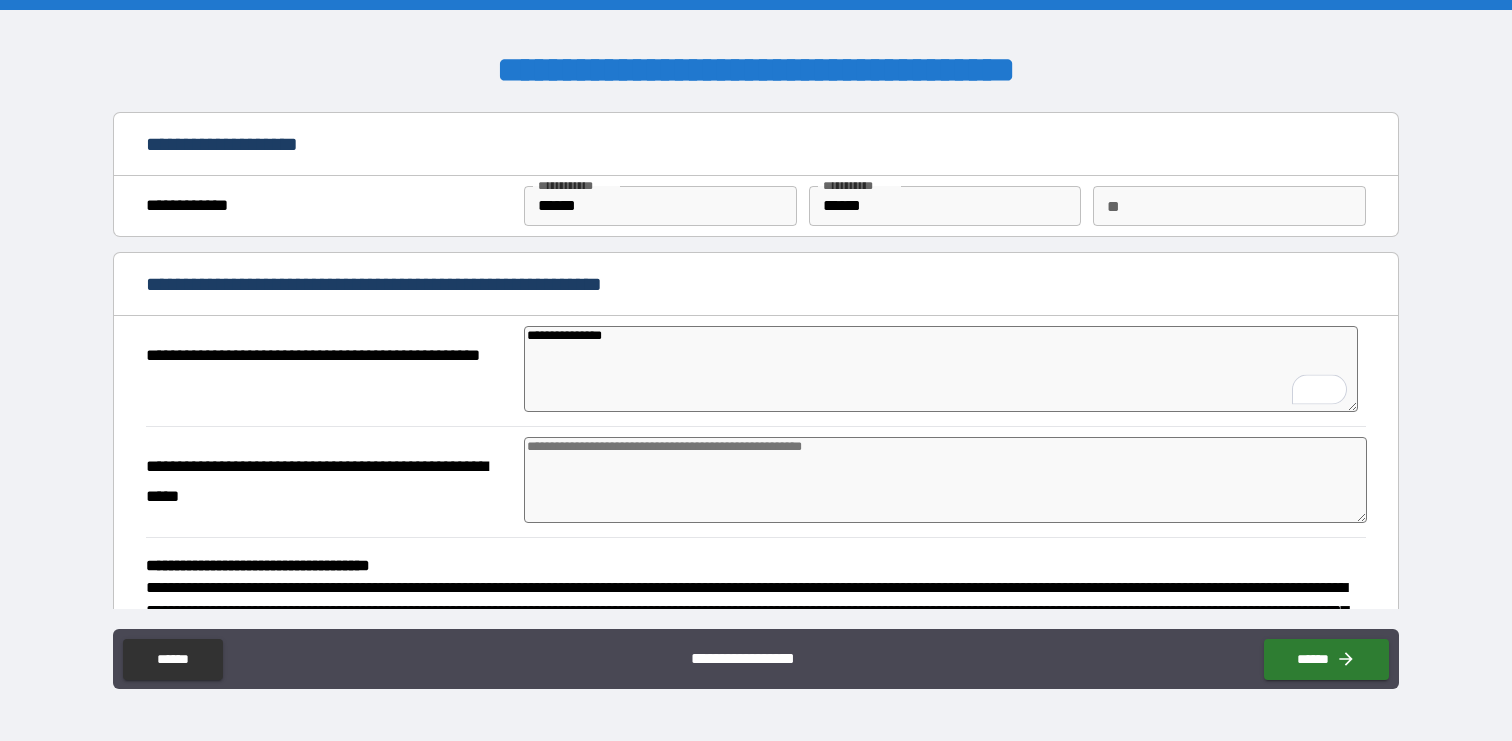 type on "**********" 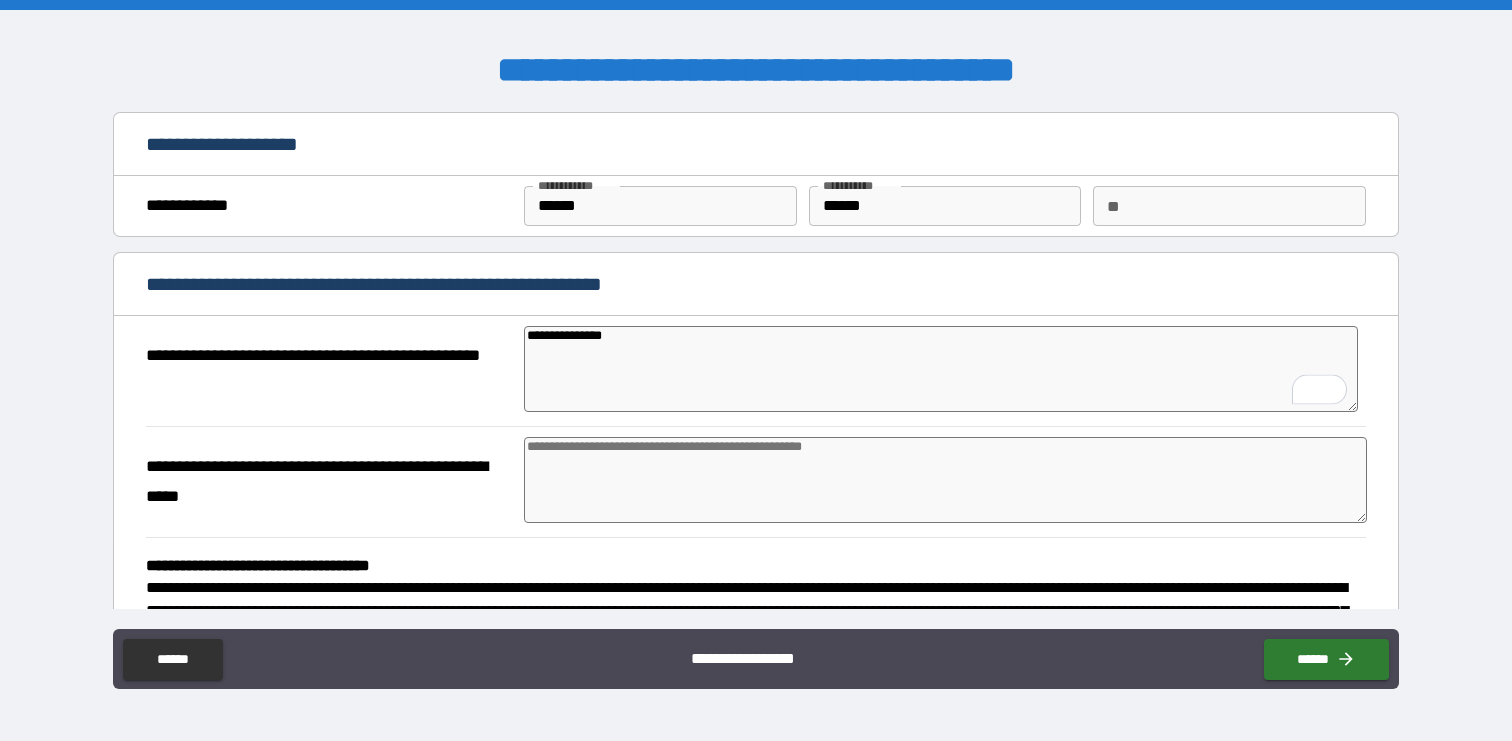 type on "*" 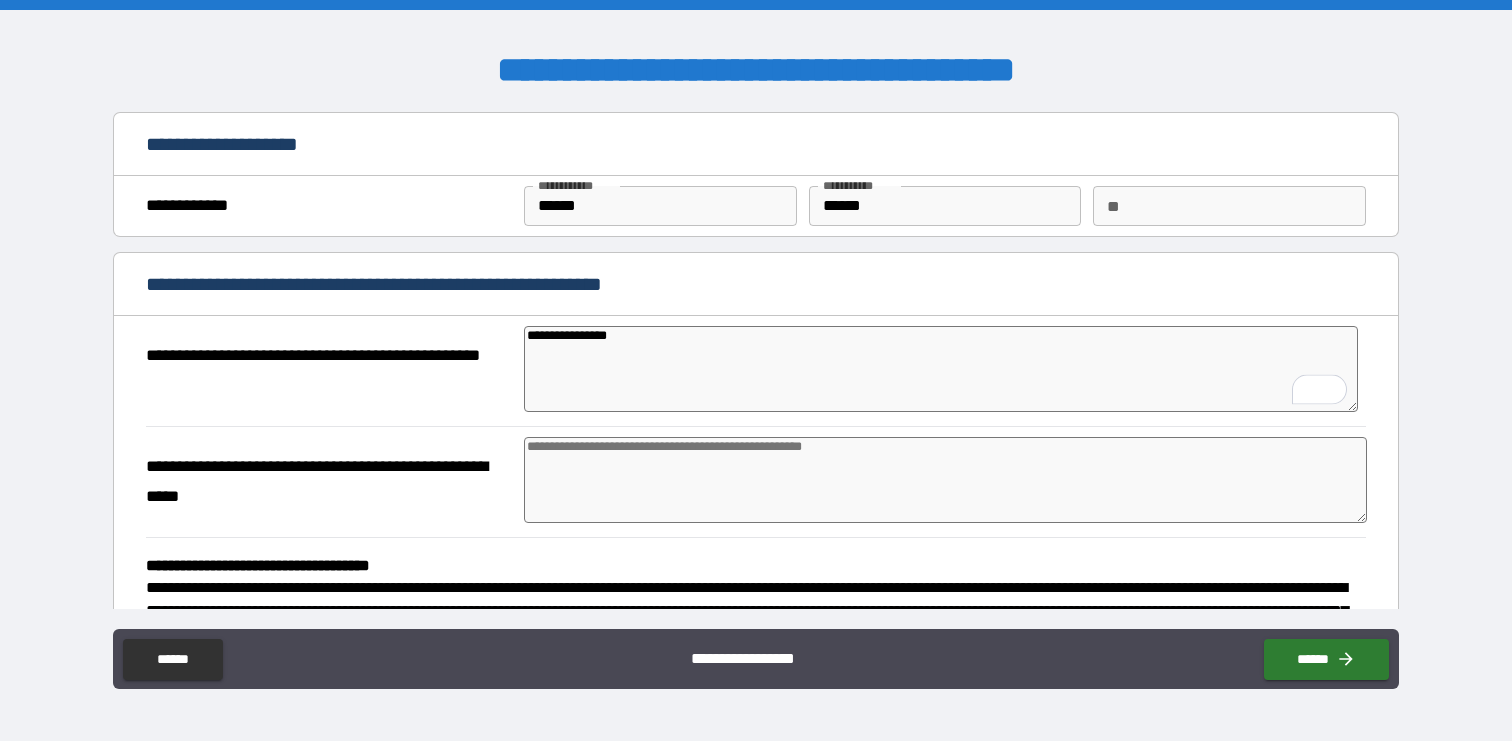 type on "**********" 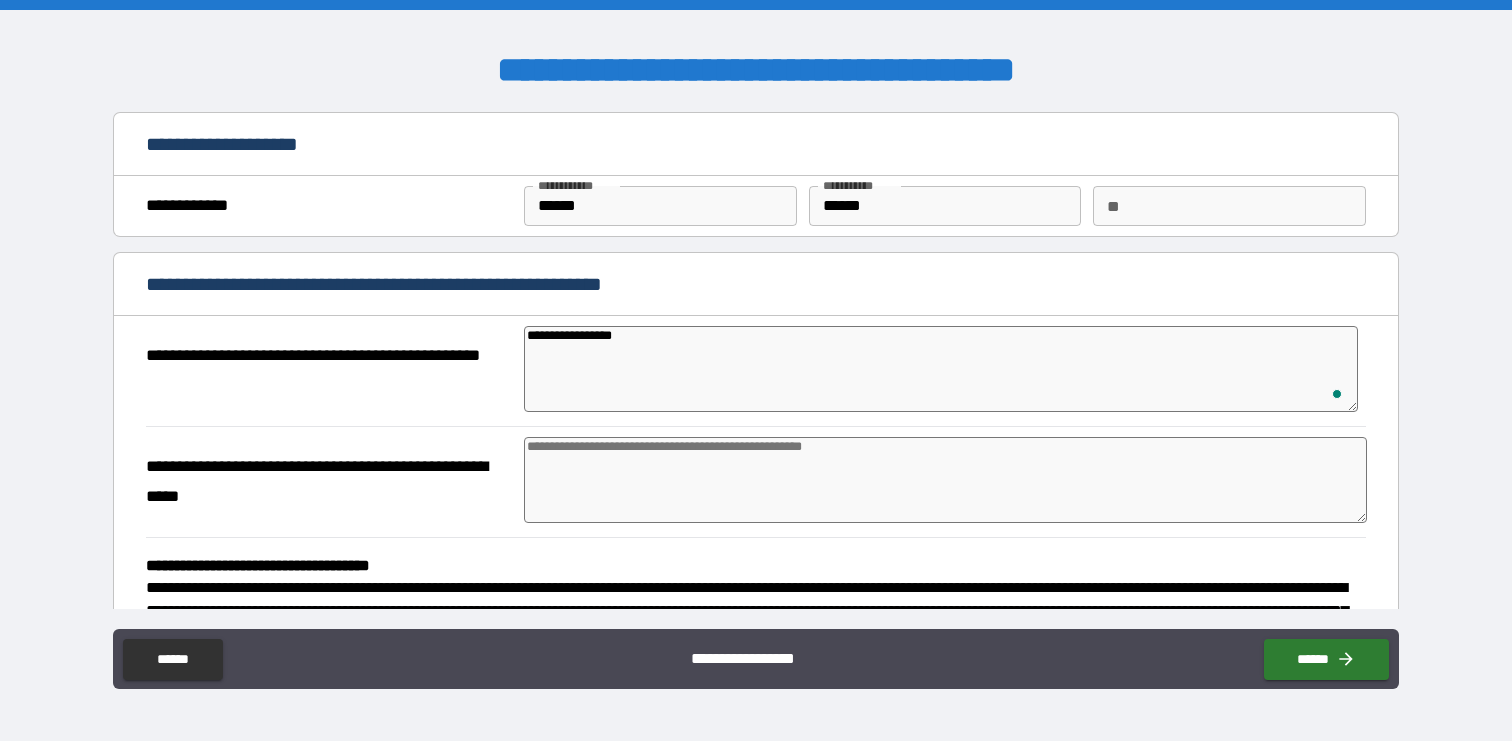 type on "*" 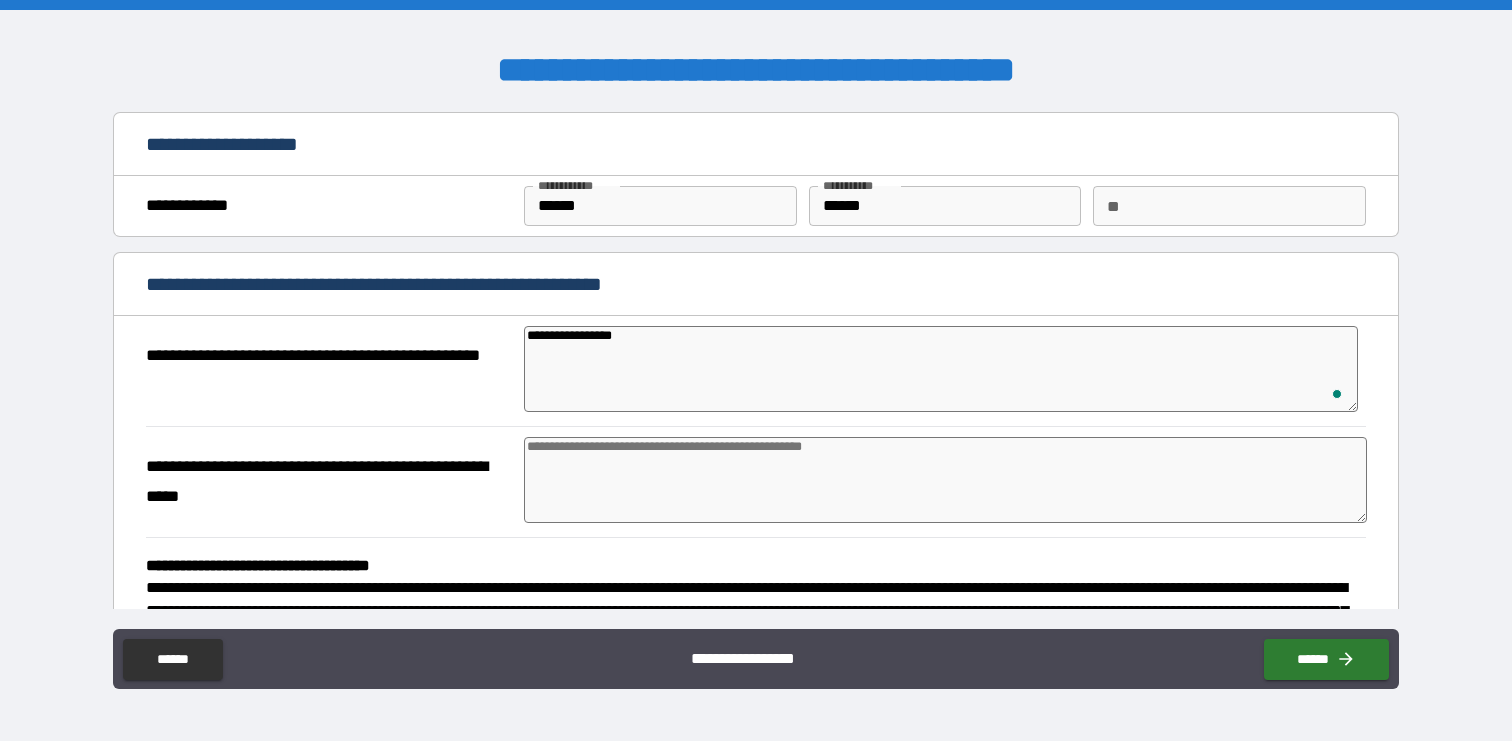 type on "*" 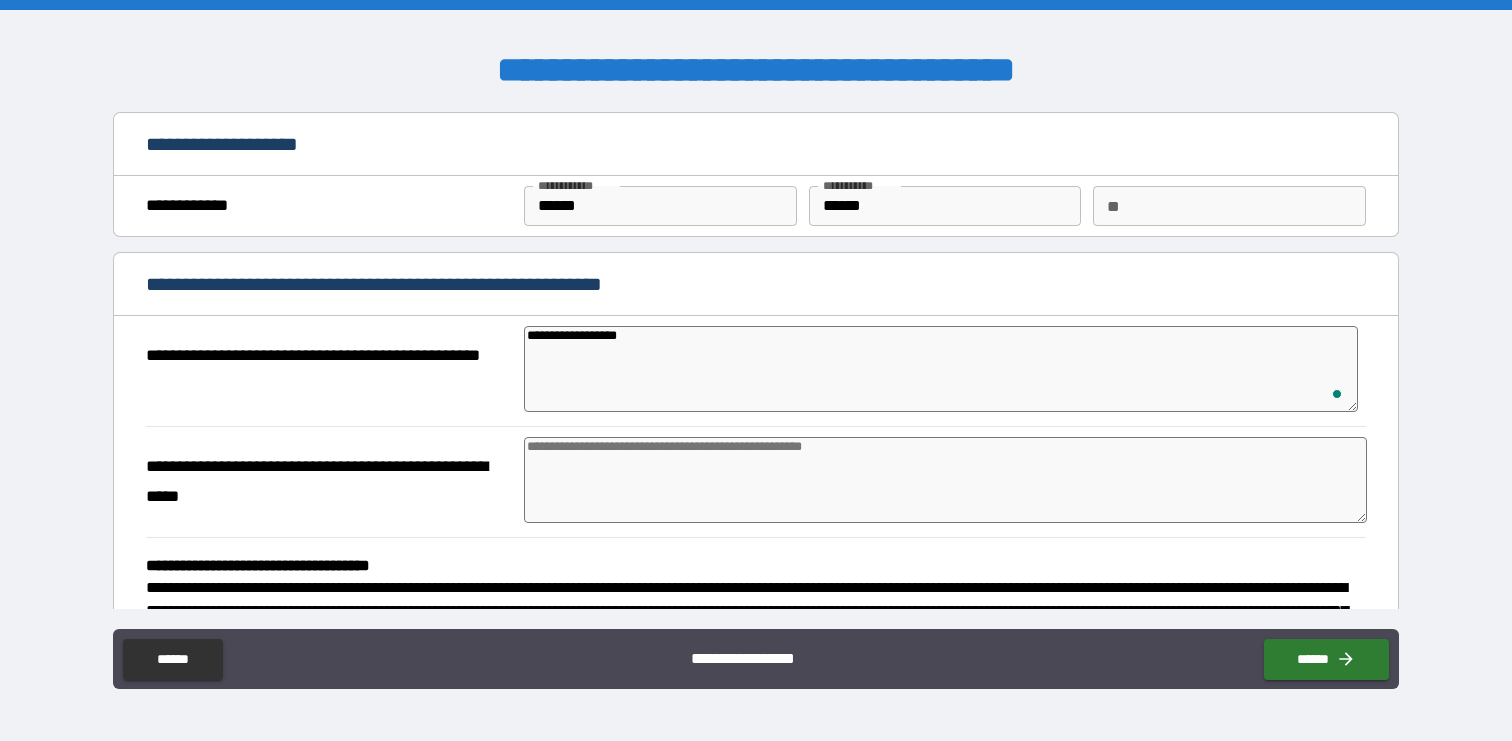 type on "**********" 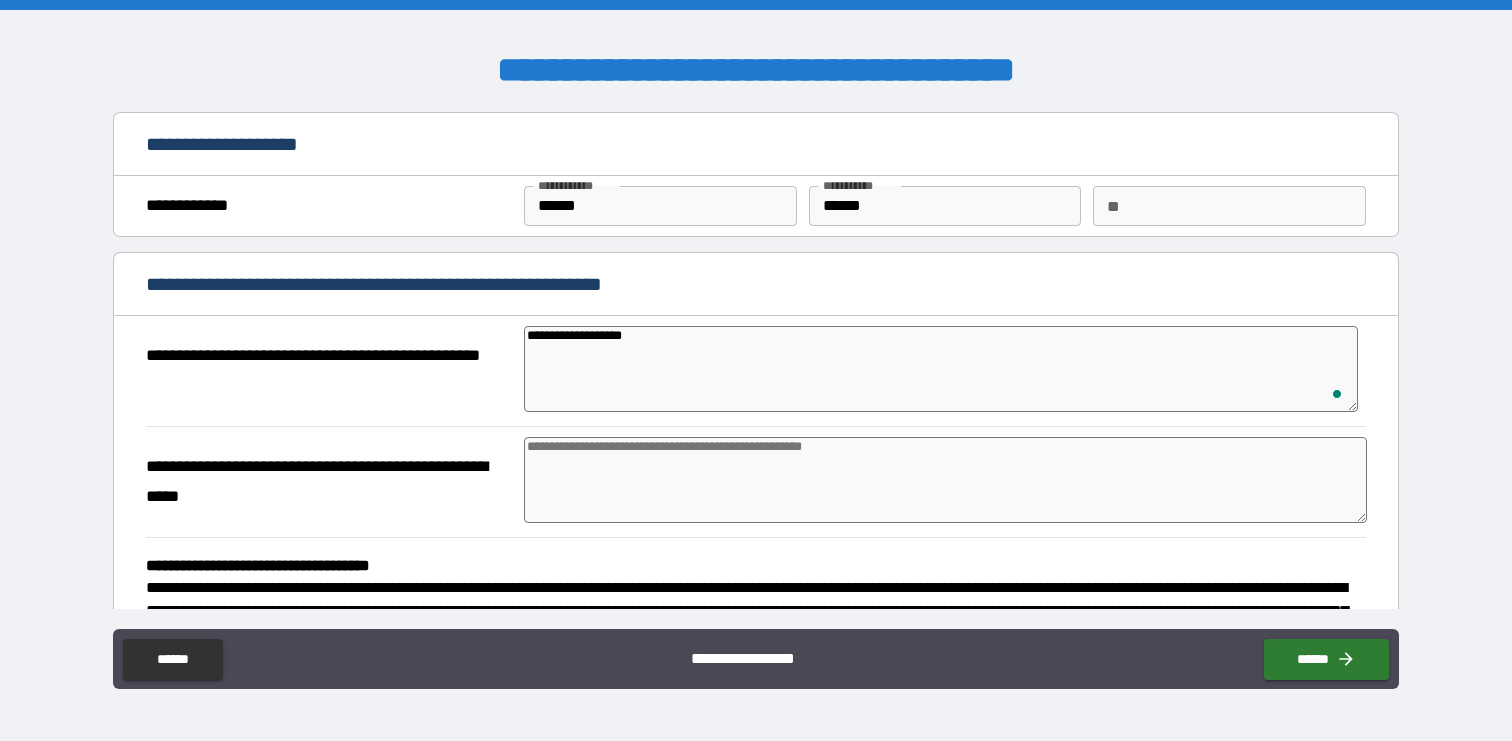 type on "*" 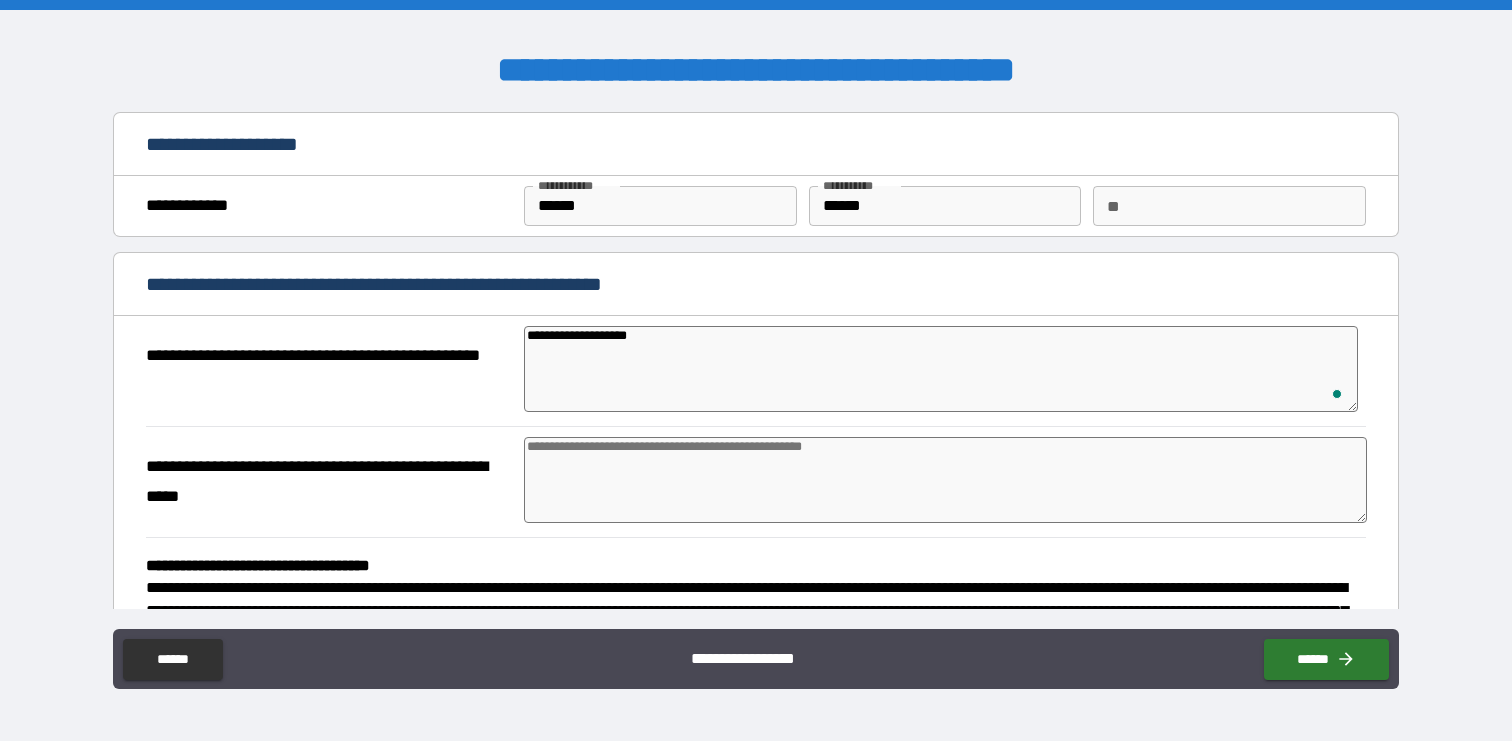type on "*" 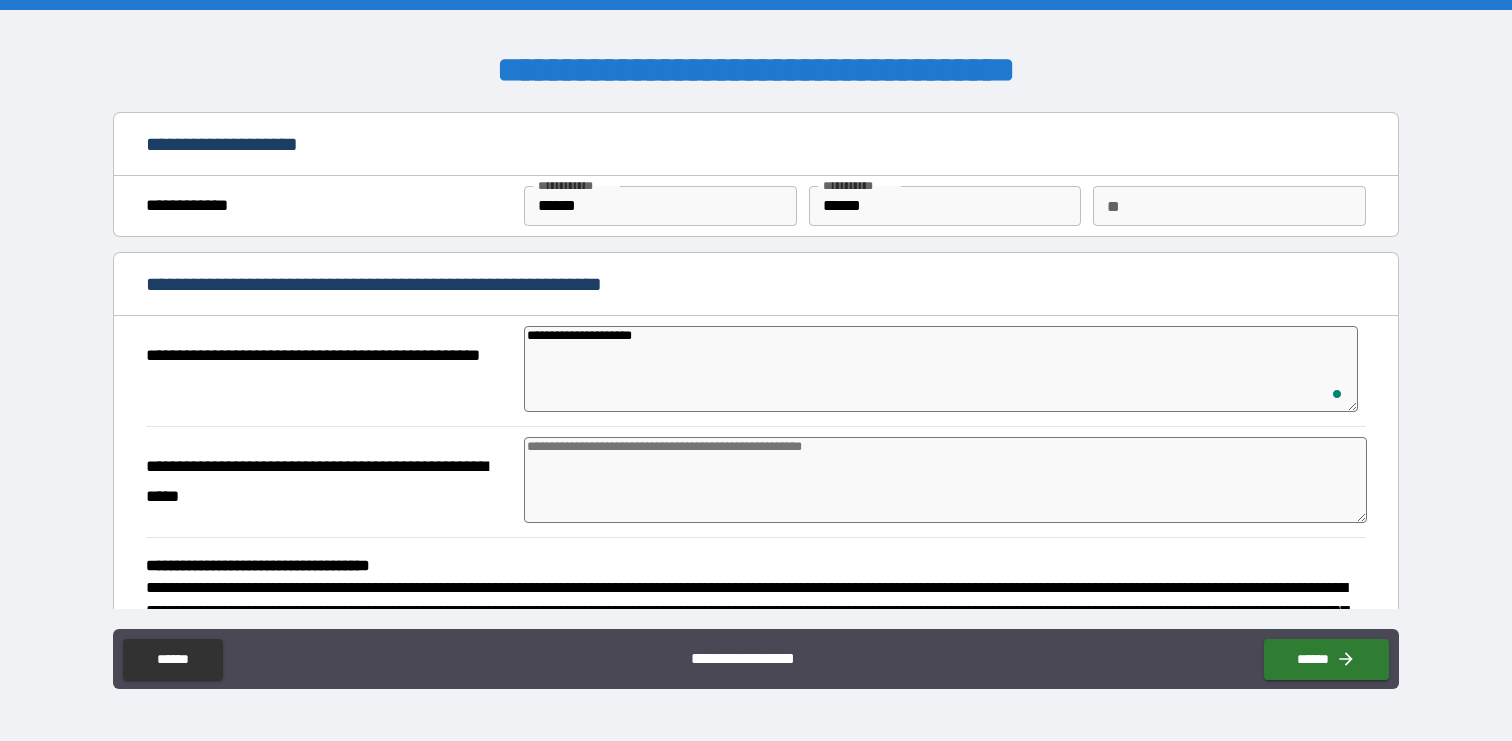 type on "*" 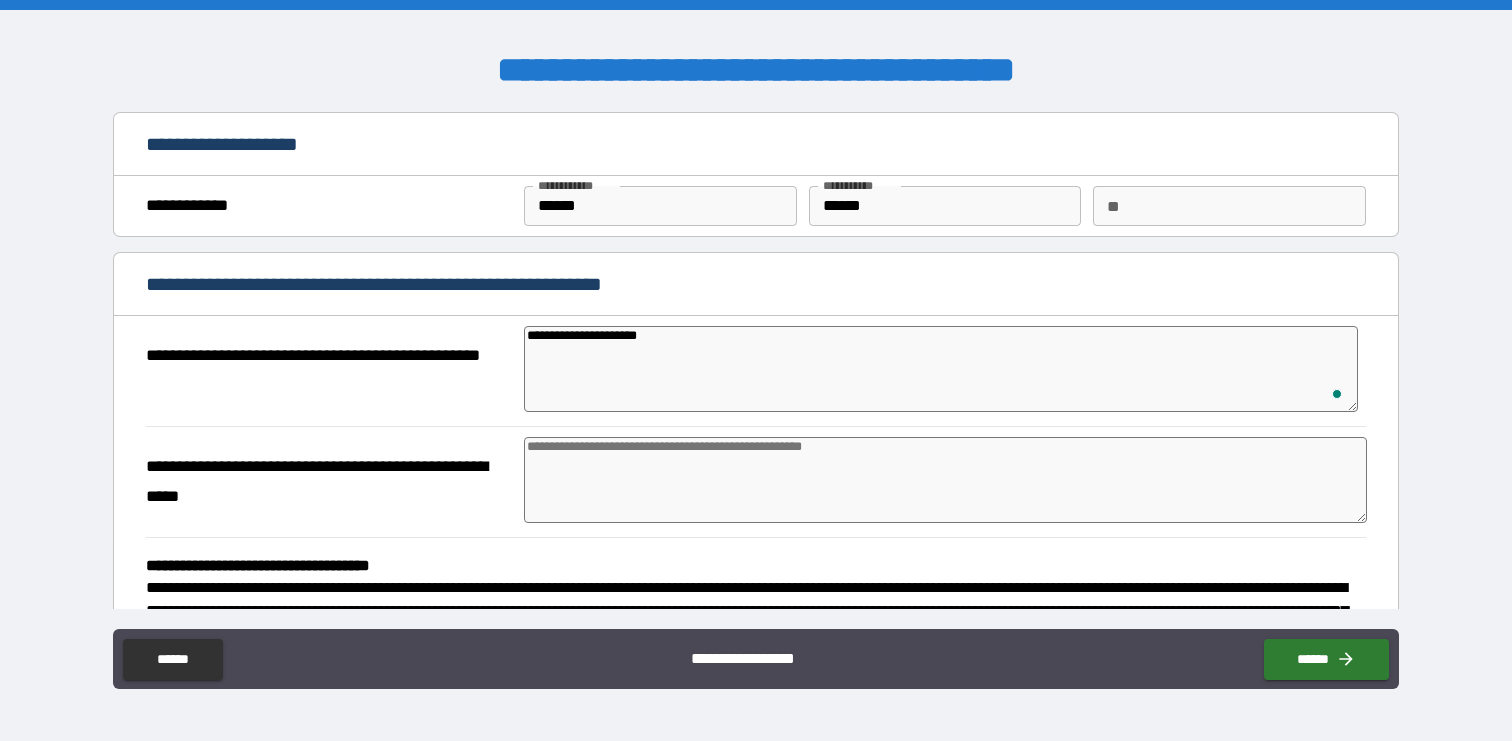 type on "**********" 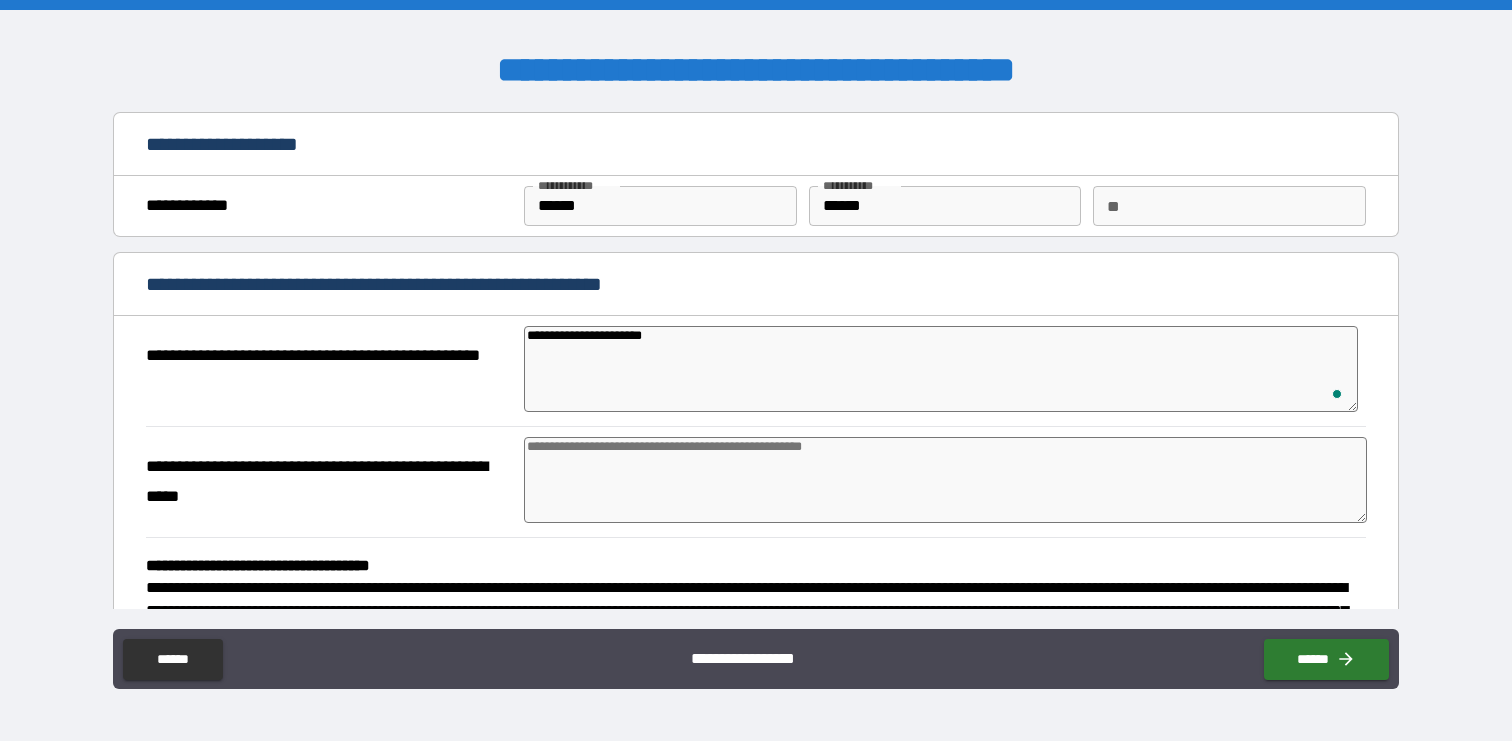 type on "**********" 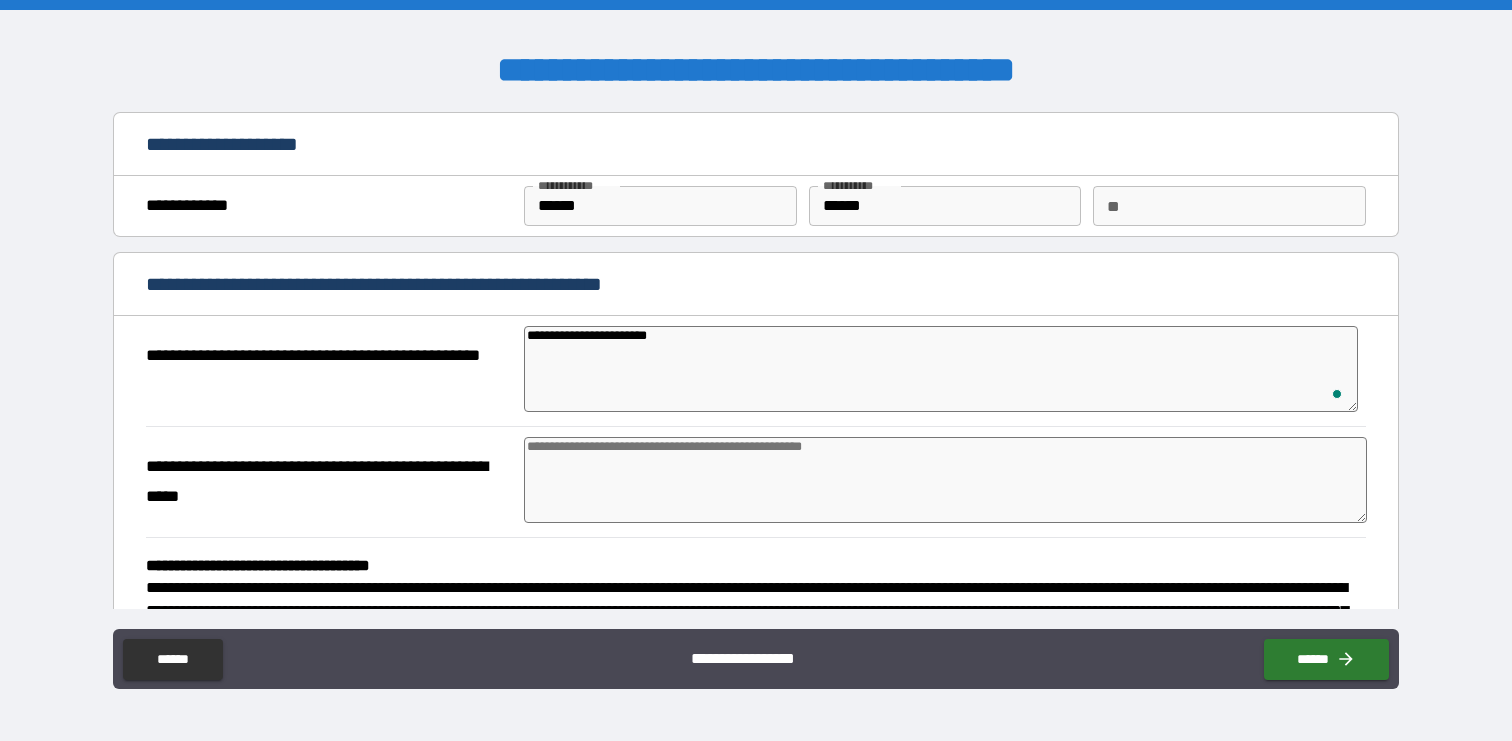 type on "**********" 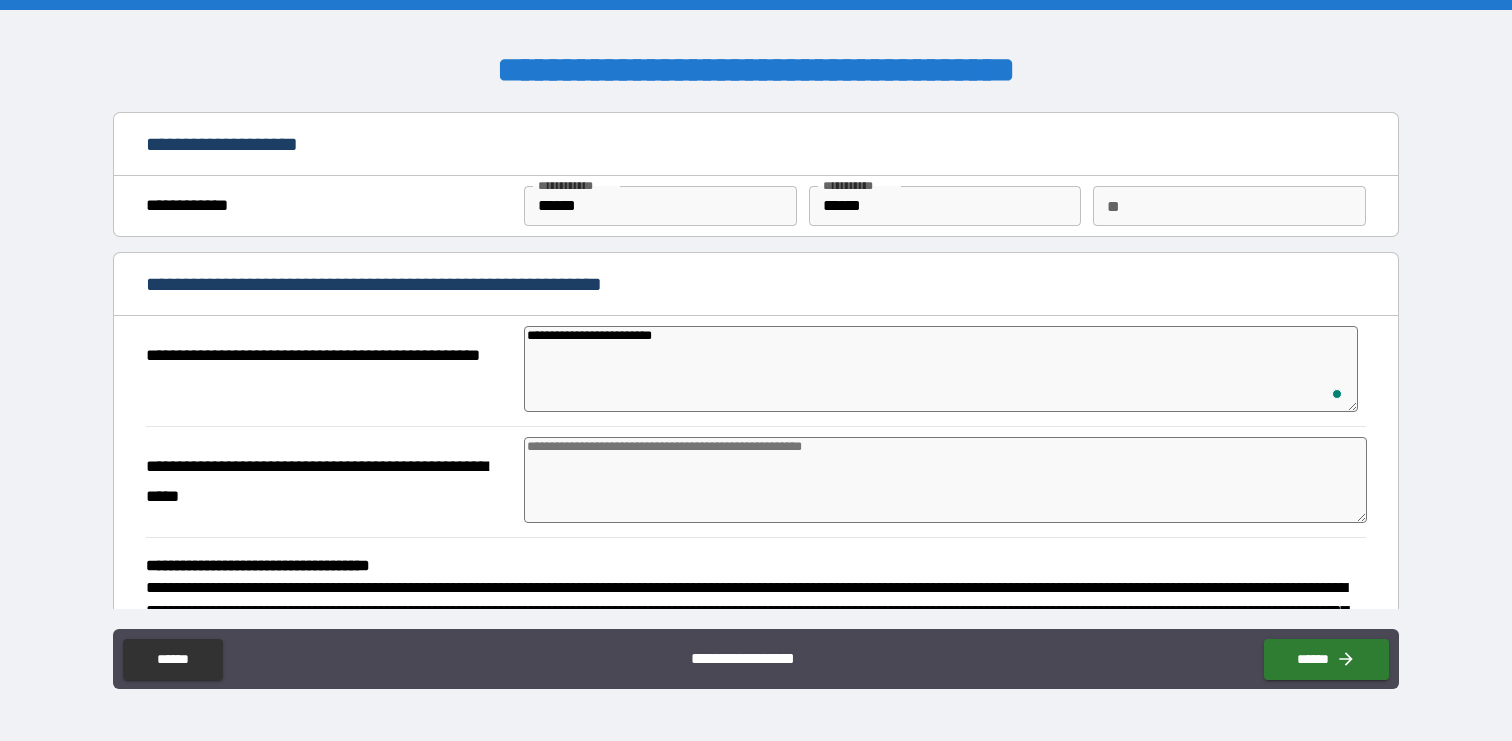 type on "*" 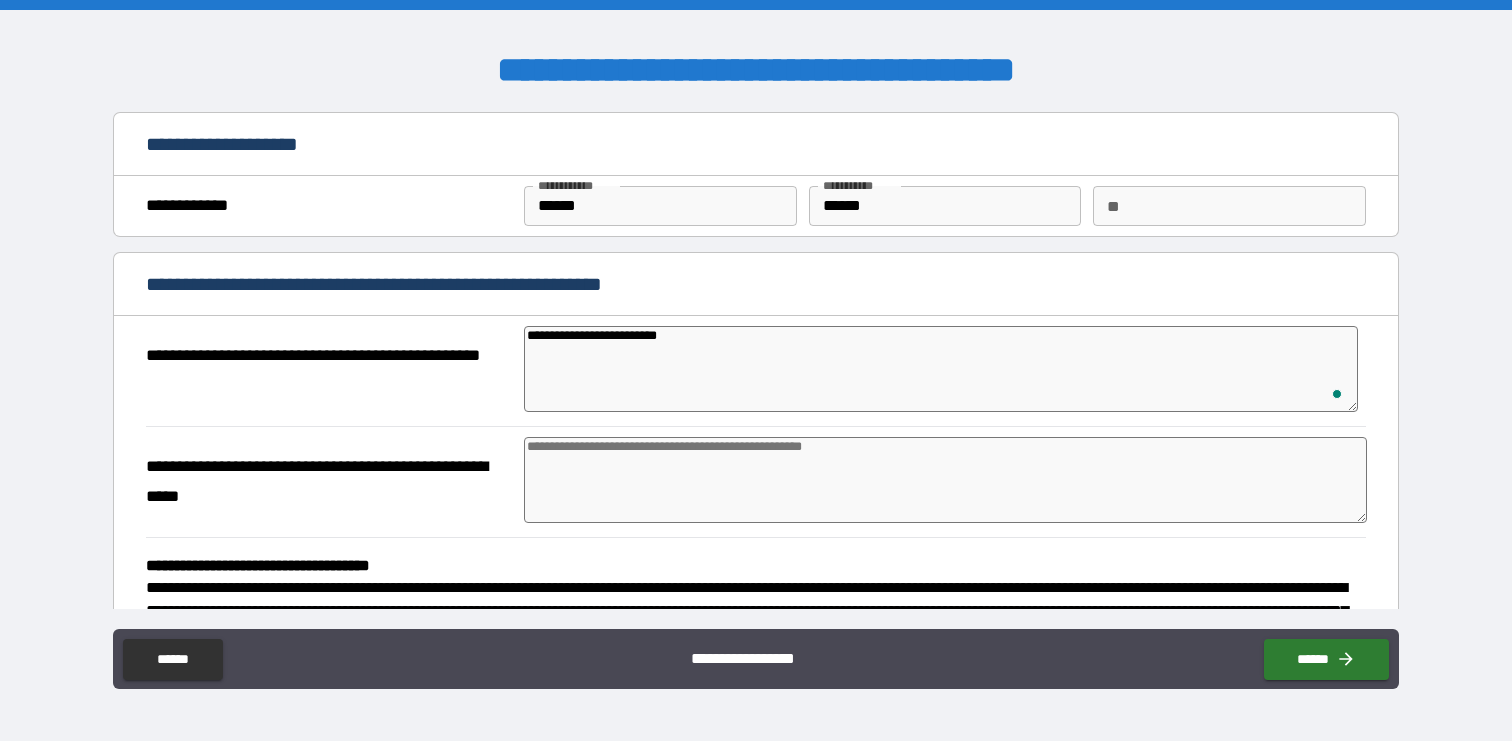 type on "**********" 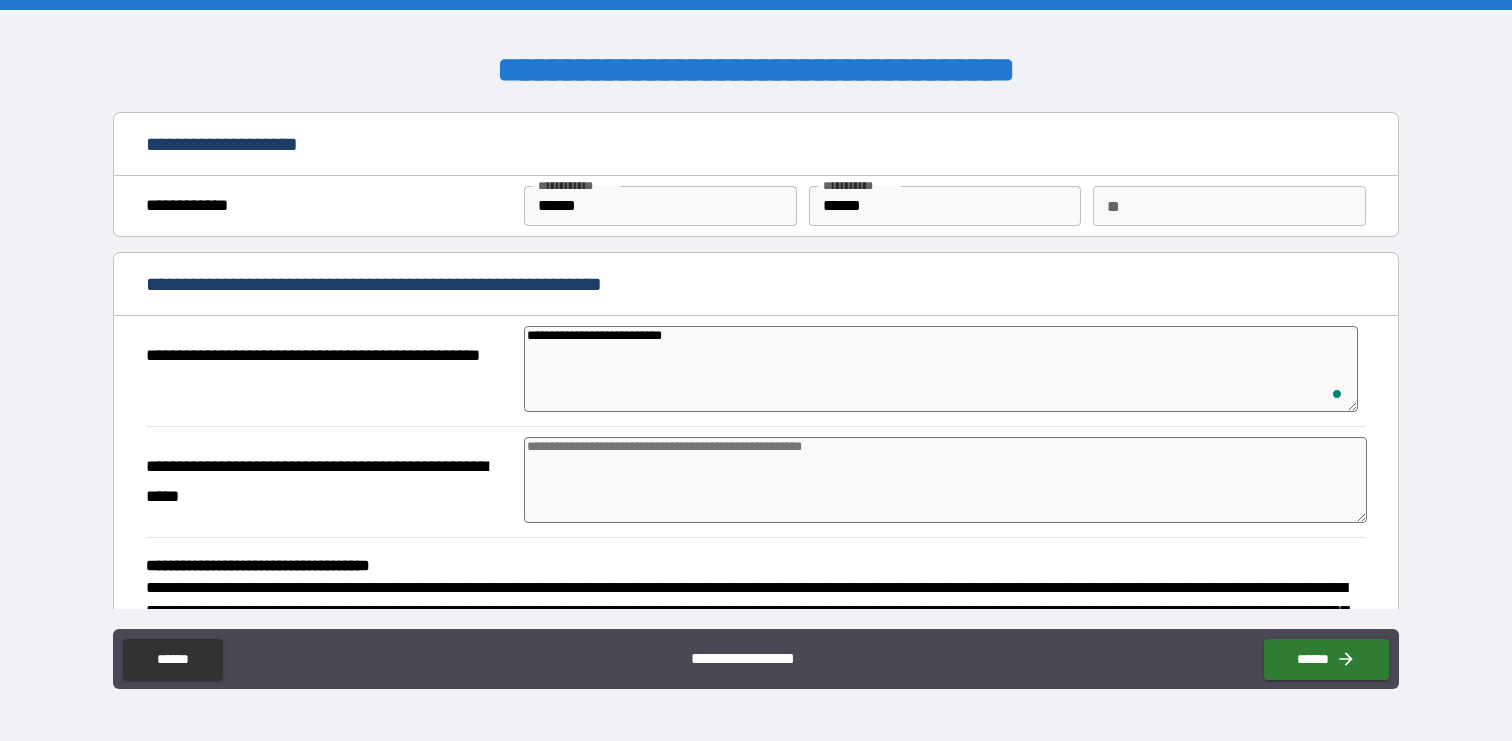 type on "**********" 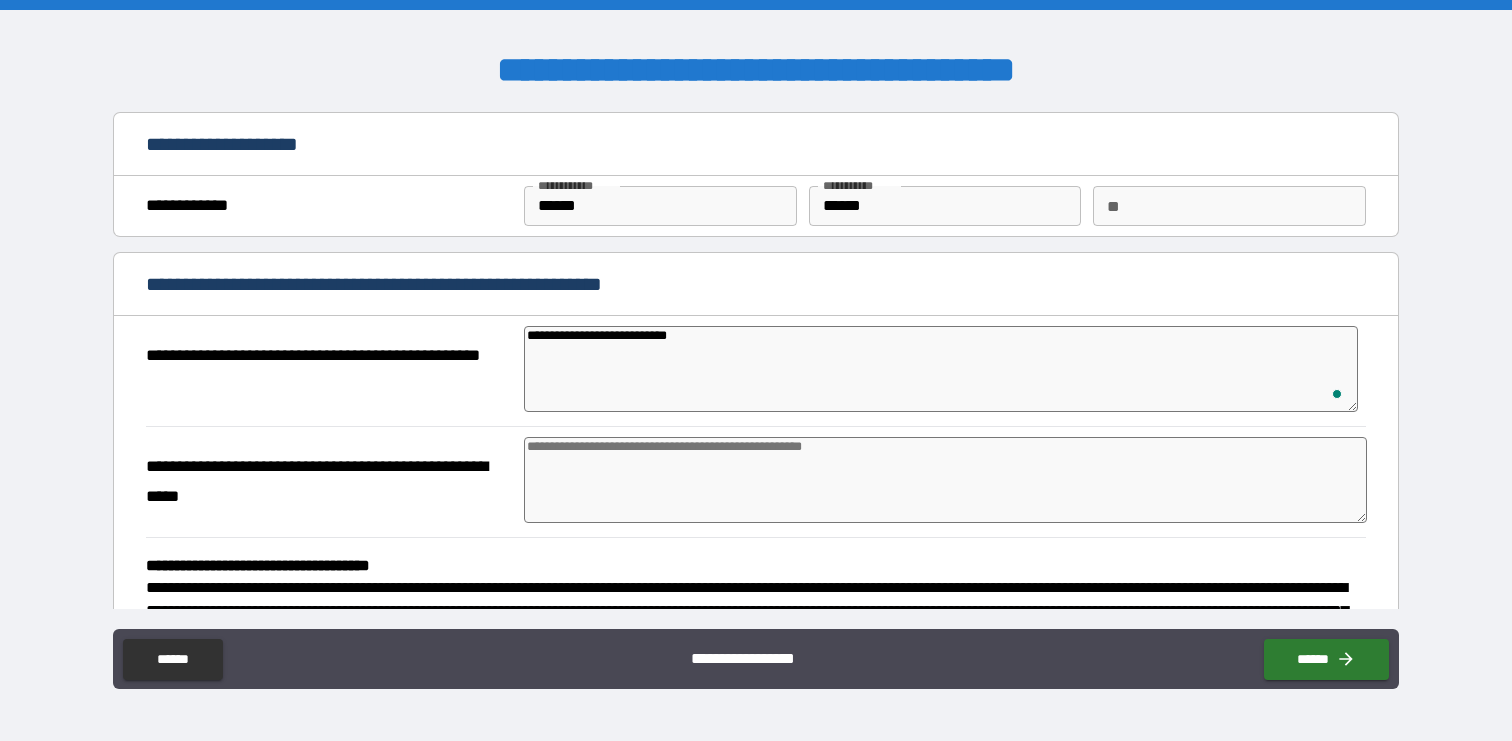 type on "*" 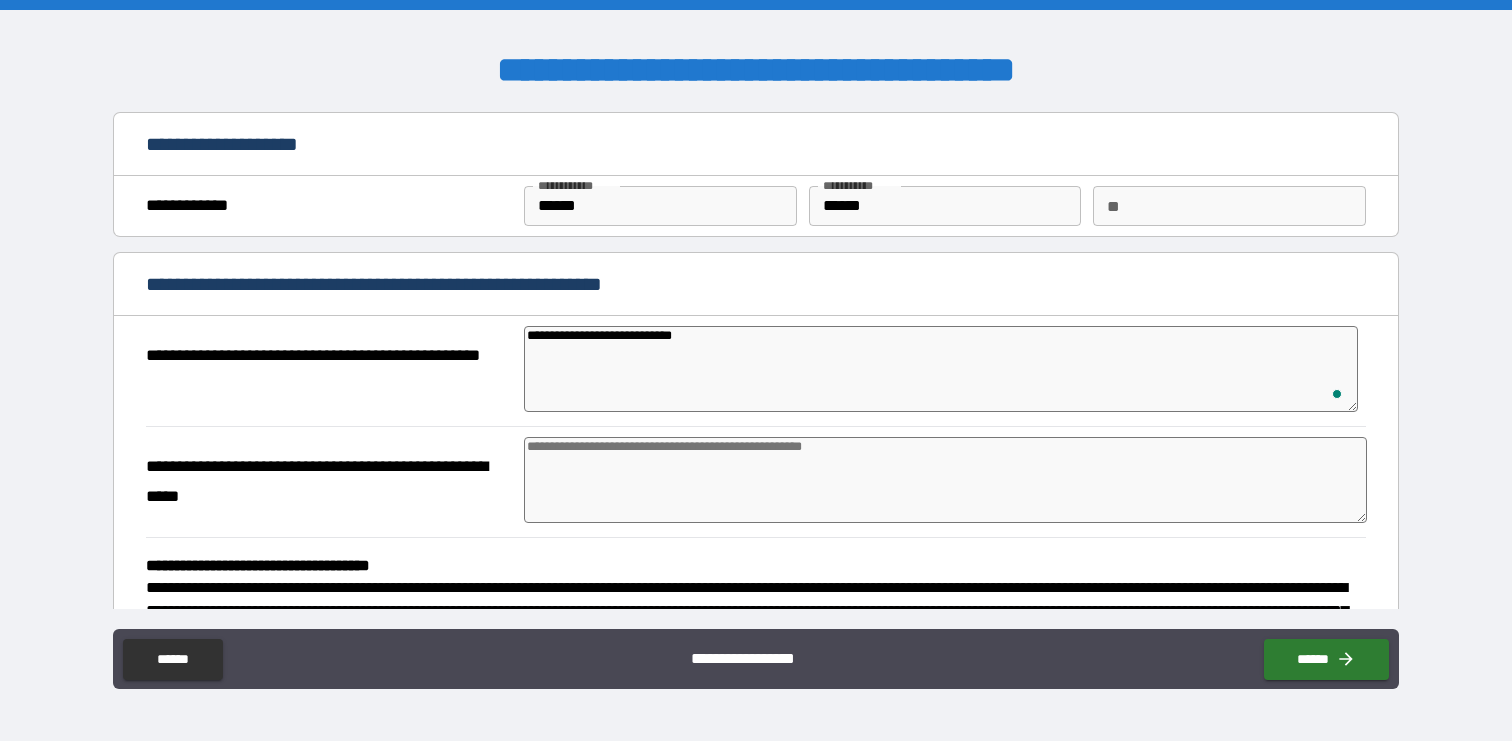 type on "*" 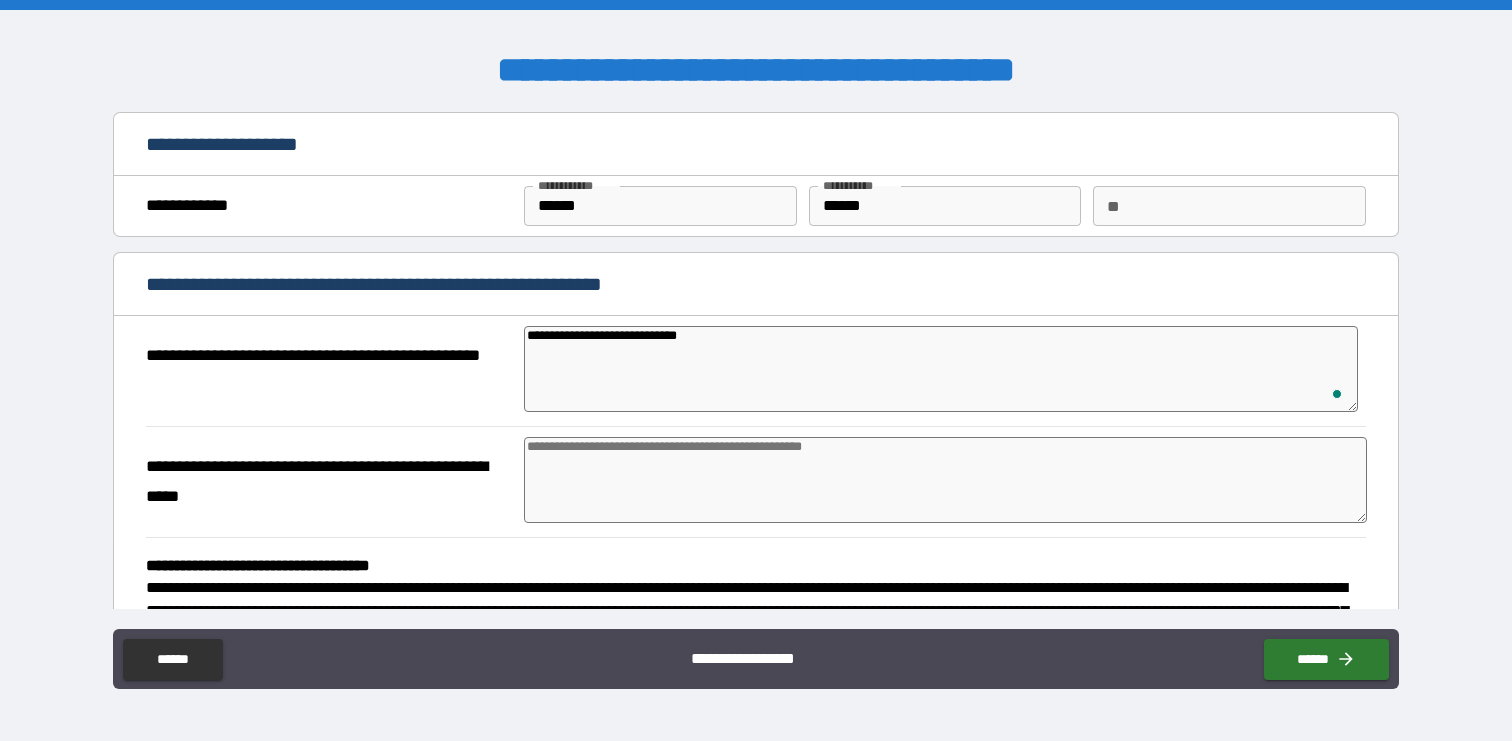 type on "*" 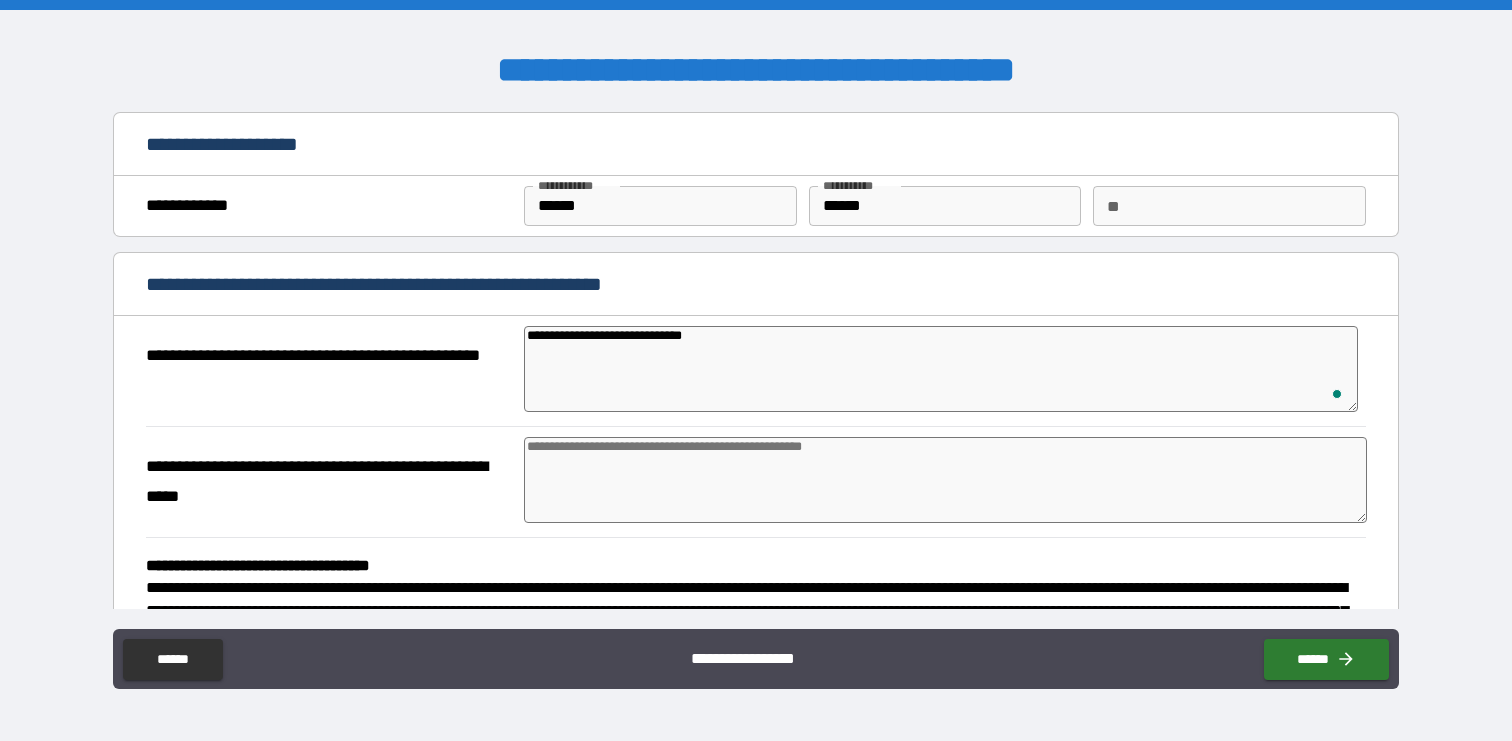 type on "*" 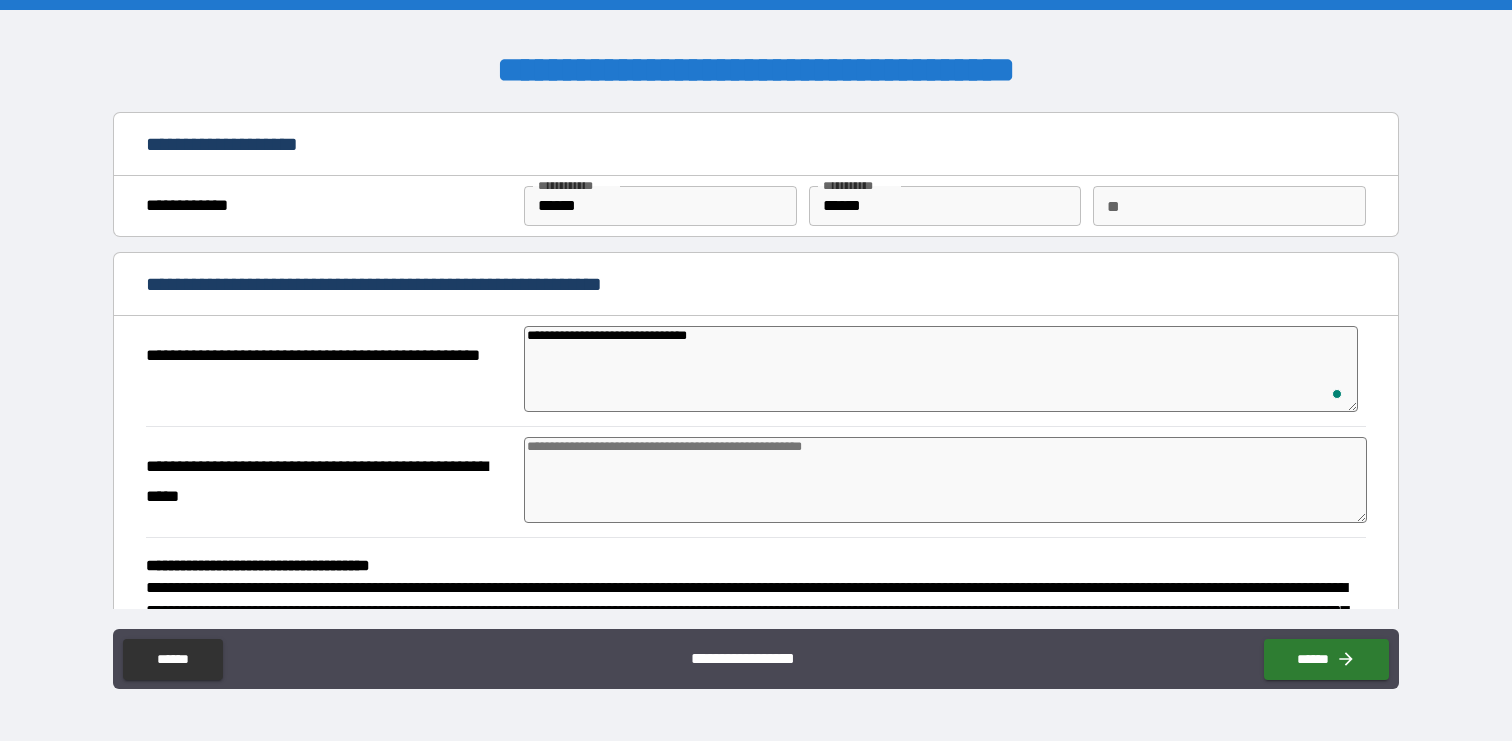 type on "*" 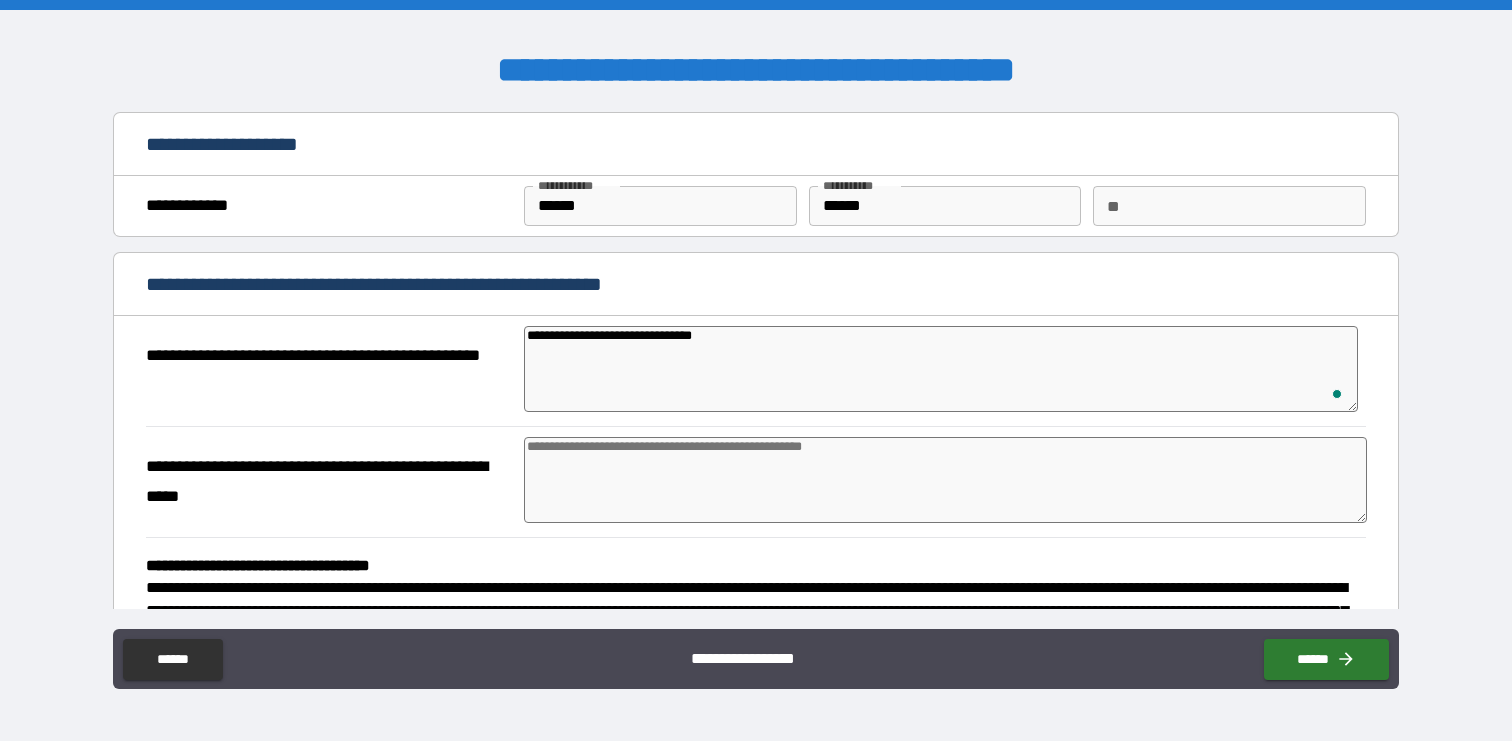 type on "*" 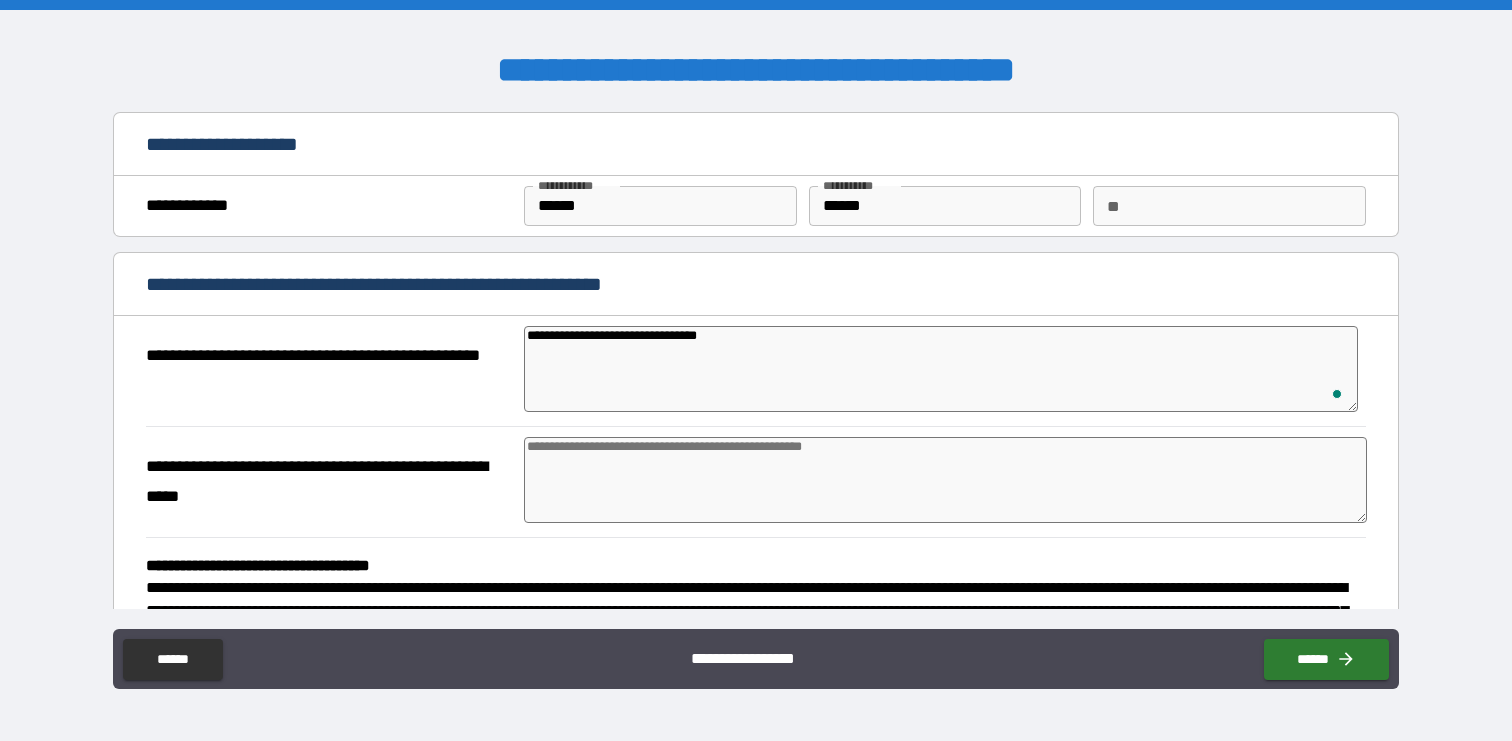 type on "*" 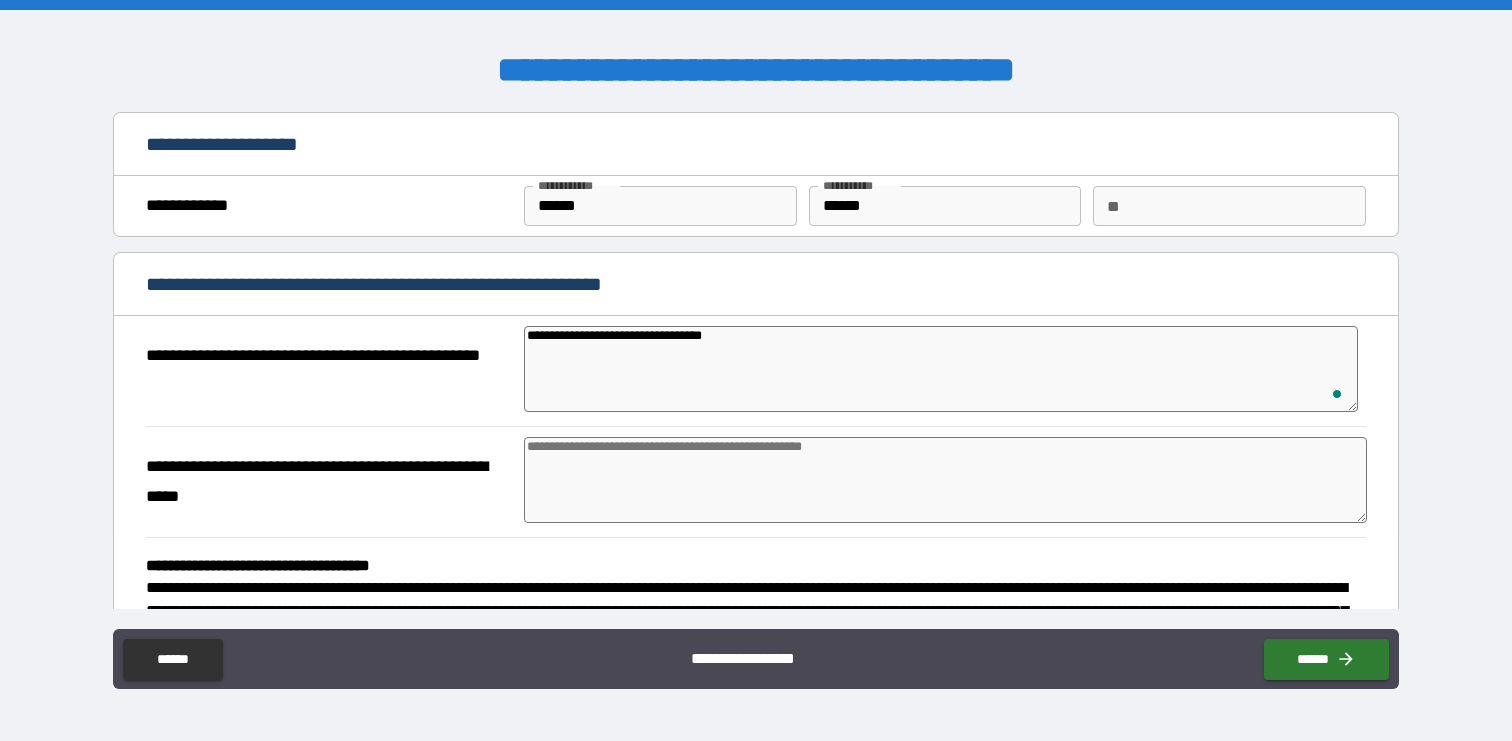 type on "*" 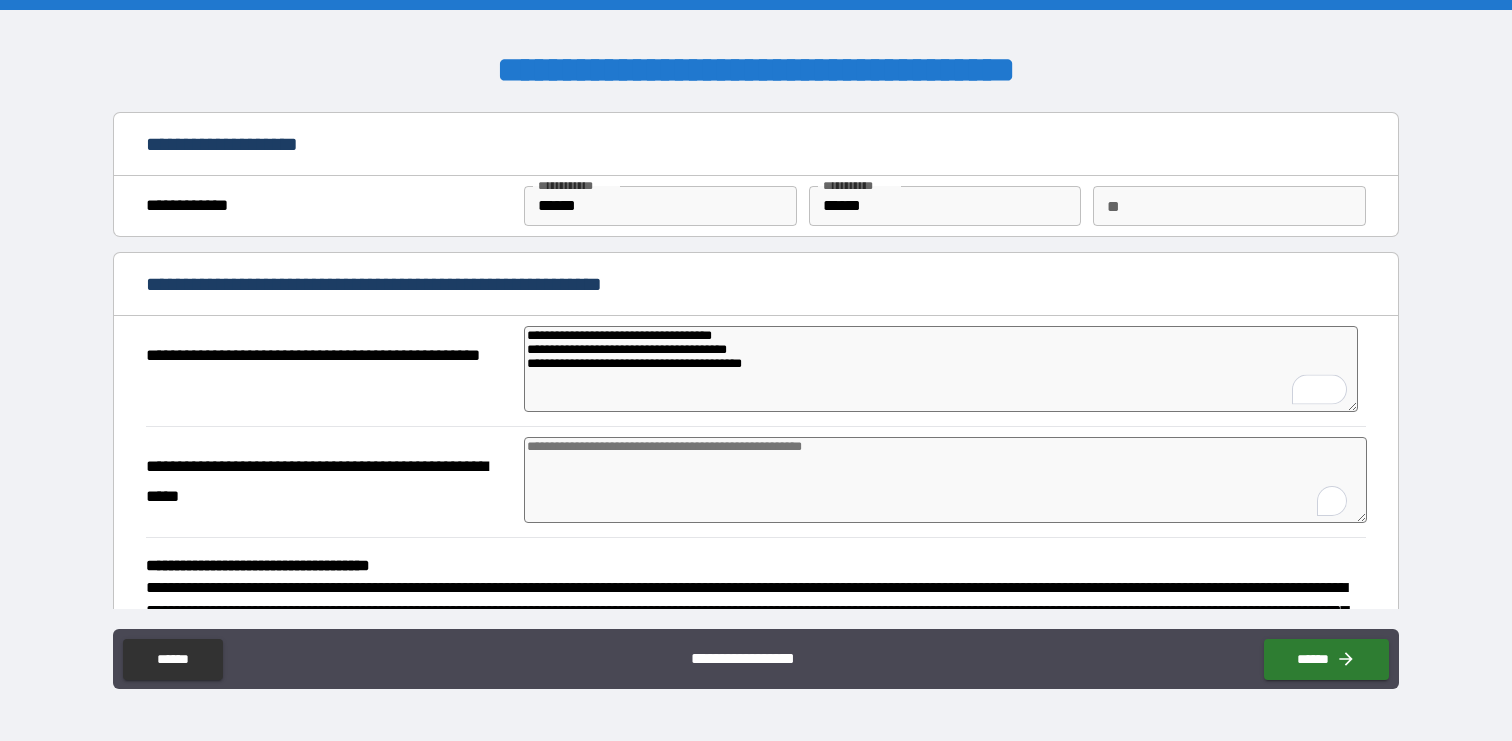 click at bounding box center [945, 480] 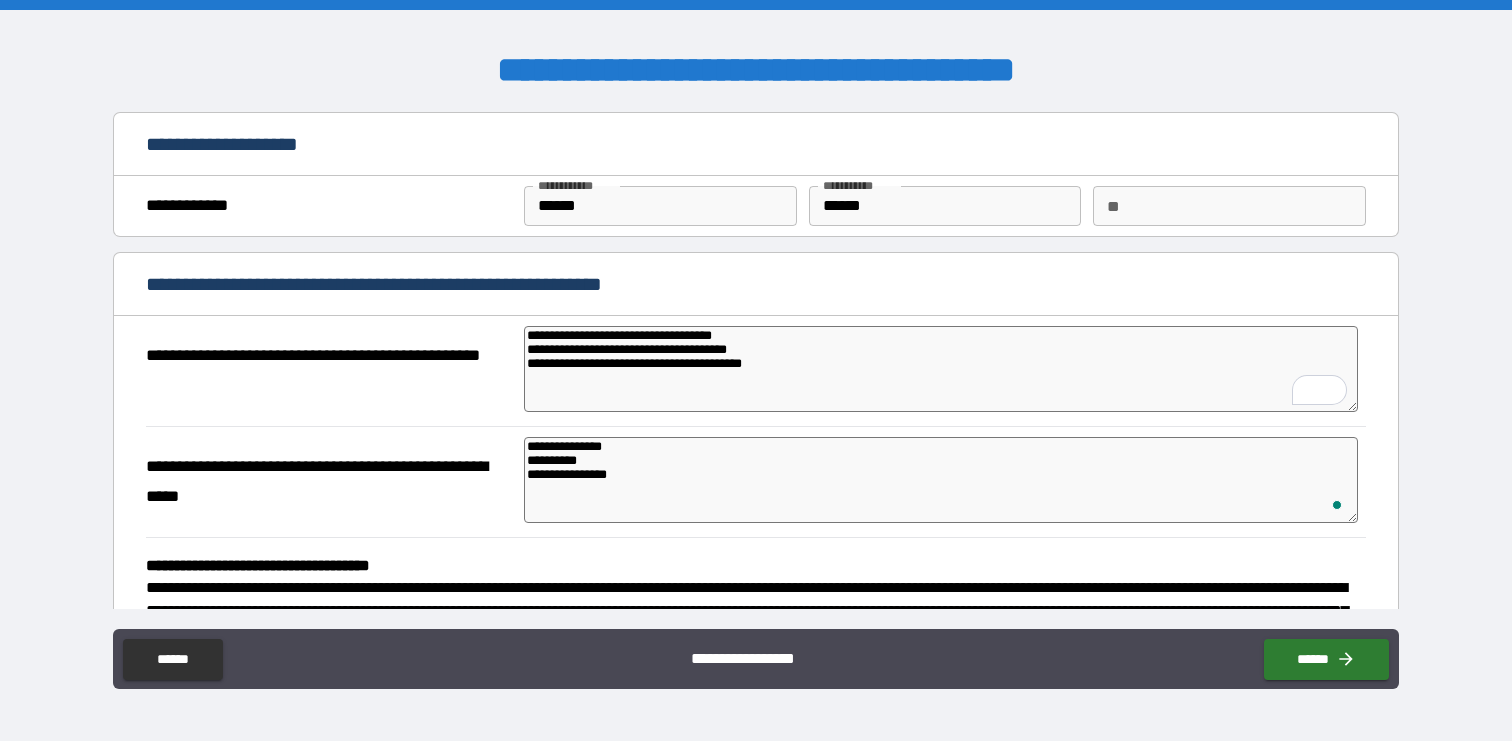 scroll, scrollTop: 85, scrollLeft: 0, axis: vertical 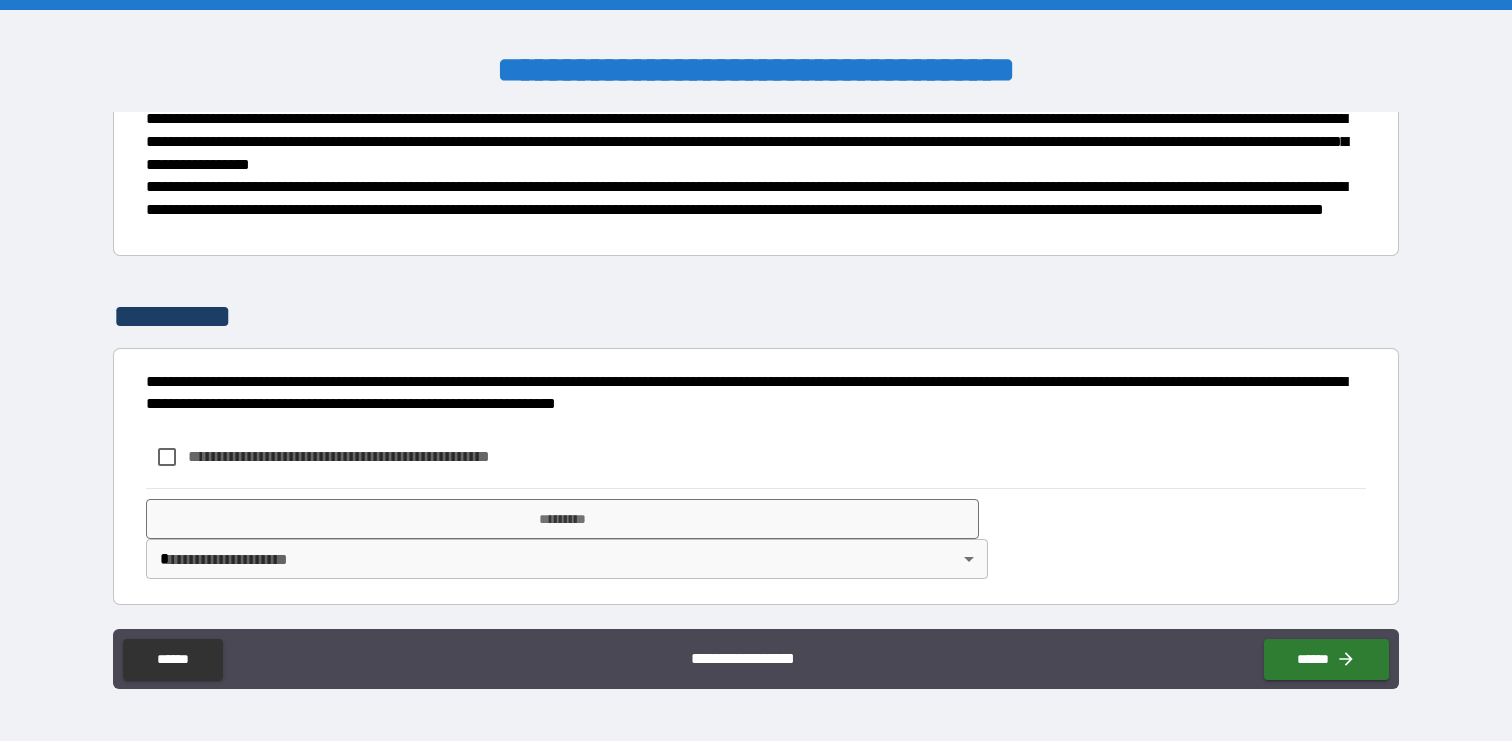 click on "**********" at bounding box center [372, 456] 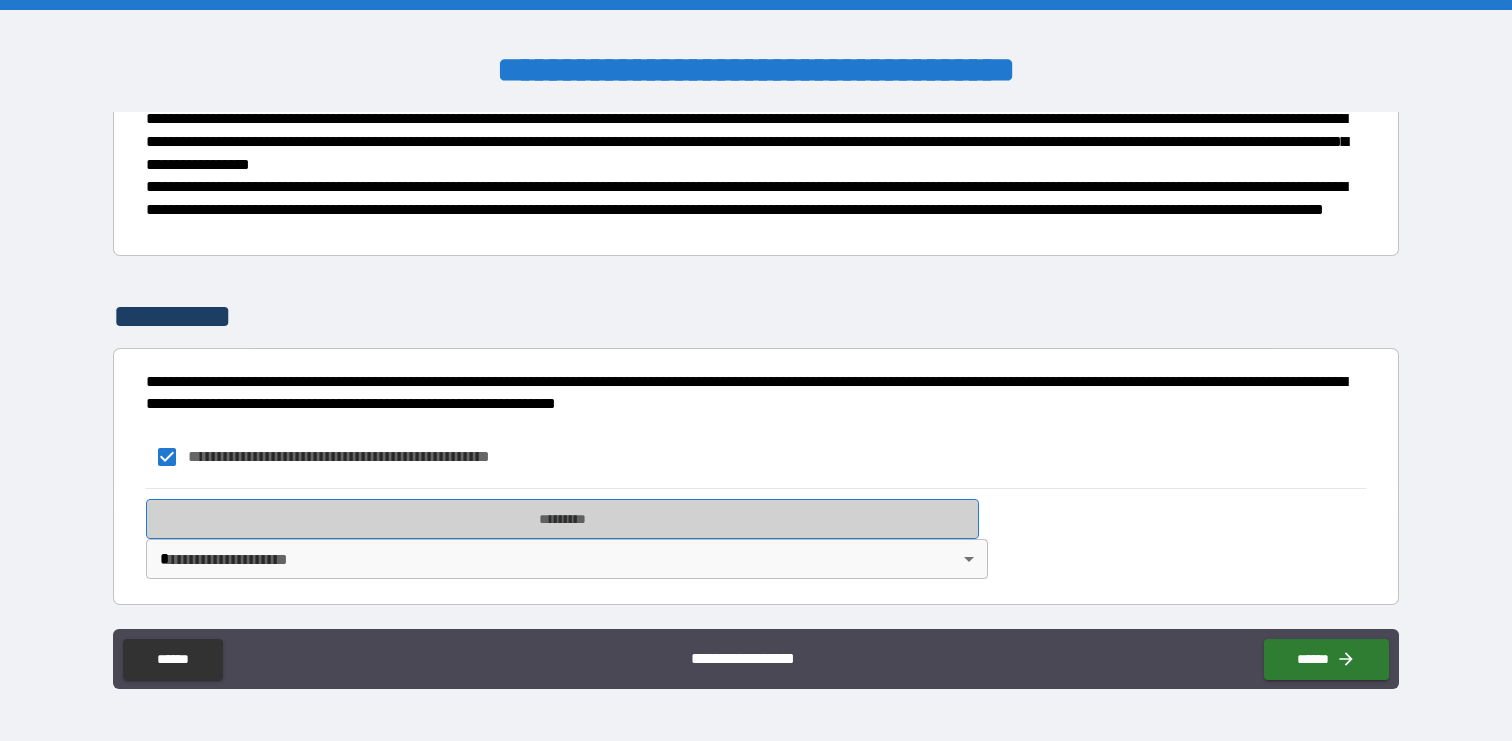 click on "*********" at bounding box center (562, 519) 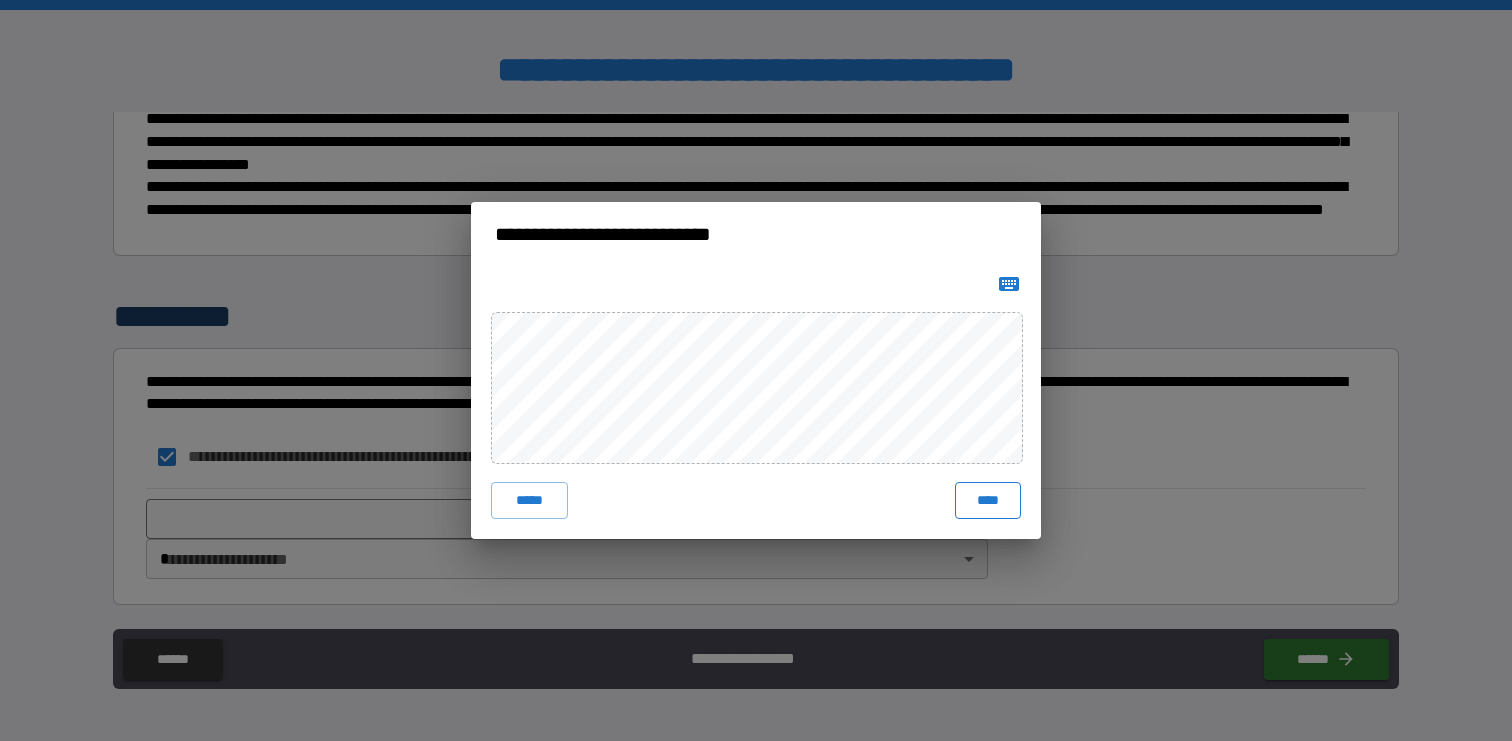 click on "****" at bounding box center [988, 500] 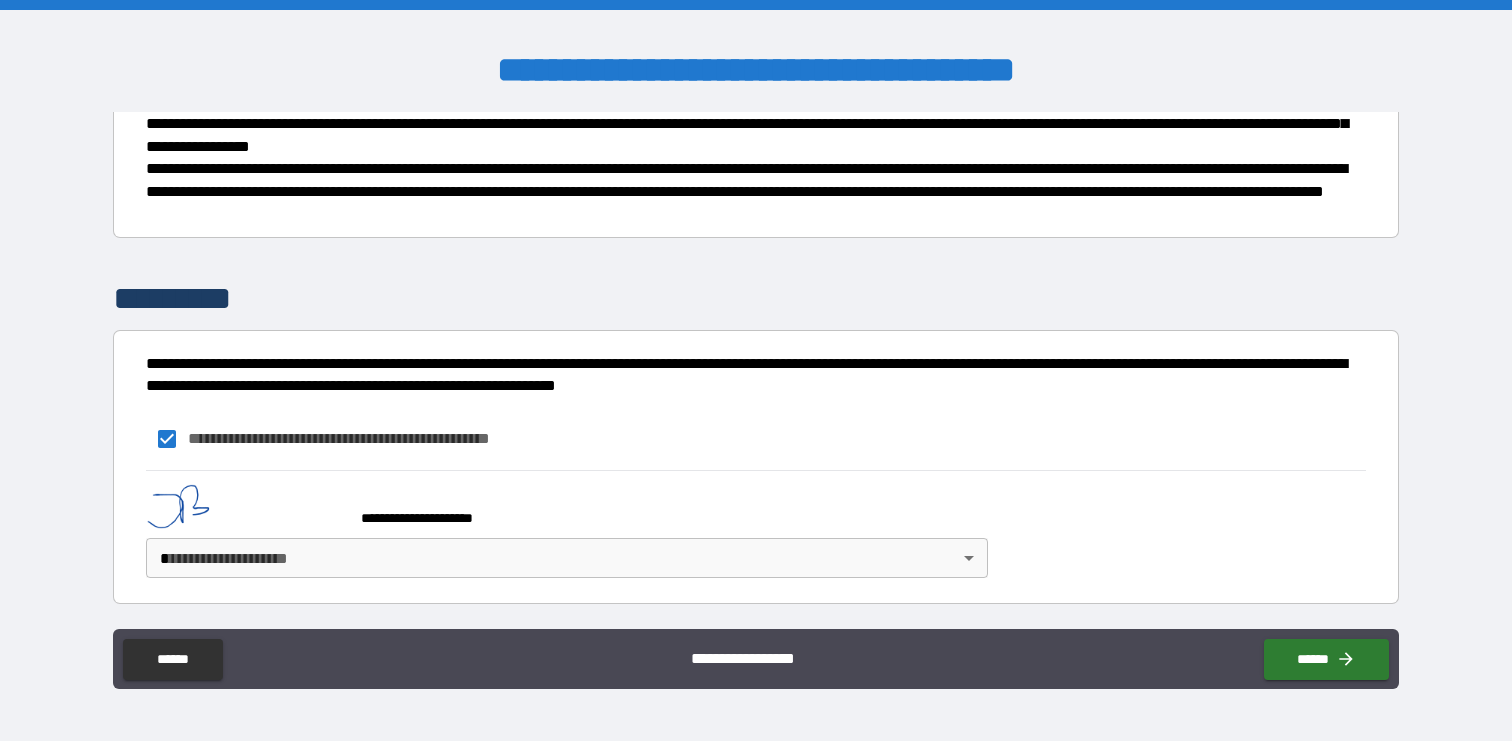 click on "**********" at bounding box center [756, 370] 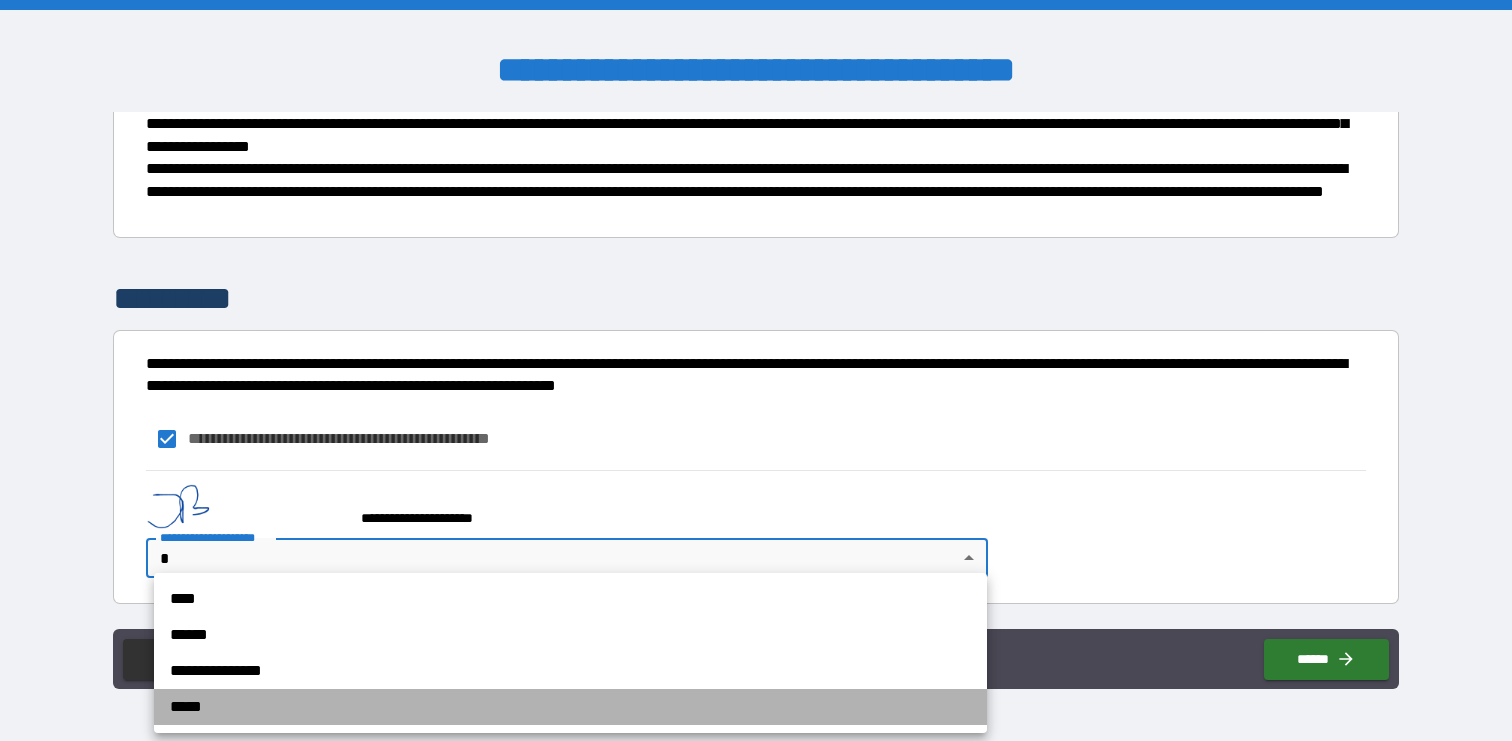 click on "*****" at bounding box center [570, 707] 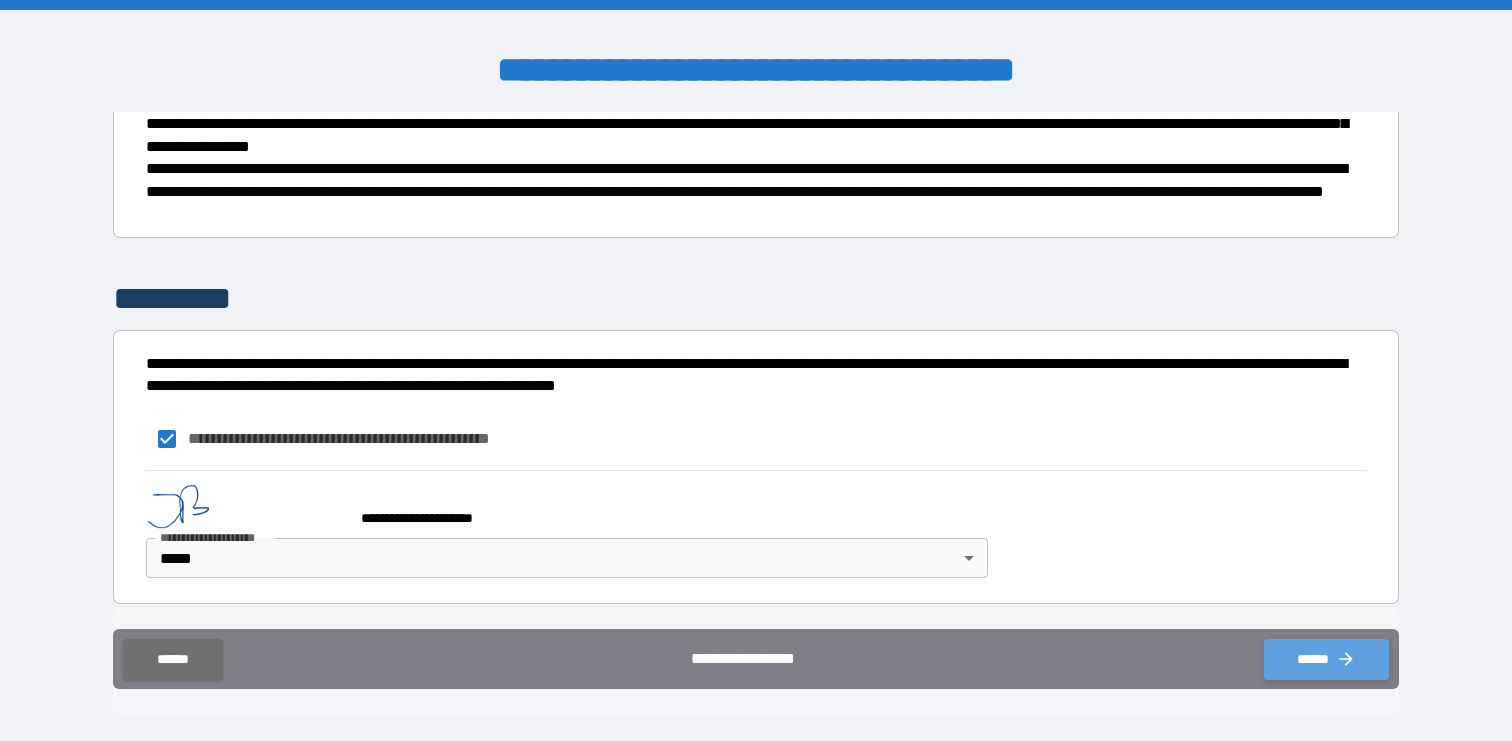 click on "******" at bounding box center (1326, 659) 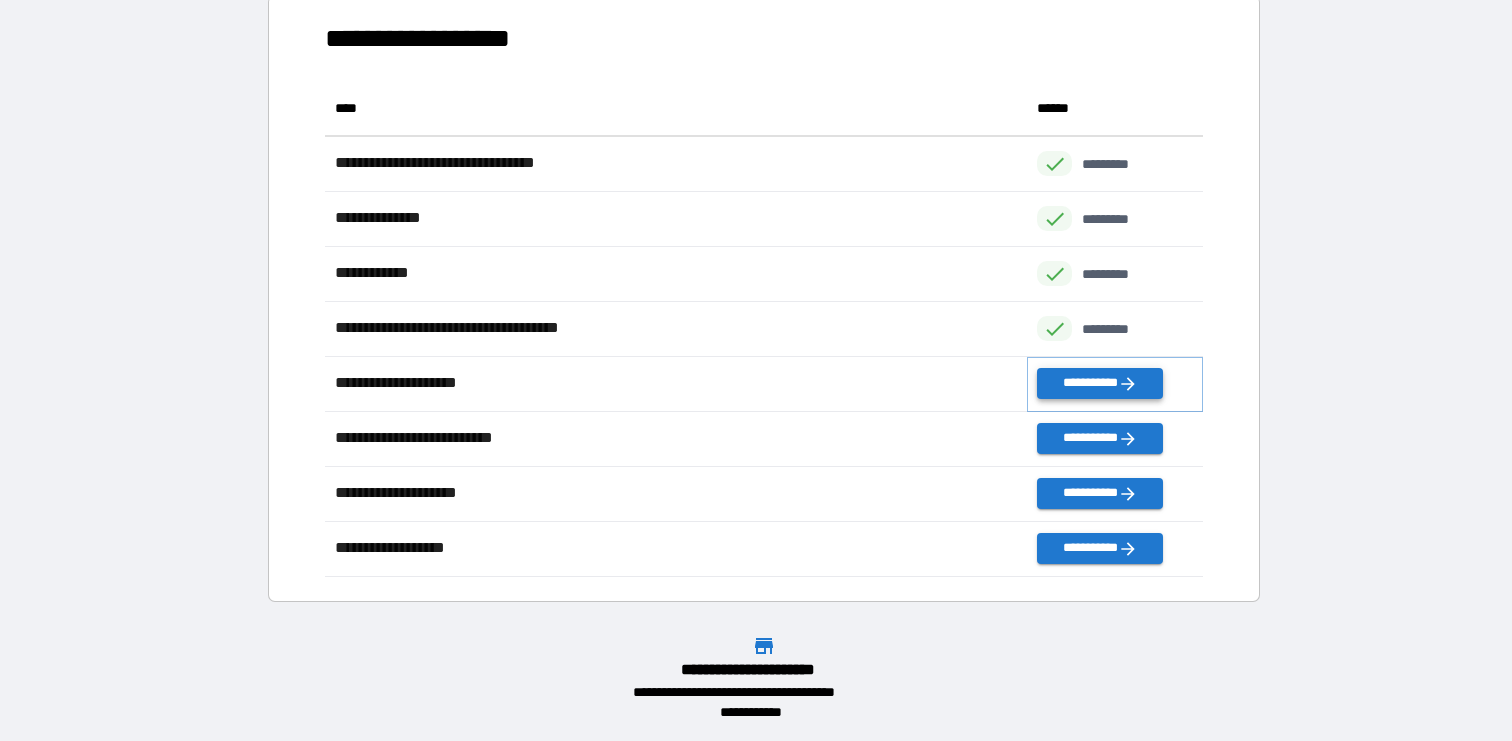 click on "**********" at bounding box center (1099, 383) 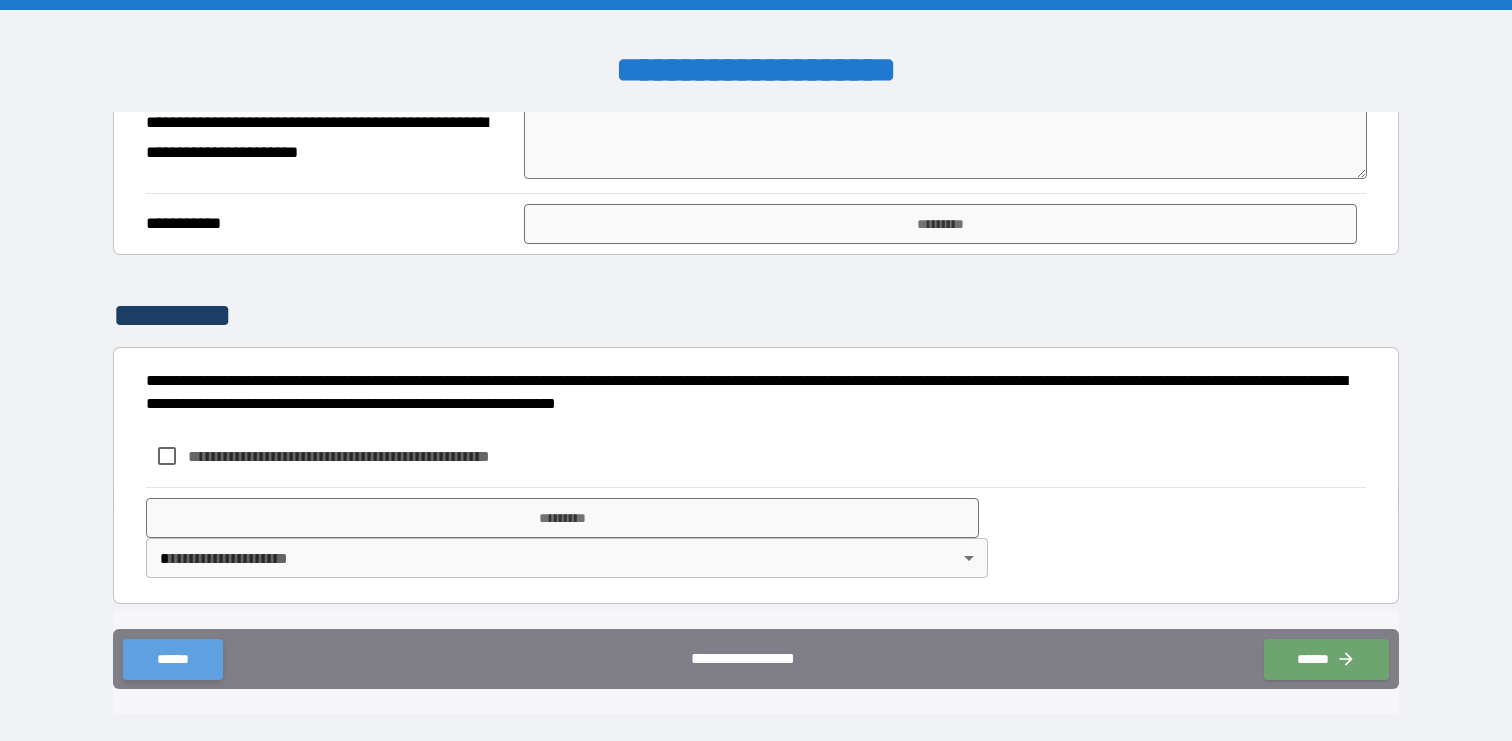click on "******" at bounding box center [172, 659] 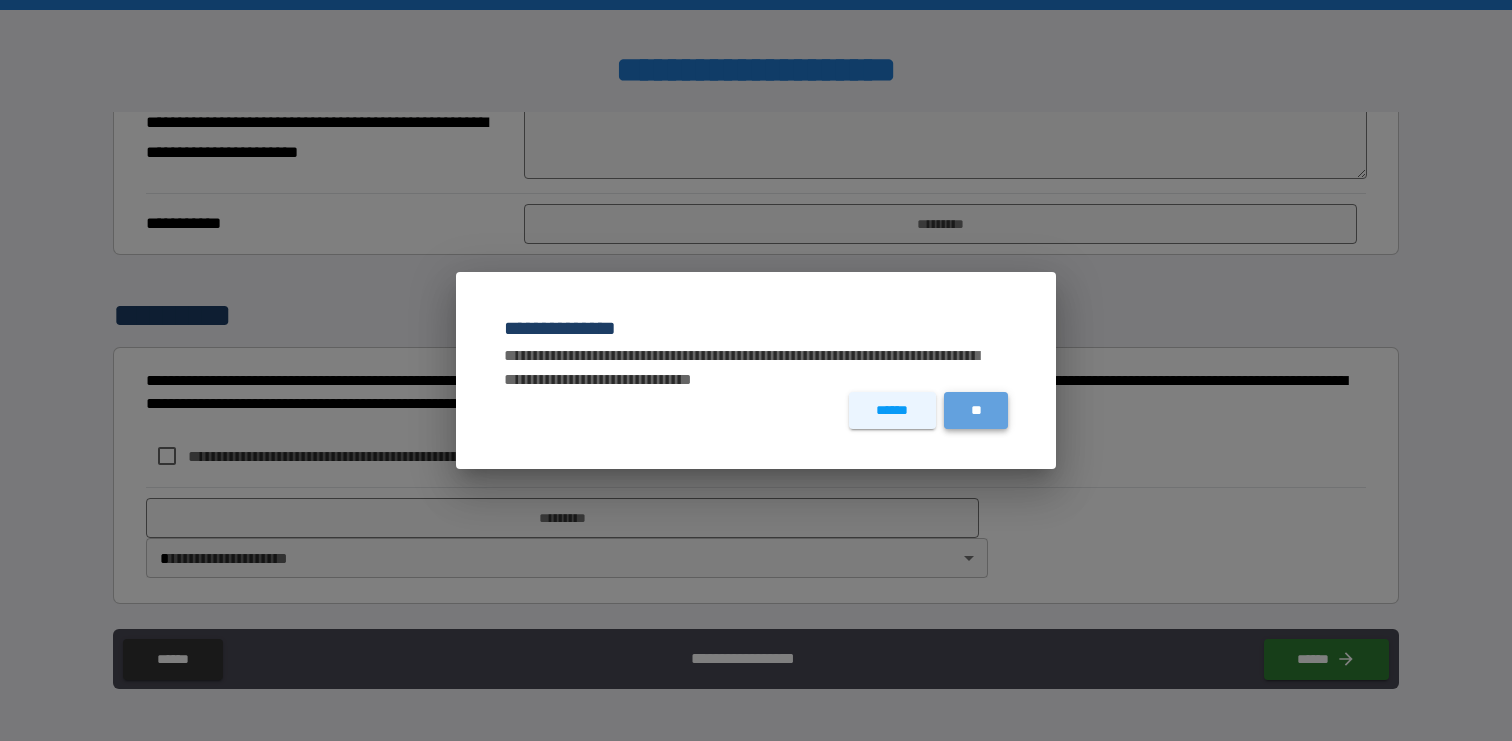 click on "**" at bounding box center [976, 410] 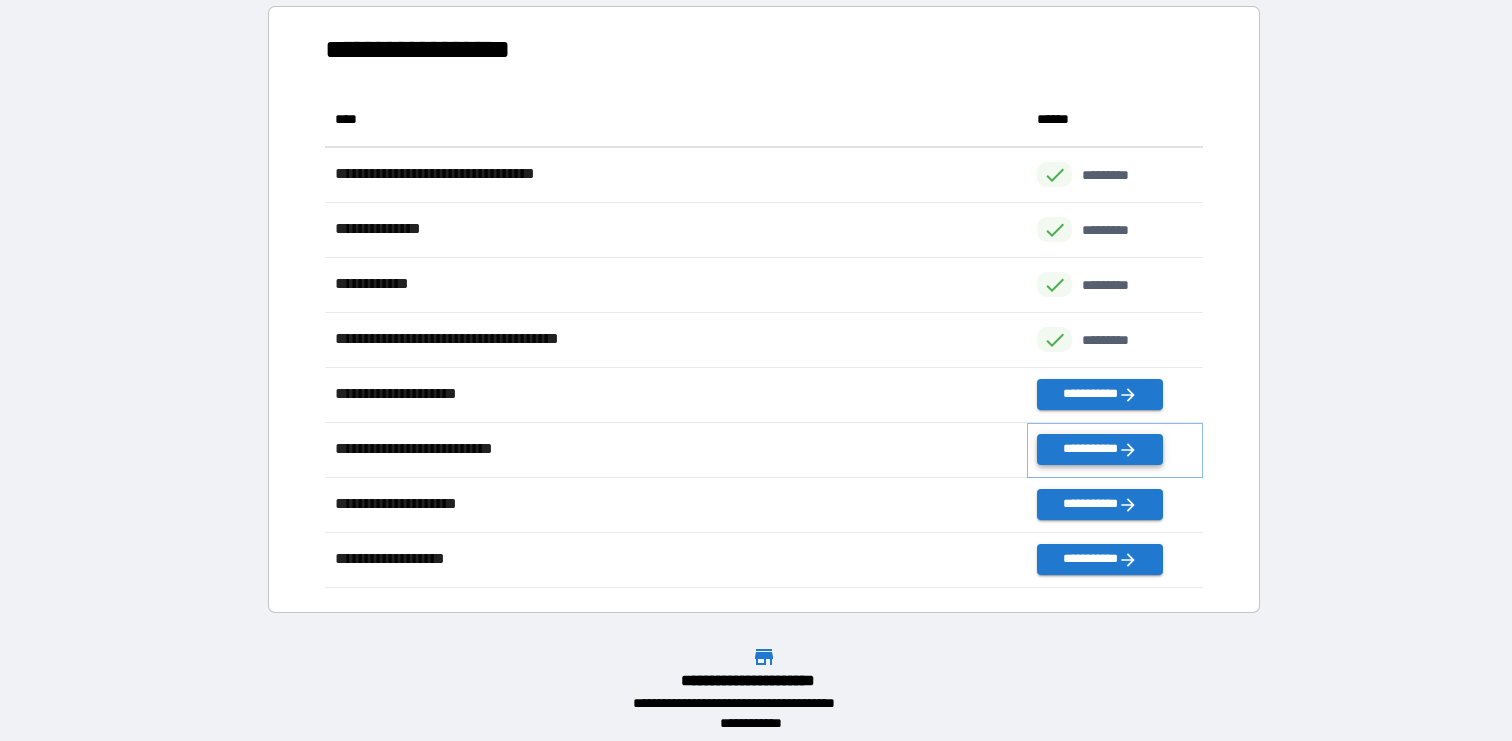 click on "**********" at bounding box center (1099, 449) 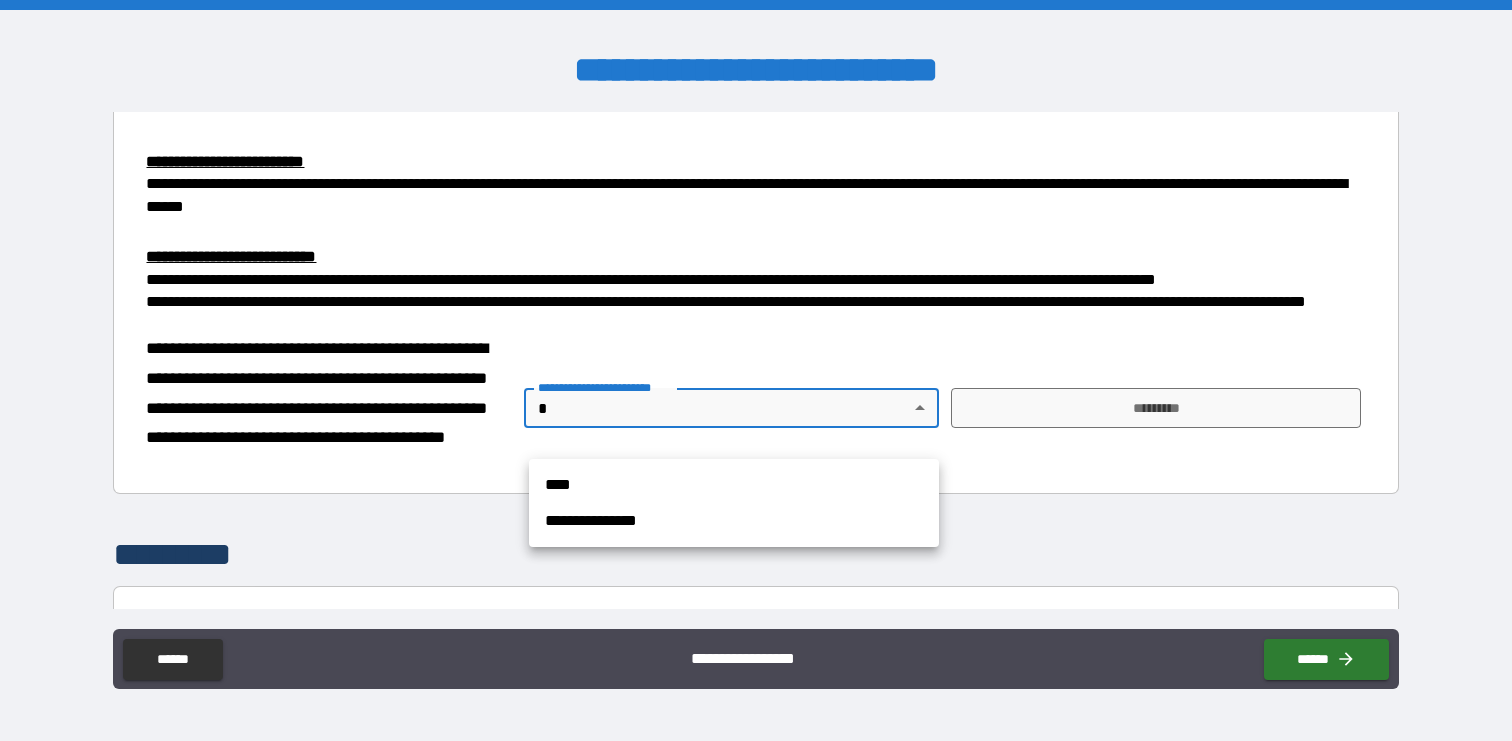 click on "**********" at bounding box center [756, 370] 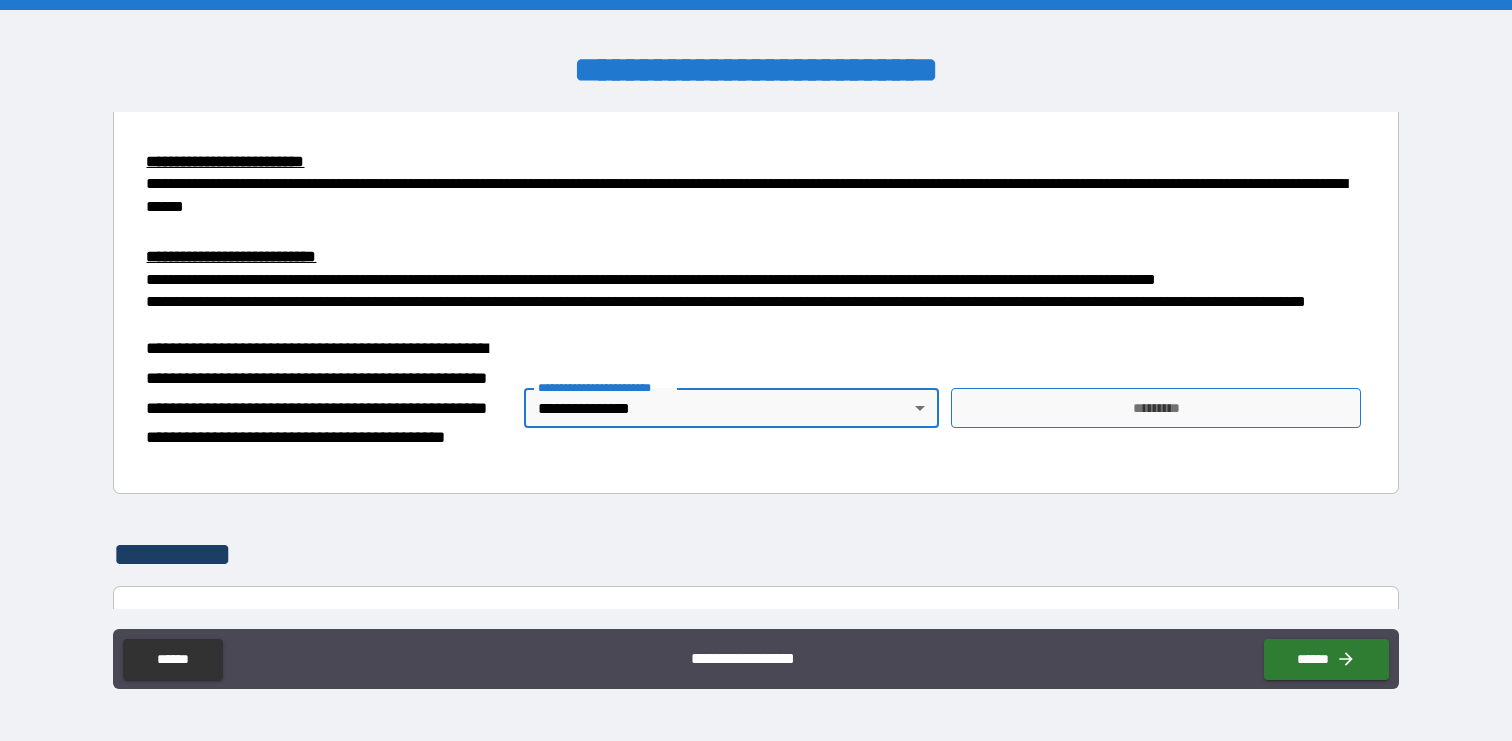 click on "*********" at bounding box center (1156, 408) 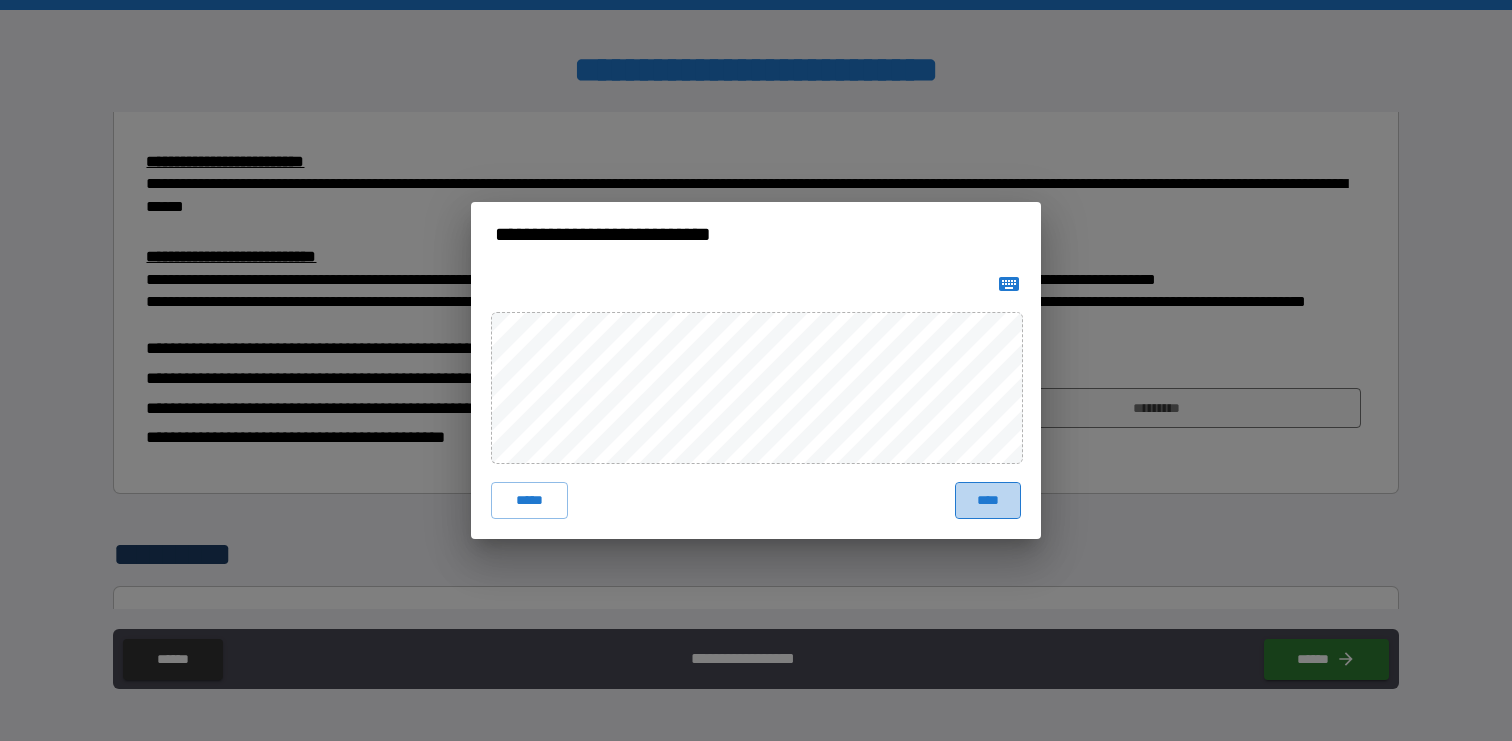 click on "****" at bounding box center [988, 500] 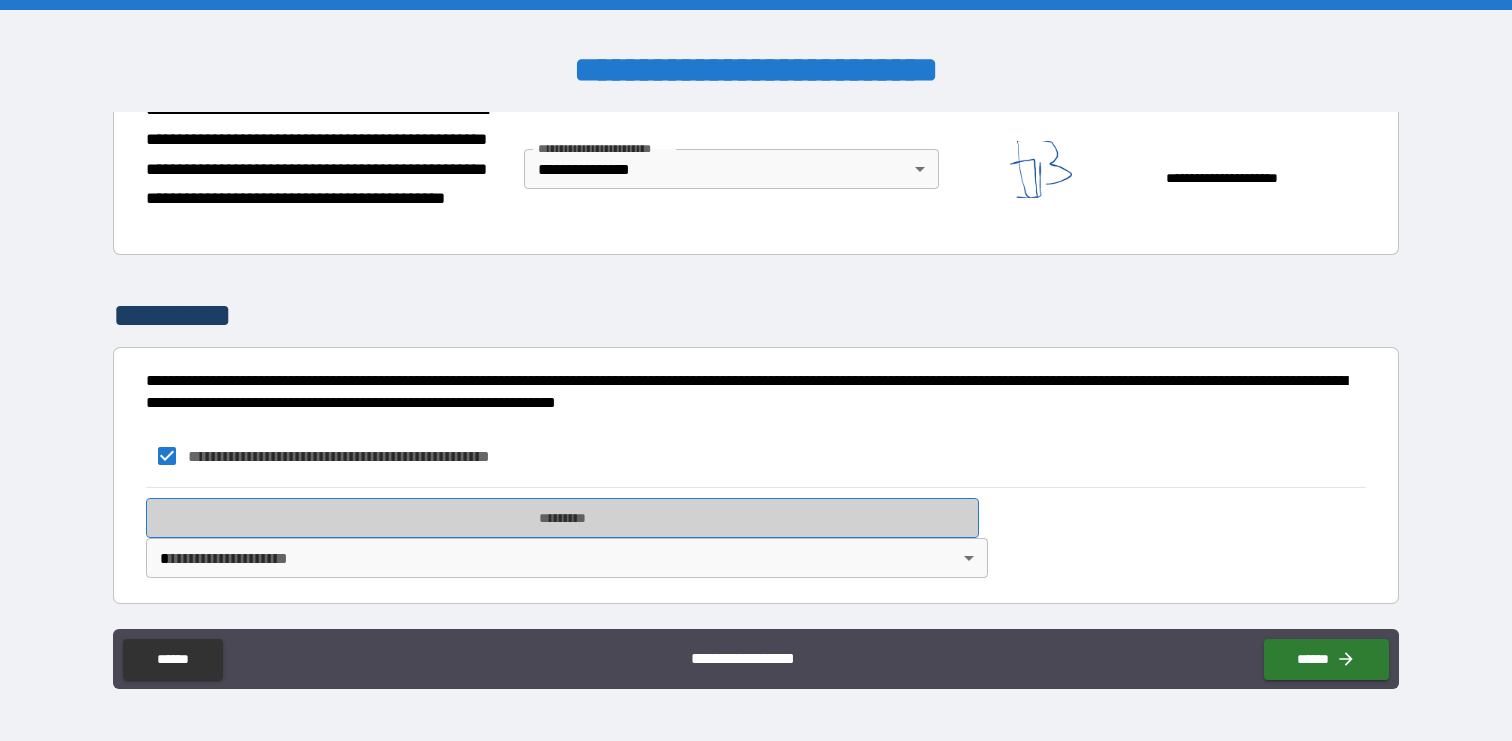 click on "*********" at bounding box center (562, 518) 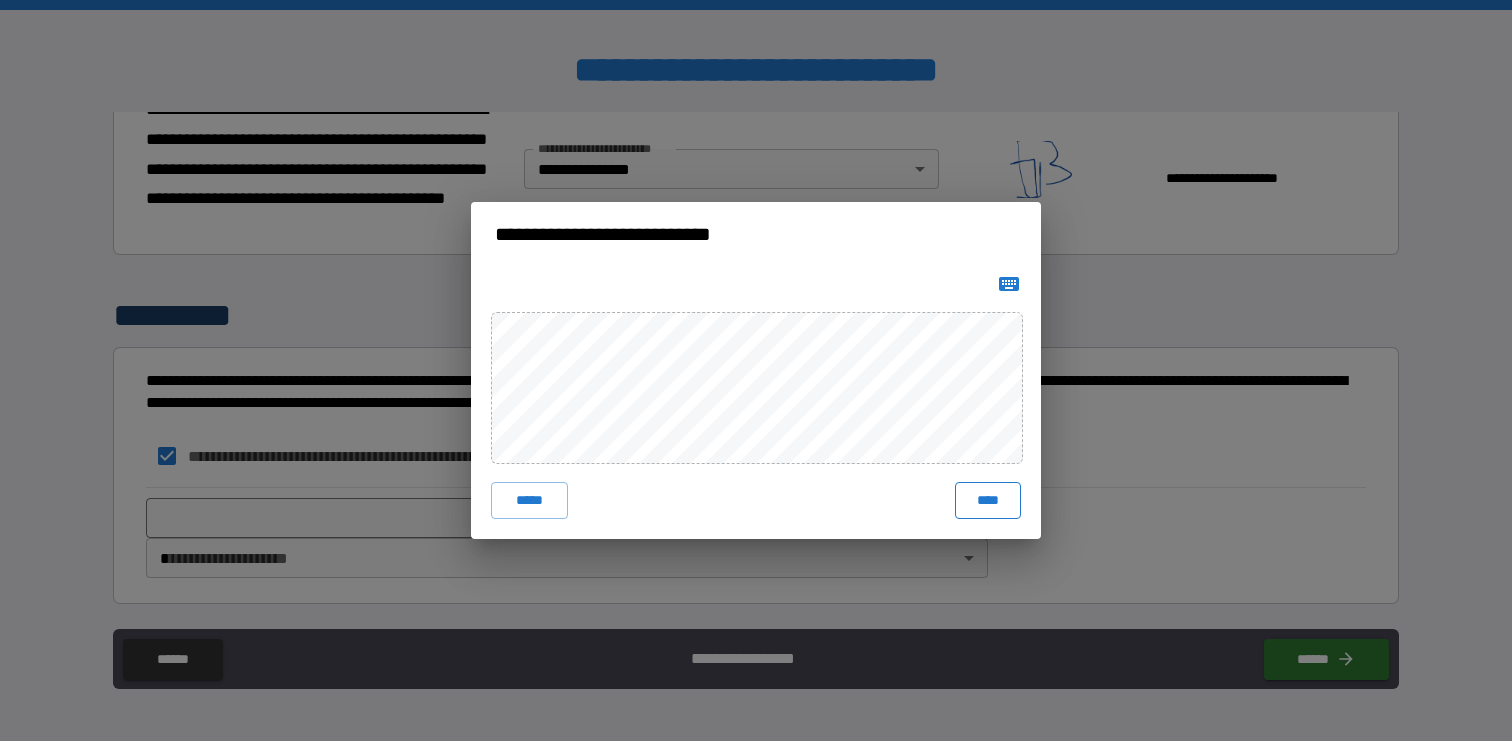 click on "****" at bounding box center [988, 500] 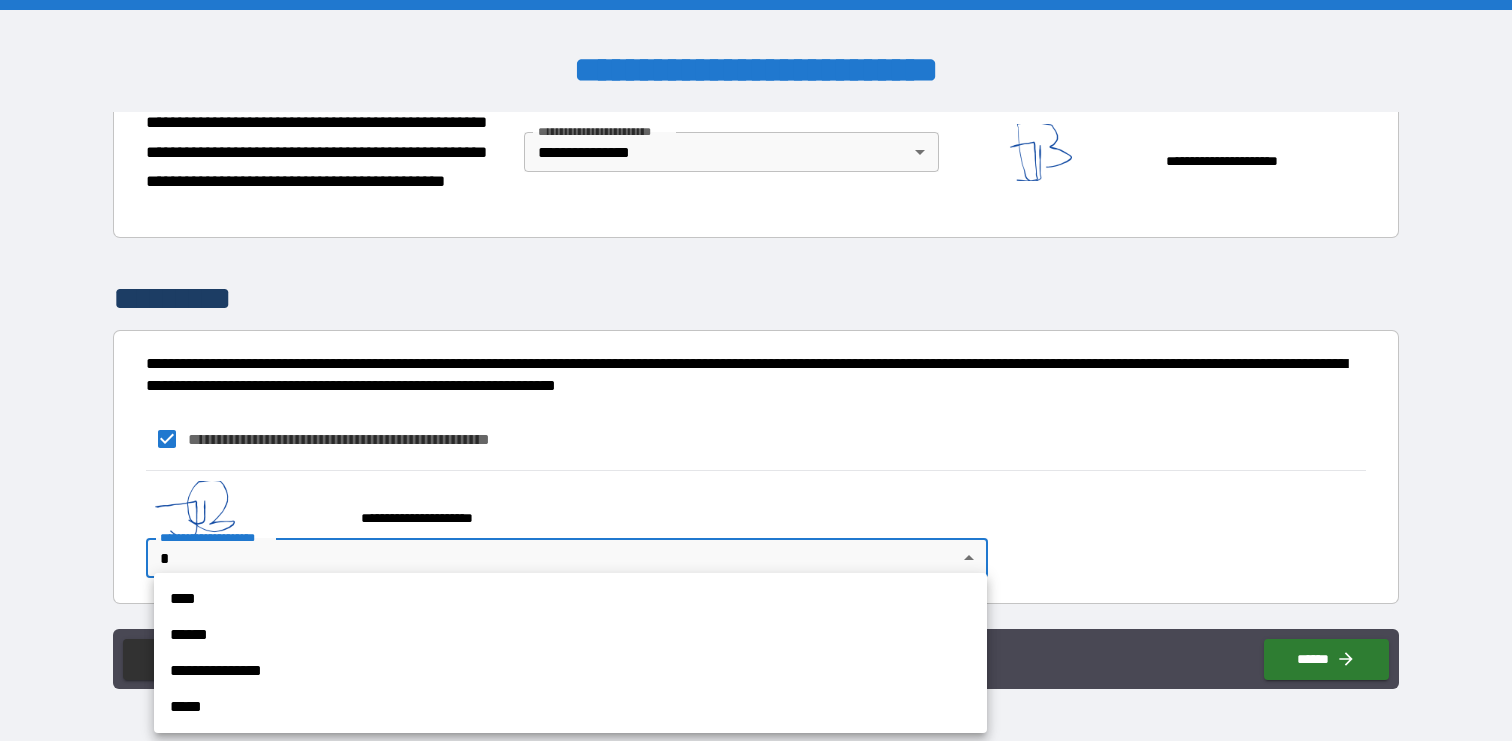 click on "**********" at bounding box center (756, 370) 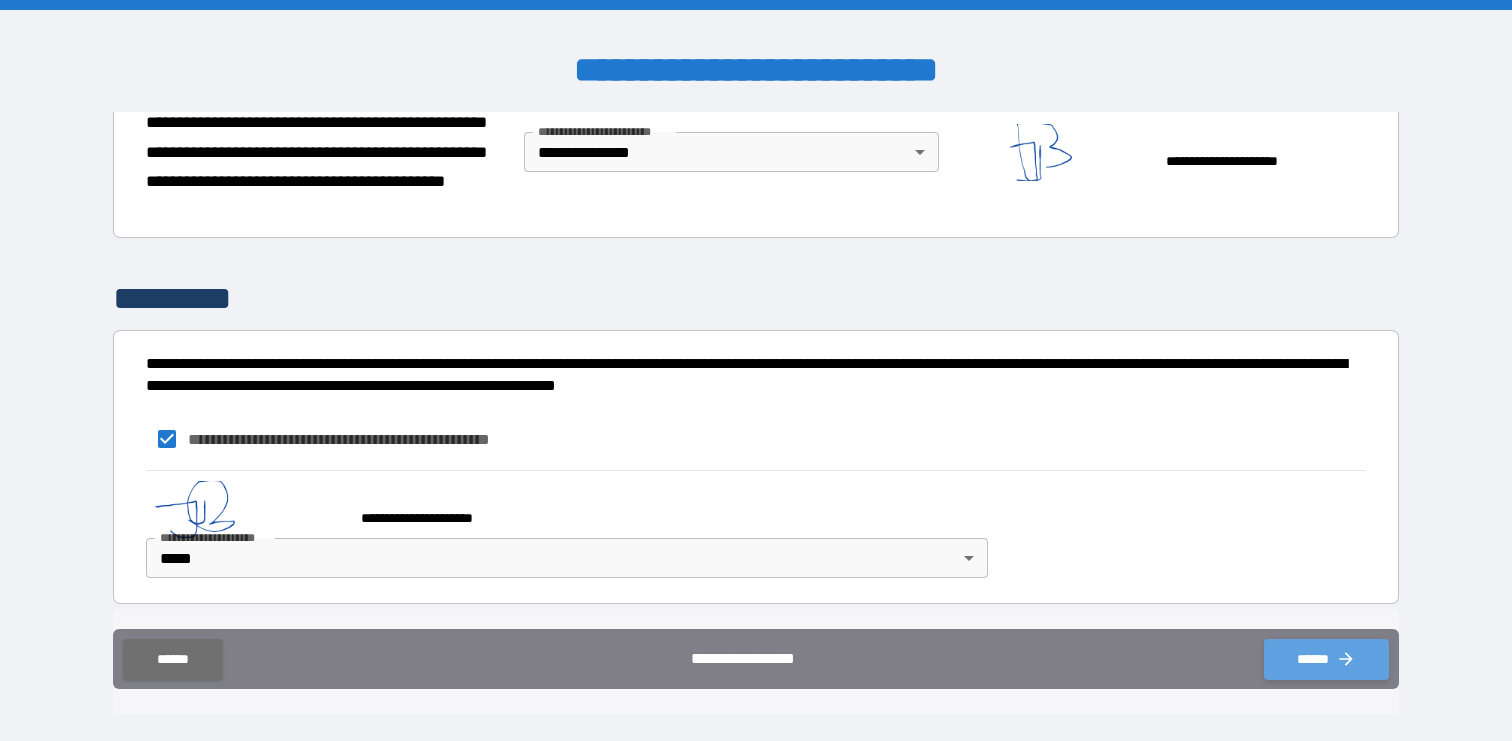 click on "******" at bounding box center [1326, 659] 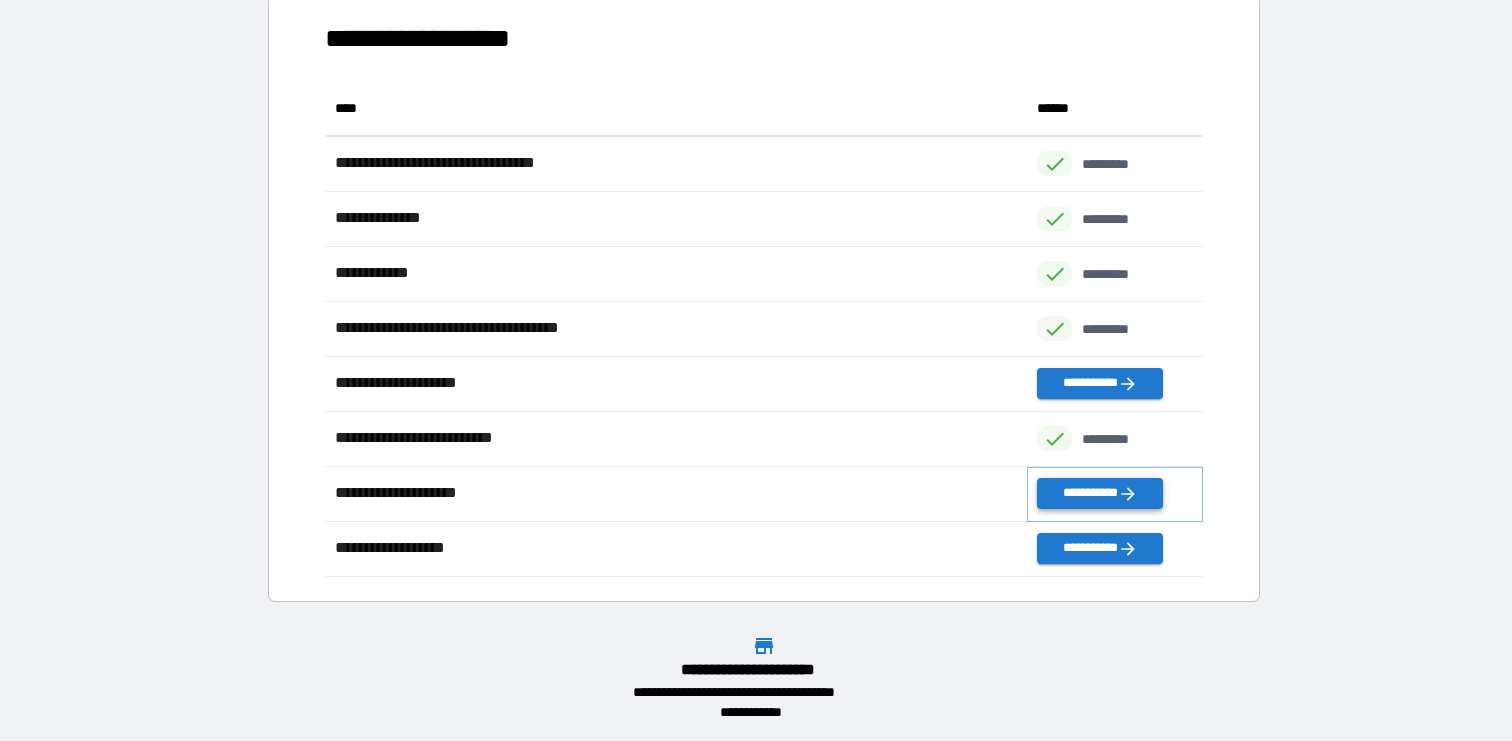 click on "**********" at bounding box center (1099, 493) 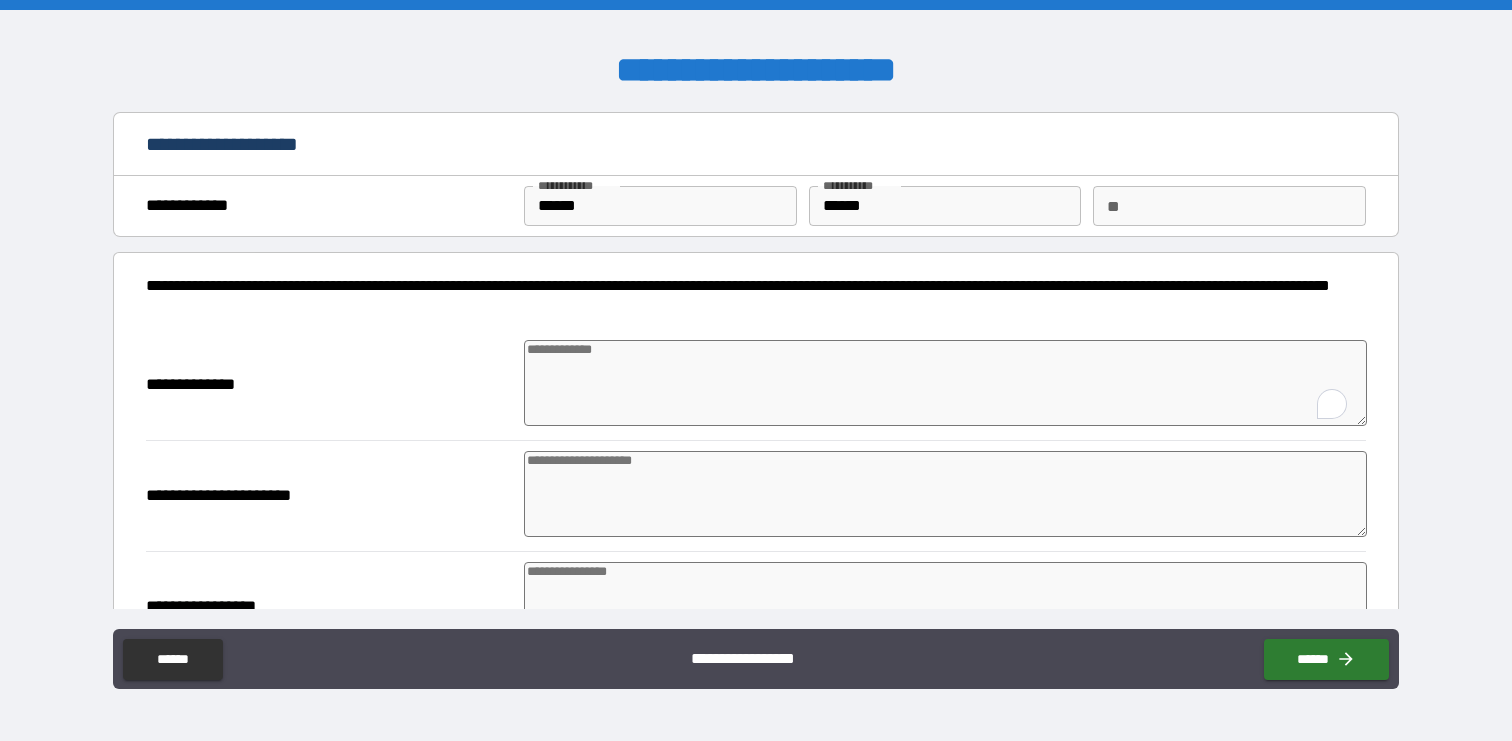 click at bounding box center [945, 383] 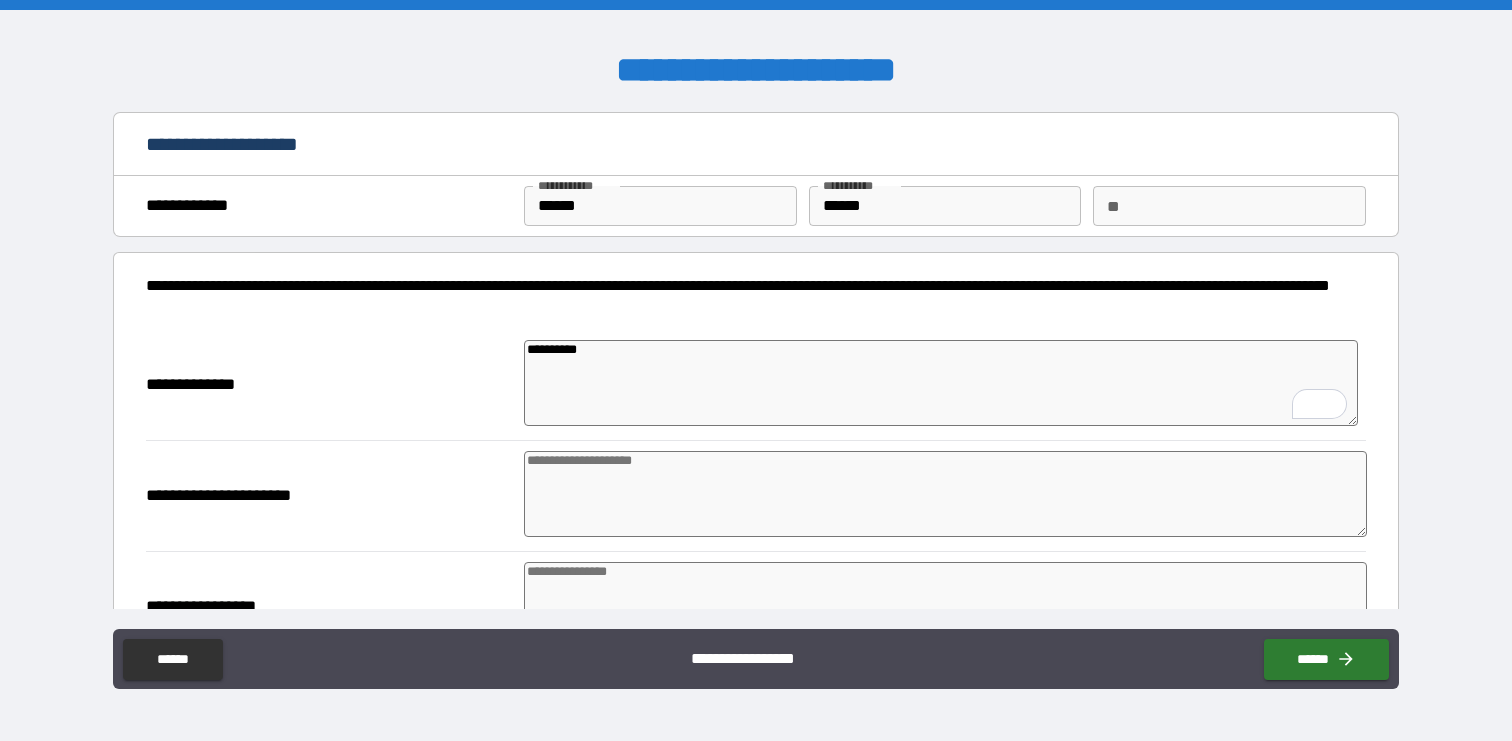 click at bounding box center (945, 494) 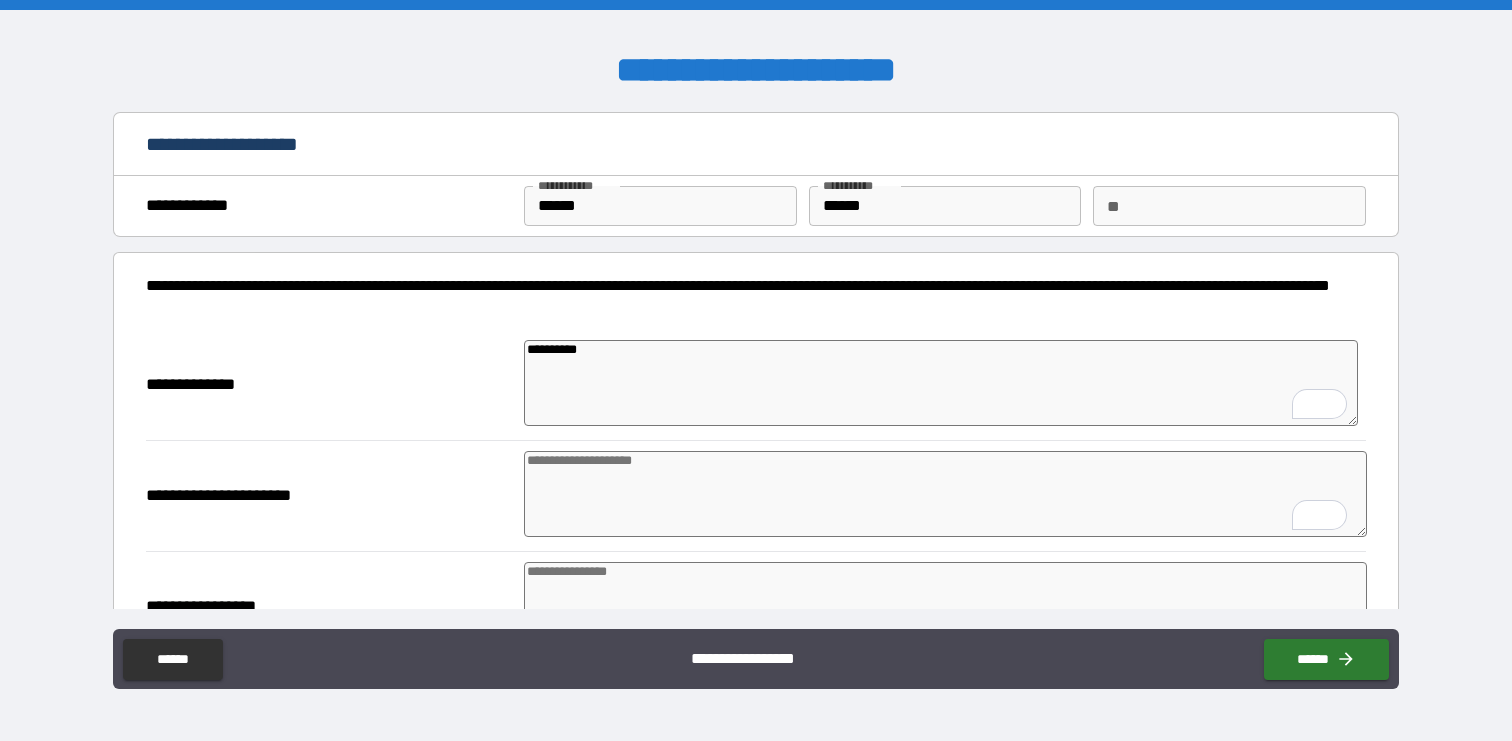 paste on "**********" 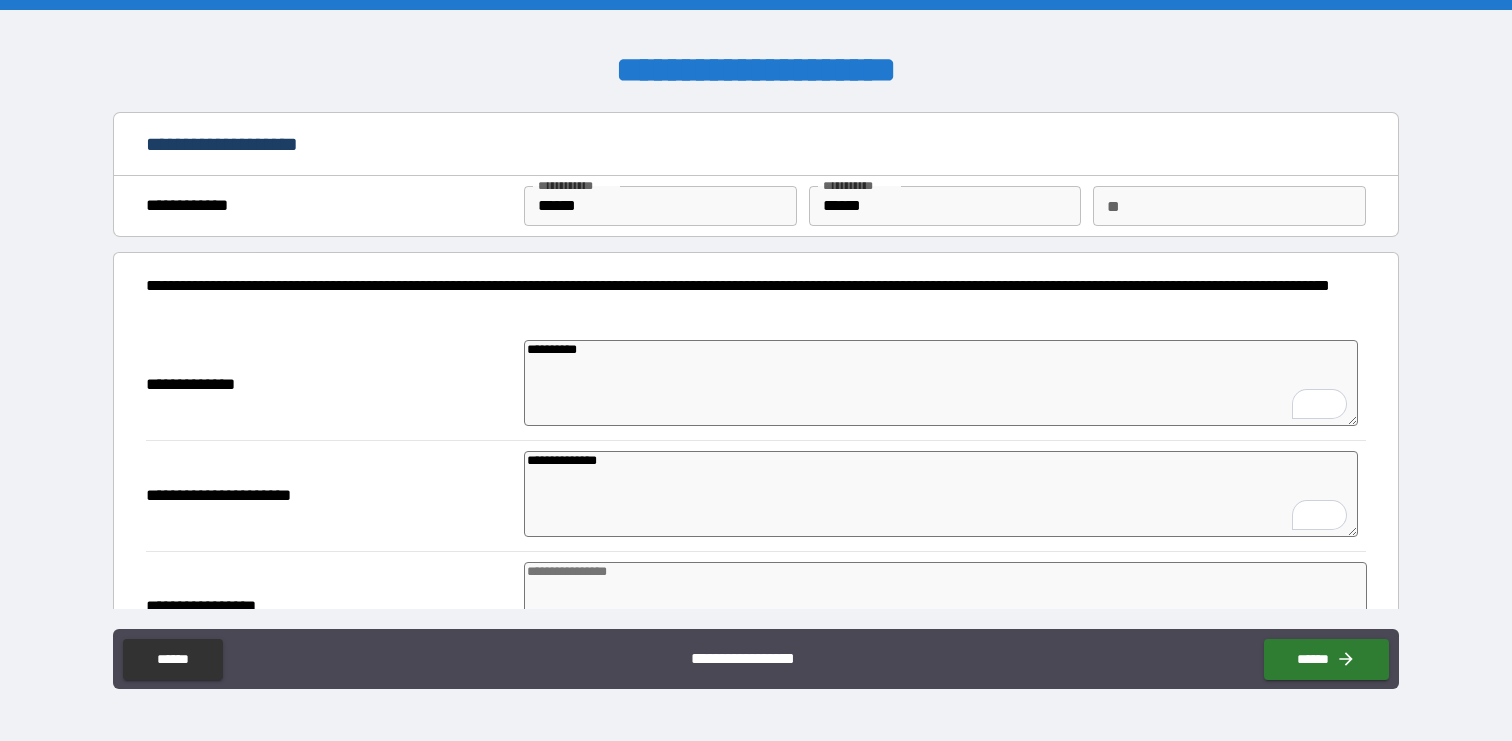 scroll, scrollTop: 159, scrollLeft: 0, axis: vertical 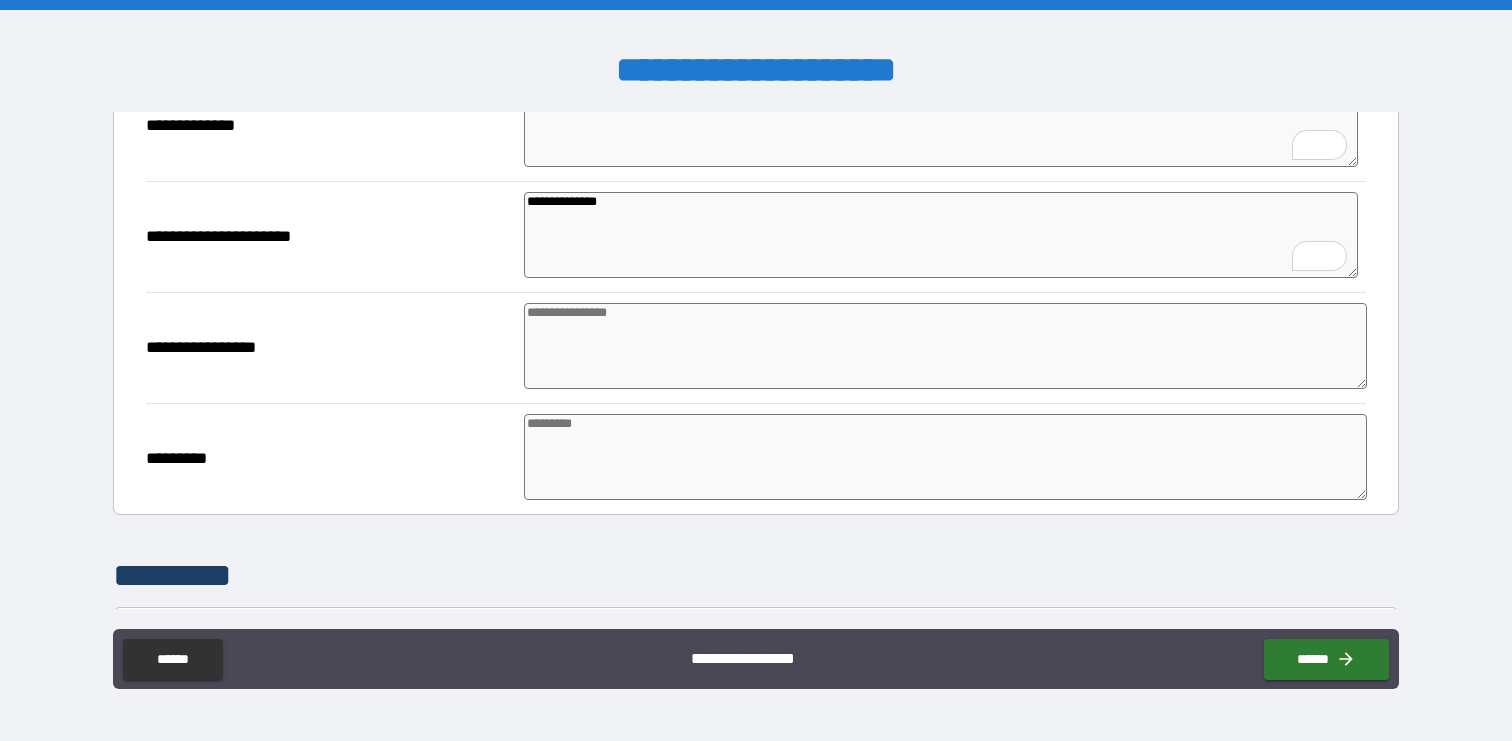 click at bounding box center (945, 346) 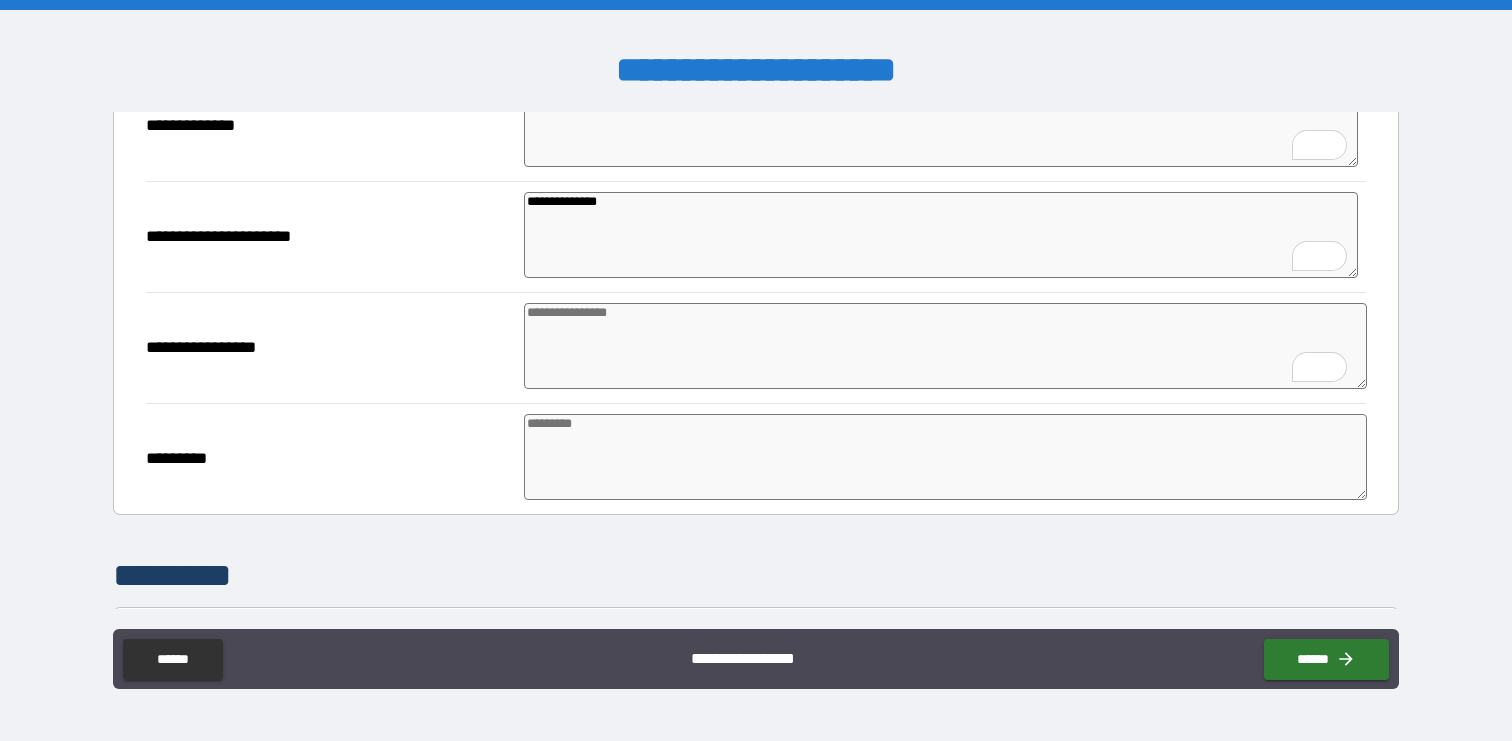 paste on "**********" 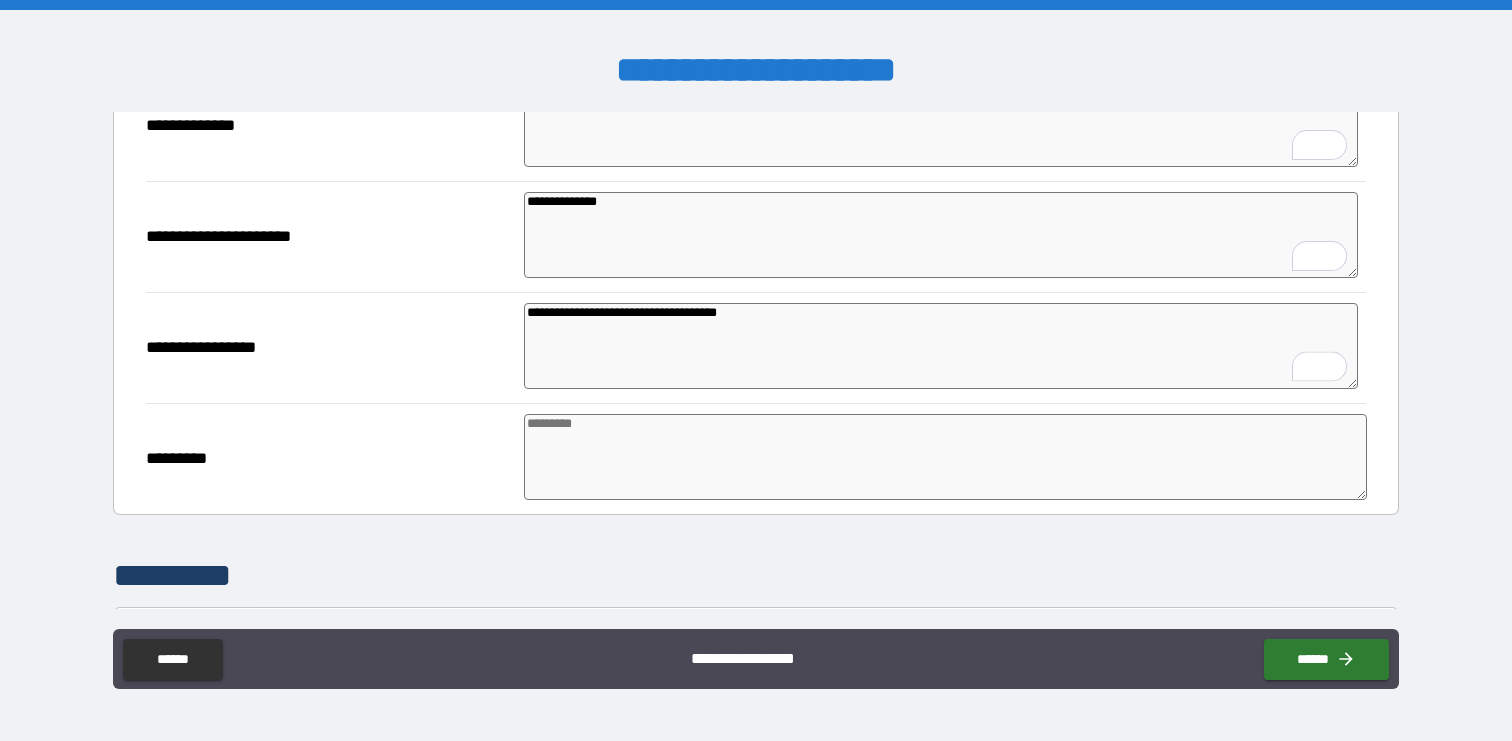 click at bounding box center (945, 457) 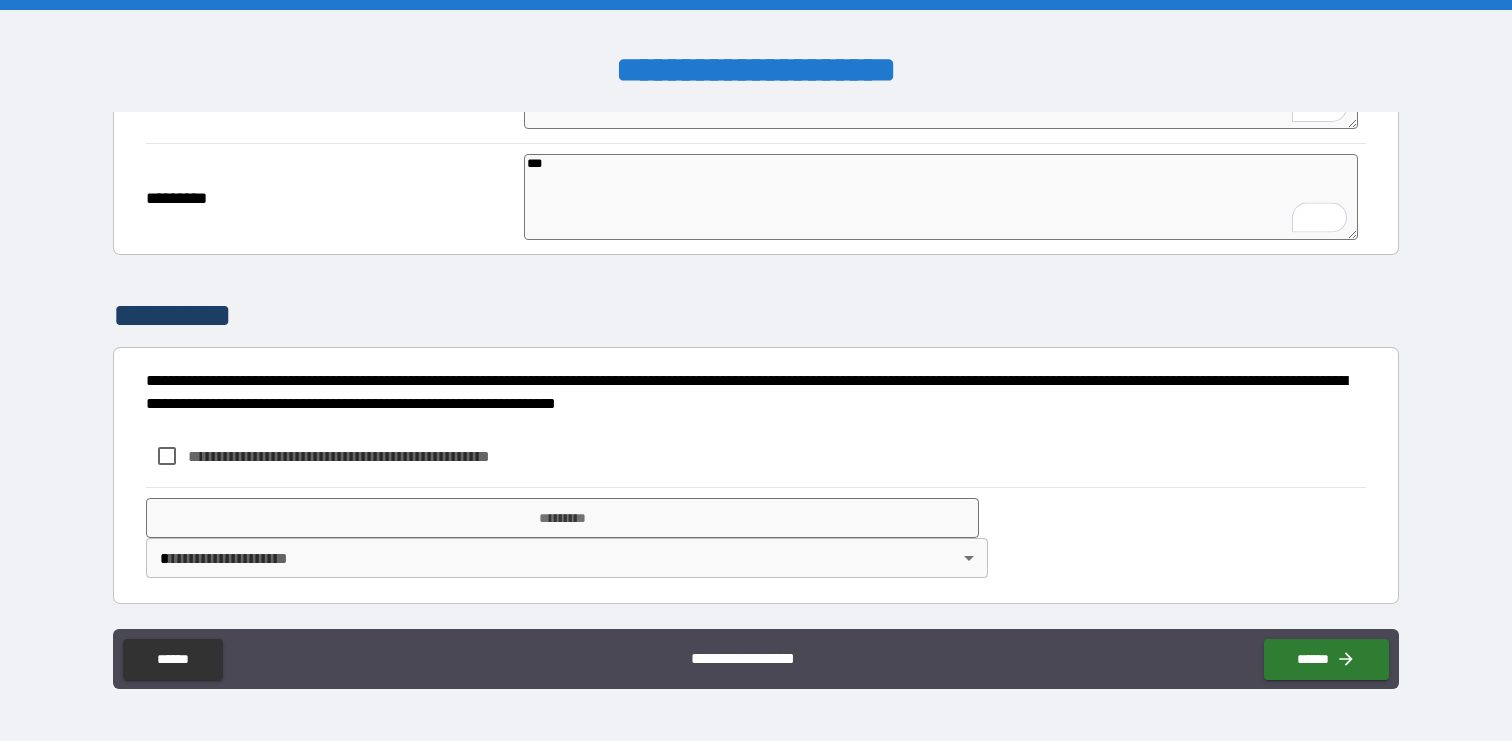 click on "**********" at bounding box center [372, 456] 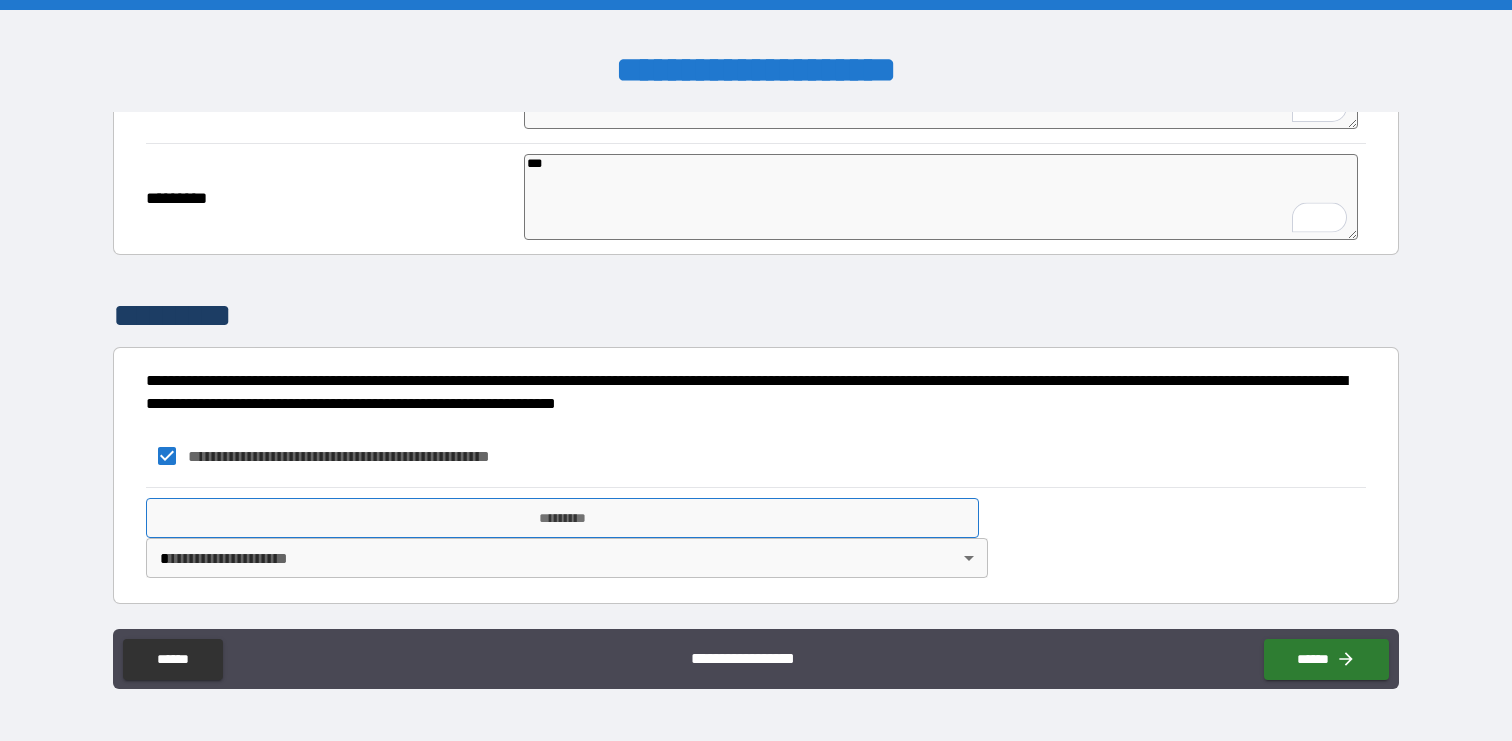 click on "*********" at bounding box center (562, 518) 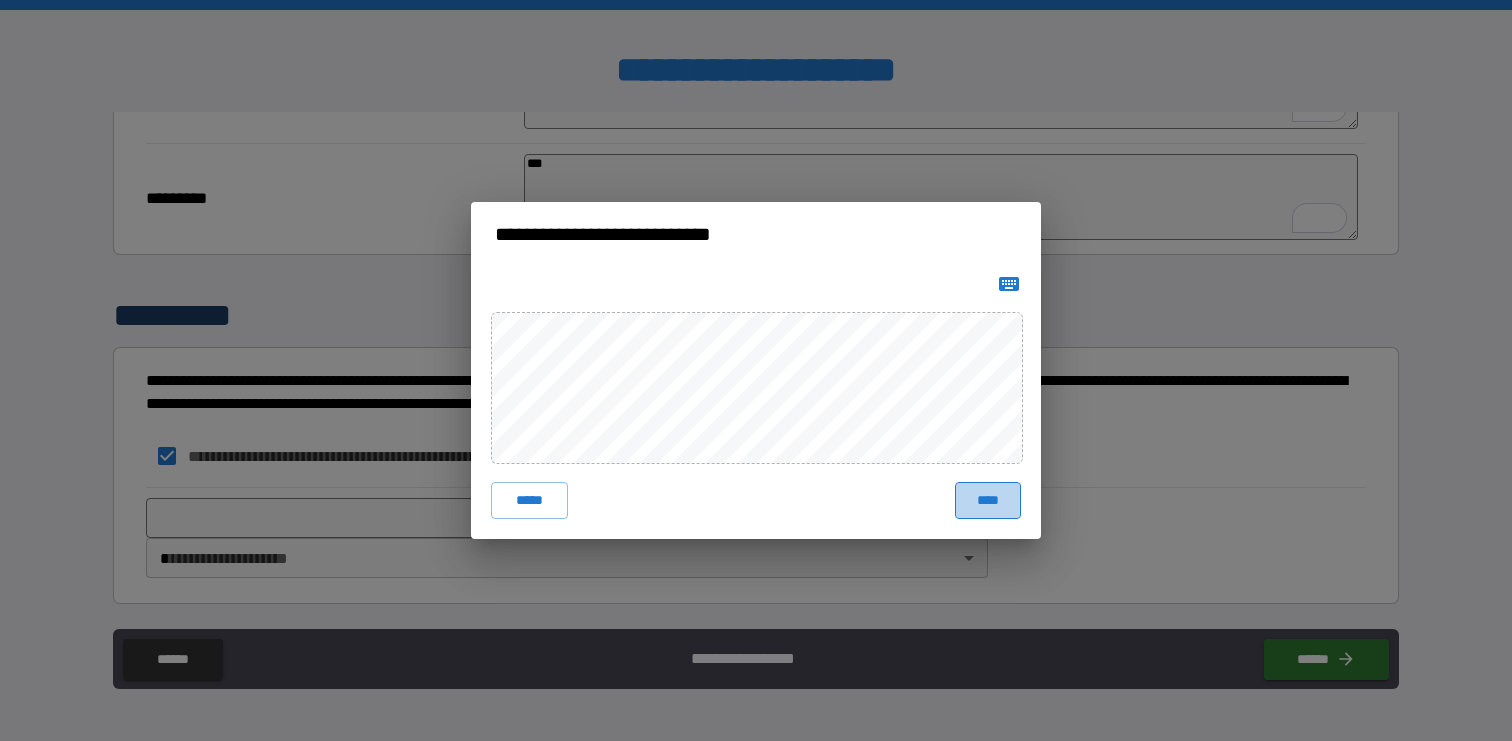click on "****" at bounding box center (988, 500) 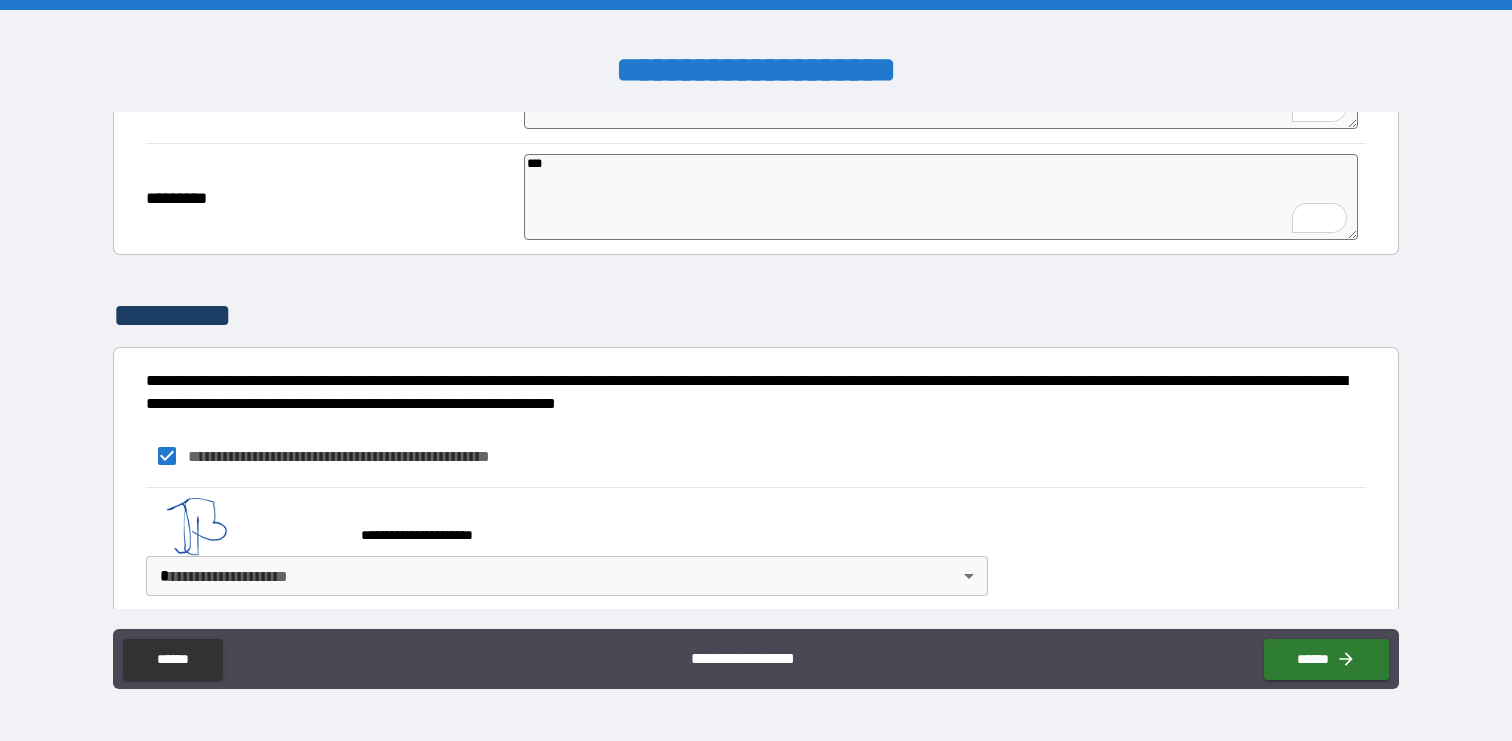 click on "**********" at bounding box center (756, 370) 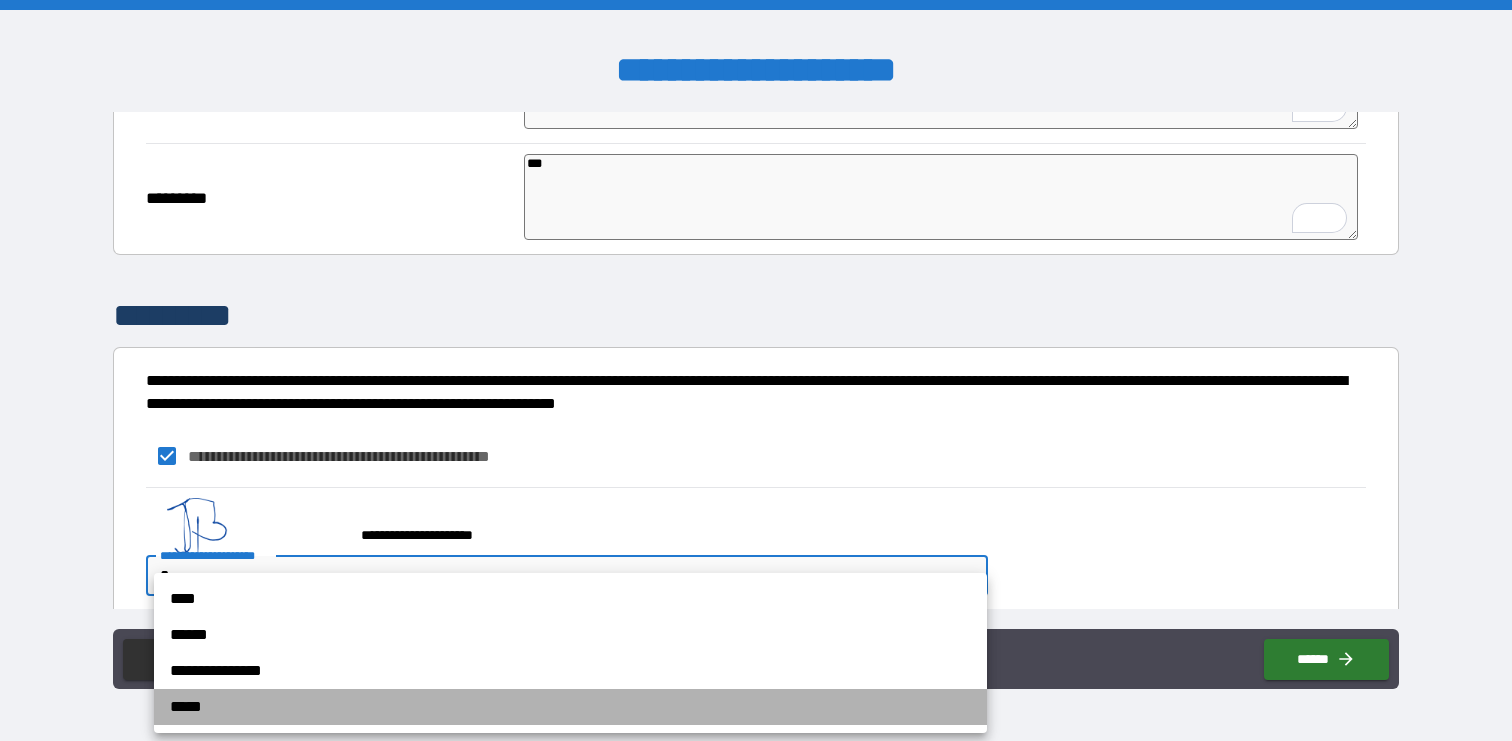 click on "*****" at bounding box center (570, 707) 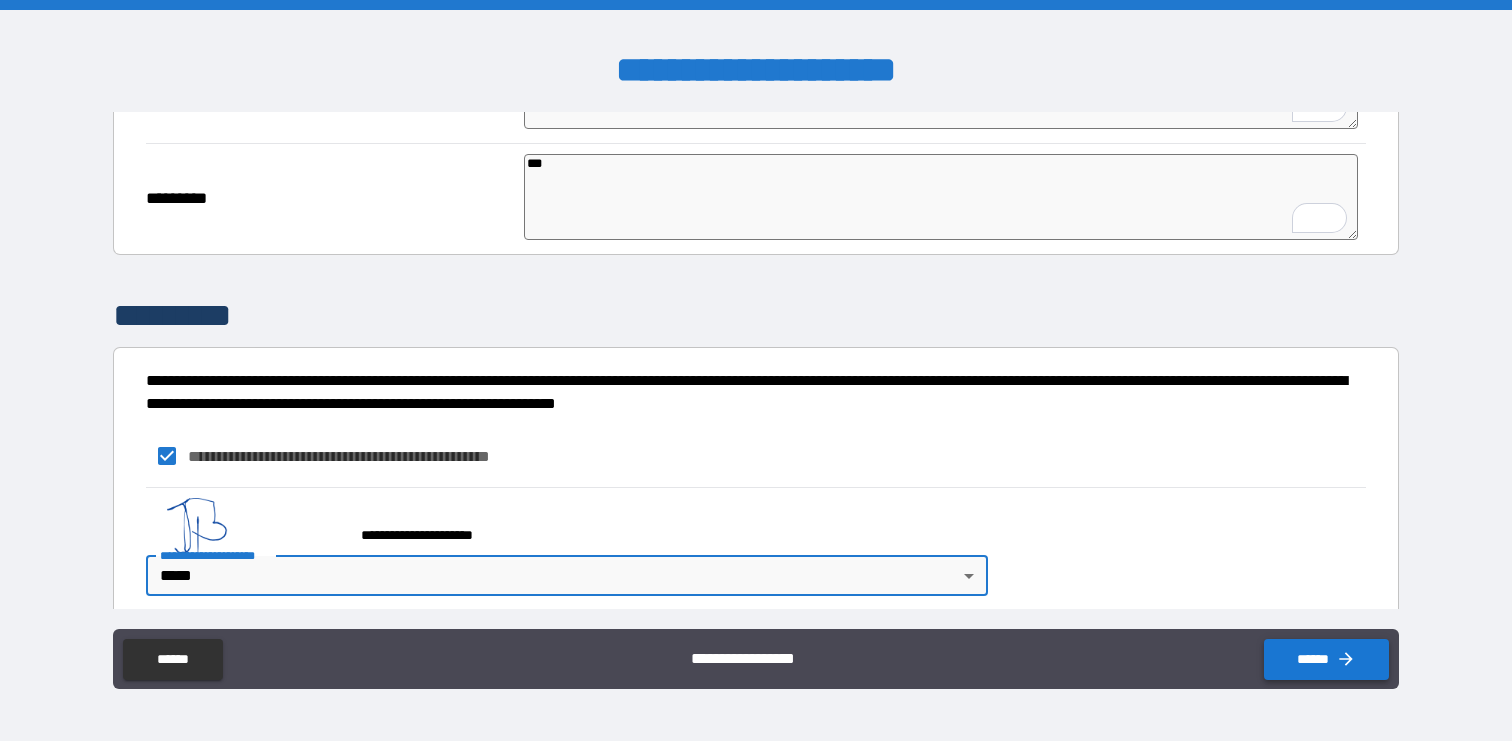 click on "******" at bounding box center (1326, 659) 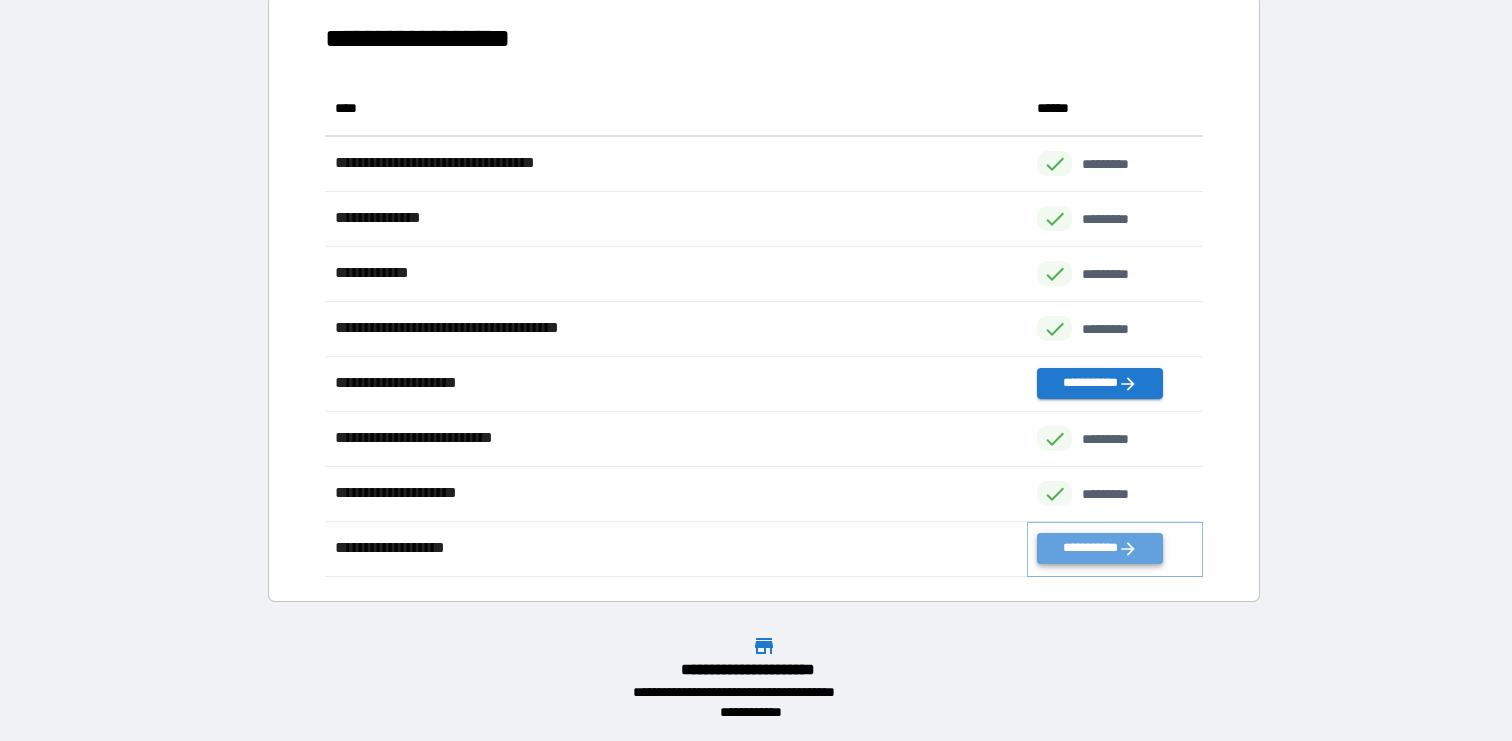 click on "**********" at bounding box center [1099, 548] 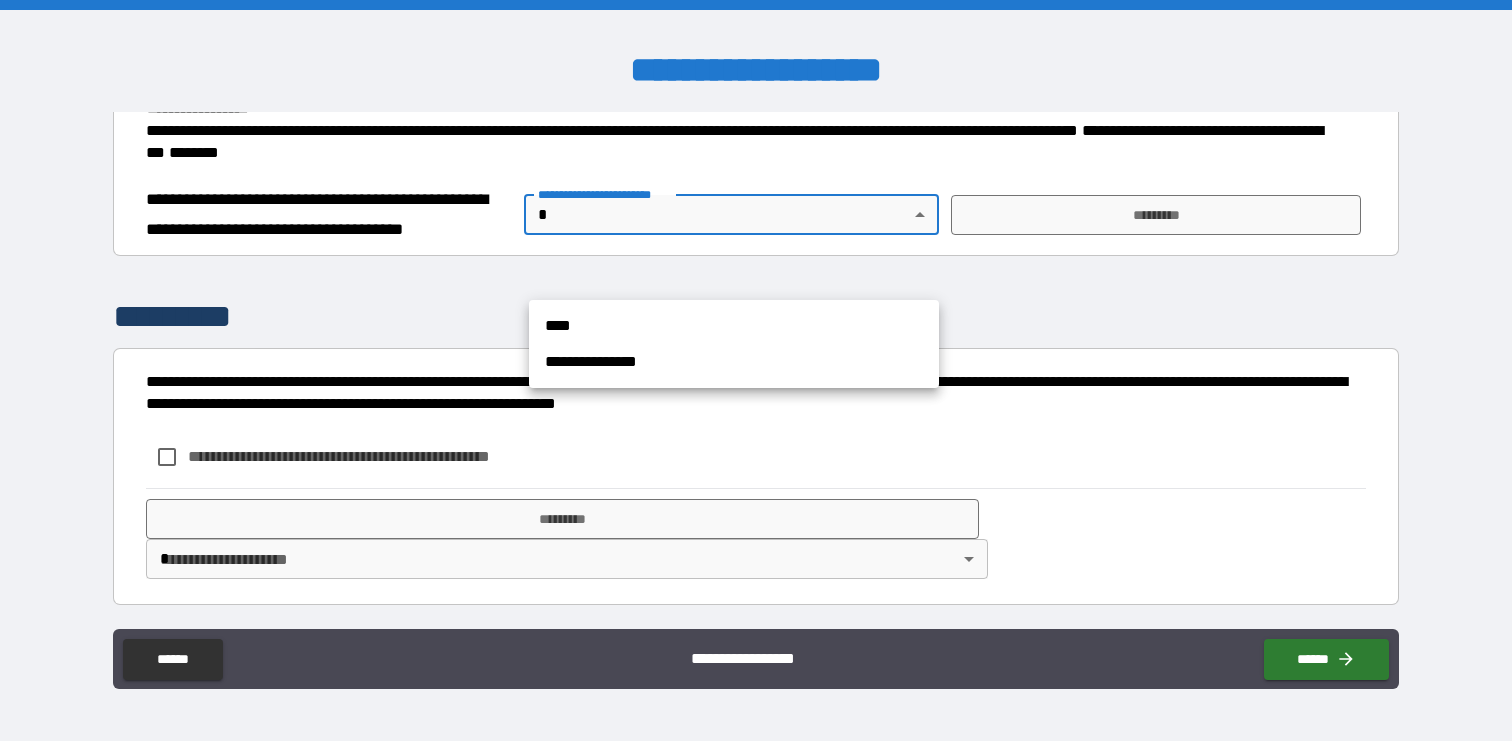 click on "**********" at bounding box center [756, 370] 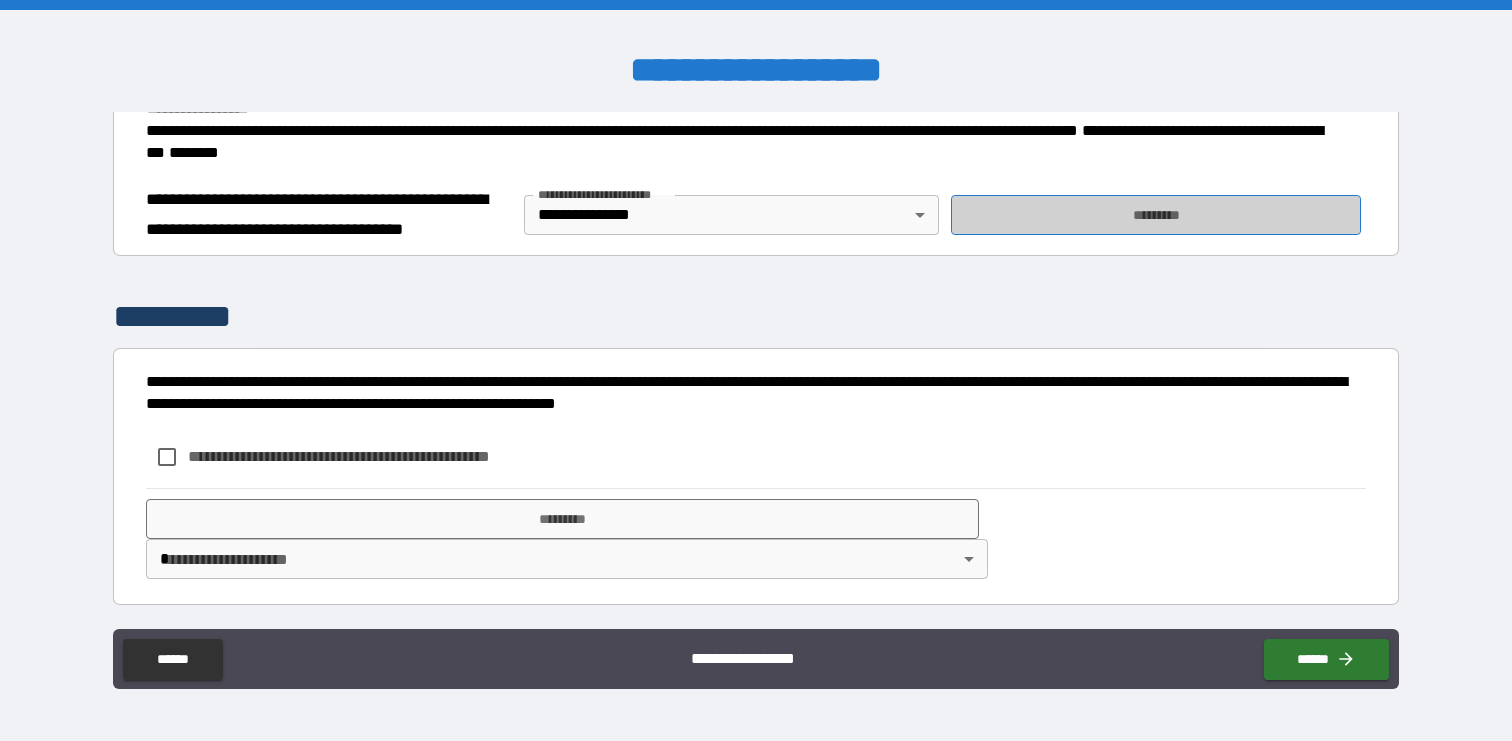click on "*********" at bounding box center [1156, 215] 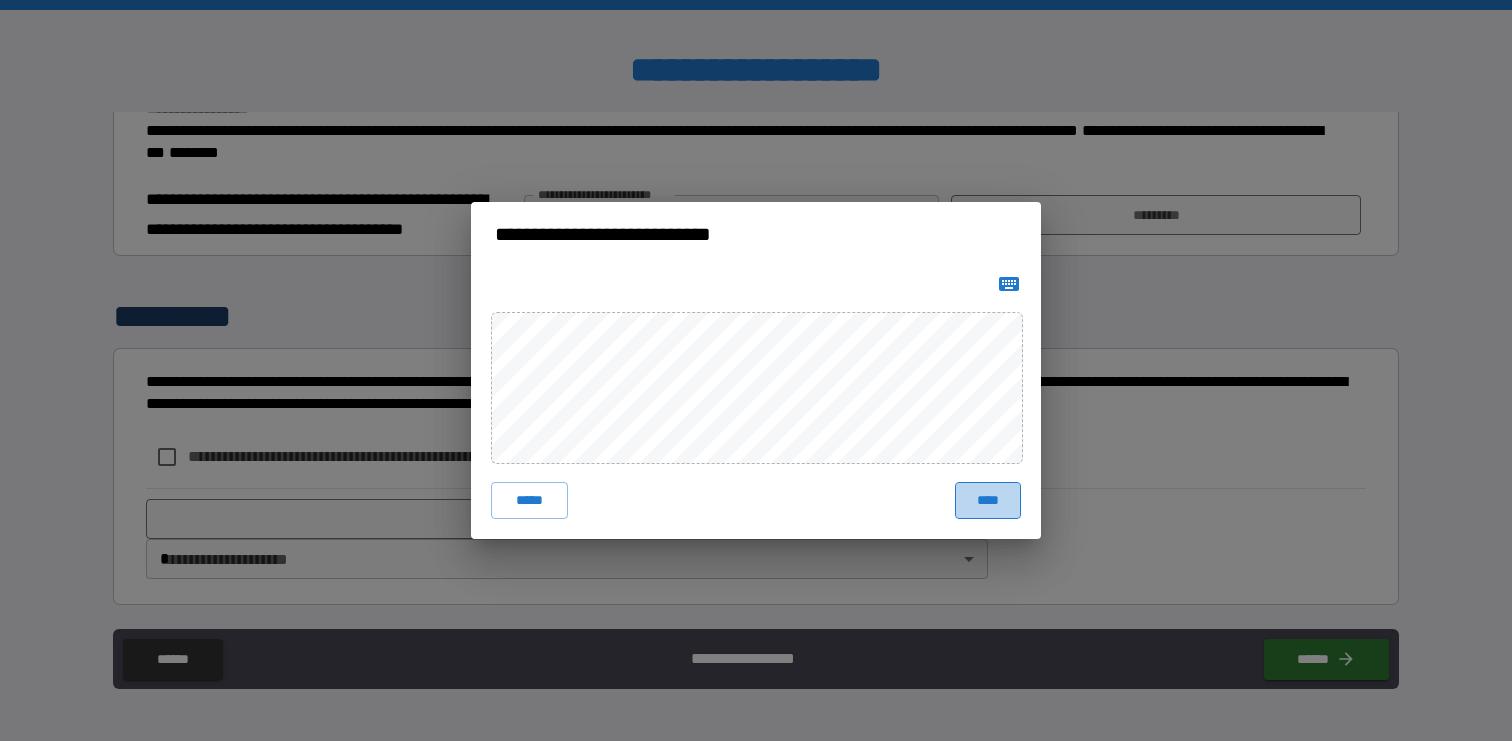 click on "****" at bounding box center (988, 500) 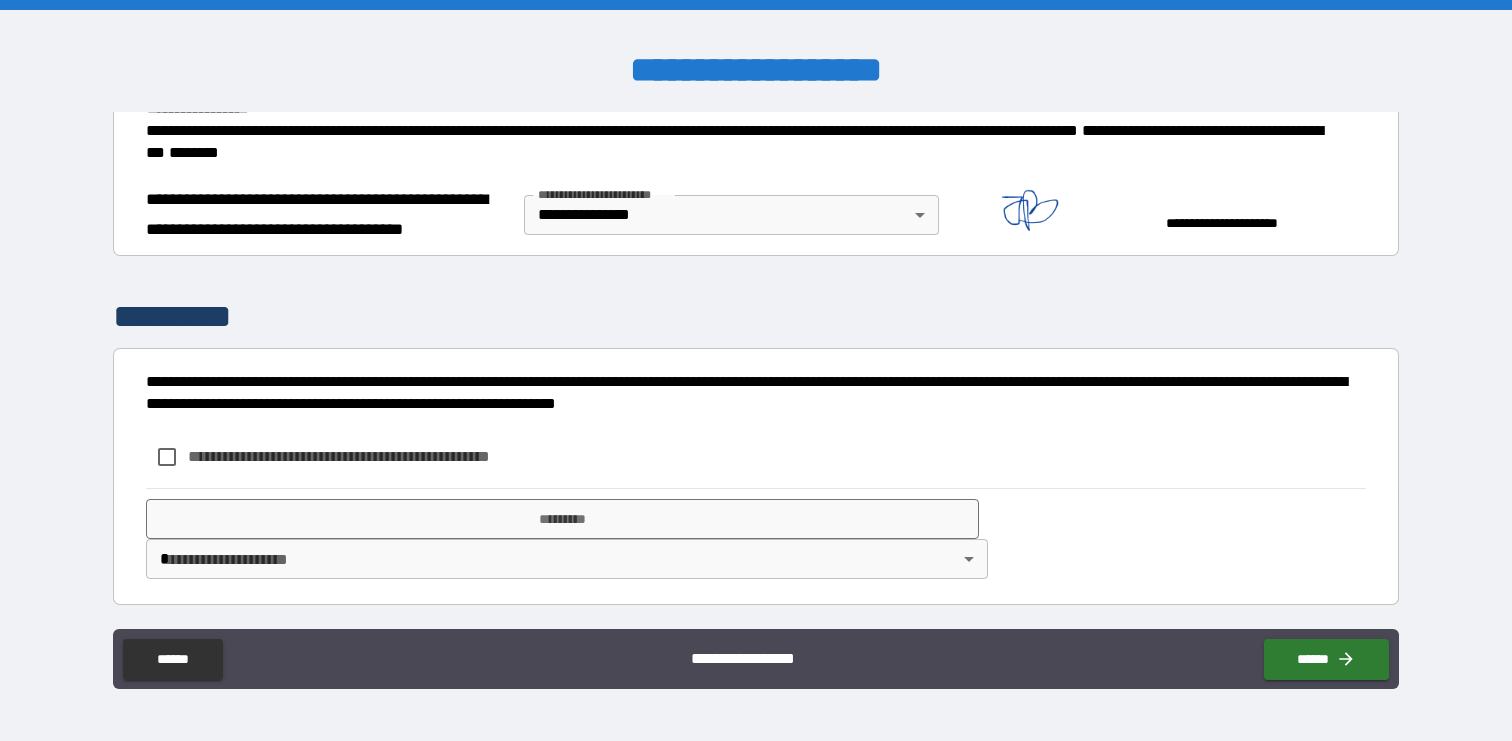 click on "**********" at bounding box center [372, 456] 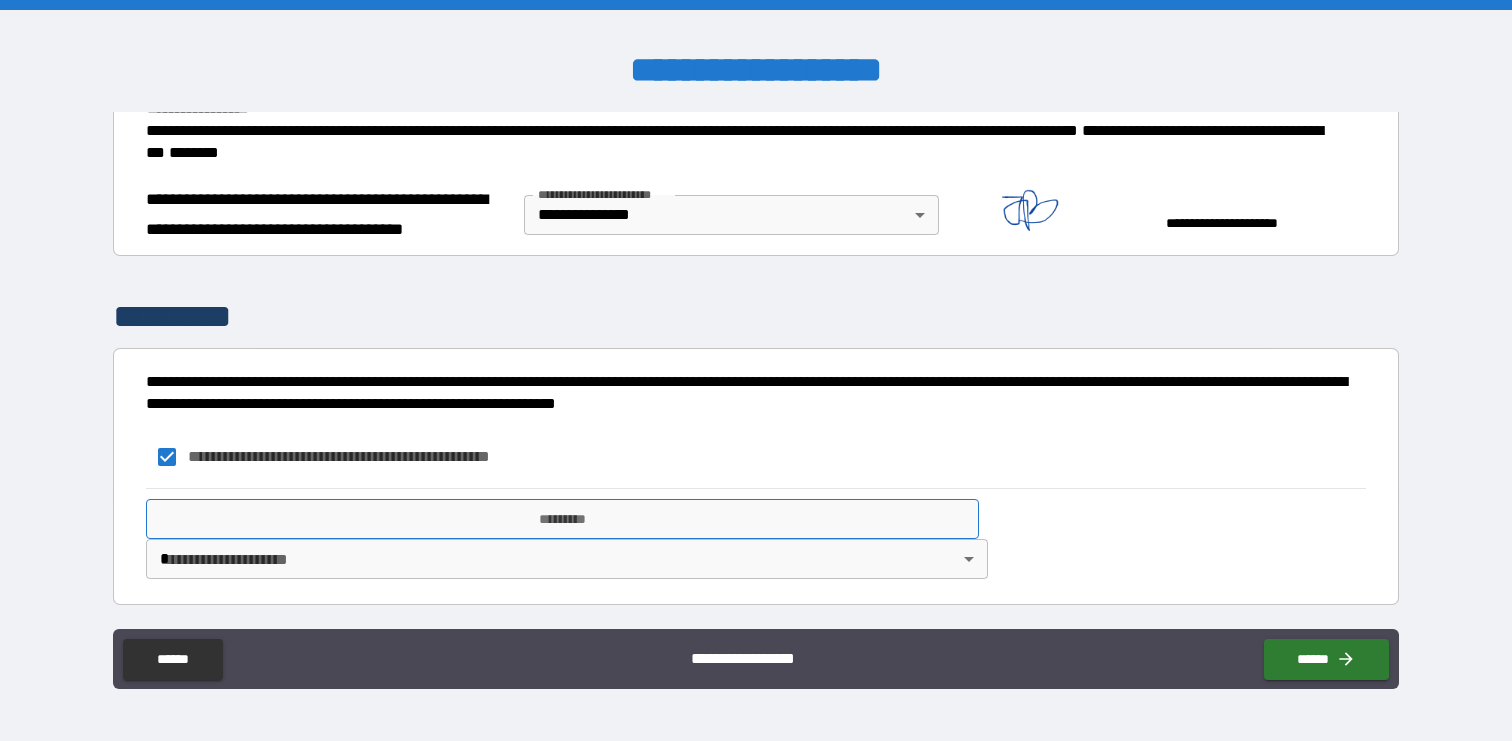 click on "*********" at bounding box center (562, 519) 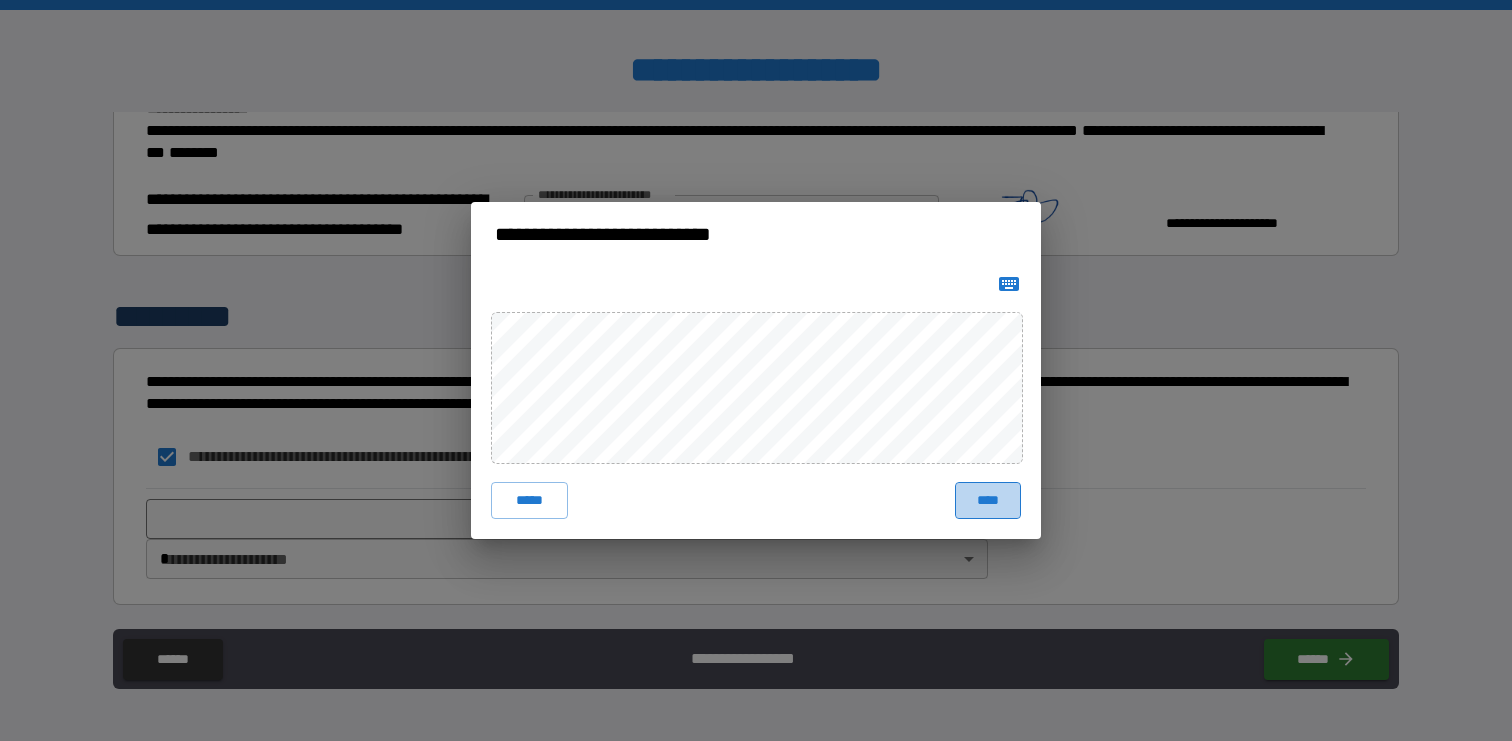 click on "****" at bounding box center (988, 500) 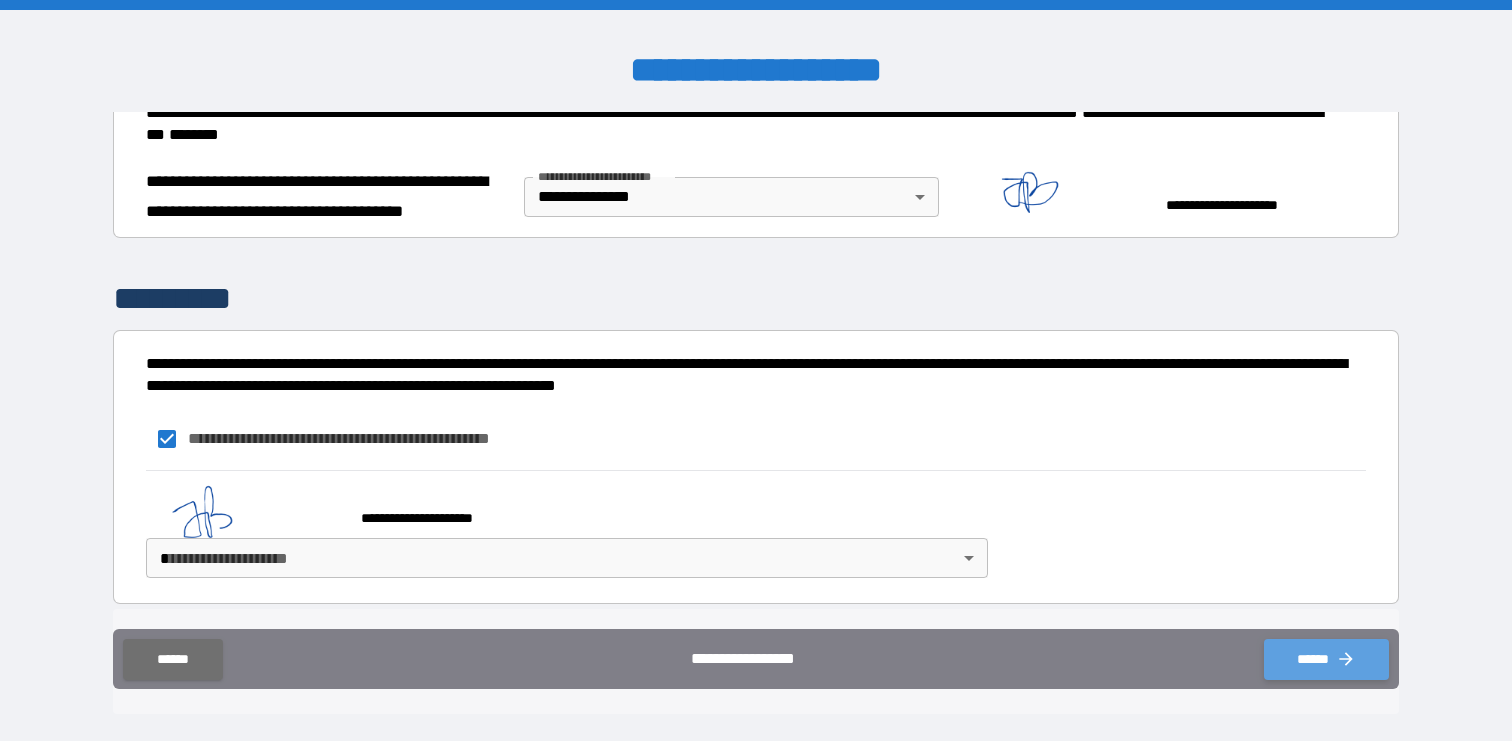 click on "******" at bounding box center (1326, 659) 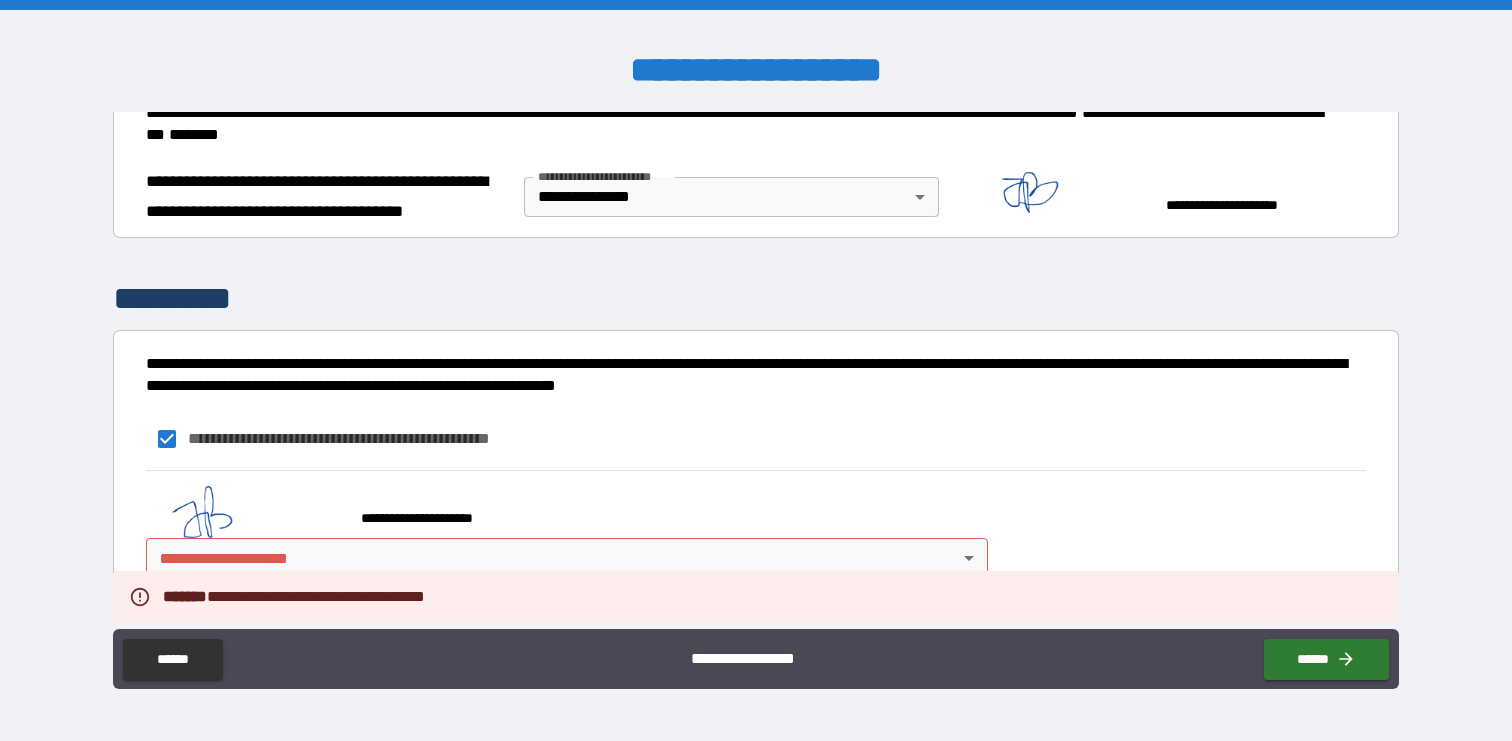 click on "**********" at bounding box center [756, 370] 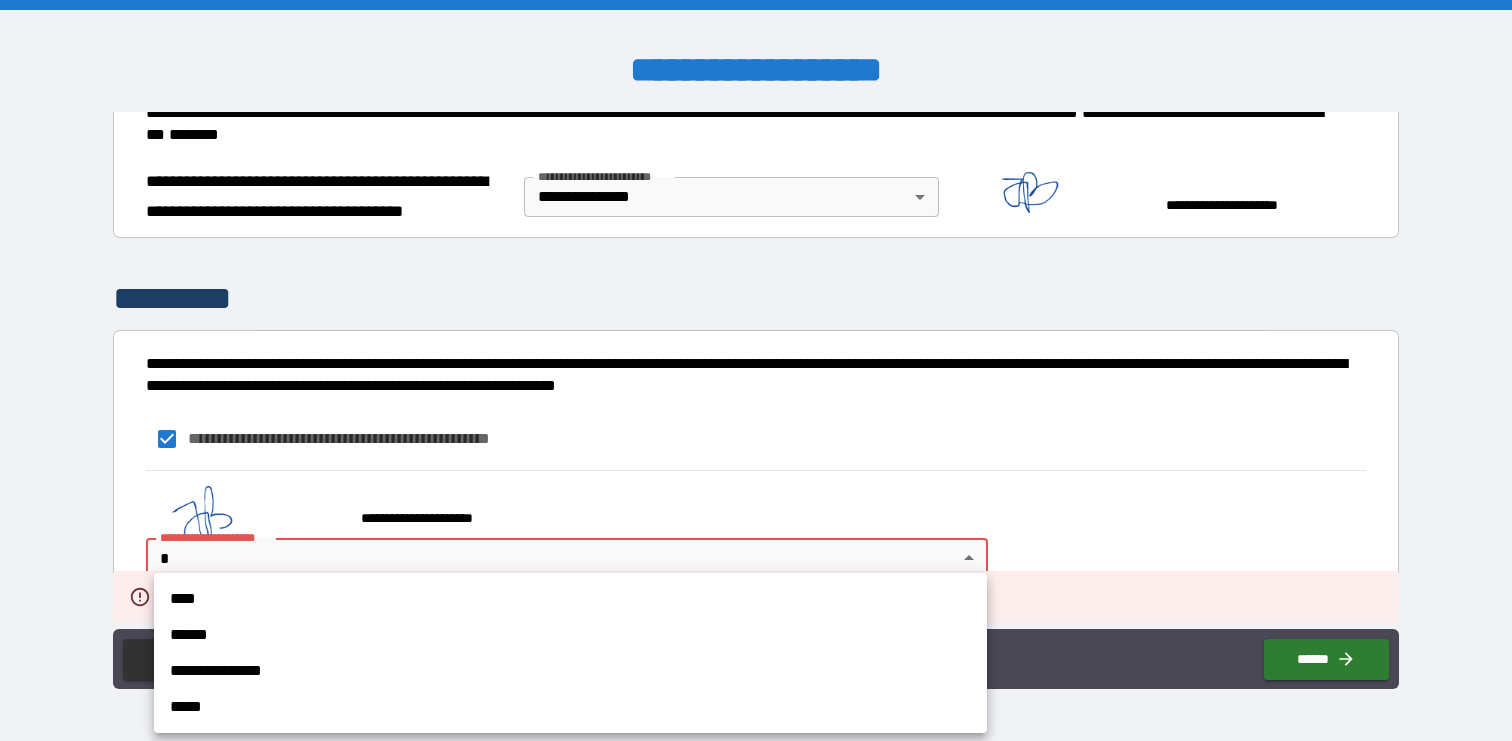click on "*****" at bounding box center (570, 707) 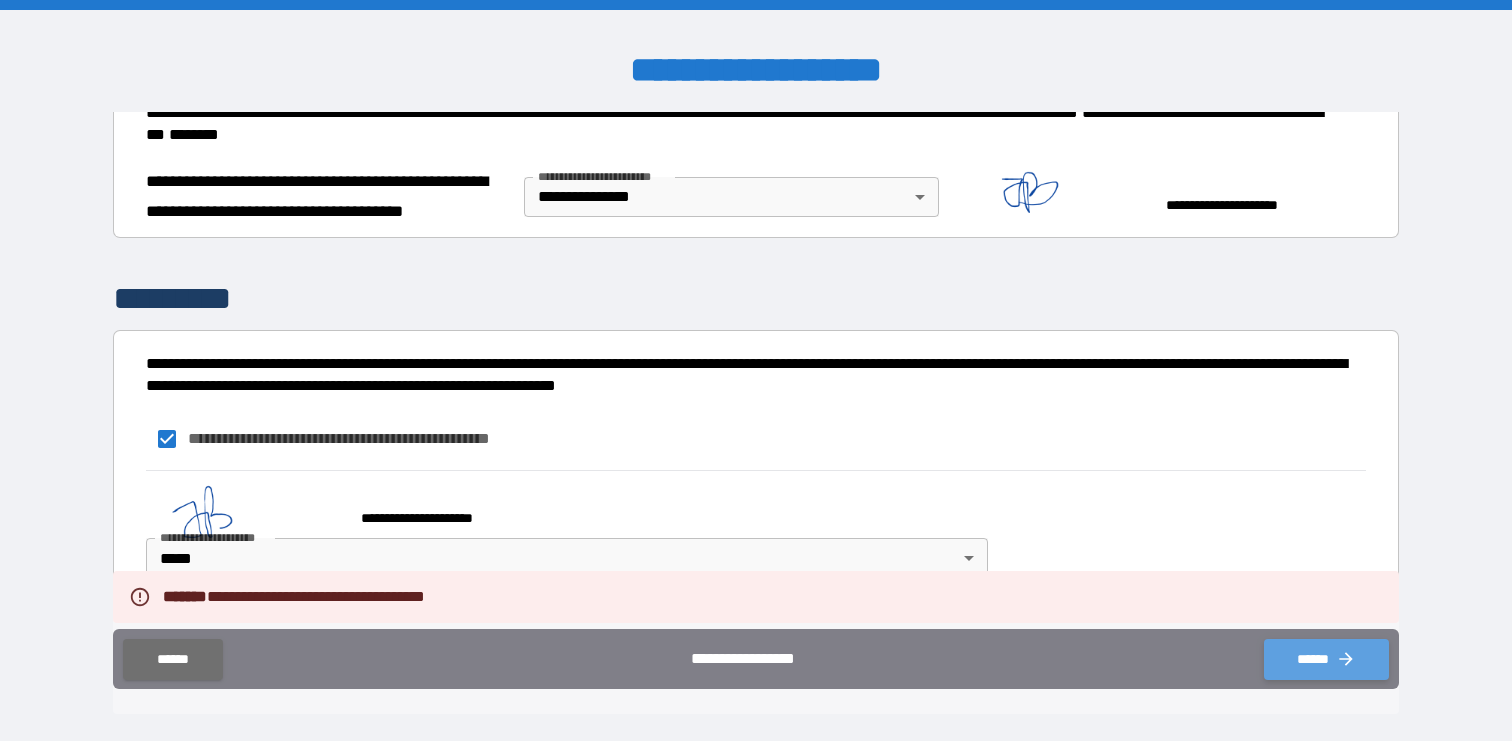 click on "******" at bounding box center [1326, 659] 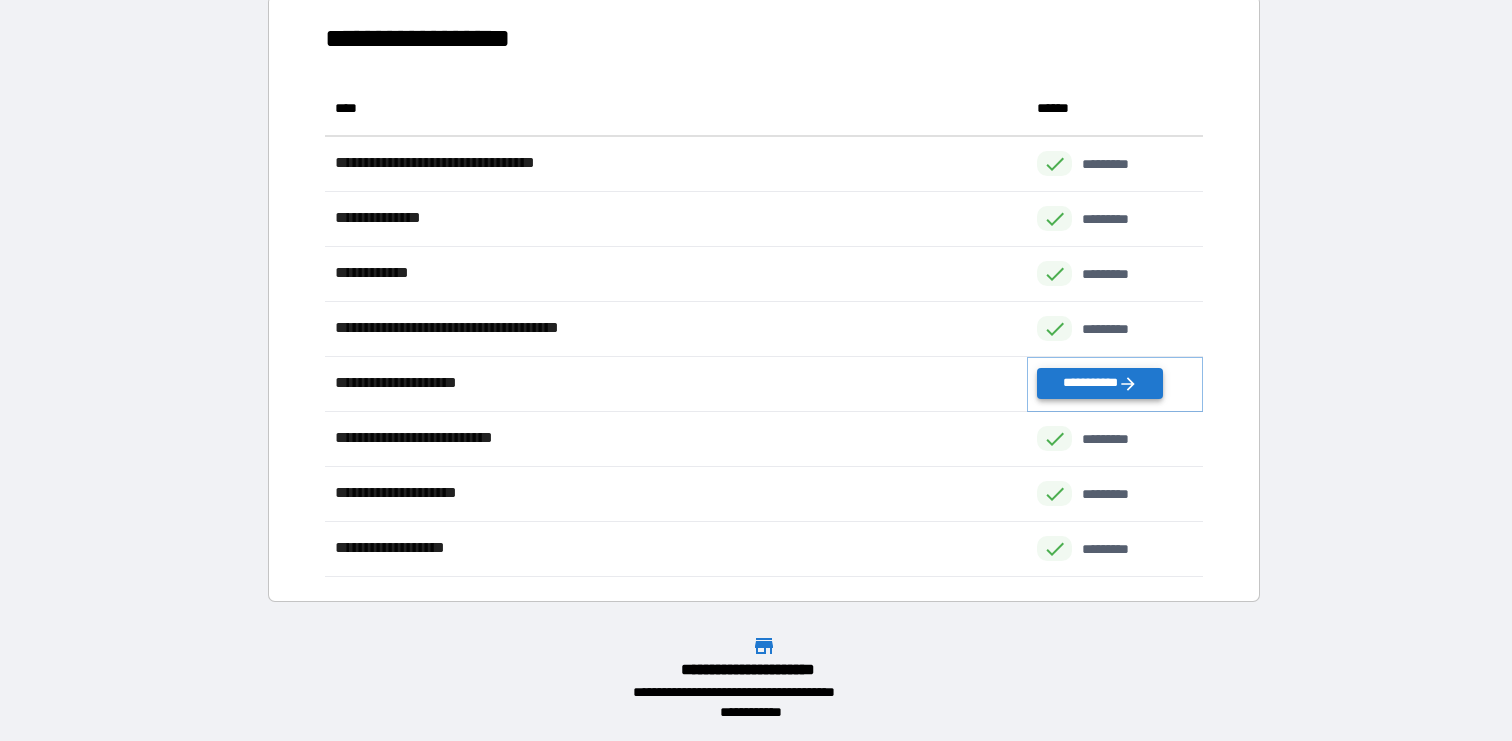 click on "**********" at bounding box center [1099, 383] 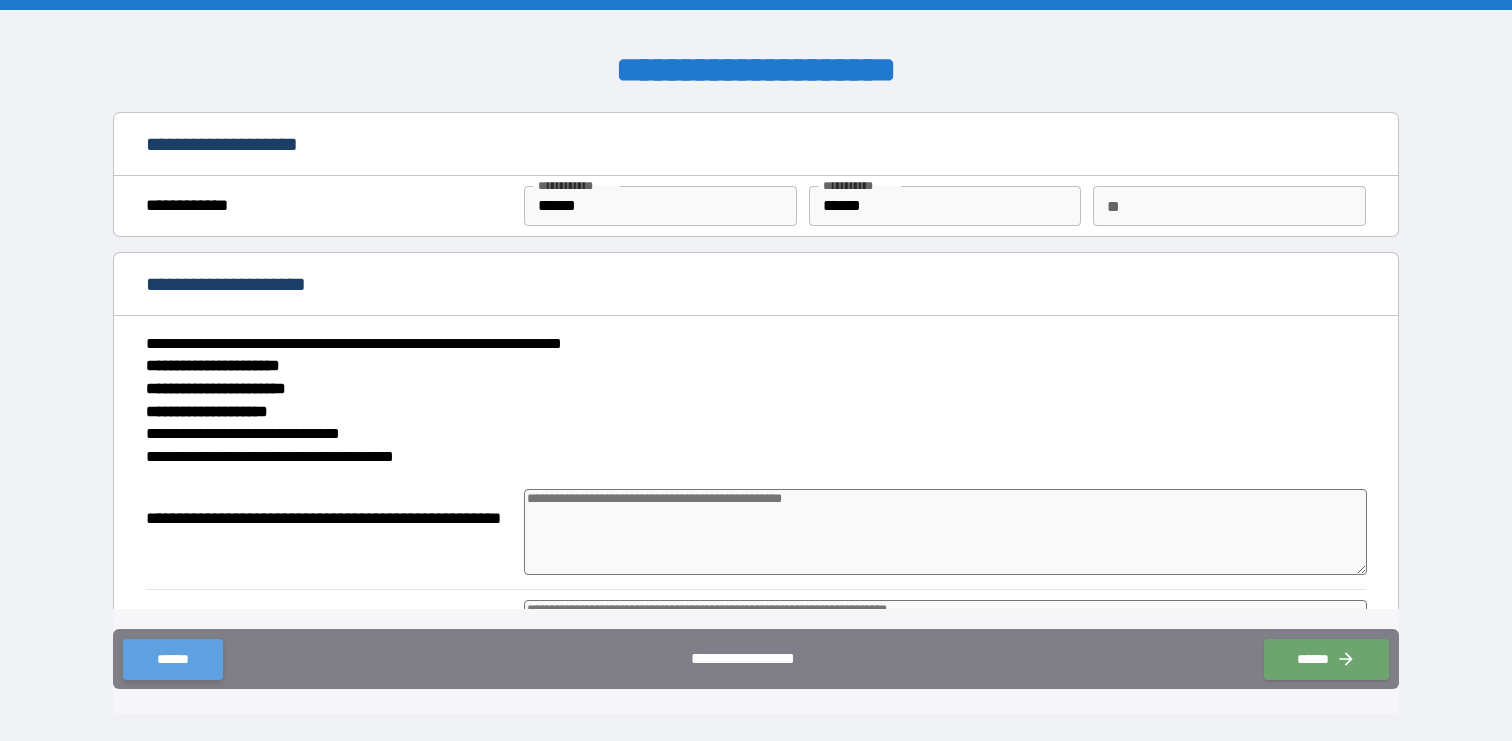 click on "******" at bounding box center (172, 659) 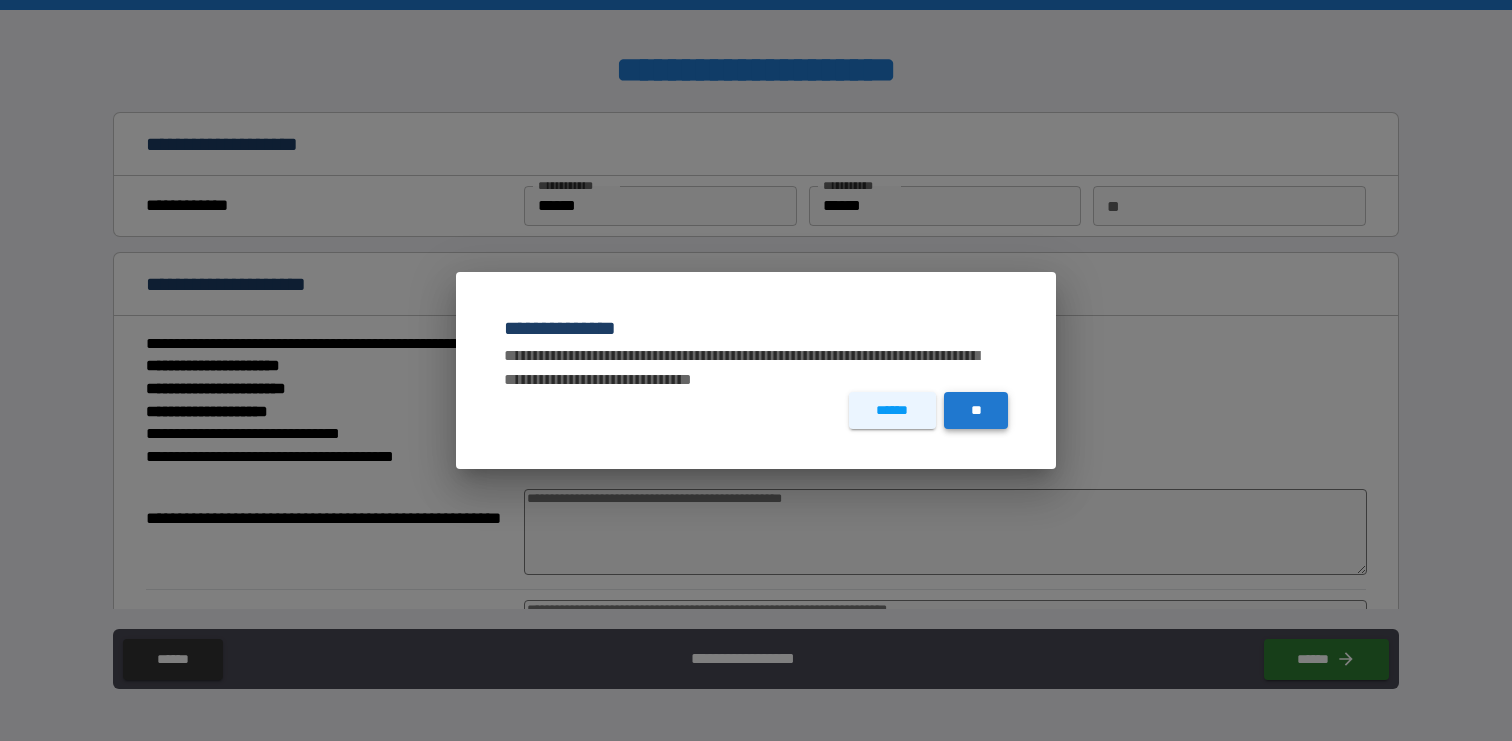 click on "**" at bounding box center (976, 410) 